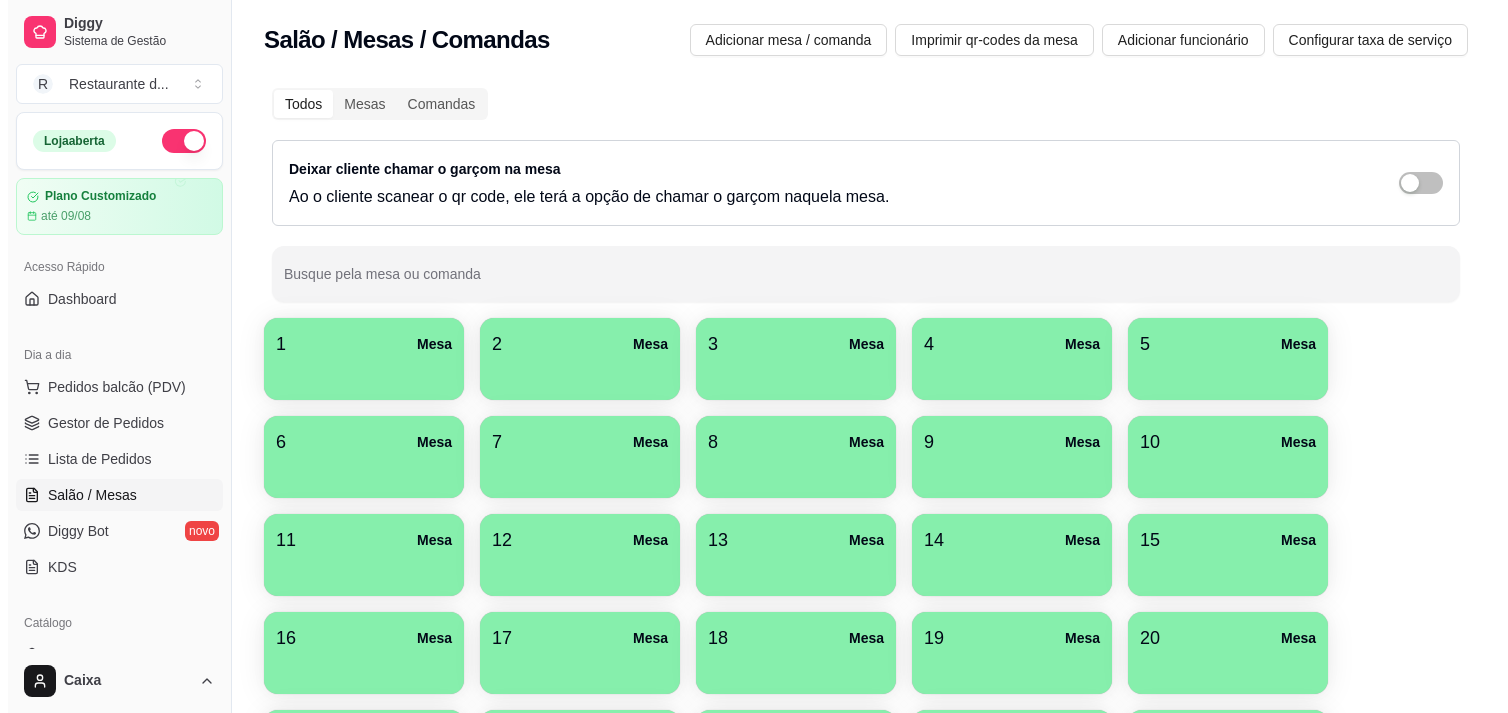 scroll, scrollTop: 272, scrollLeft: 0, axis: vertical 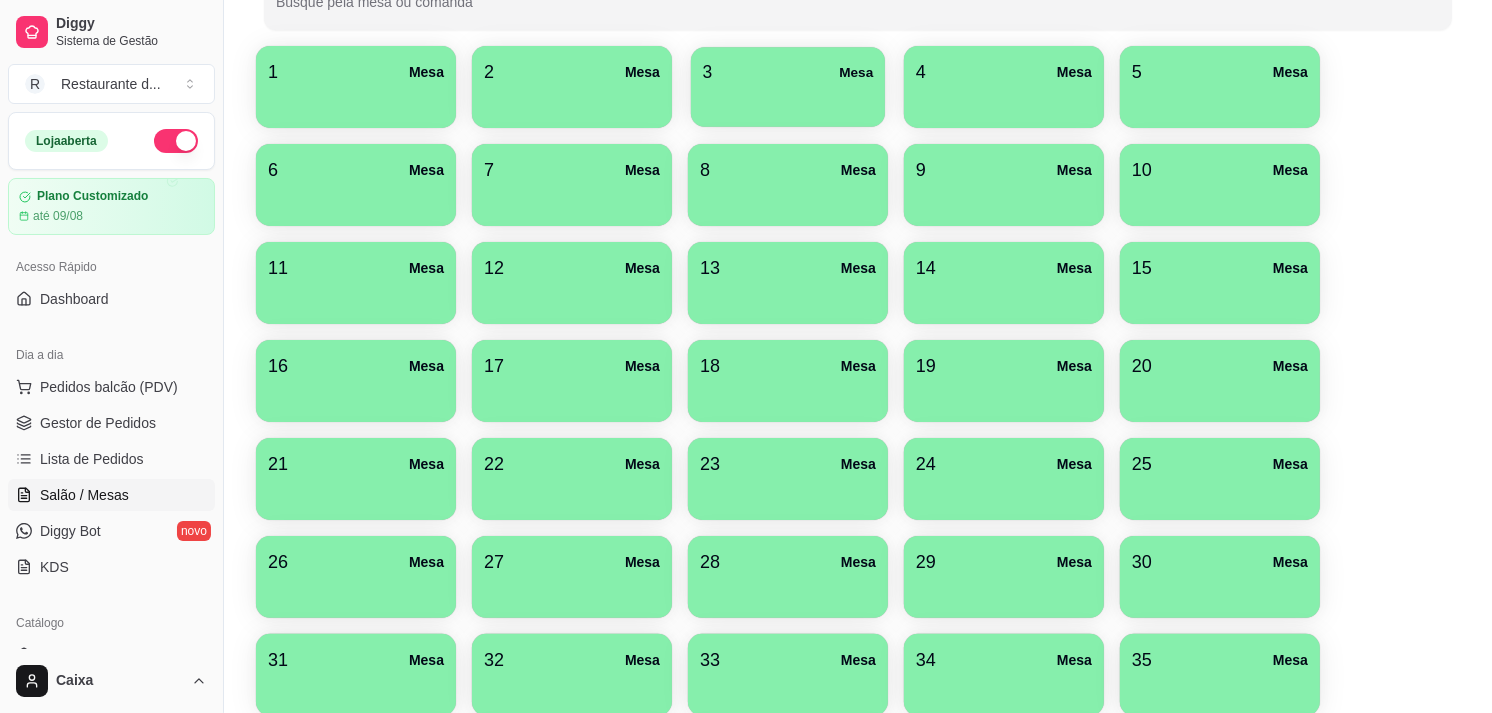 click on "3 Mesa" at bounding box center [788, 72] 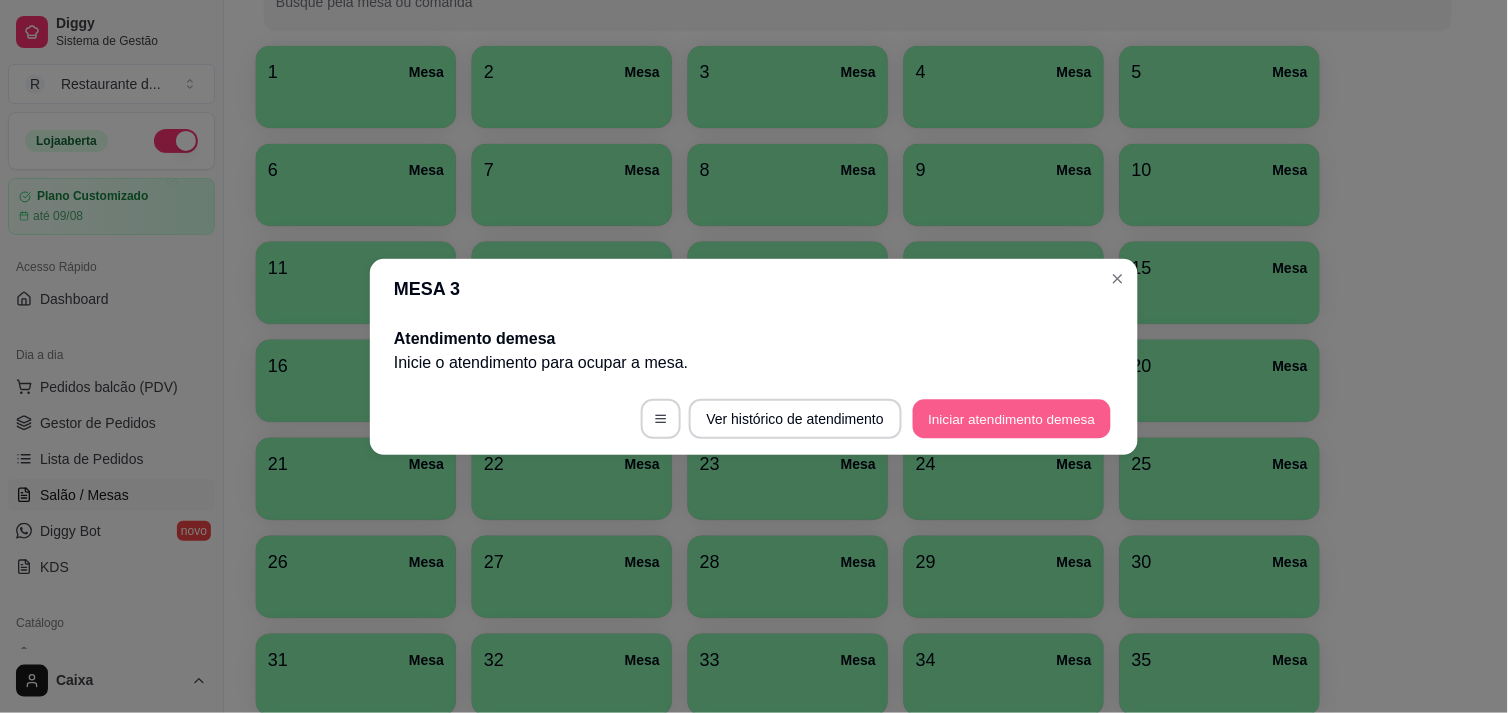 click on "Iniciar atendimento de  mesa" at bounding box center [1012, 418] 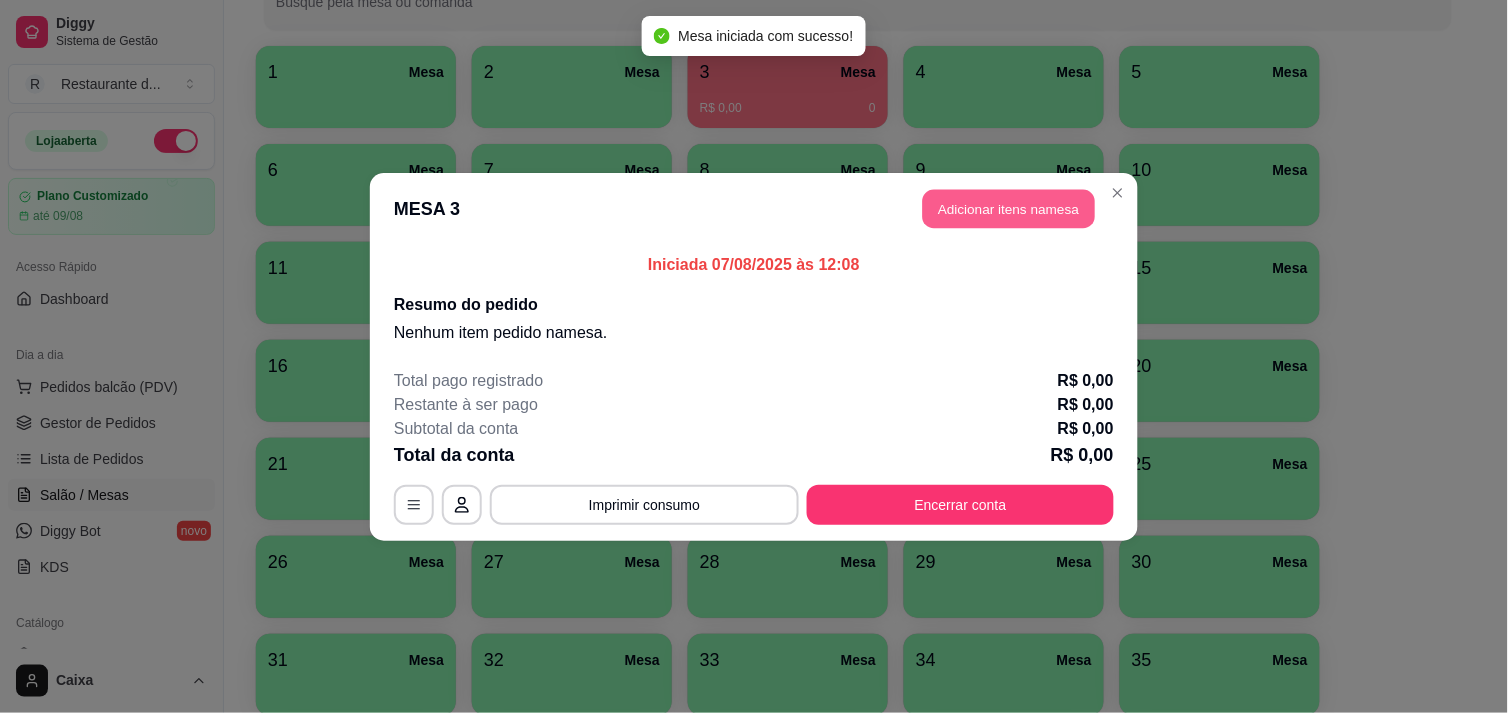 click on "Adicionar itens na  mesa" at bounding box center [1009, 208] 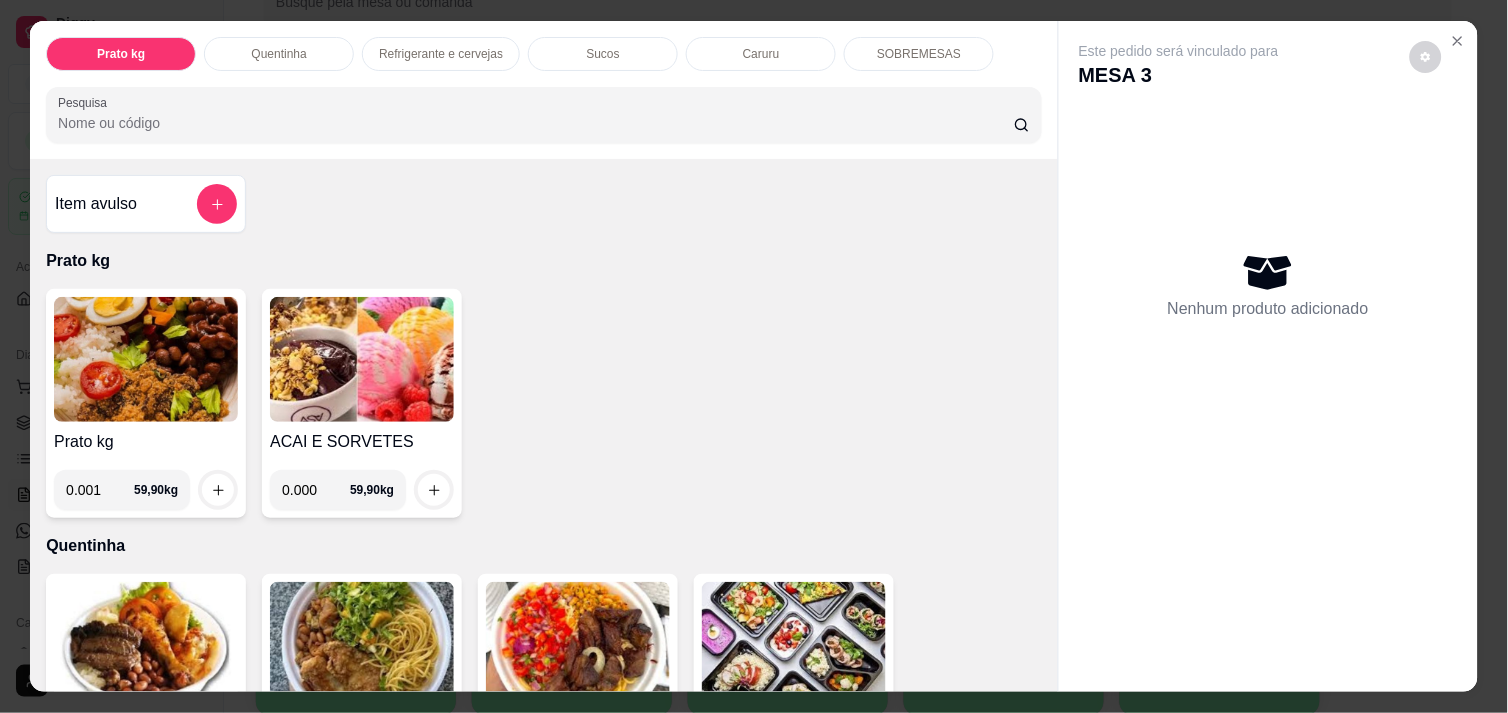 click on "0.001" at bounding box center (100, 490) 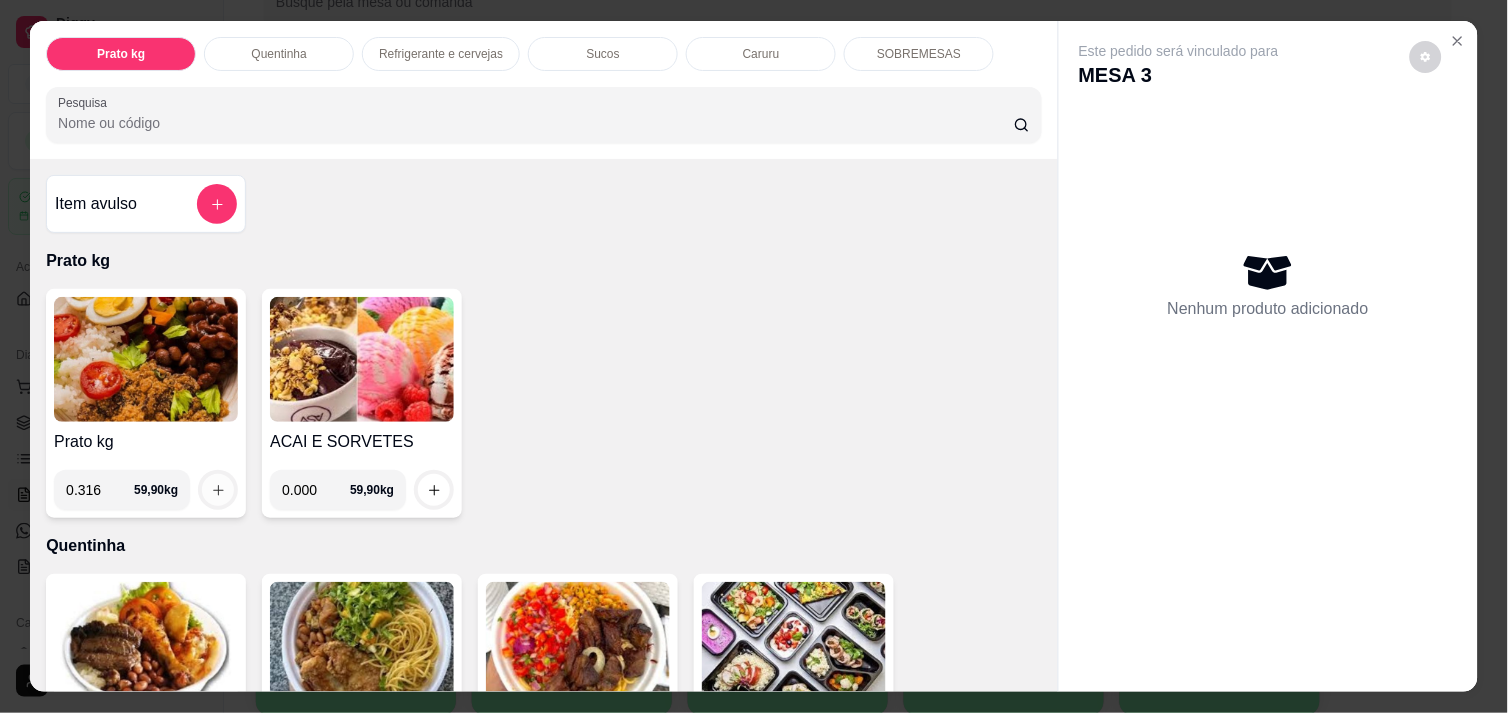 type on "0.316" 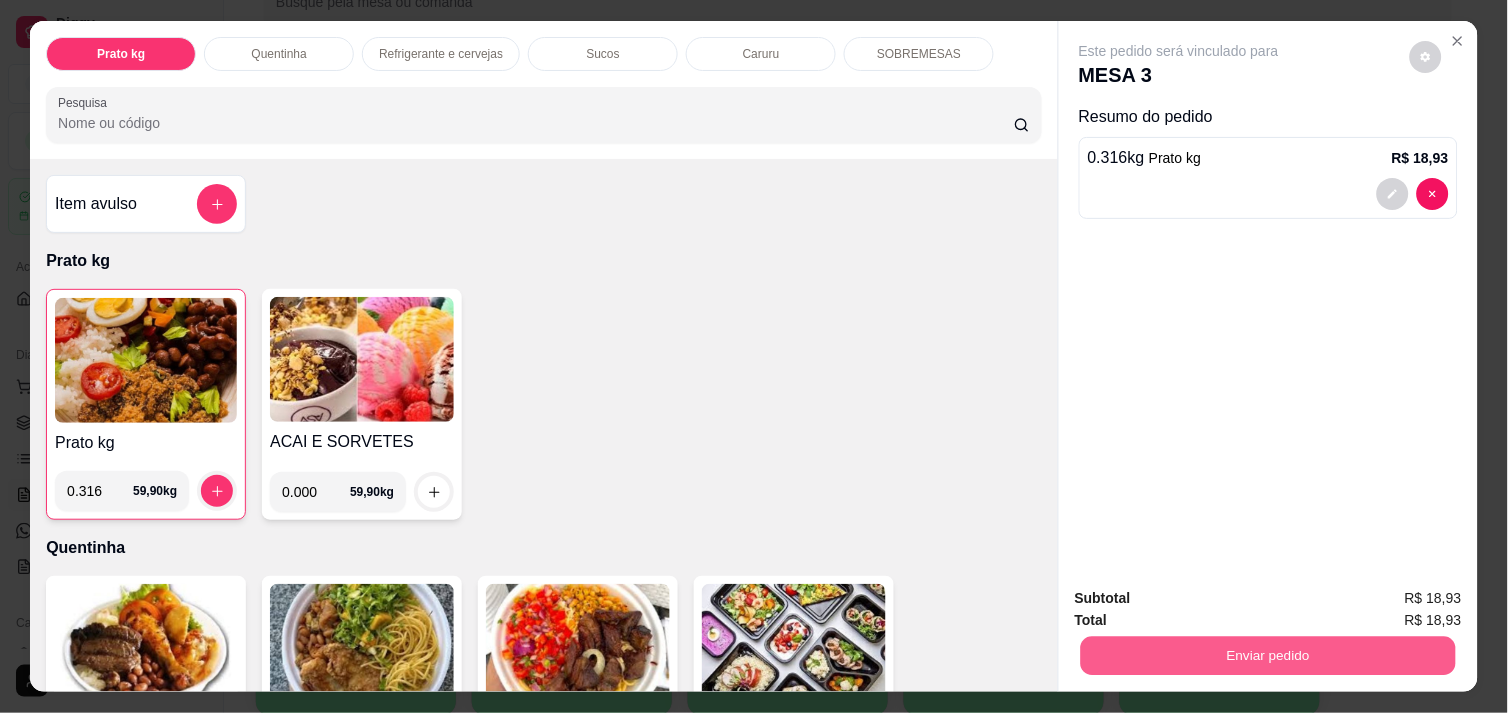 click on "Enviar pedido" at bounding box center (1268, 655) 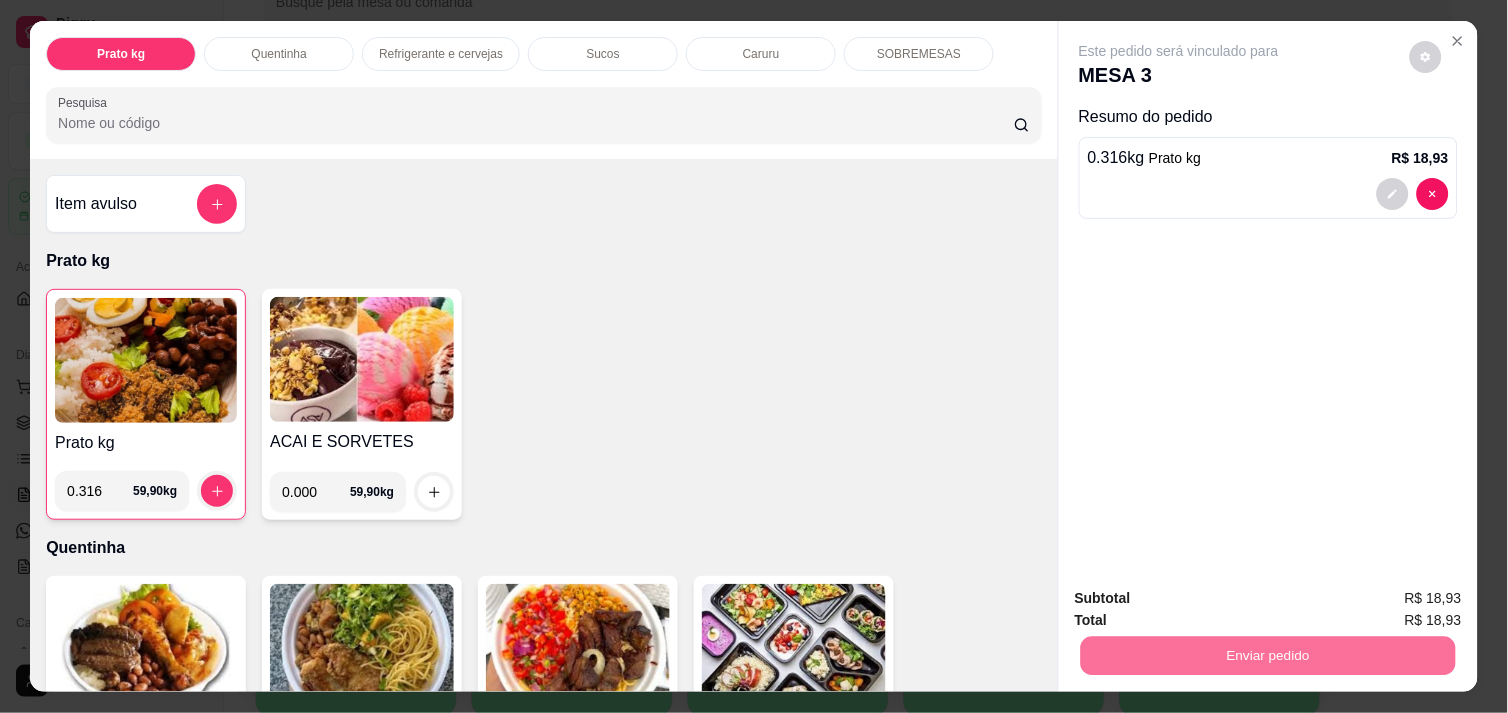 click on "Não registrar e enviar pedido" at bounding box center (1202, 598) 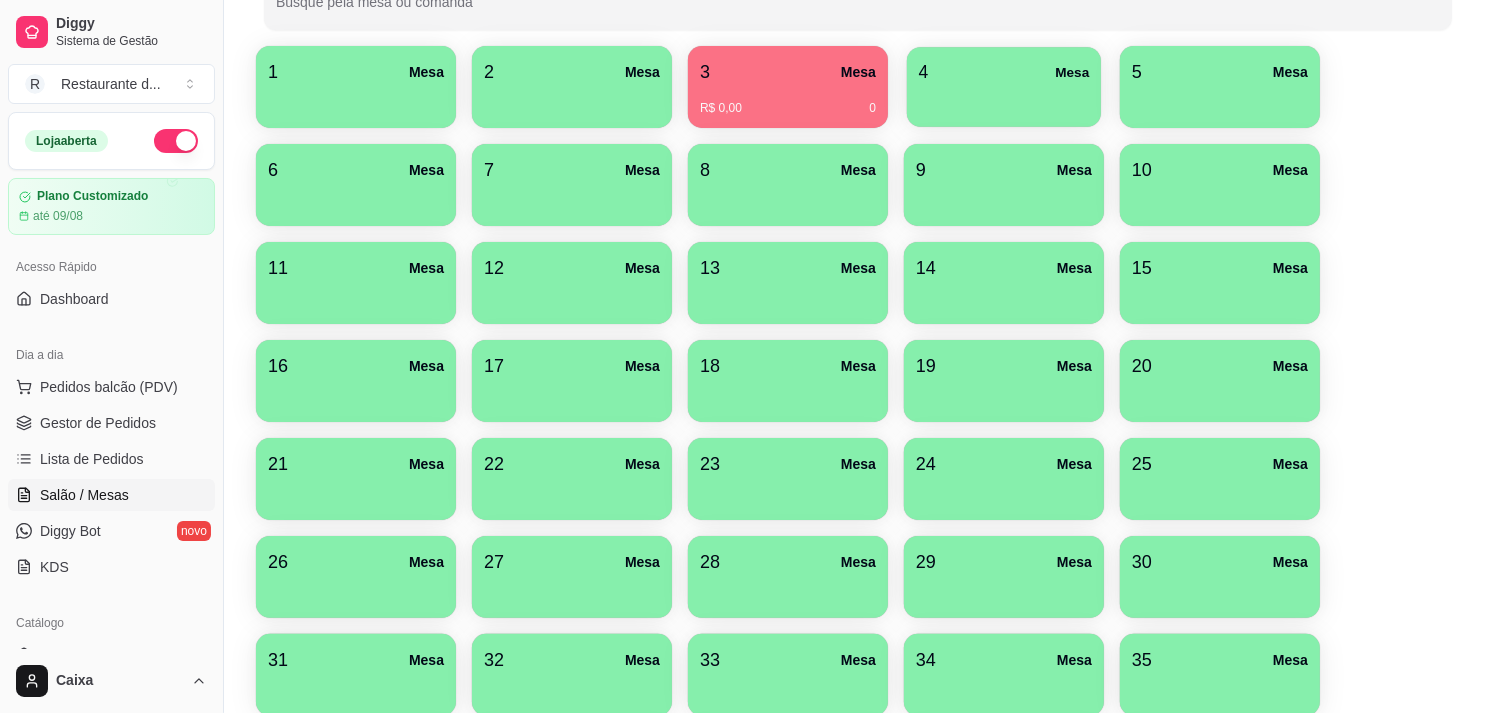 click on "4 Mesa" at bounding box center [1004, 87] 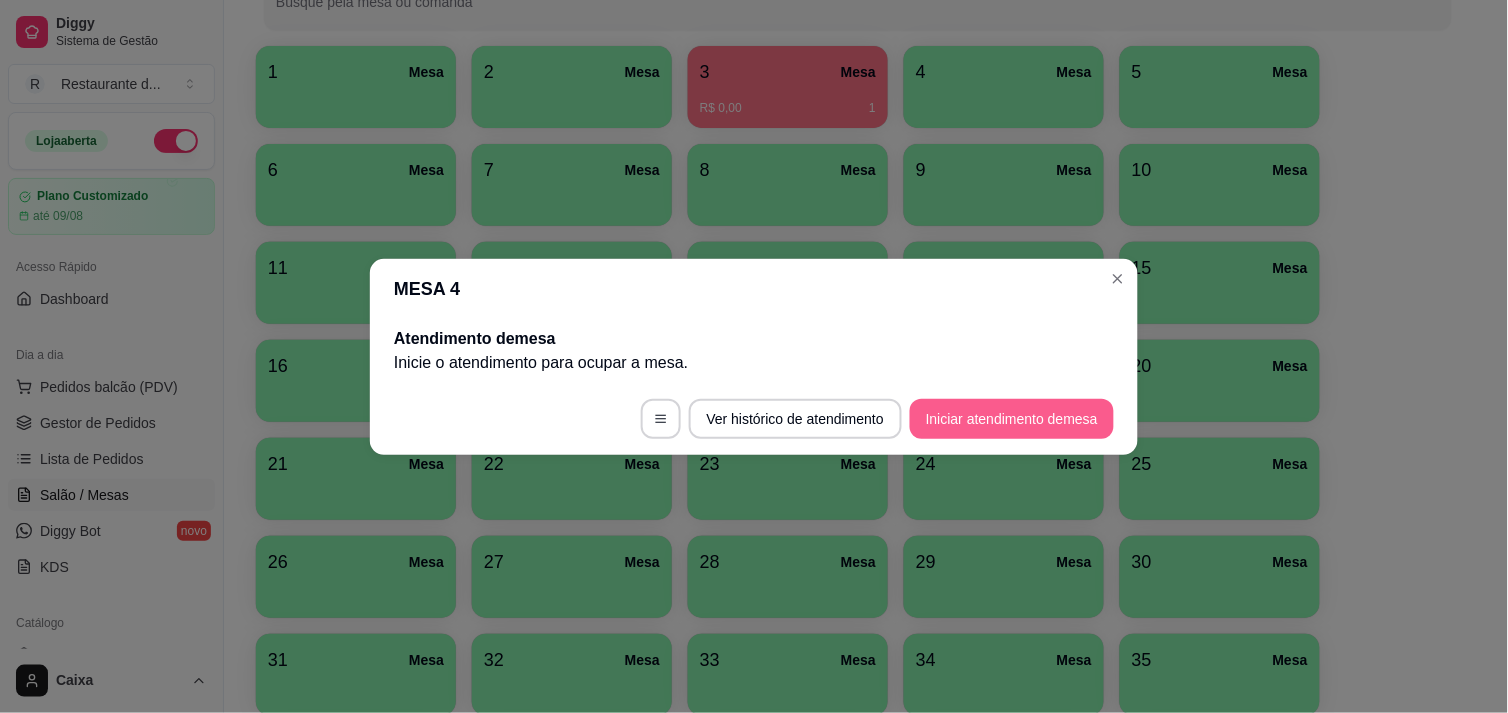 click on "Iniciar atendimento de  mesa" at bounding box center [1012, 419] 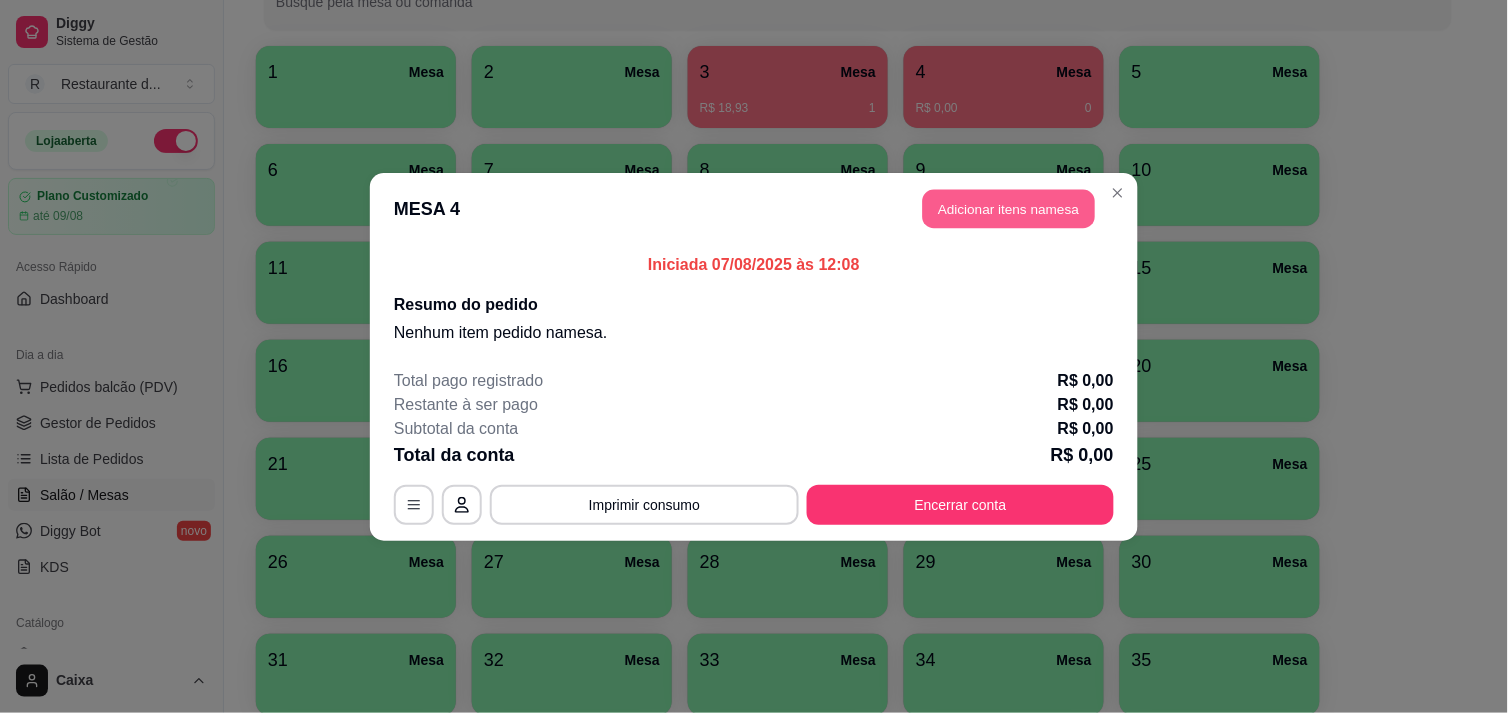 click on "Adicionar itens na  mesa" at bounding box center [1009, 208] 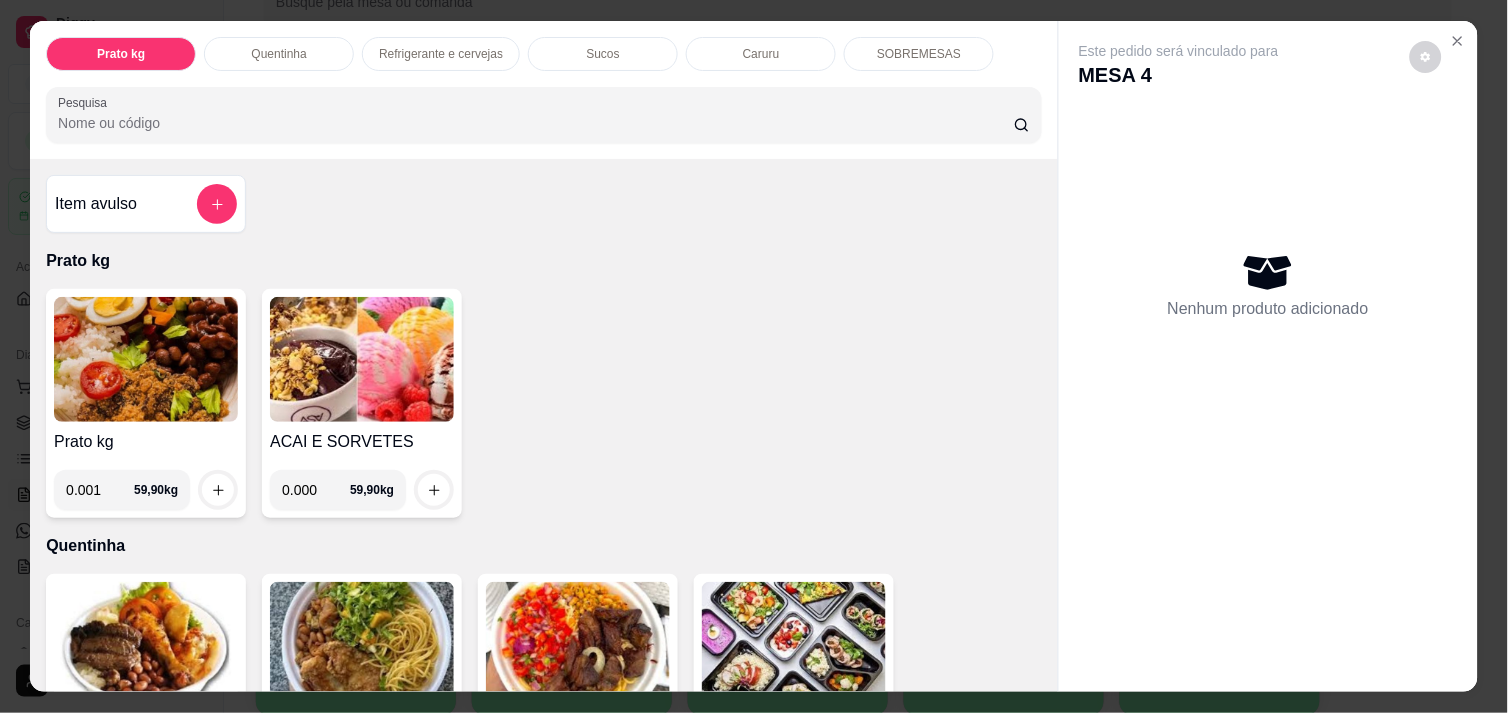 click on "0.001" at bounding box center (100, 490) 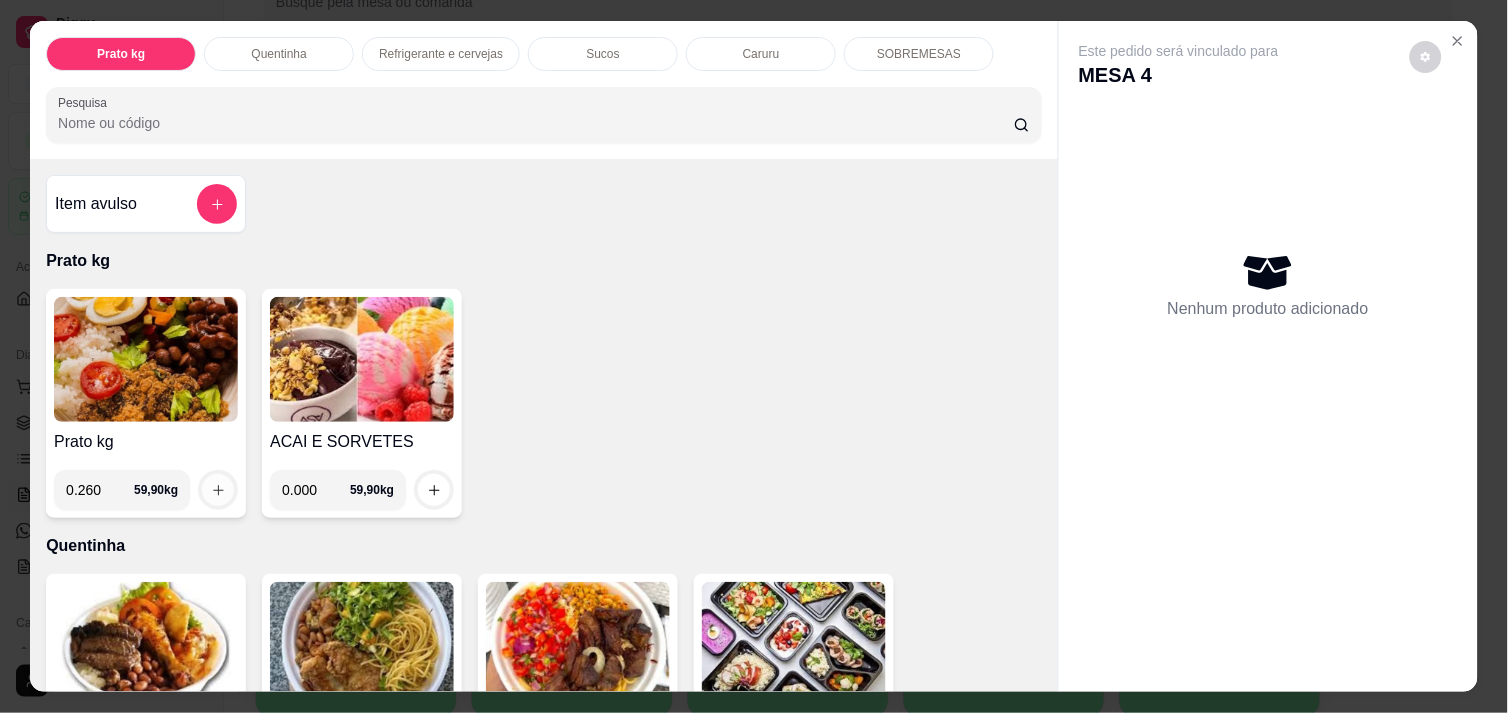 type on "0.260" 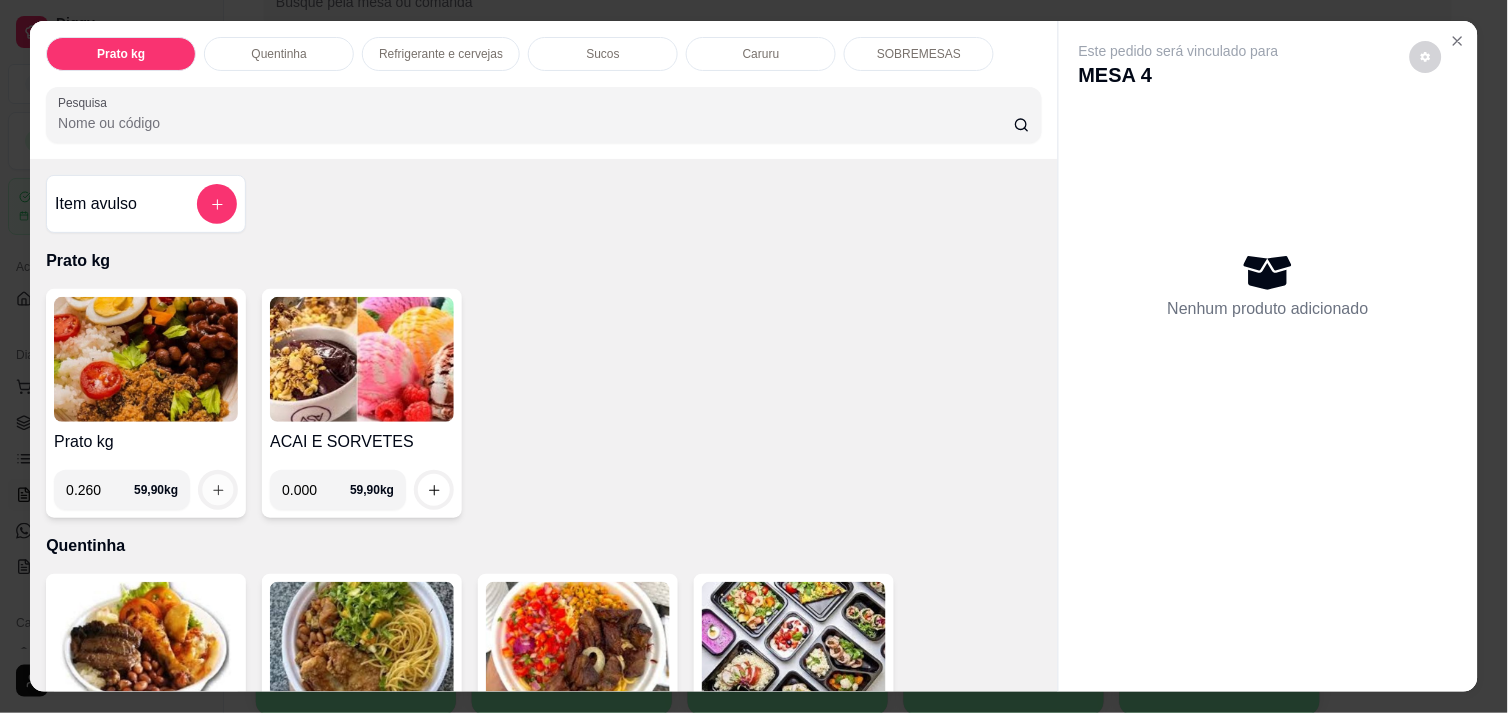 click 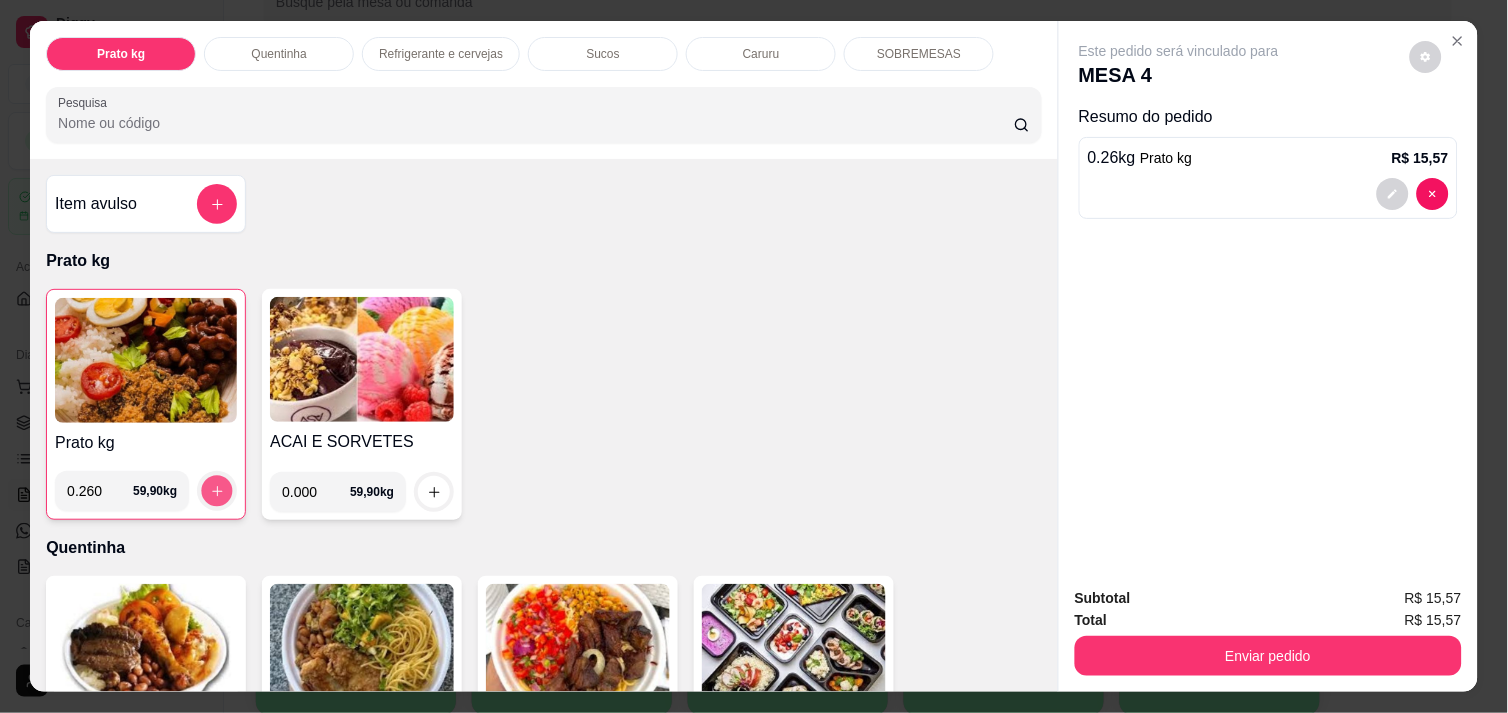 click 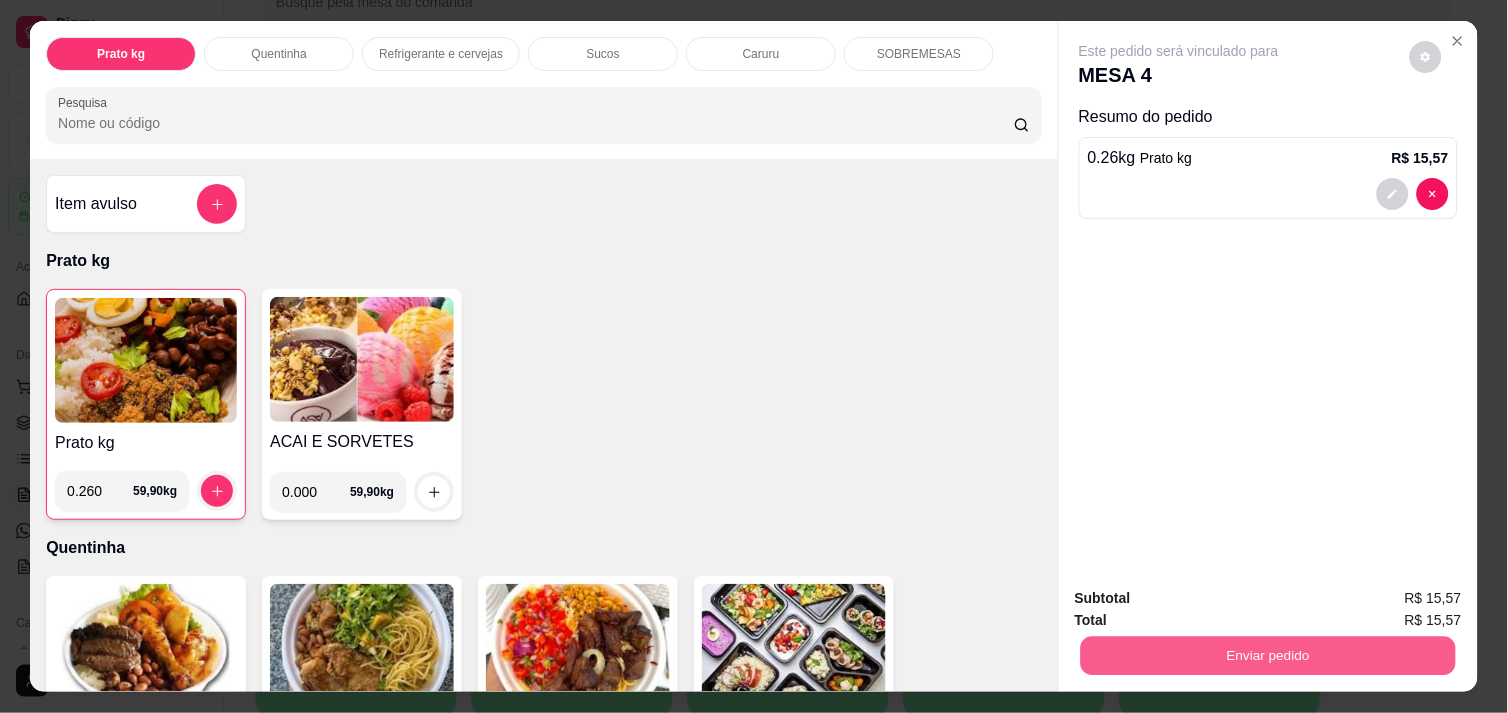 click on "Enviar pedido" at bounding box center [1268, 655] 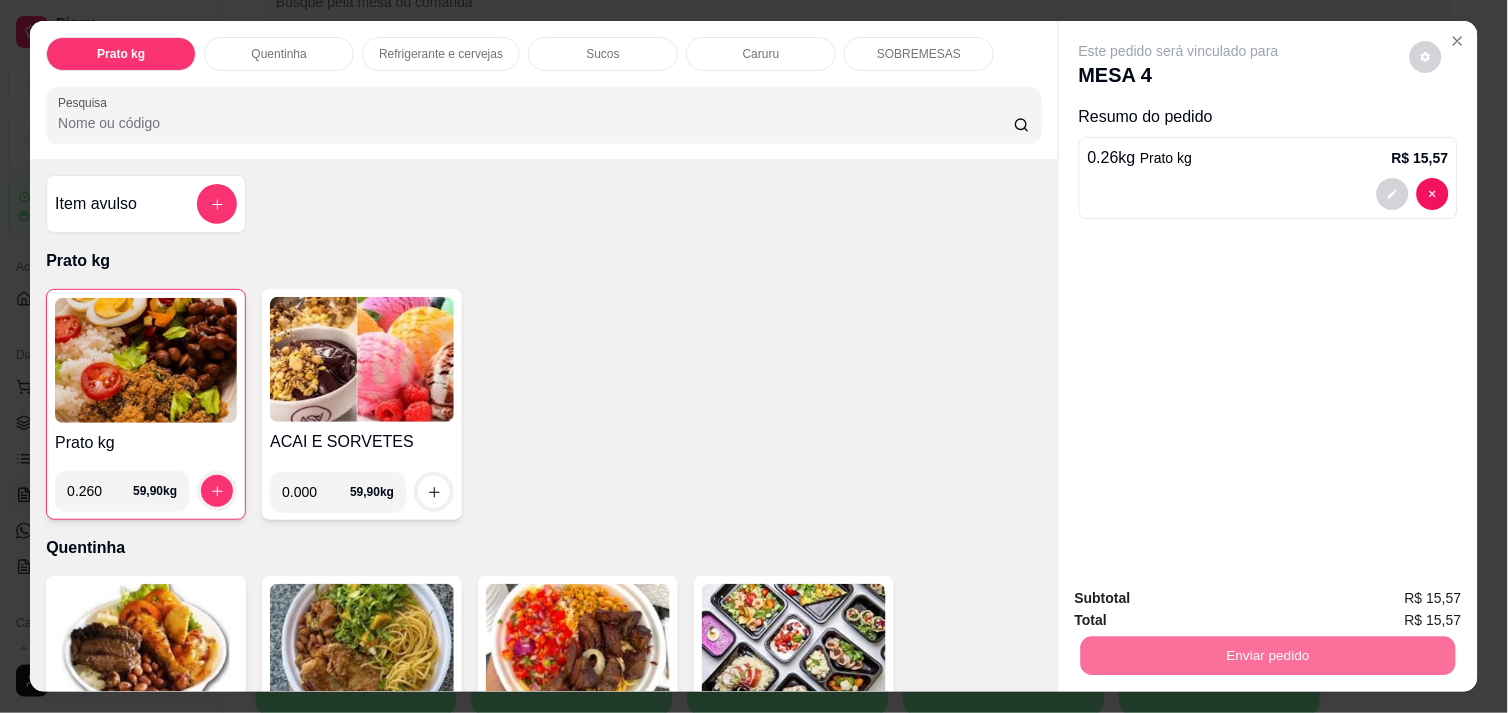 click on "Não registrar e enviar pedido" at bounding box center (1202, 598) 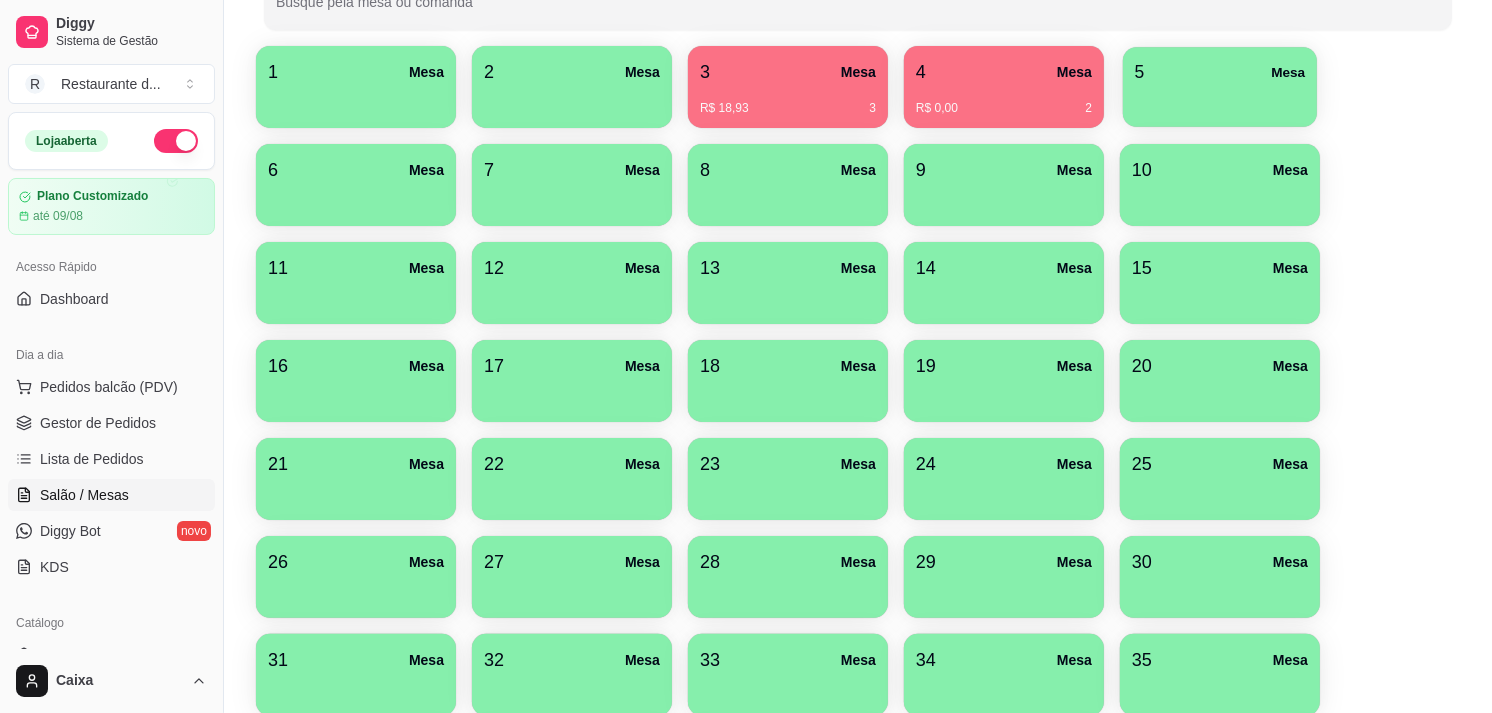 click at bounding box center [1220, 100] 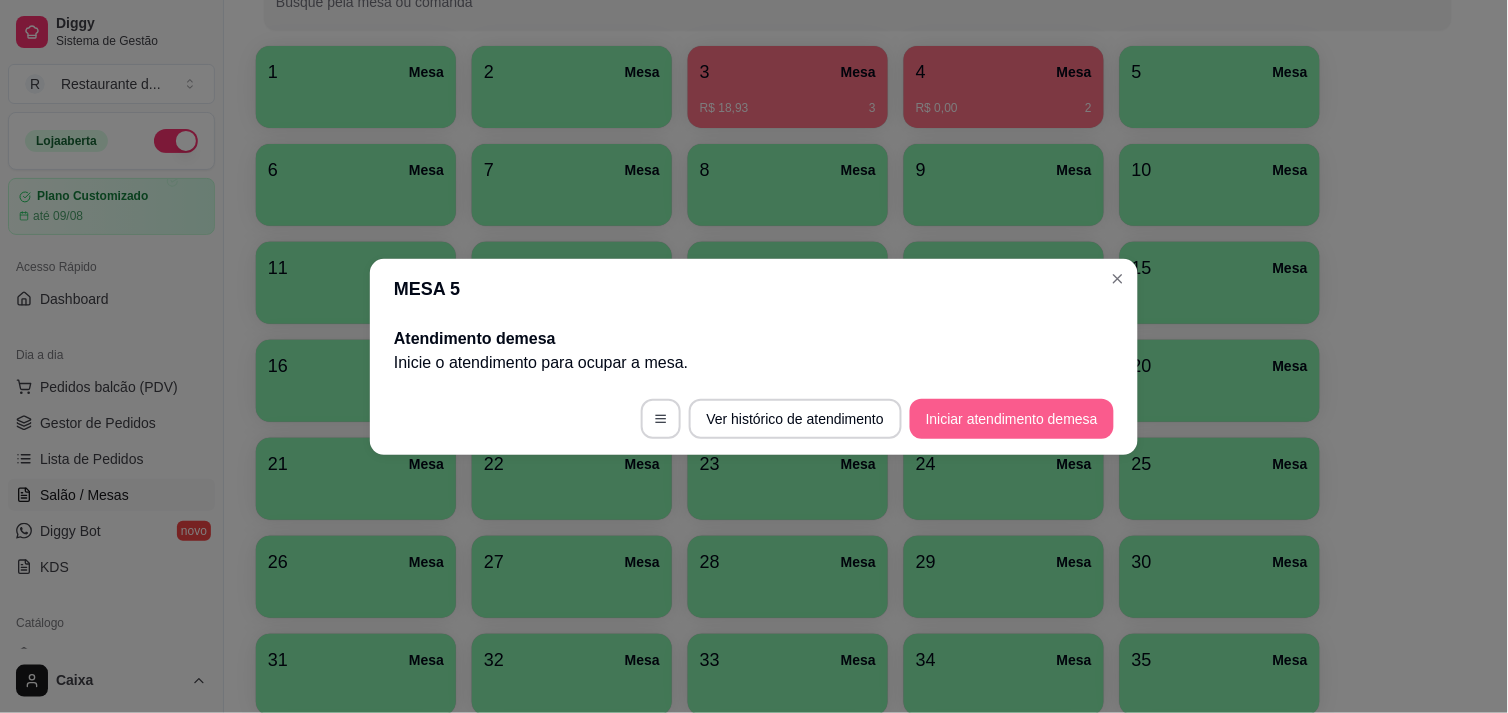 click on "Iniciar atendimento de  mesa" at bounding box center [1012, 419] 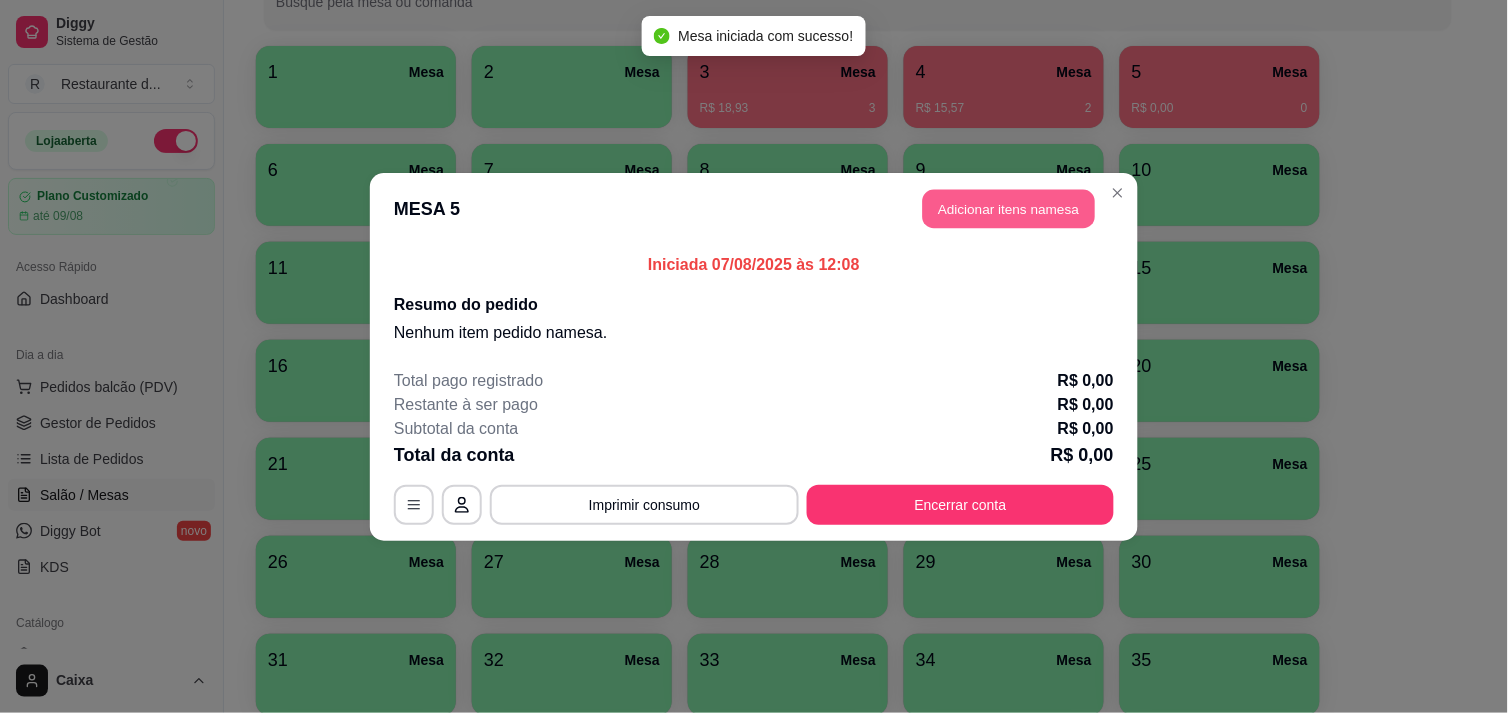 click on "Adicionar itens na  mesa" at bounding box center (1009, 208) 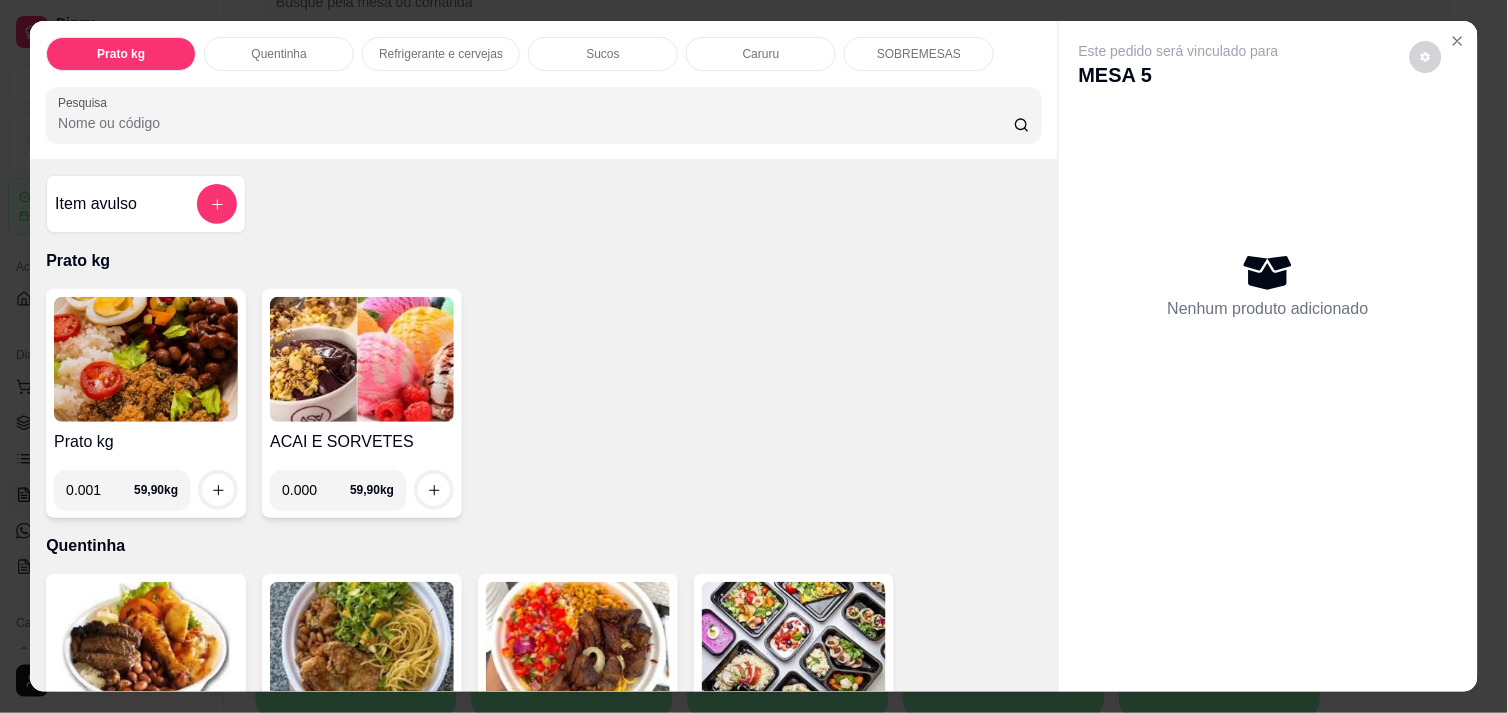 click on "0.001" at bounding box center (100, 490) 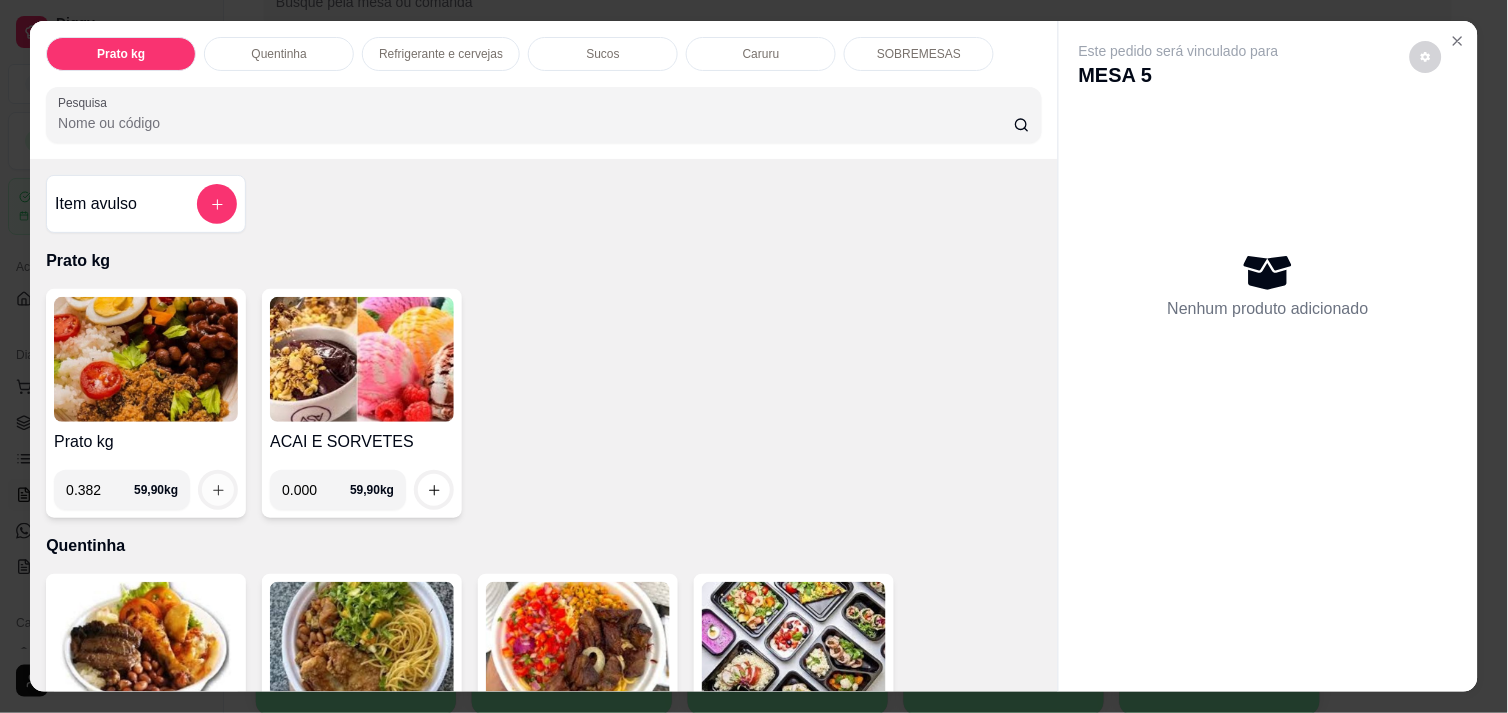 type on "0.382" 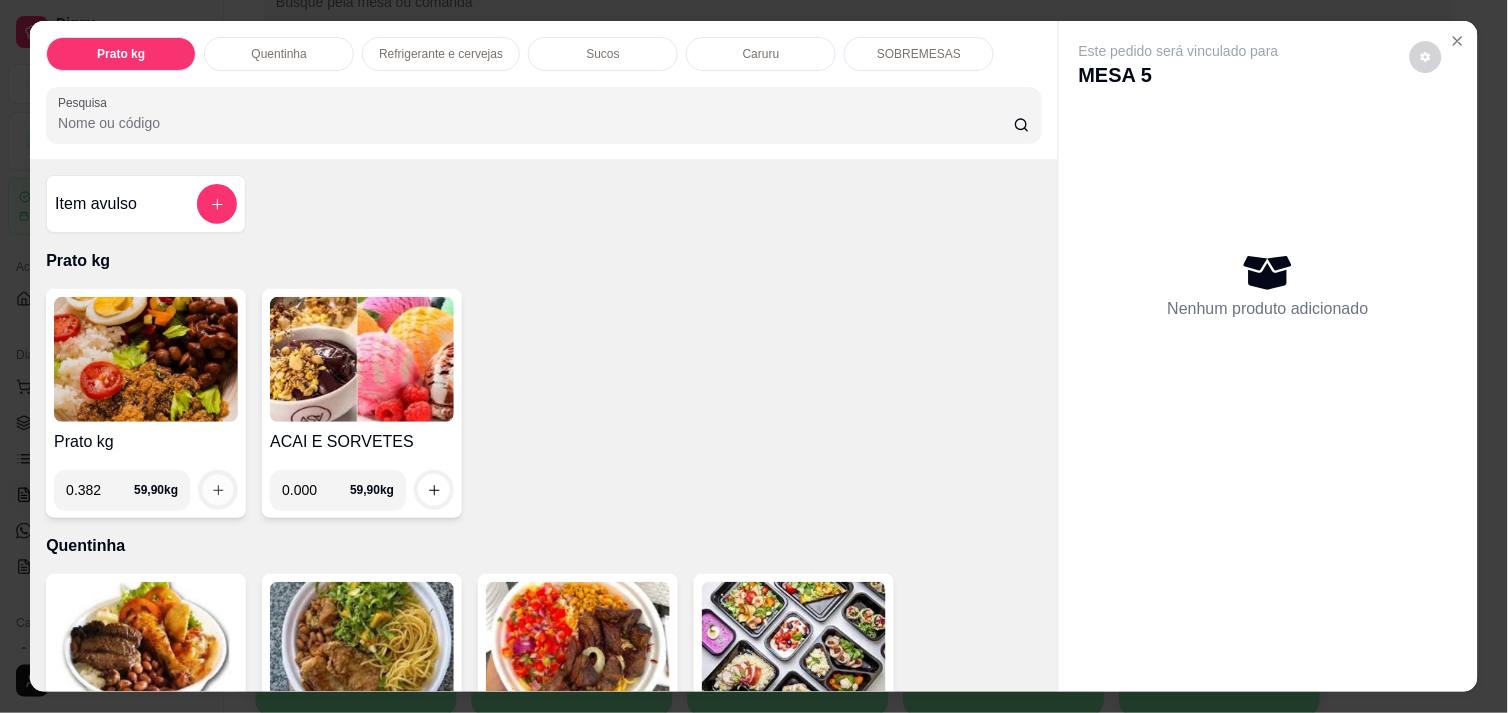 click at bounding box center [218, 490] 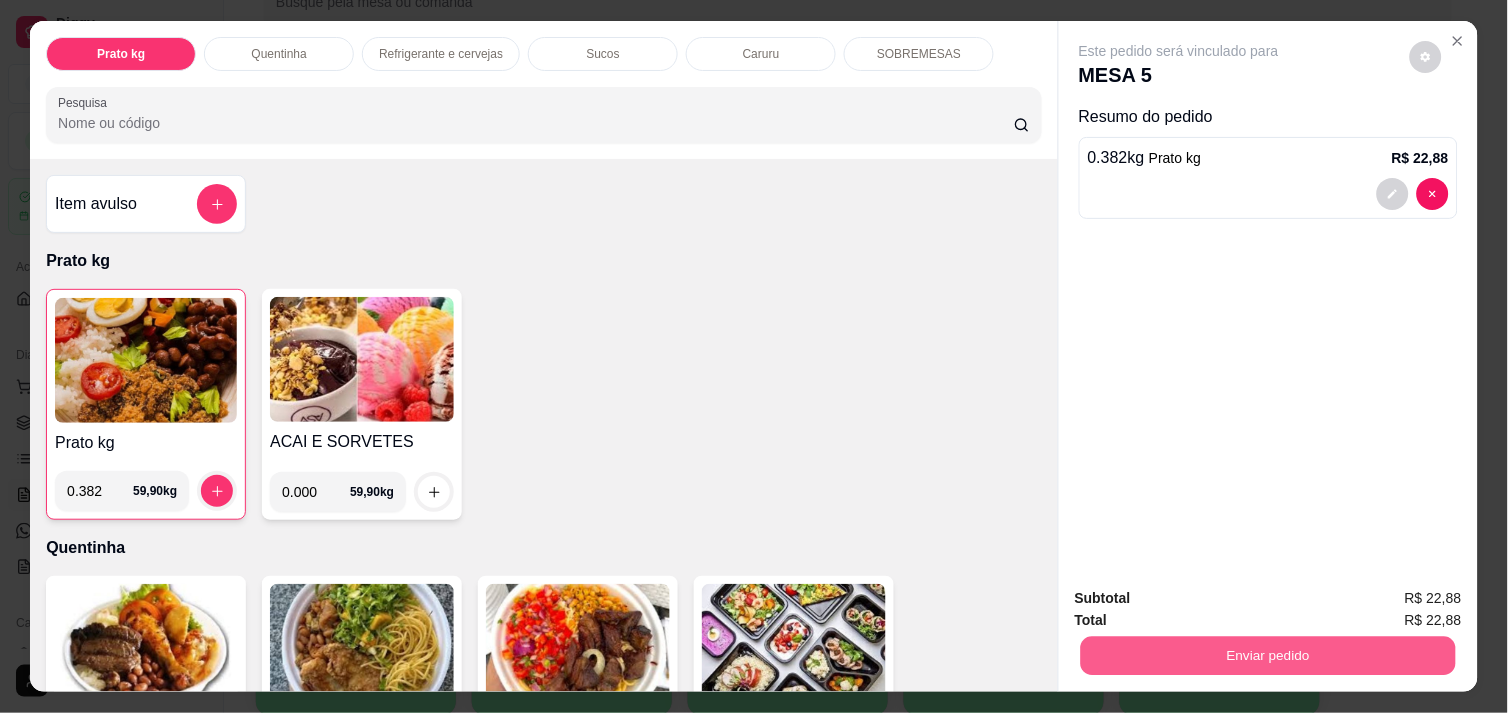 click on "Enviar pedido" at bounding box center (1268, 655) 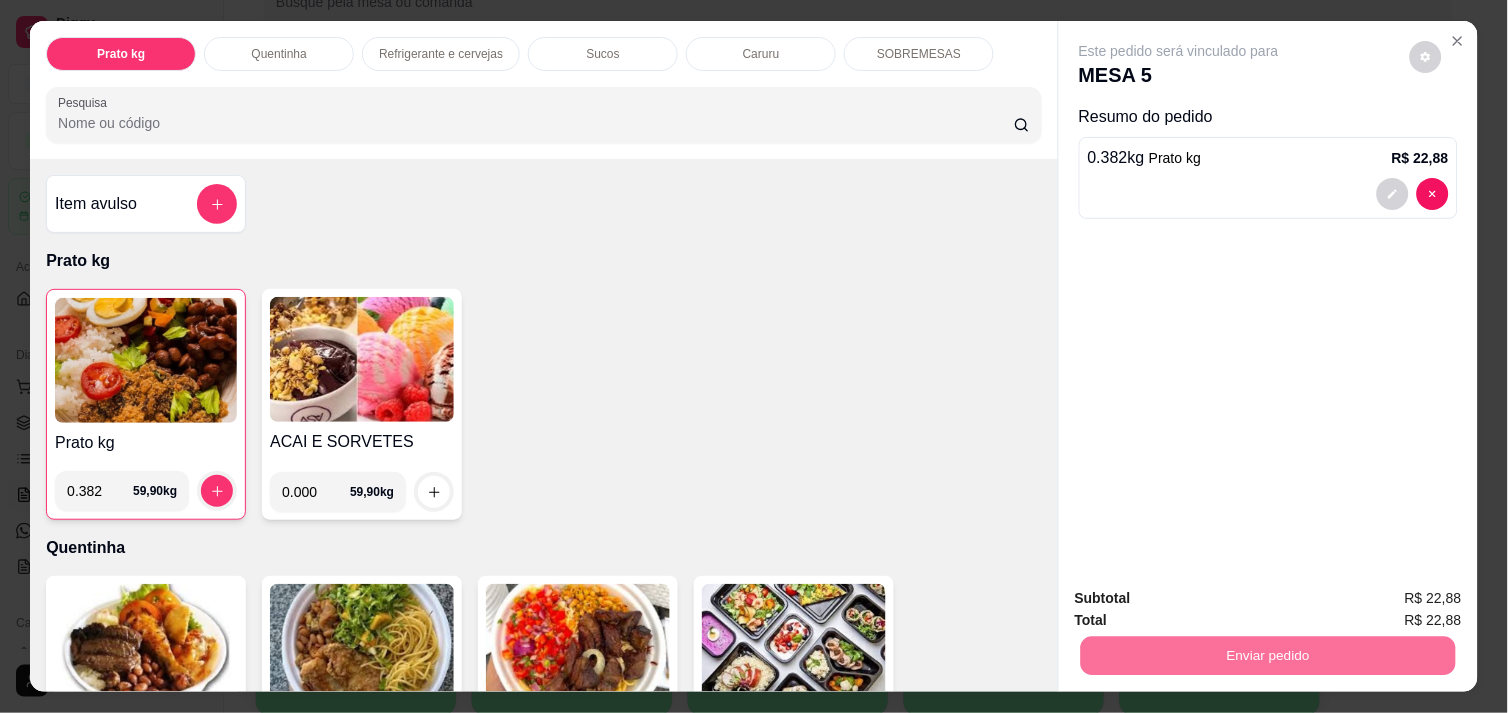 click on "Quentinha tamanho P   R$ 20,00 0 Quentinha tamanho M   R$ 25,00 0 Quentinha tamanho G   R$ 28,00 0 MARMITA   R$ 50,00 0 MARMITA   R$ 40,00 0" at bounding box center [544, 853] 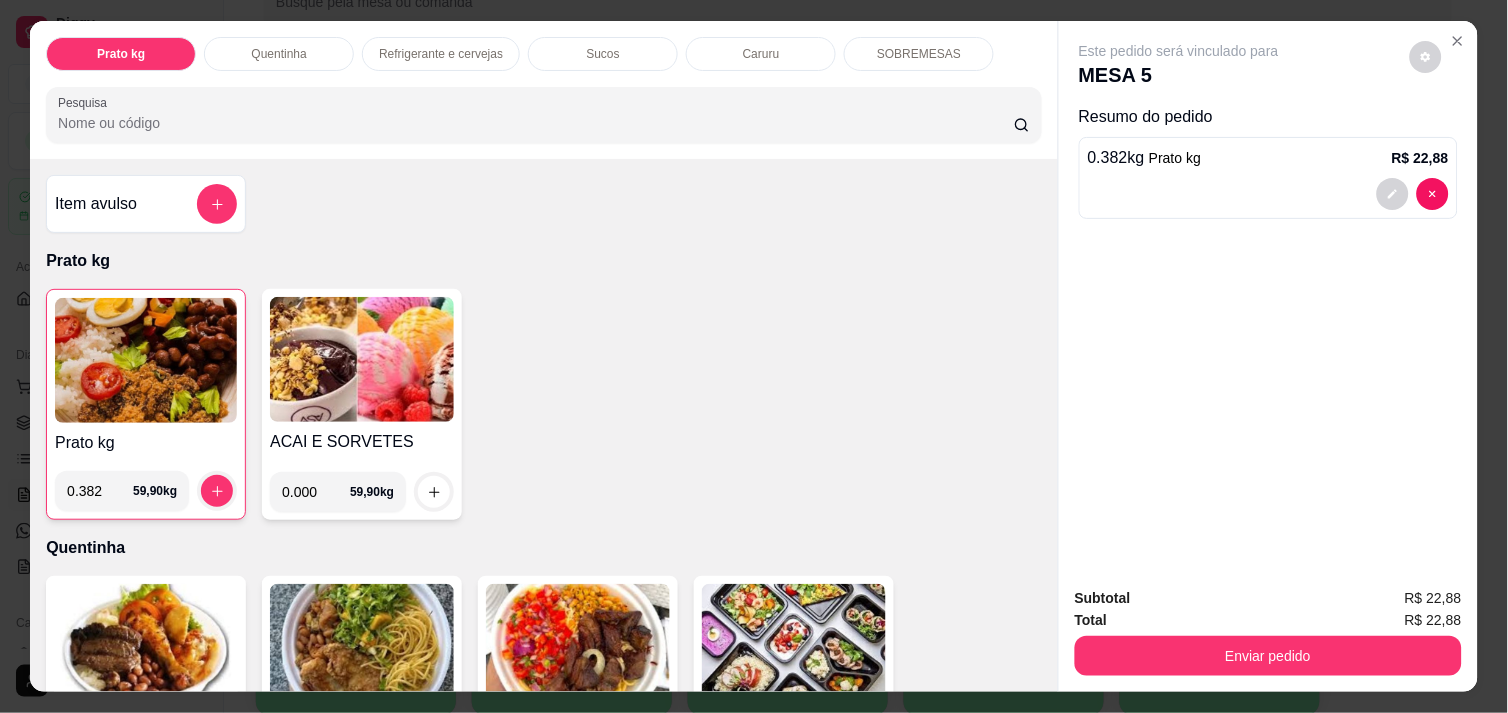click on "Item avulso Prato kg Prato kg   0.382 59,90 kg ACAI E SORVETES    0.000 59,90 kg Quentinha Quentinha tamanho P   R$ 20,00 0 Quentinha tamanho M   R$ 25,00 0 Quentinha tamanho G   R$ 28,00 0 MARMITA   R$ 50,00 0 MARMITA   R$ 40,00 0 Refrigerante e cervejas  Coca Lata    R$ 6,00 0 Guaraná lata   R$ 6,00 0 Refrigerante 1l   R$ 10,00 0 h20   R$ 7,00 0 agua com gas   R$ 4,00 0 agua 250 ml   R$ 3,00 0 heineken 600ml   R$ 15,00 0 heineken long   R$ 10,00 0 amistel lata   R$ 6,00 0 Sucos Copo suco   R$ 8,00 0 Jarra suco   R$ 15,00 0 Caruru Caruaru meio kg   R$ 30,00 0 SOBREMESAS 123 - MOUSSE   R$ 6,00 0 DELÍCIA DE MORANGO   R$ 6,00 0 DEÍCIA DE ABACAXI   R$ 6,00 0 COCADA CREMOSA   R$ 5,00 0" at bounding box center (544, 425) 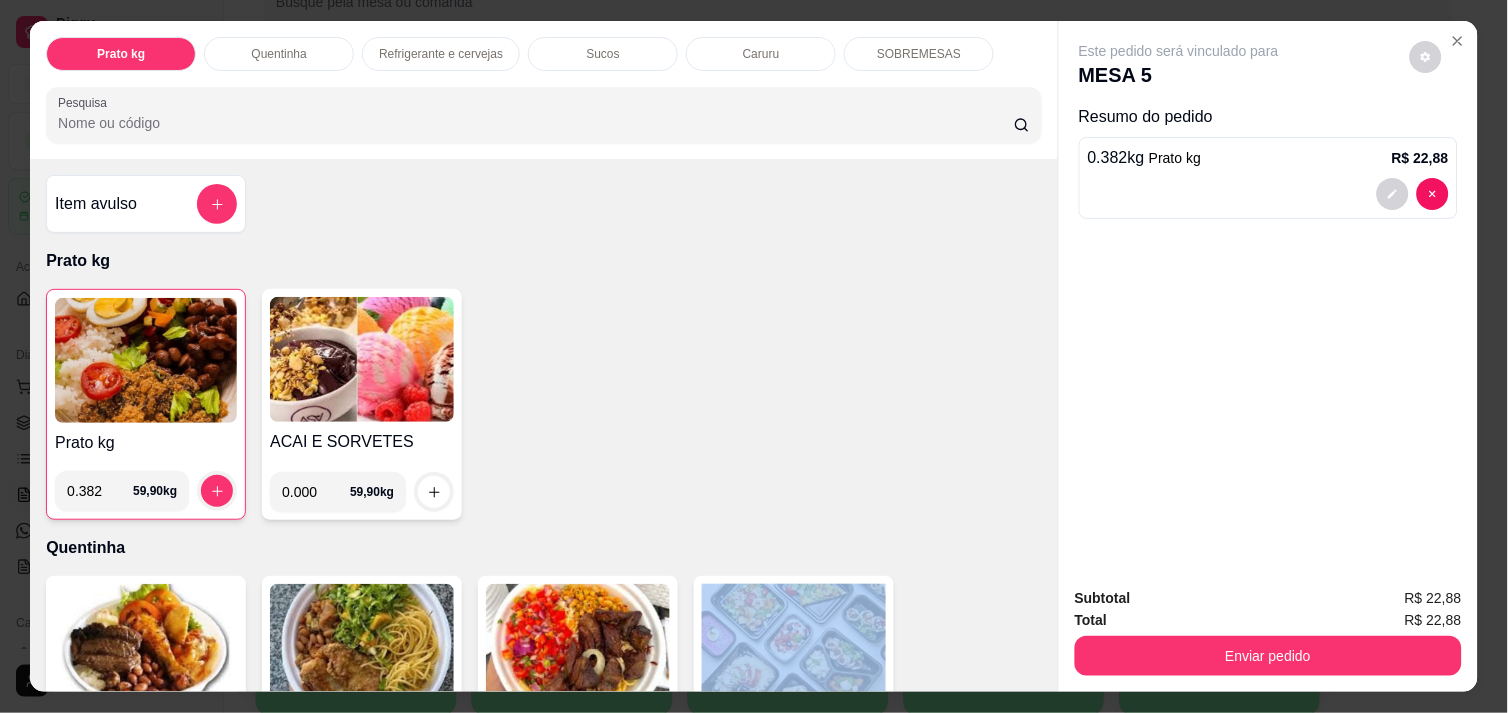 click on "Item avulso Prato kg Prato kg   0.382 59,90 kg ACAI E SORVETES    0.000 59,90 kg Quentinha Quentinha tamanho P   R$ 20,00 0 Quentinha tamanho M   R$ 25,00 0 Quentinha tamanho G   R$ 28,00 0 MARMITA   R$ 50,00 0 MARMITA   R$ 40,00 0 Refrigerante e cervejas  Coca Lata    R$ 6,00 0 Guaraná lata   R$ 6,00 0 Refrigerante 1l   R$ 10,00 0 h20   R$ 7,00 0 agua com gas   R$ 4,00 0 agua 250 ml   R$ 3,00 0 heineken 600ml   R$ 15,00 0 heineken long   R$ 10,00 0 amistel lata   R$ 6,00 0 Sucos Copo suco   R$ 8,00 0 Jarra suco   R$ 15,00 0 Caruru Caruaru meio kg   R$ 30,00 0 SOBREMESAS 123 - MOUSSE   R$ 6,00 0 DELÍCIA DE MORANGO   R$ 6,00 0 DEÍCIA DE ABACAXI   R$ 6,00 0 COCADA CREMOSA   R$ 5,00 0" at bounding box center [544, 425] 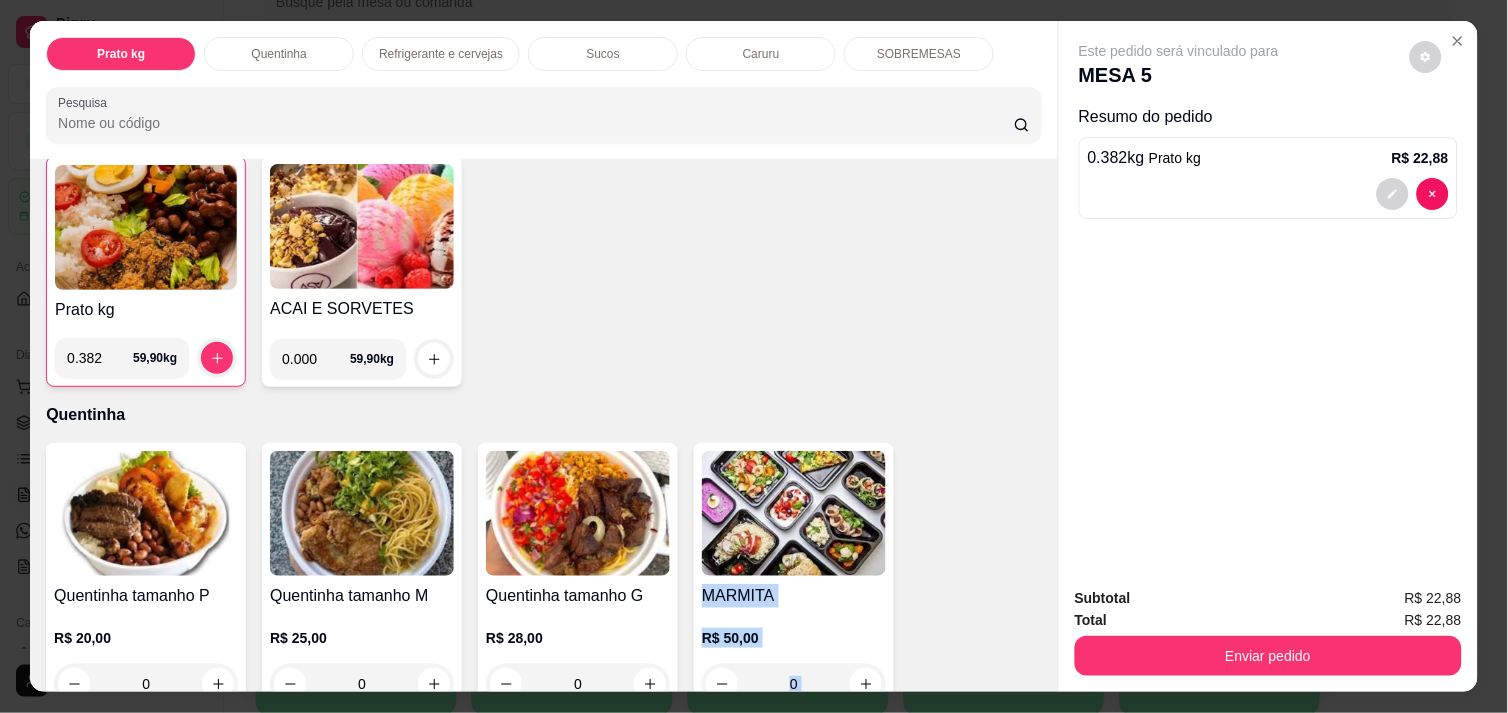 scroll, scrollTop: 152, scrollLeft: 0, axis: vertical 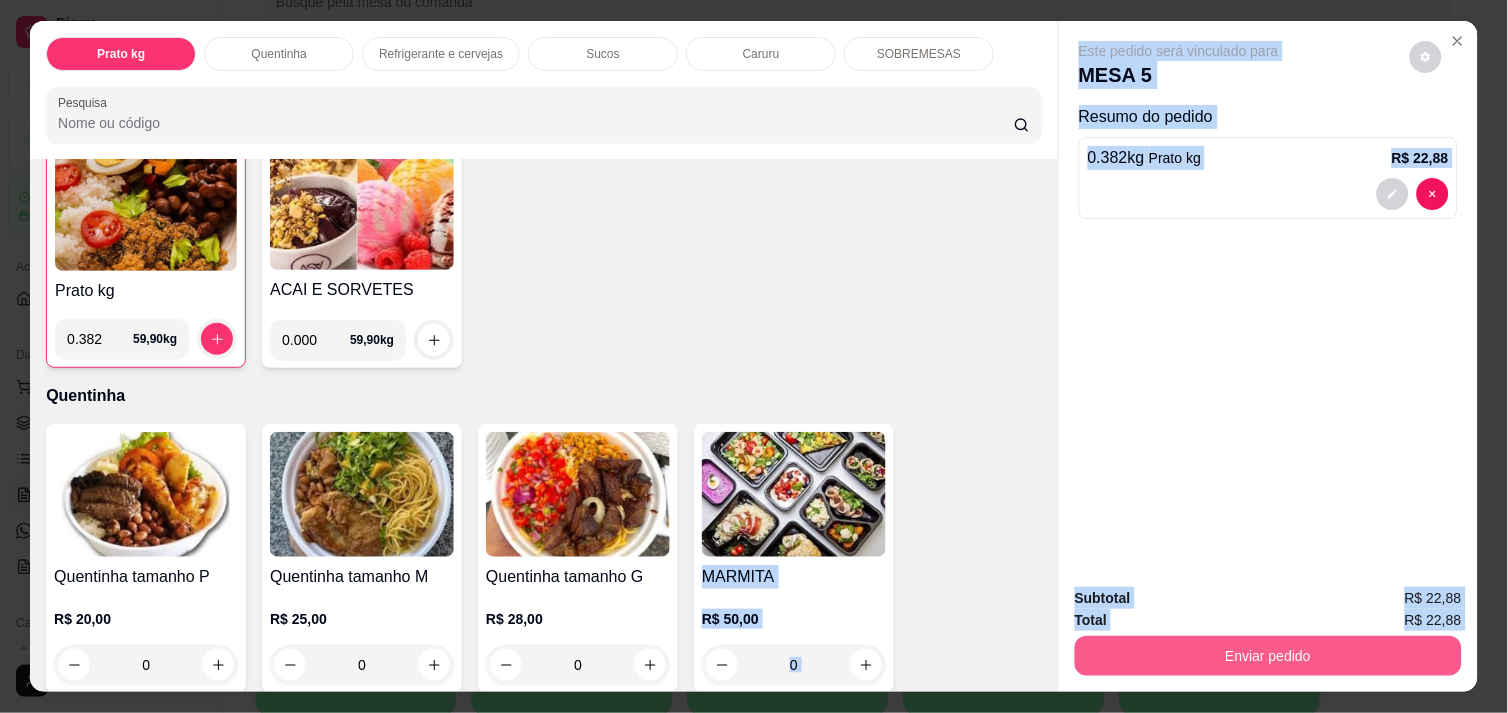 drag, startPoint x: 1032, startPoint y: 671, endPoint x: 1070, endPoint y: 654, distance: 41.62932 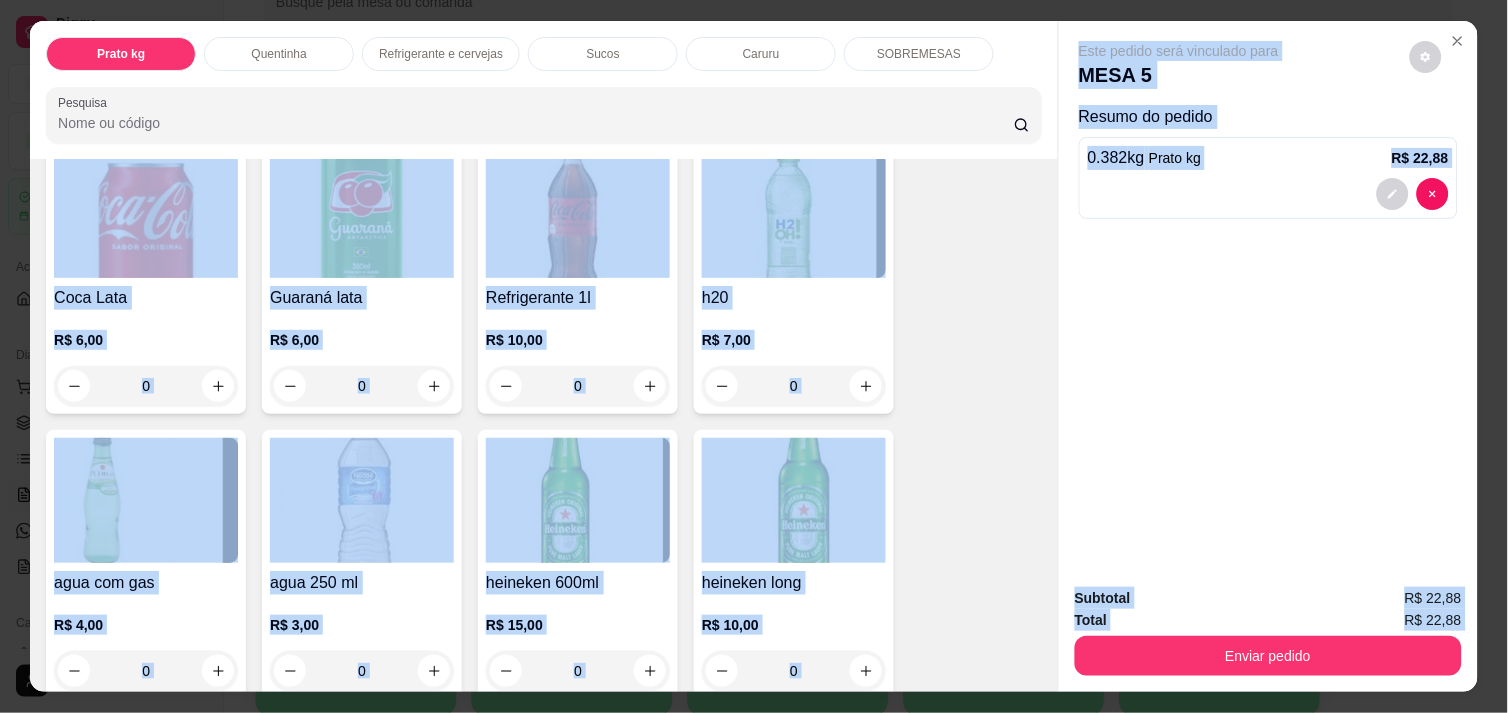 scroll, scrollTop: 1085, scrollLeft: 0, axis: vertical 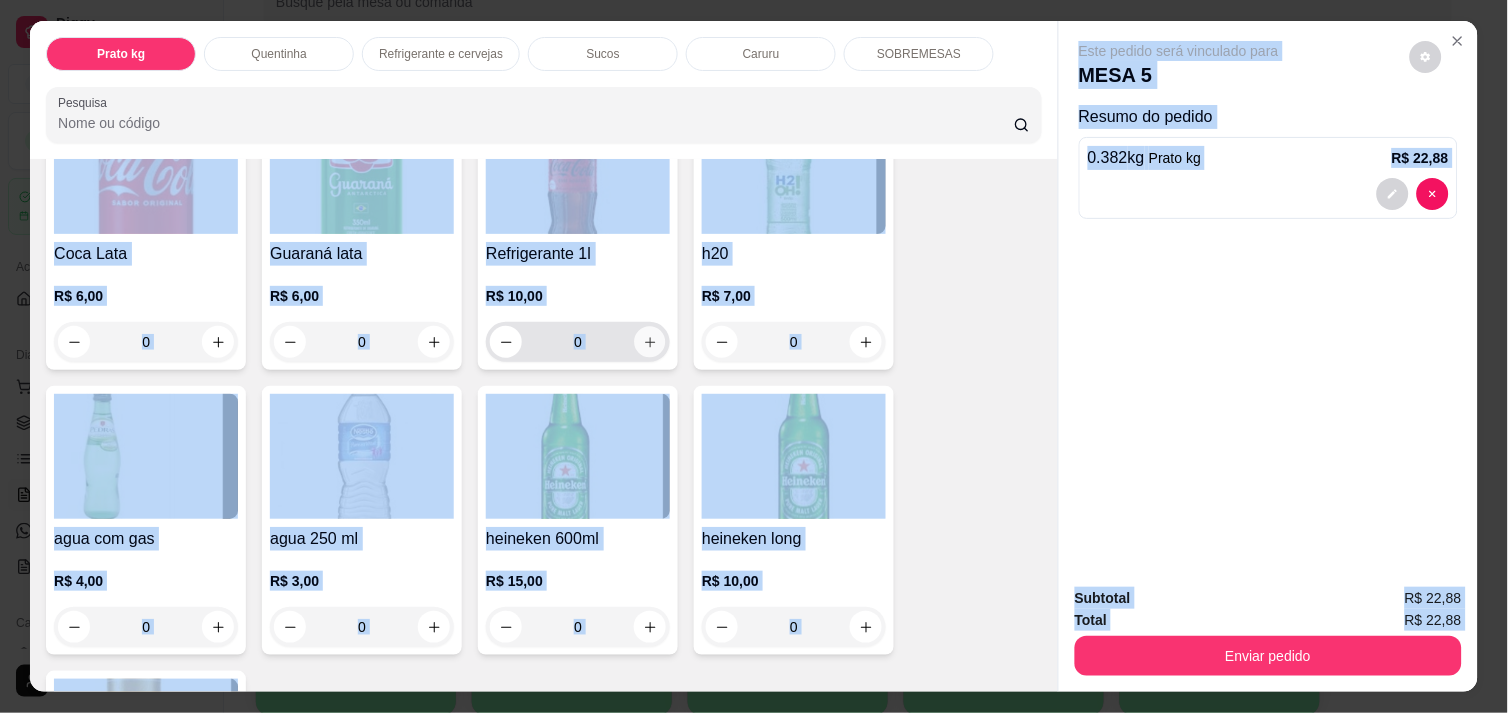 click at bounding box center (650, 342) 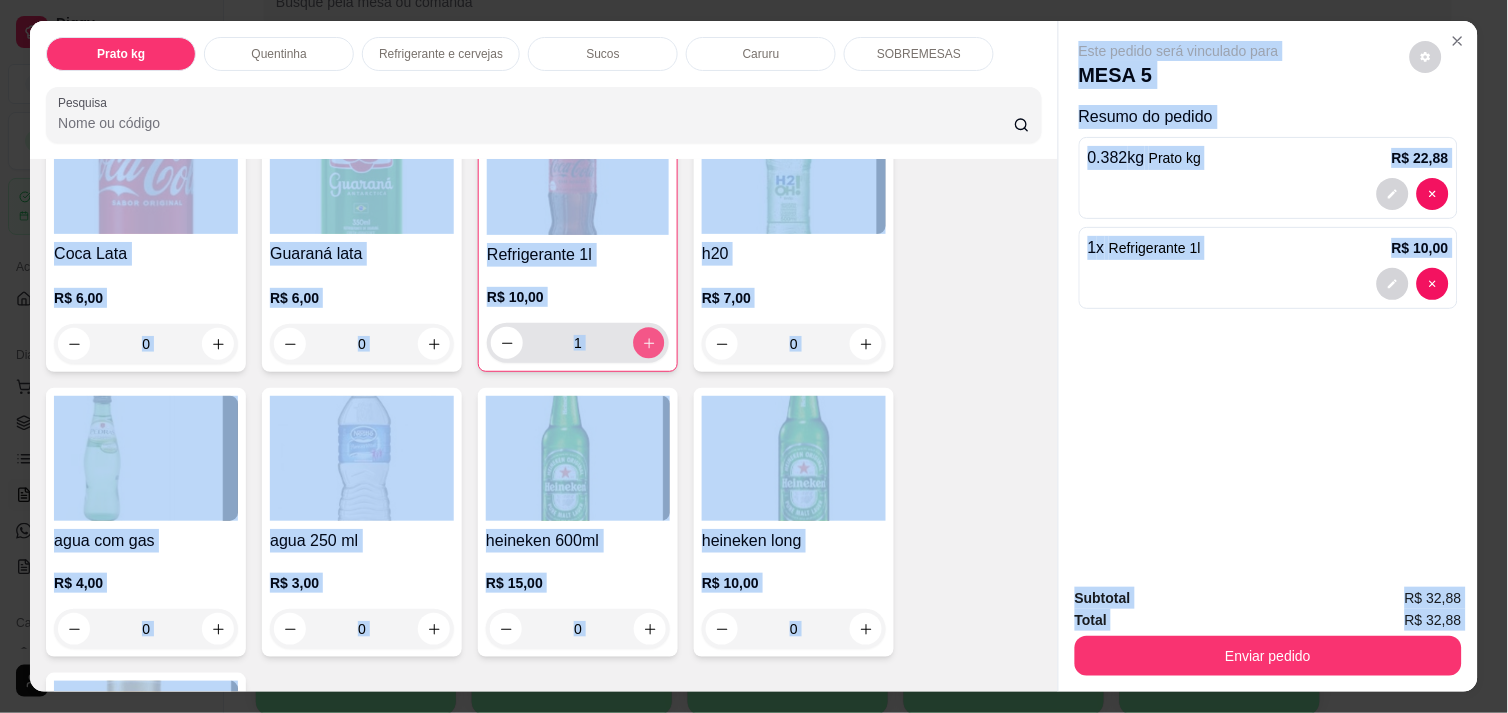 click at bounding box center (649, 343) 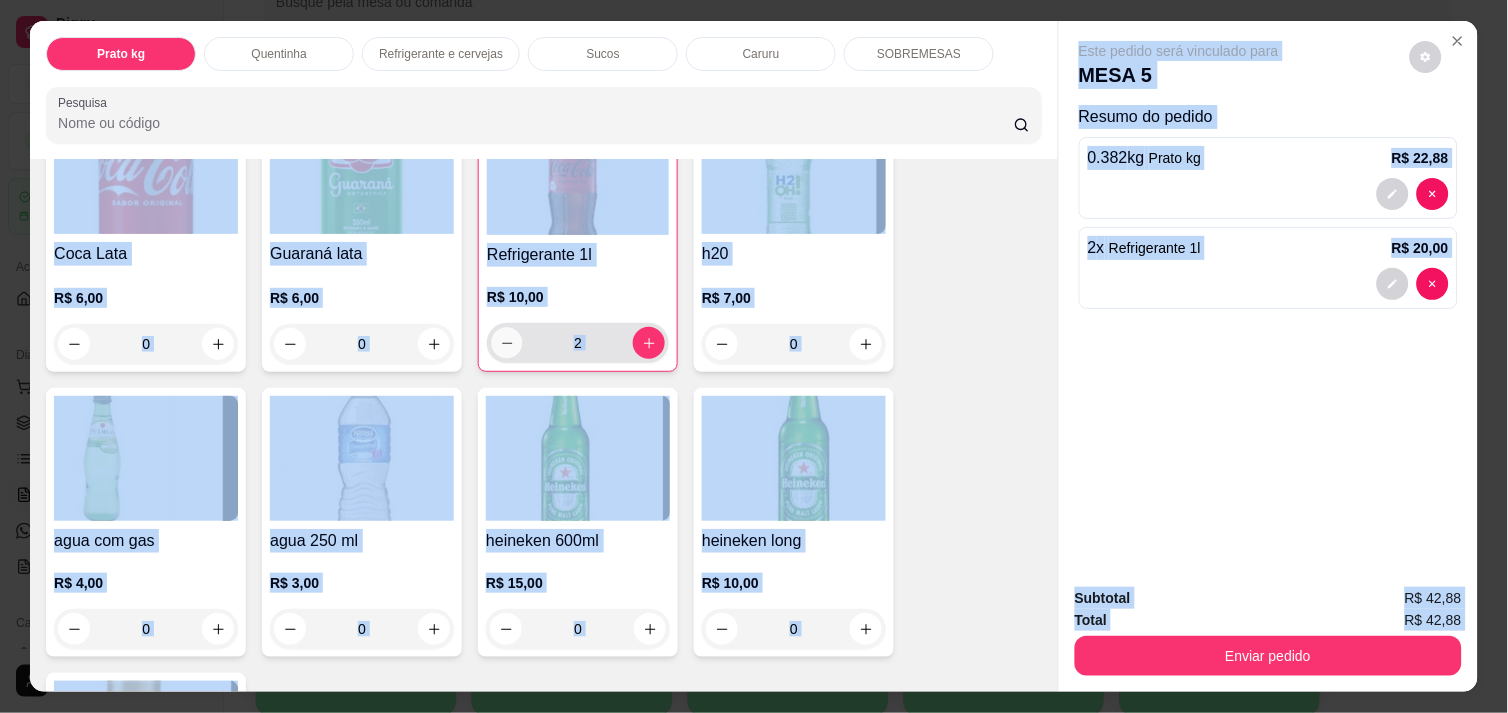 click 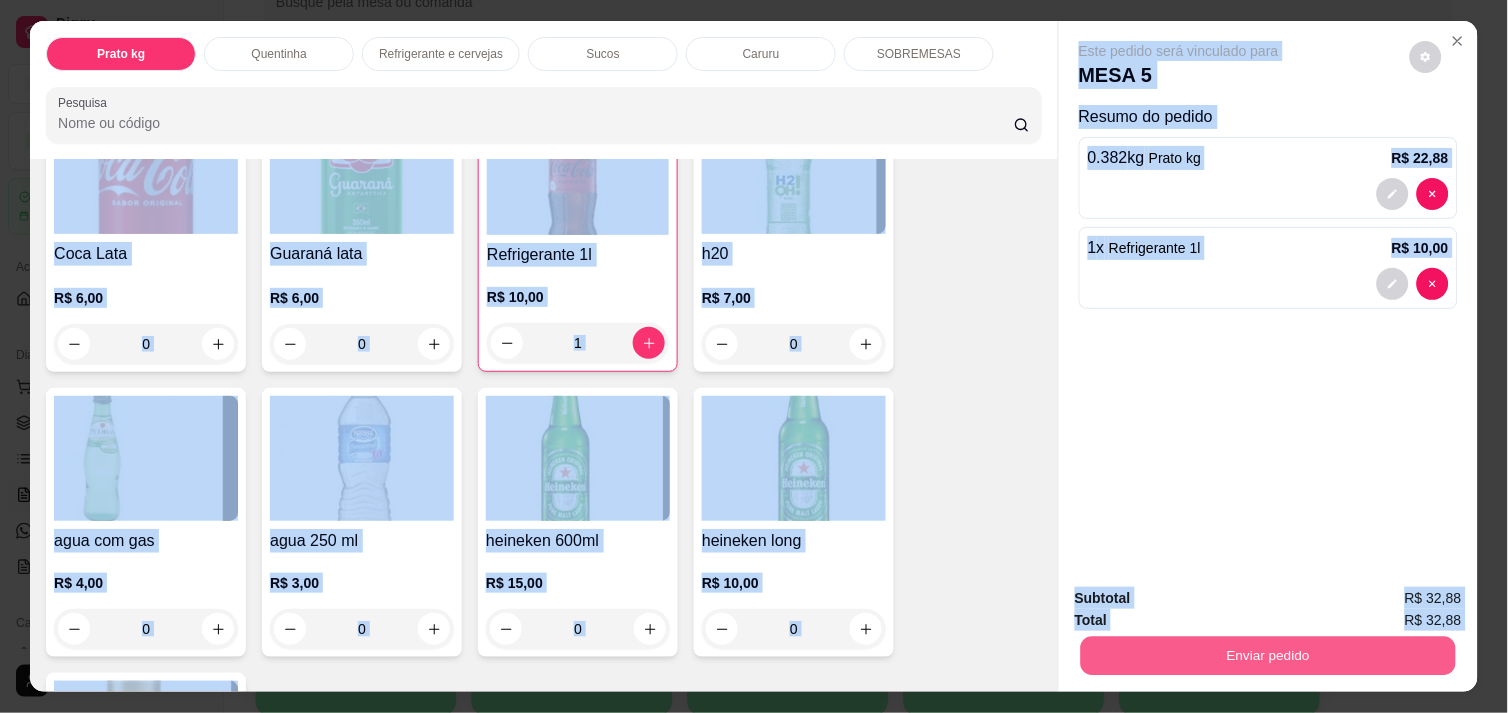 click on "Enviar pedido" at bounding box center [1268, 655] 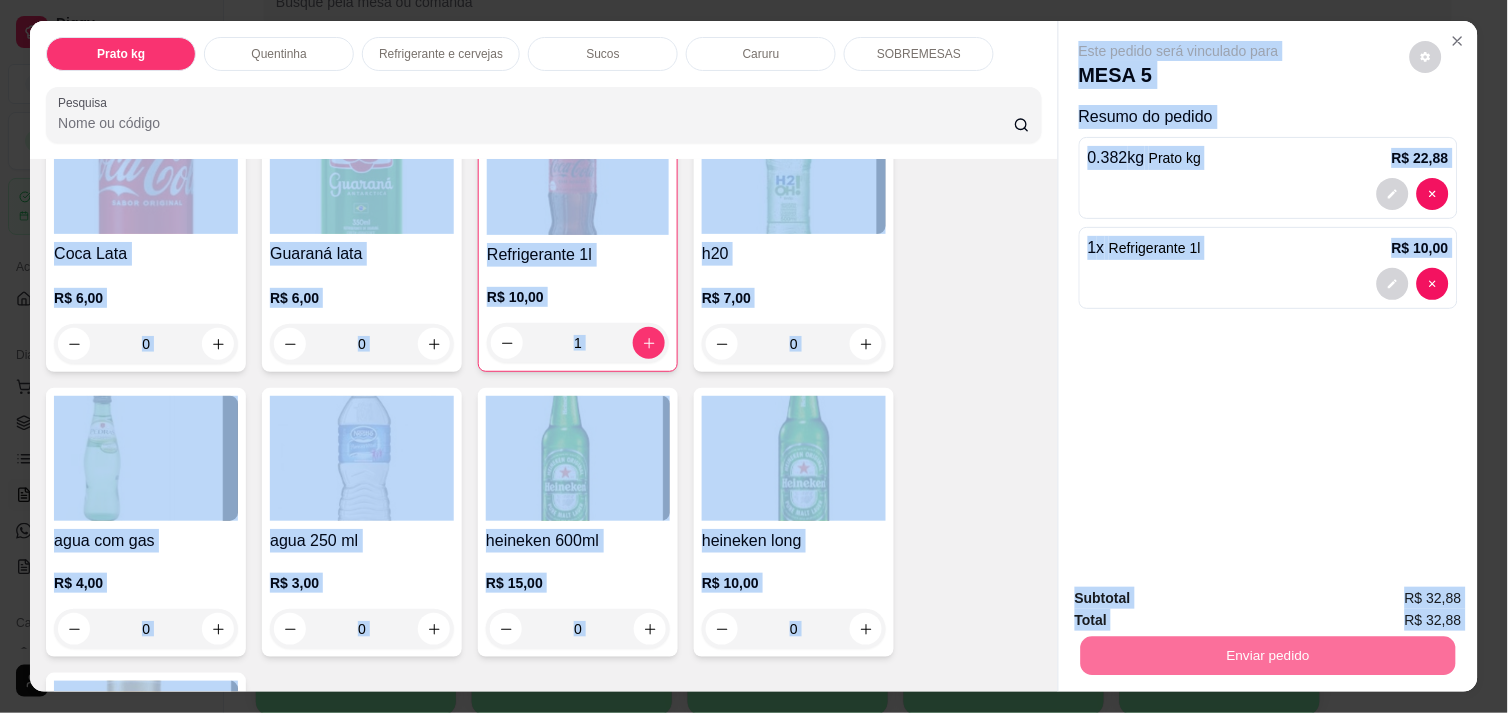 click on "Não registrar e enviar pedido" at bounding box center [1202, 598] 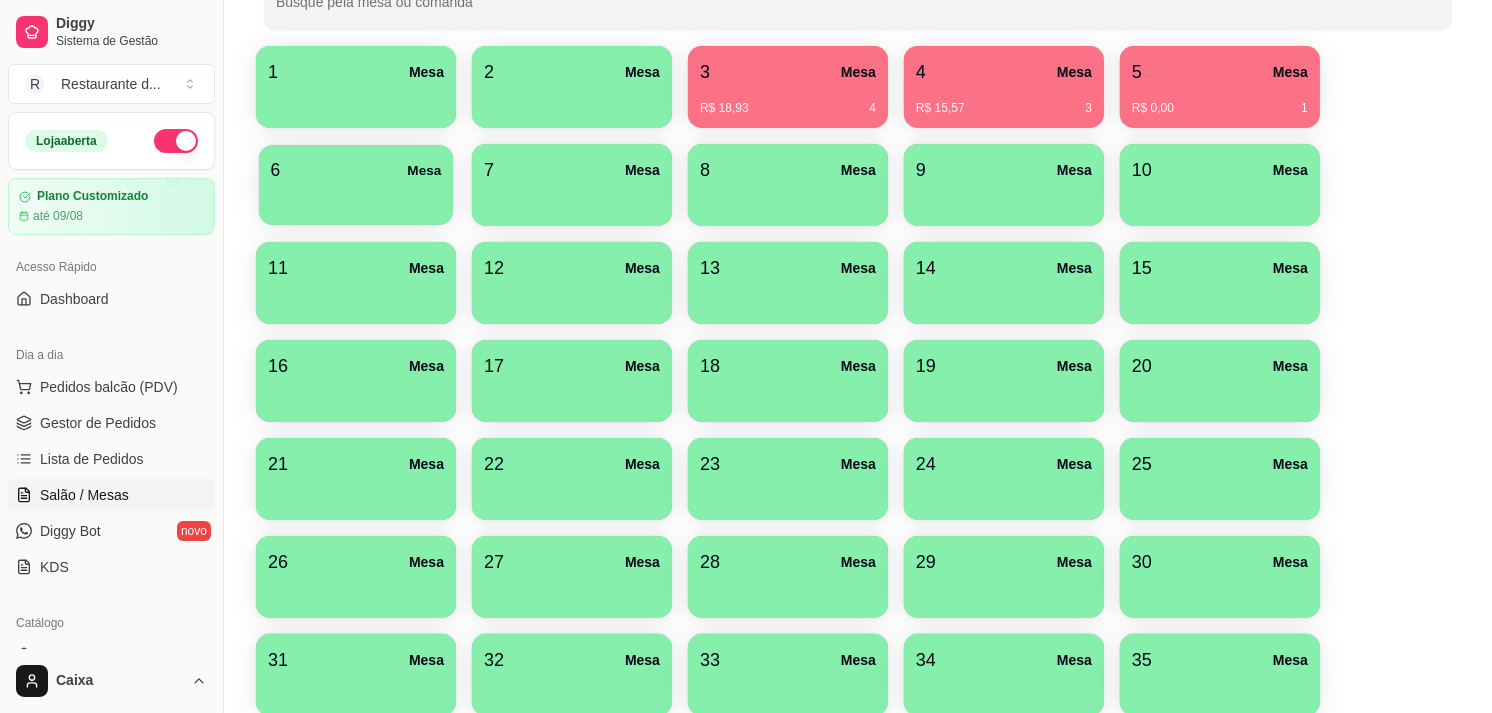 click on "6 Mesa" at bounding box center [356, 170] 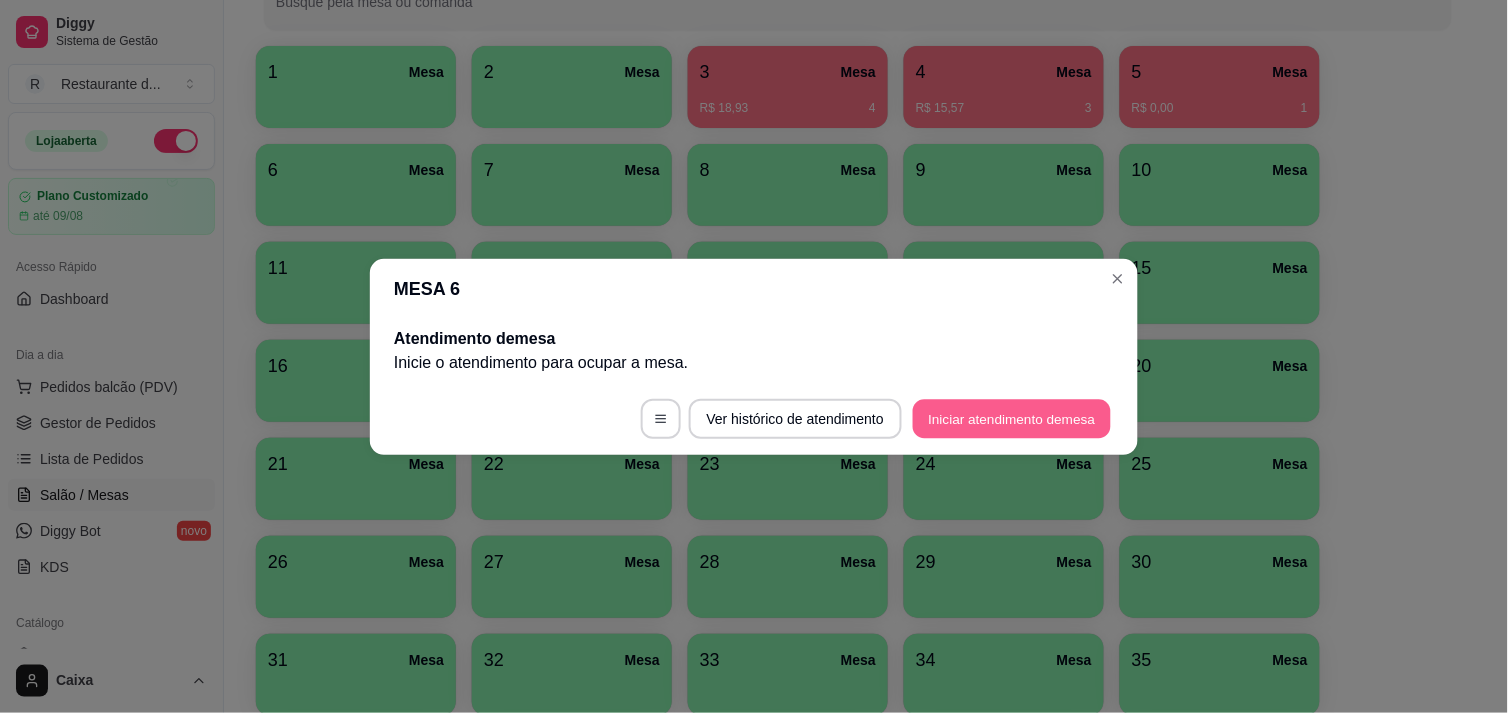click on "Iniciar atendimento de  mesa" at bounding box center [1012, 418] 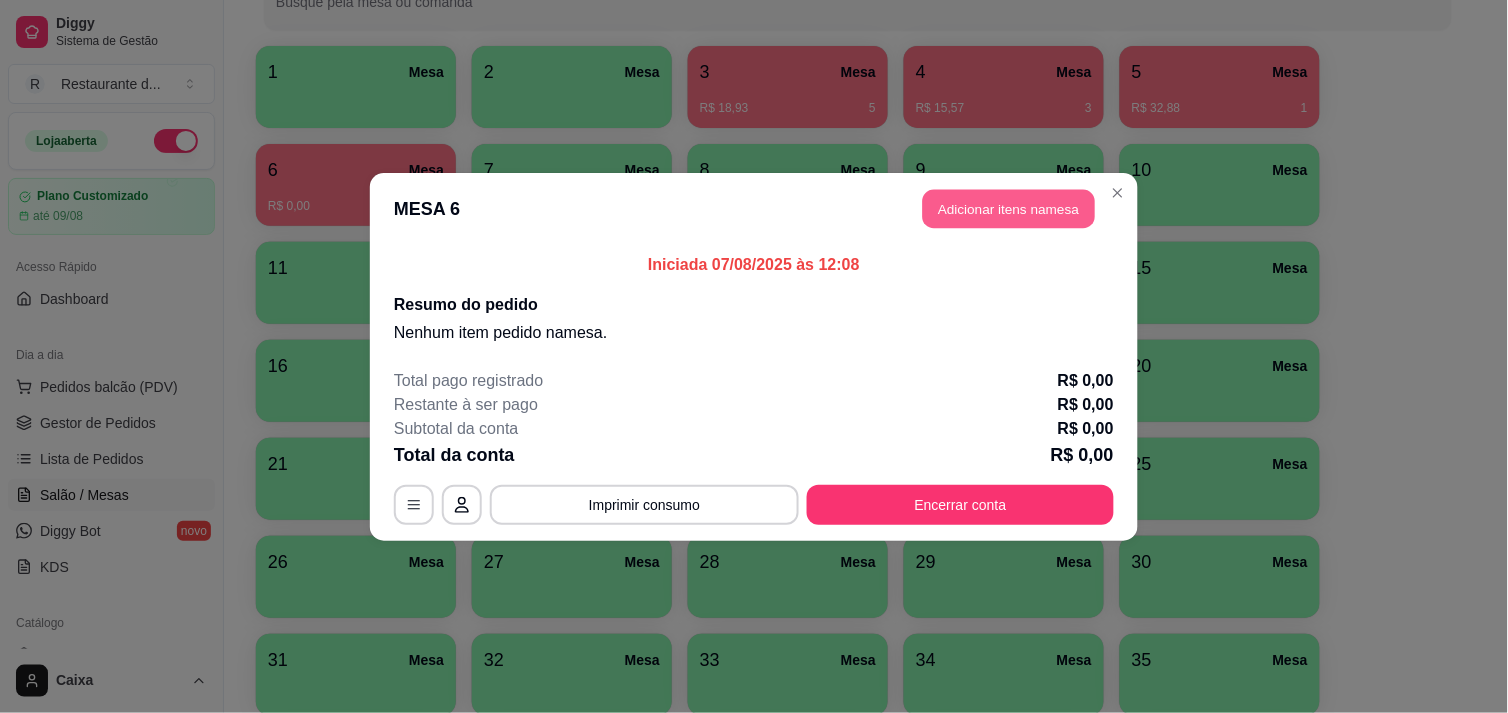 click on "Adicionar itens na  mesa" at bounding box center (1009, 208) 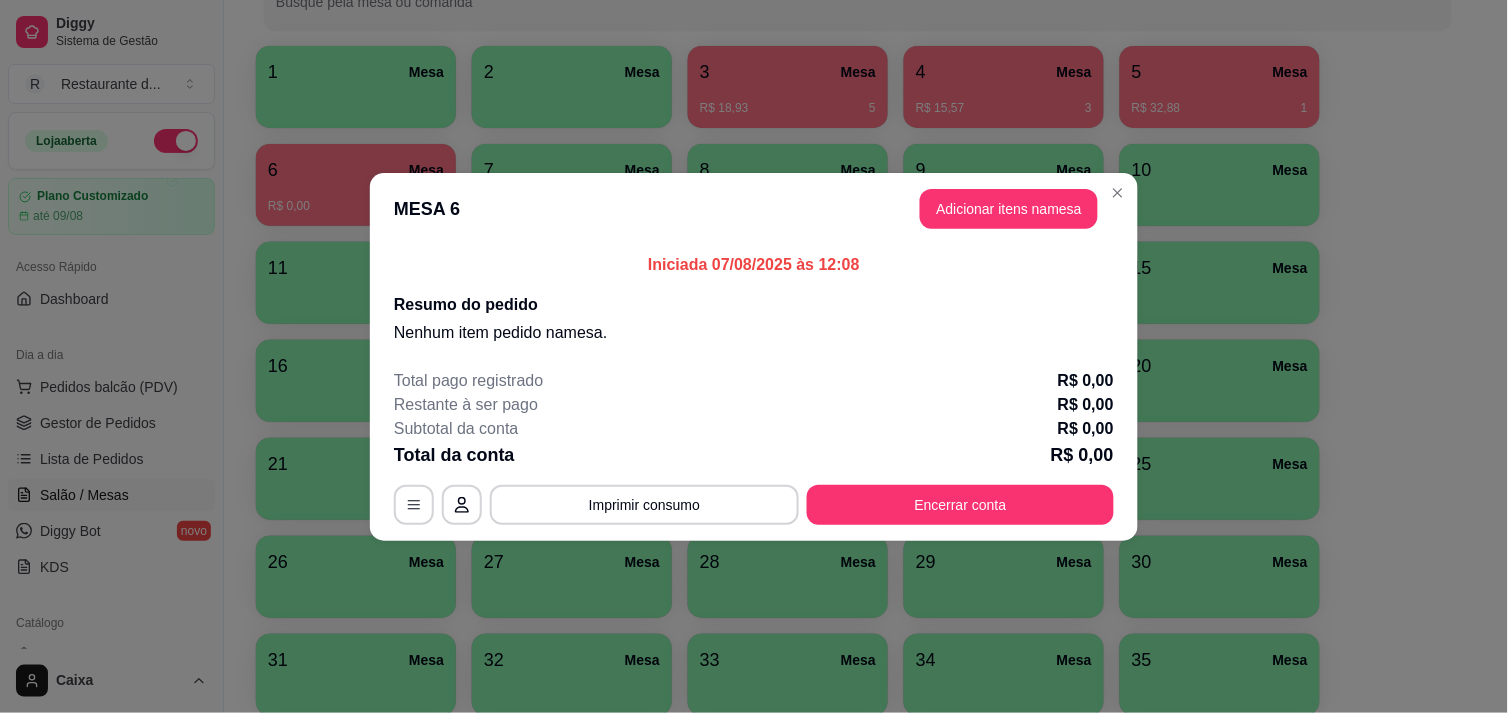 click on "Item avulso Prato kg Prato kg 0.000 59,90 kg ACAI E SORVETES 0.000 59,90 kg Quentinha Quentinha tamanho P R$ 20,00 0 Quentinha tamanho M R$ 25,00 0 Quentinha tamanho G R$ 28,00 0 MARMITA R$ 50,00 0 MARMITA R$ 40,00 0 Refrigerante e cervejas Coca Lata R$ 6,00 0 Guaraná lata R$ 6,00 0 Refrigerante 1l R$ 10,00 0 h20 R$ 7,00 0 agua com gas R$ 4,00 0 agua 250 ml R$ 3,00 0 heineken 600ml R$ 15,00 0 heineken long R$ 10,00 0 amistel lata R$ 6,00 0 Sucos Copo suco R$ 8,00 0 Jarra suco R$ 15,00 0 Caruru Caruaru meio kg R$ 30,00 0 SOBREMESAS 123 - MOUSSE R$ 6,00 0 DELÍCIA DE MORANGO R$ 6,00 0 DEÍCIA DE ABACAXI R$ 6,00 0 COCADA CREMOSA R$ 5,00 0" at bounding box center [544, 425] 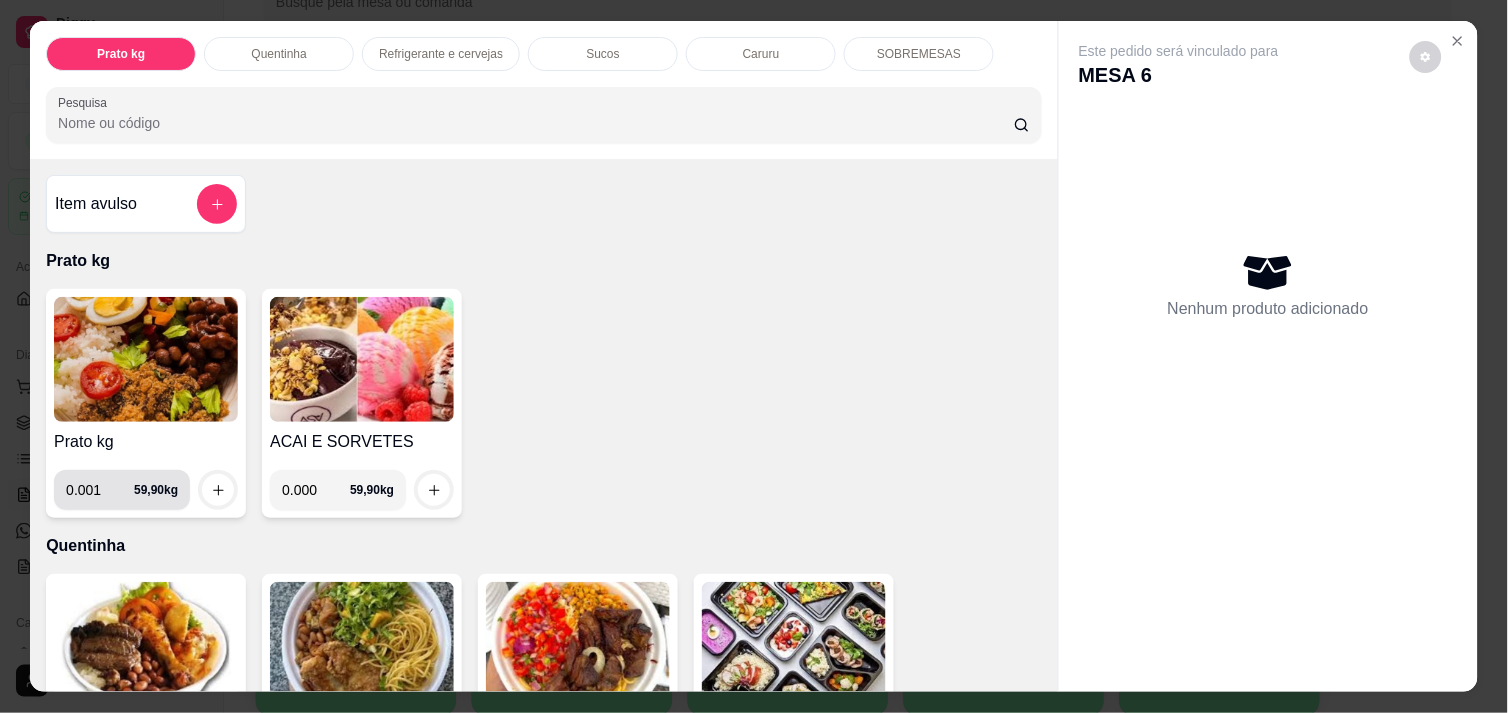 click on "0.001" at bounding box center (100, 490) 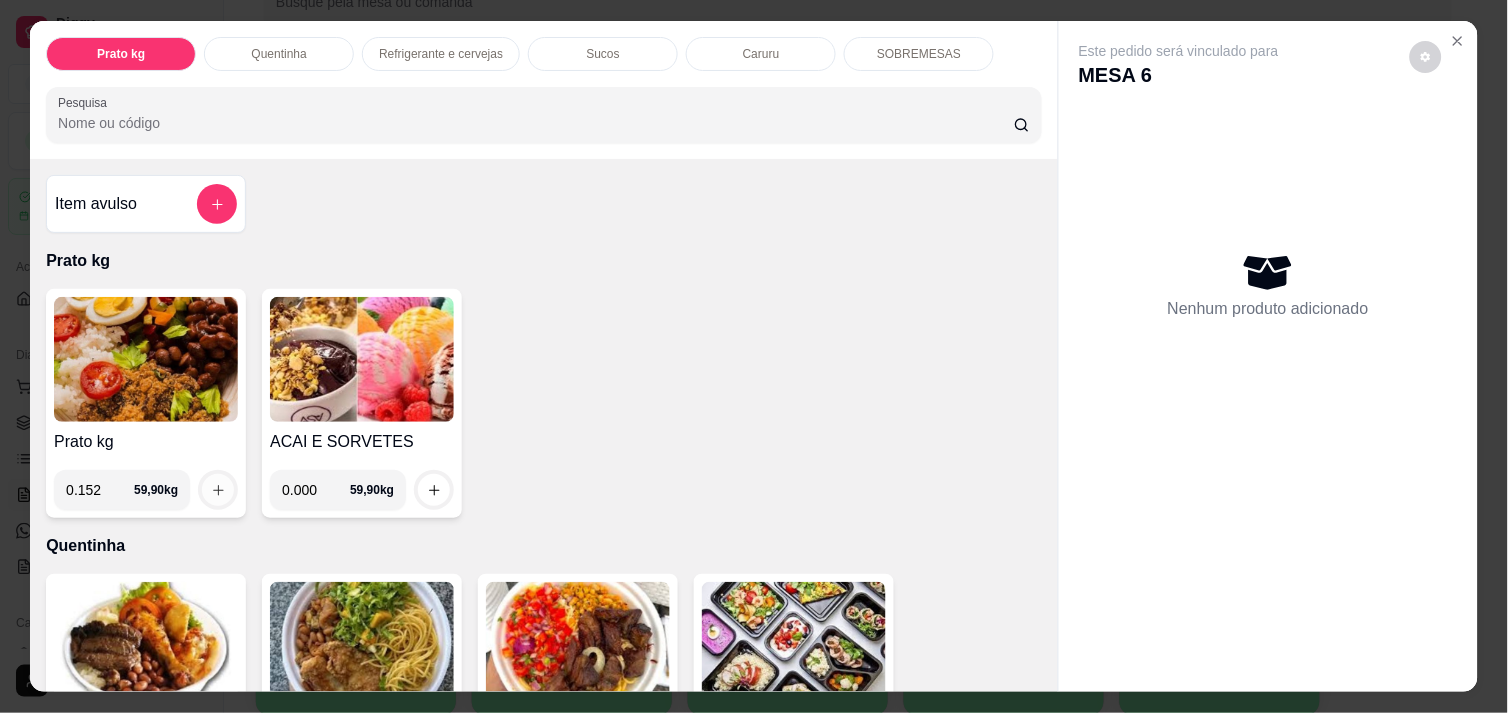 type on "0.152" 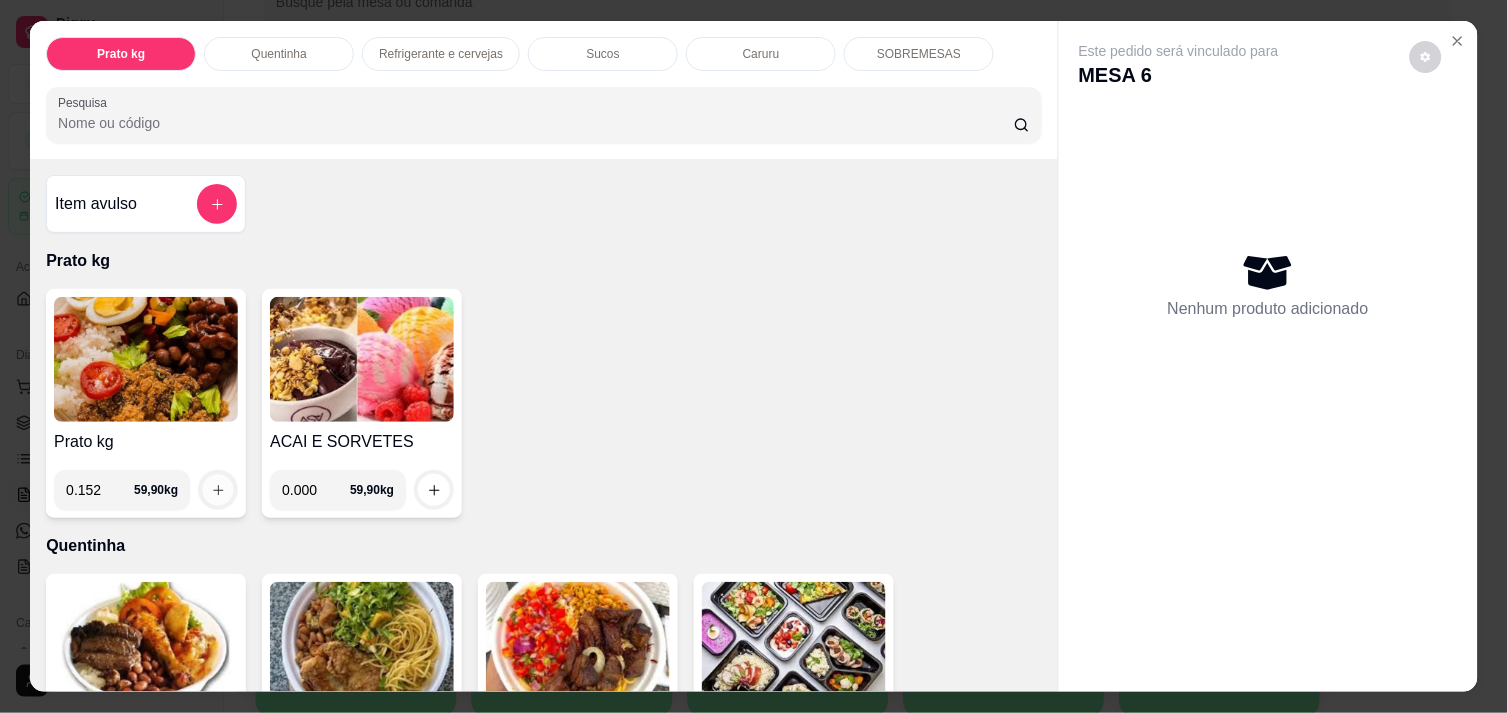 click 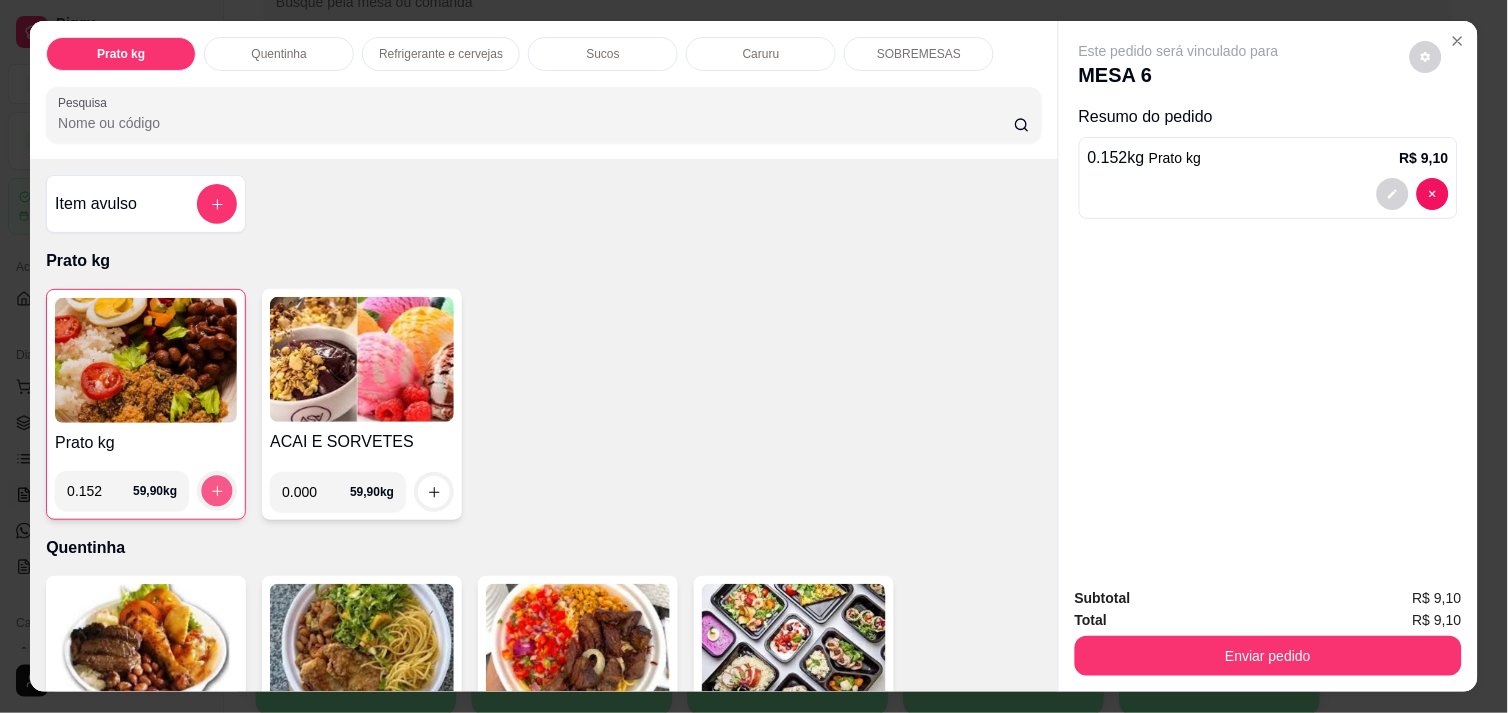 click 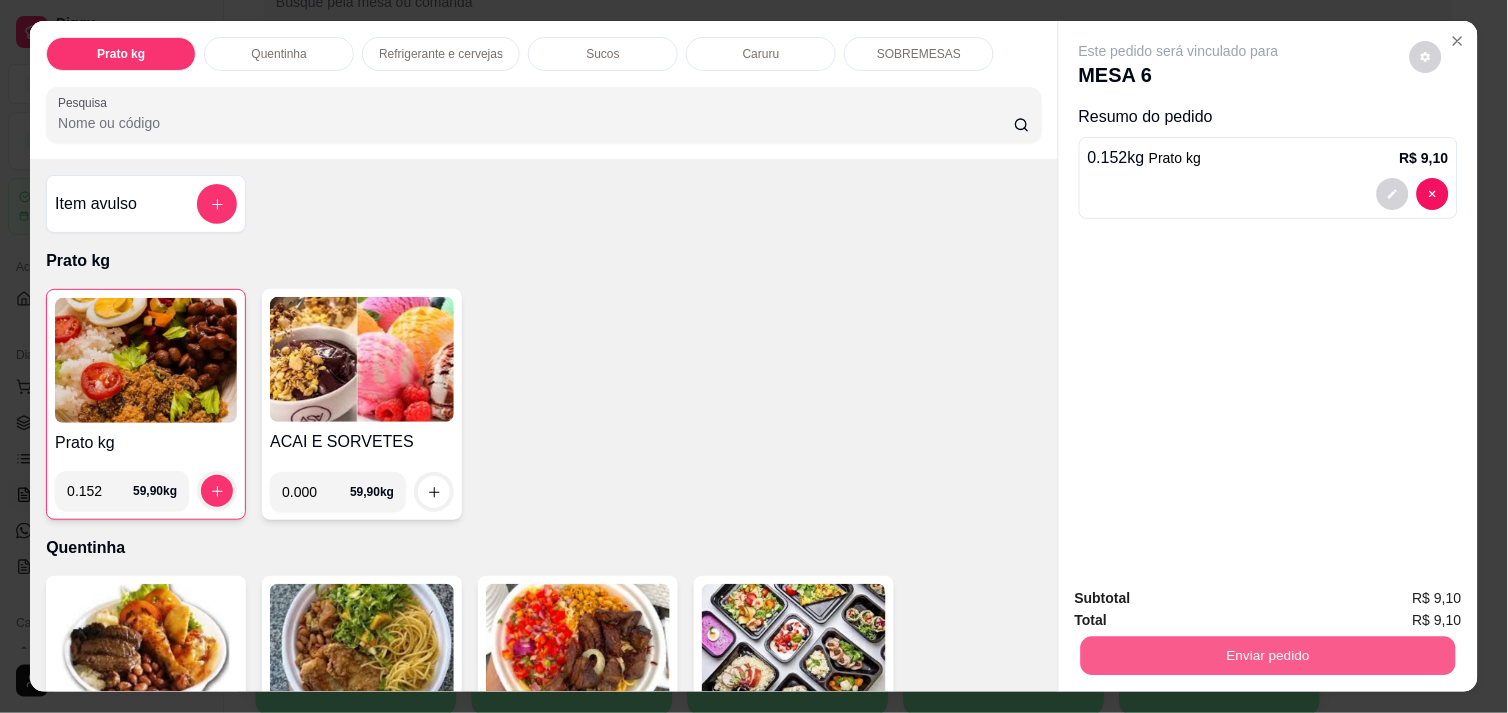 click on "Enviar pedido" at bounding box center [1268, 655] 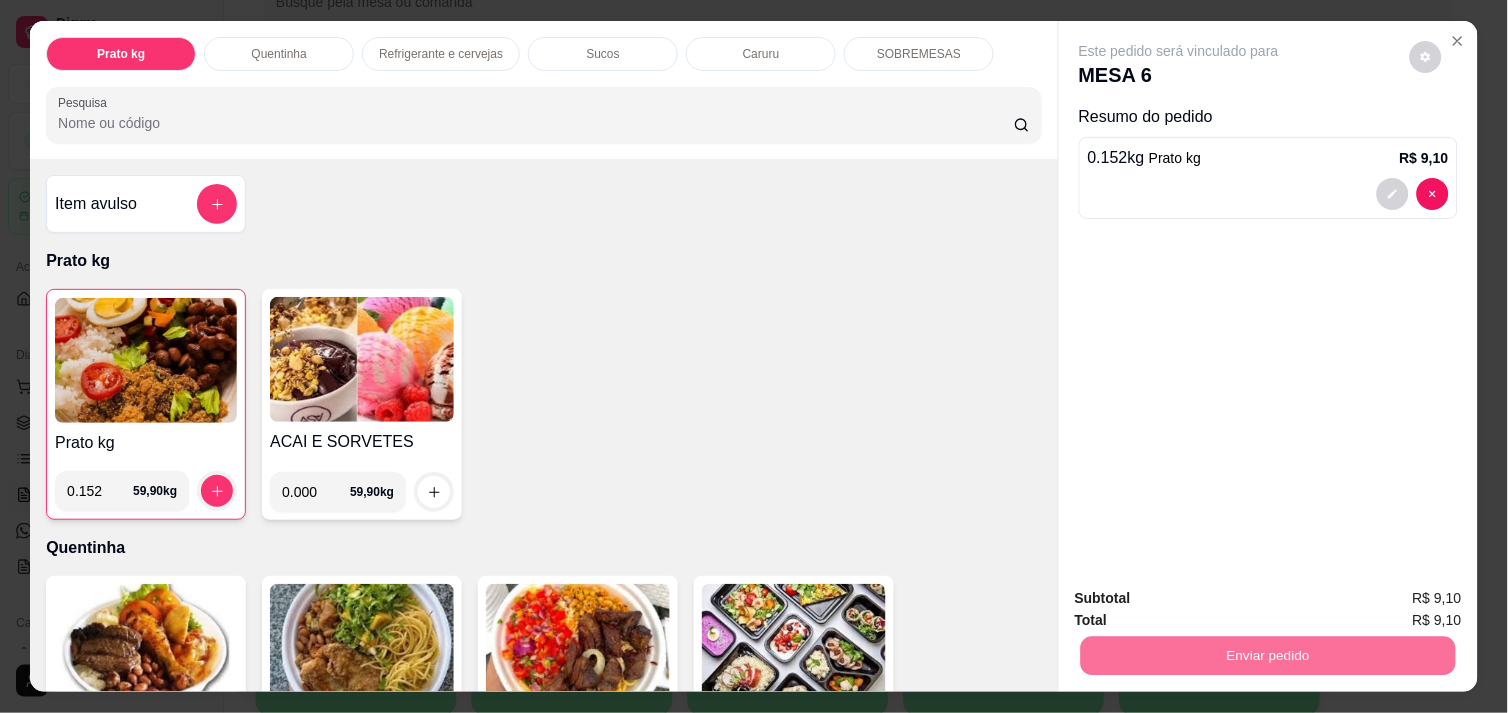 click on "Não registrar e enviar pedido" at bounding box center (1202, 598) 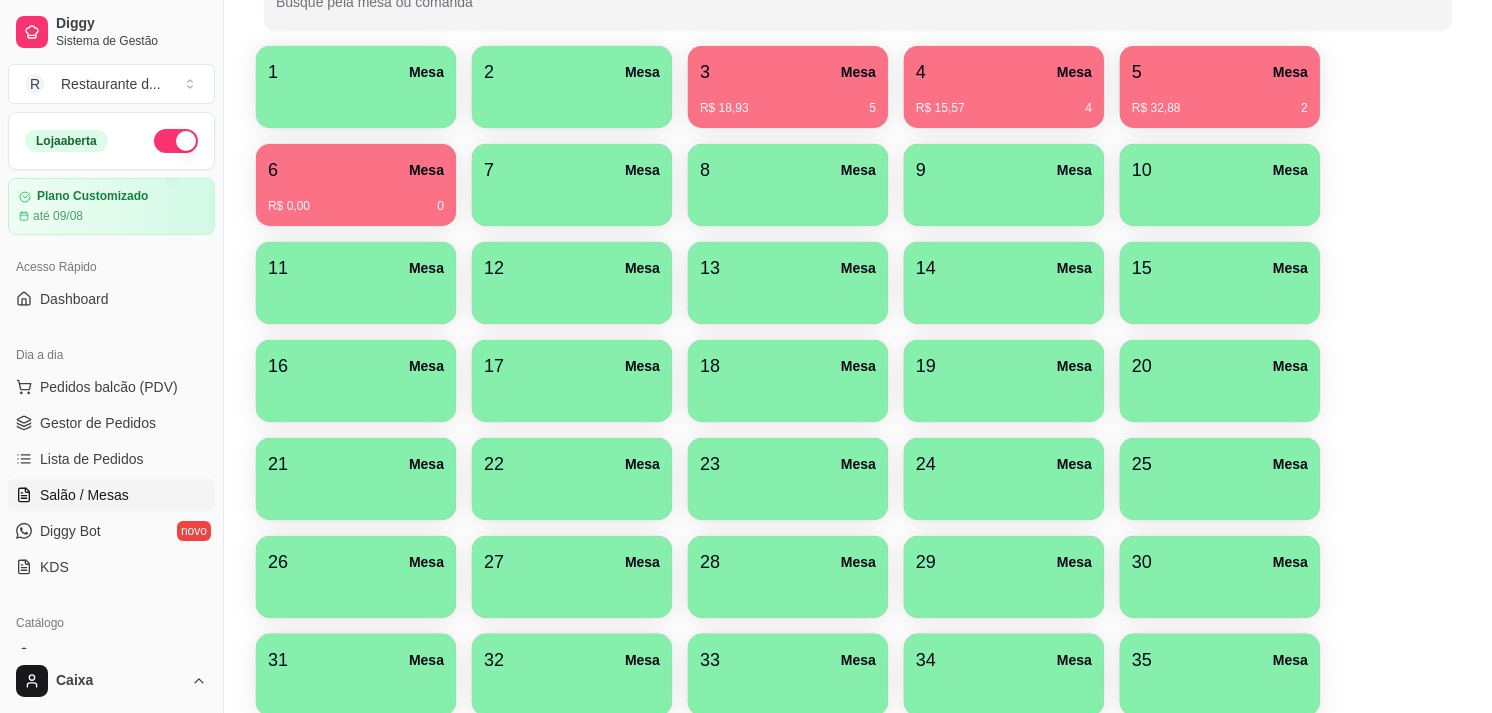 click on "7 Mesa" at bounding box center (572, 185) 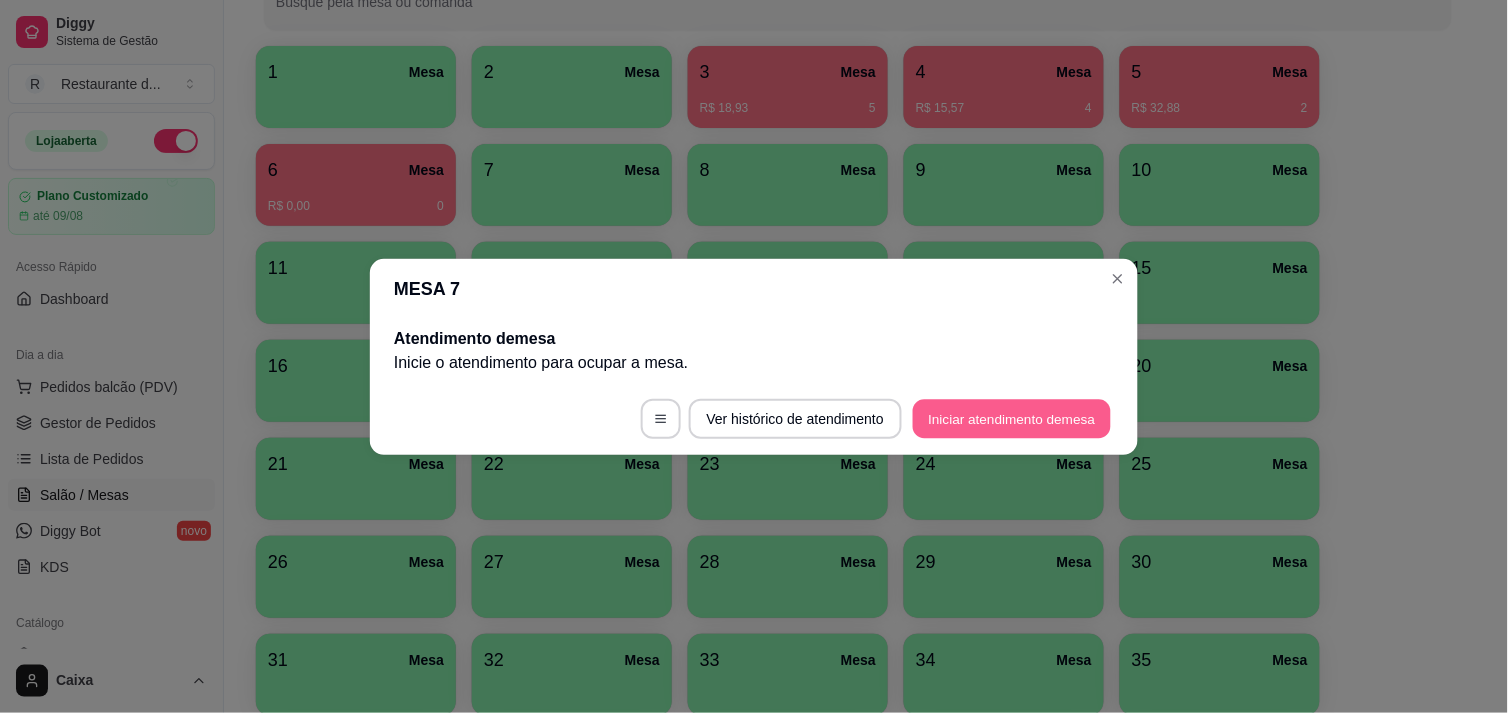 click on "Iniciar atendimento de  mesa" at bounding box center (1012, 418) 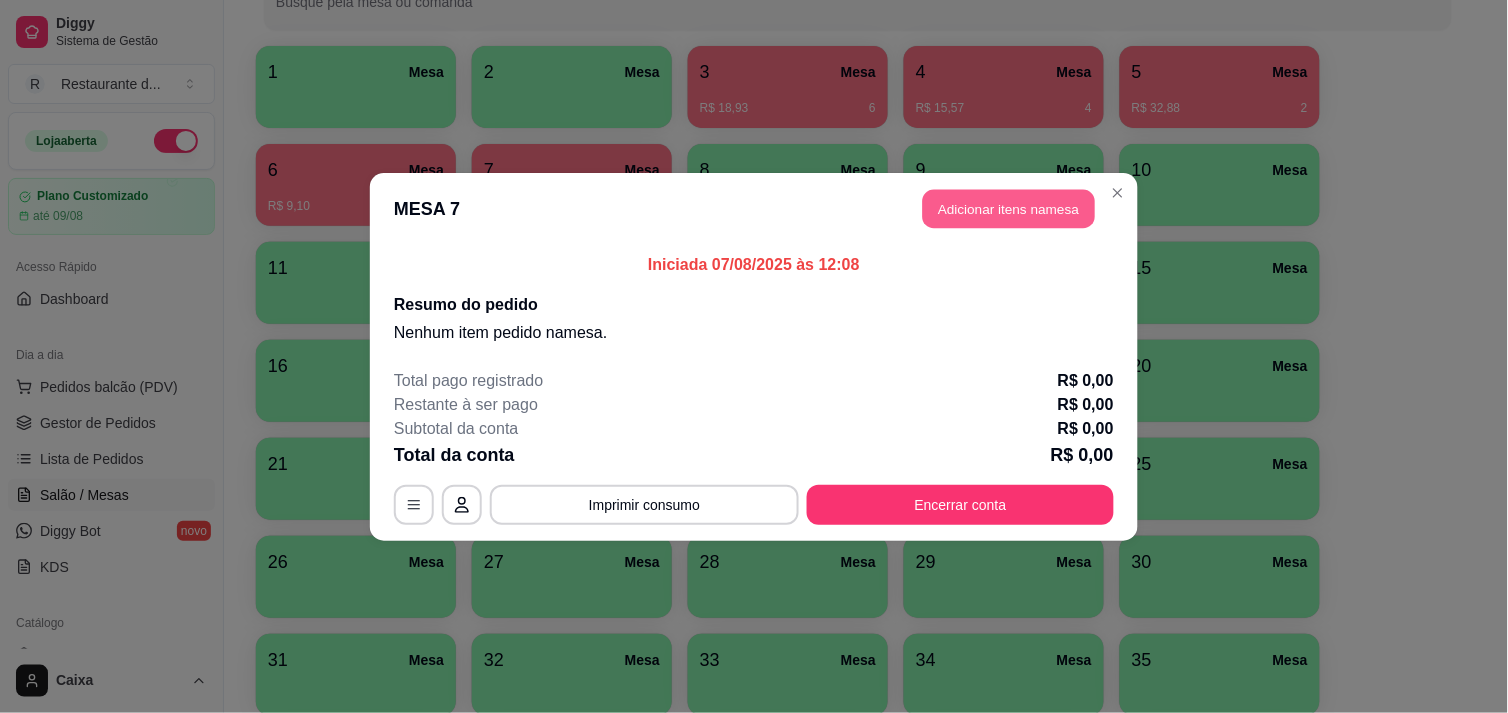 click on "Adicionar itens na  mesa" at bounding box center [1009, 208] 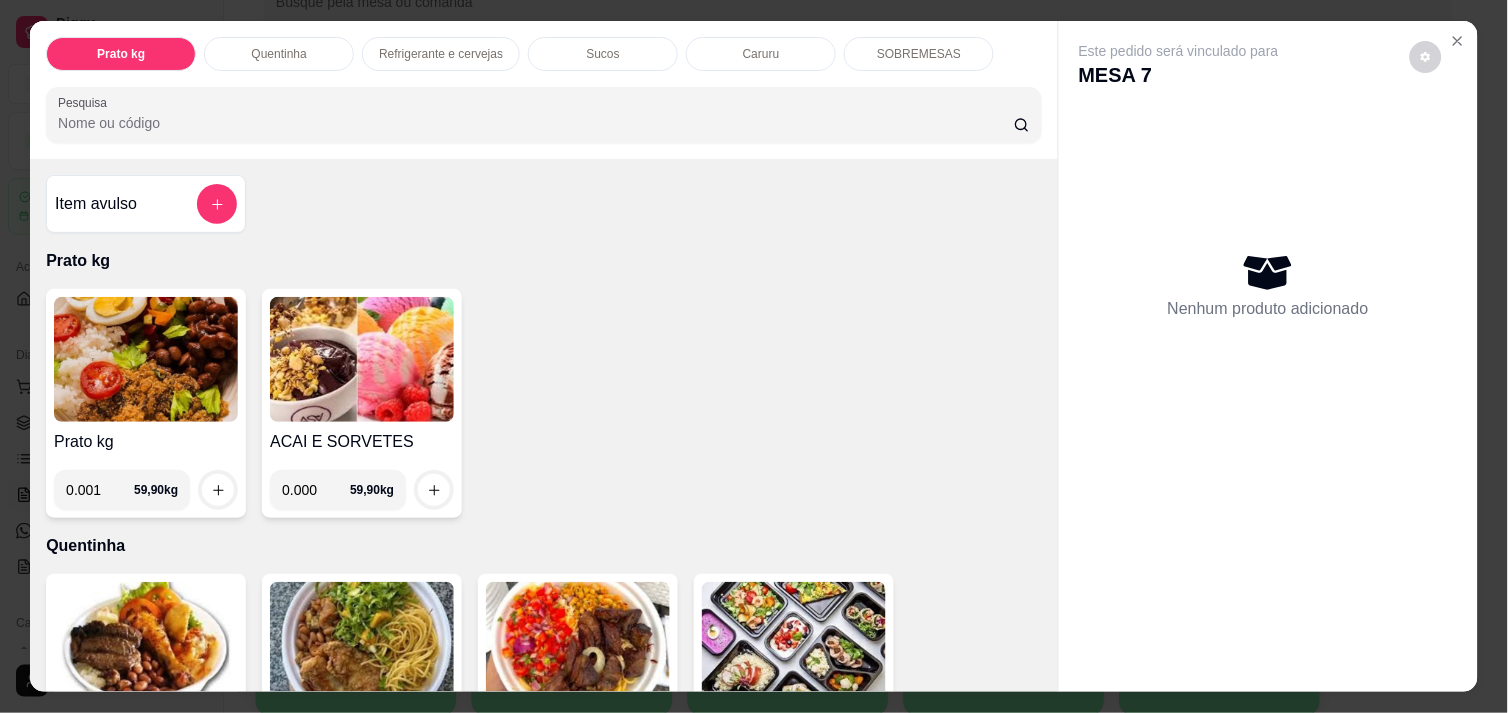 click on "0.001" at bounding box center (100, 490) 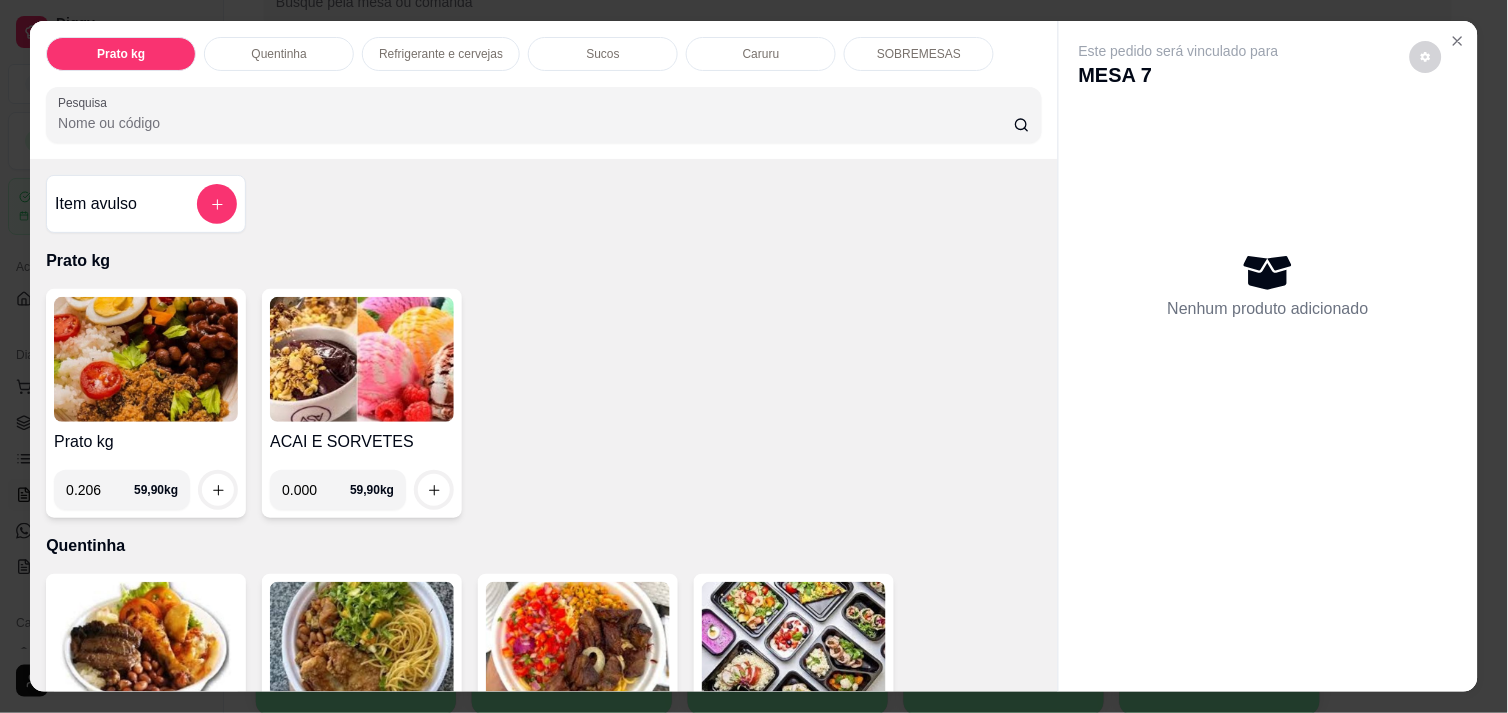 type on "0.206" 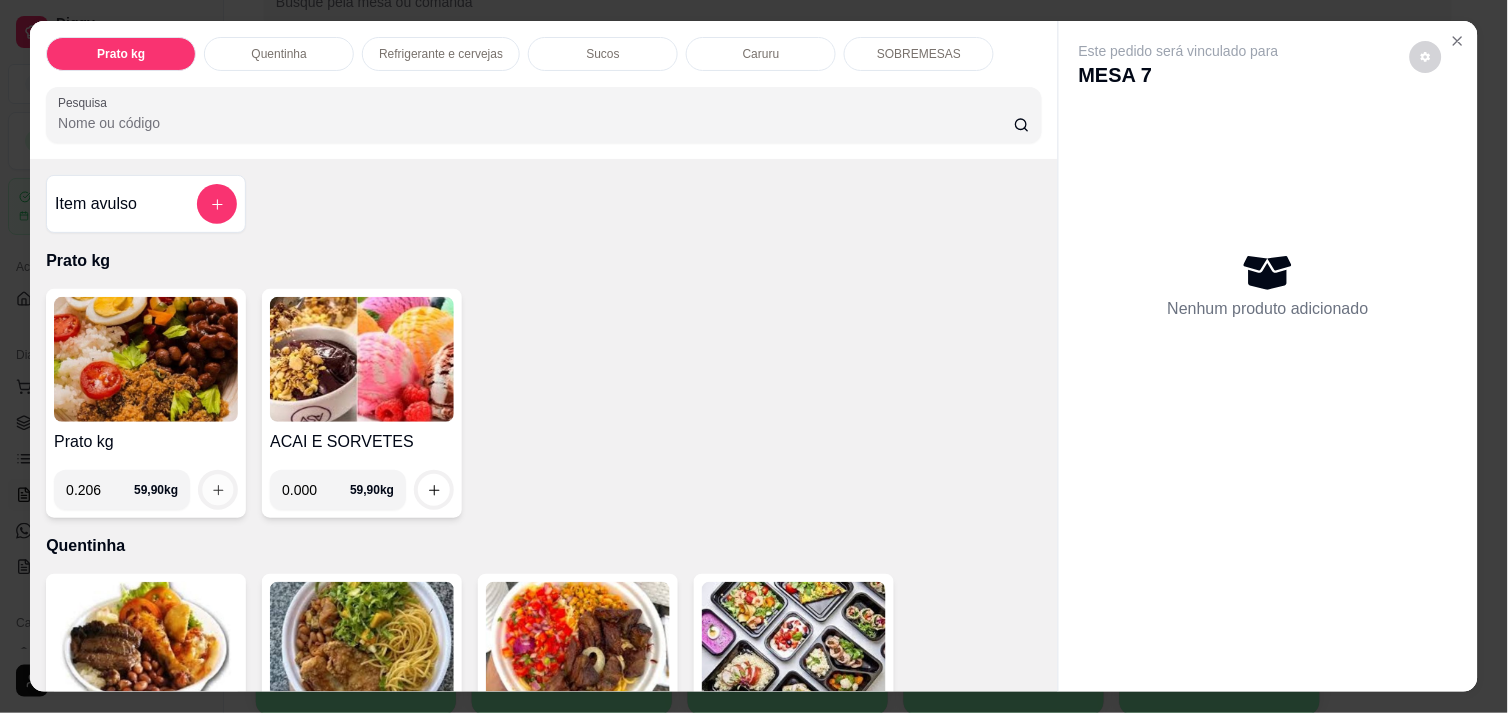 click 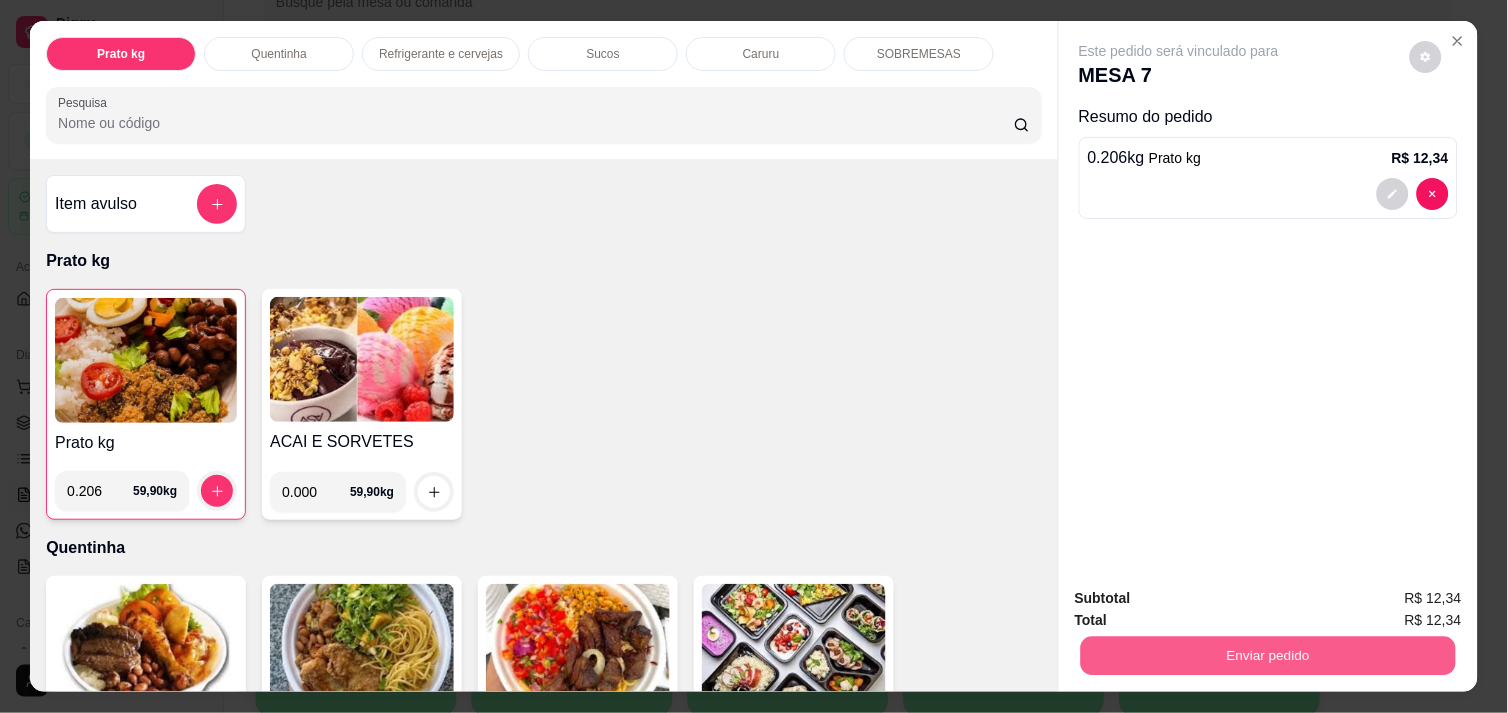 click on "Enviar pedido" at bounding box center (1268, 655) 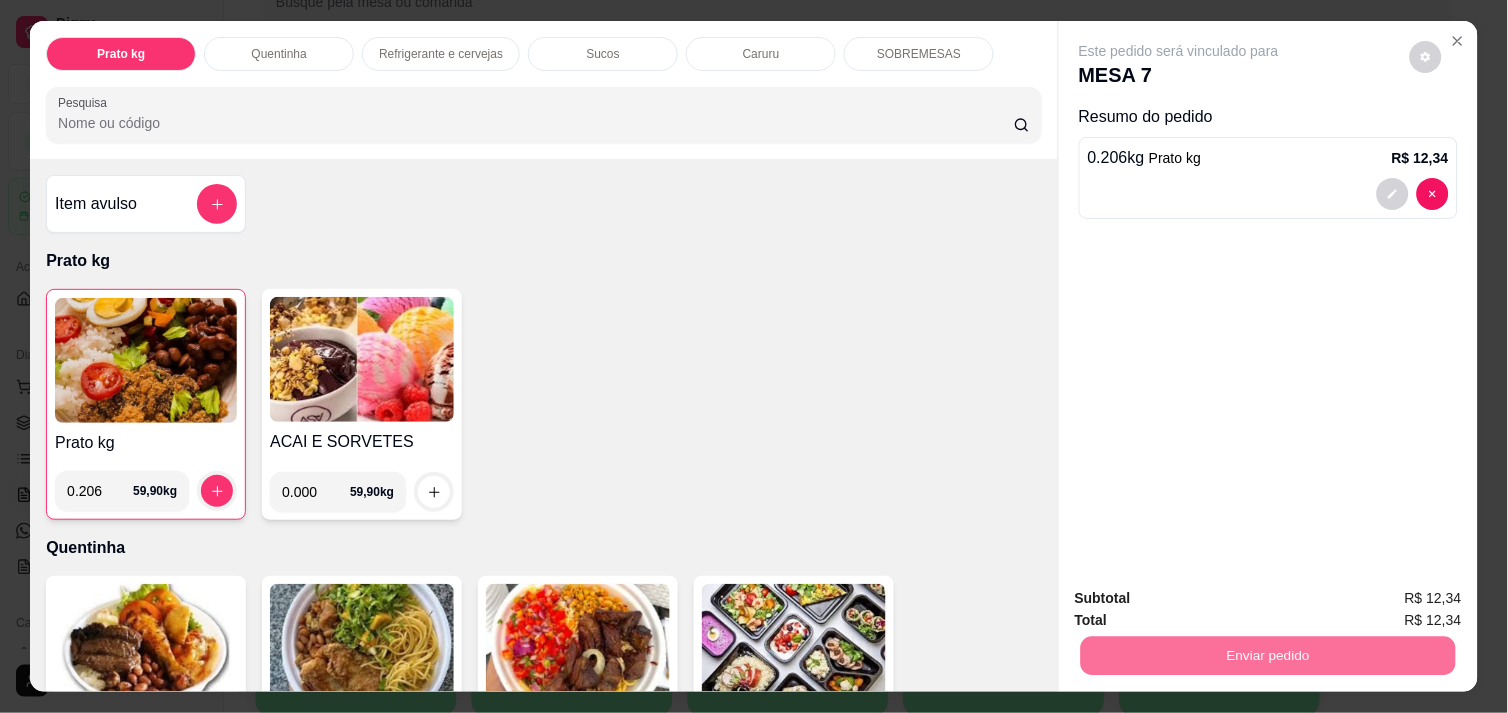 click on "Não registrar e enviar pedido" at bounding box center [1202, 598] 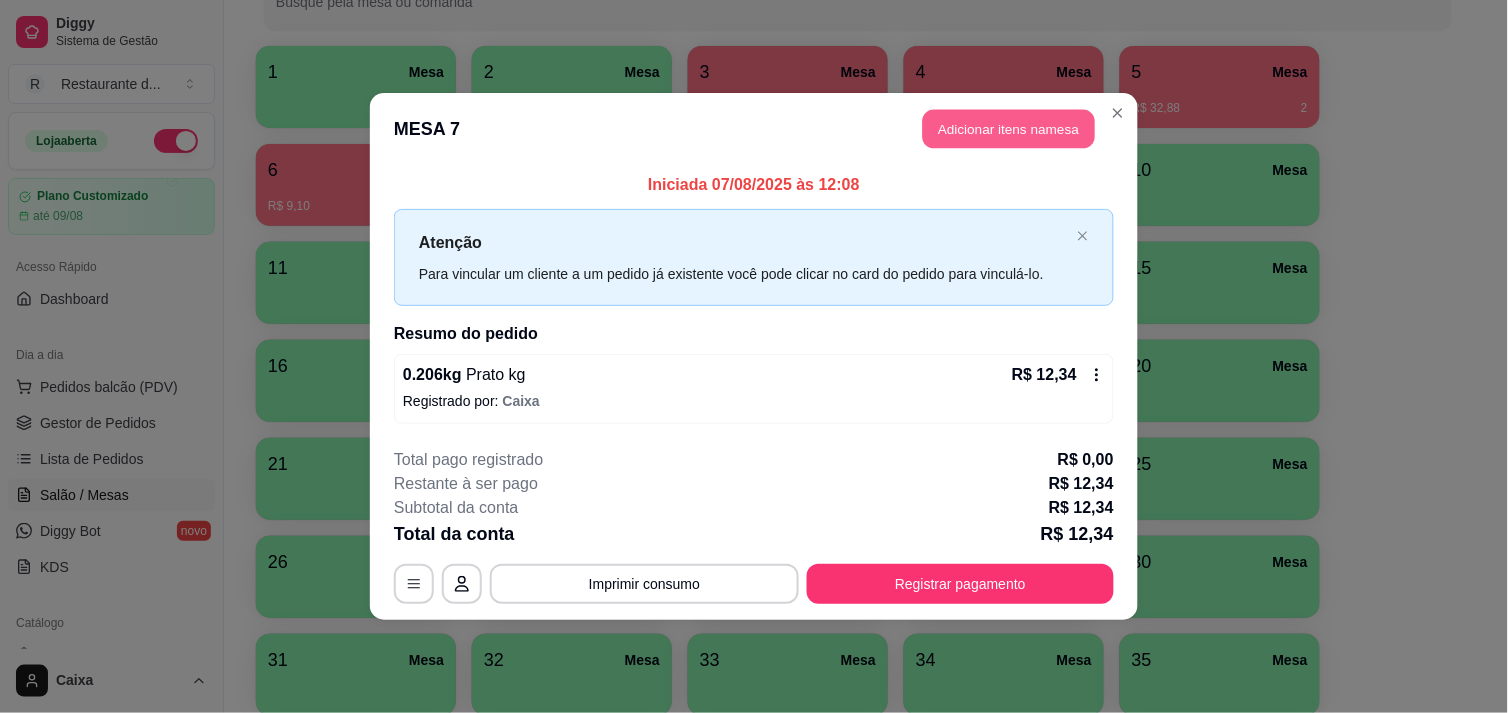 click on "Adicionar itens na  mesa" at bounding box center [1009, 129] 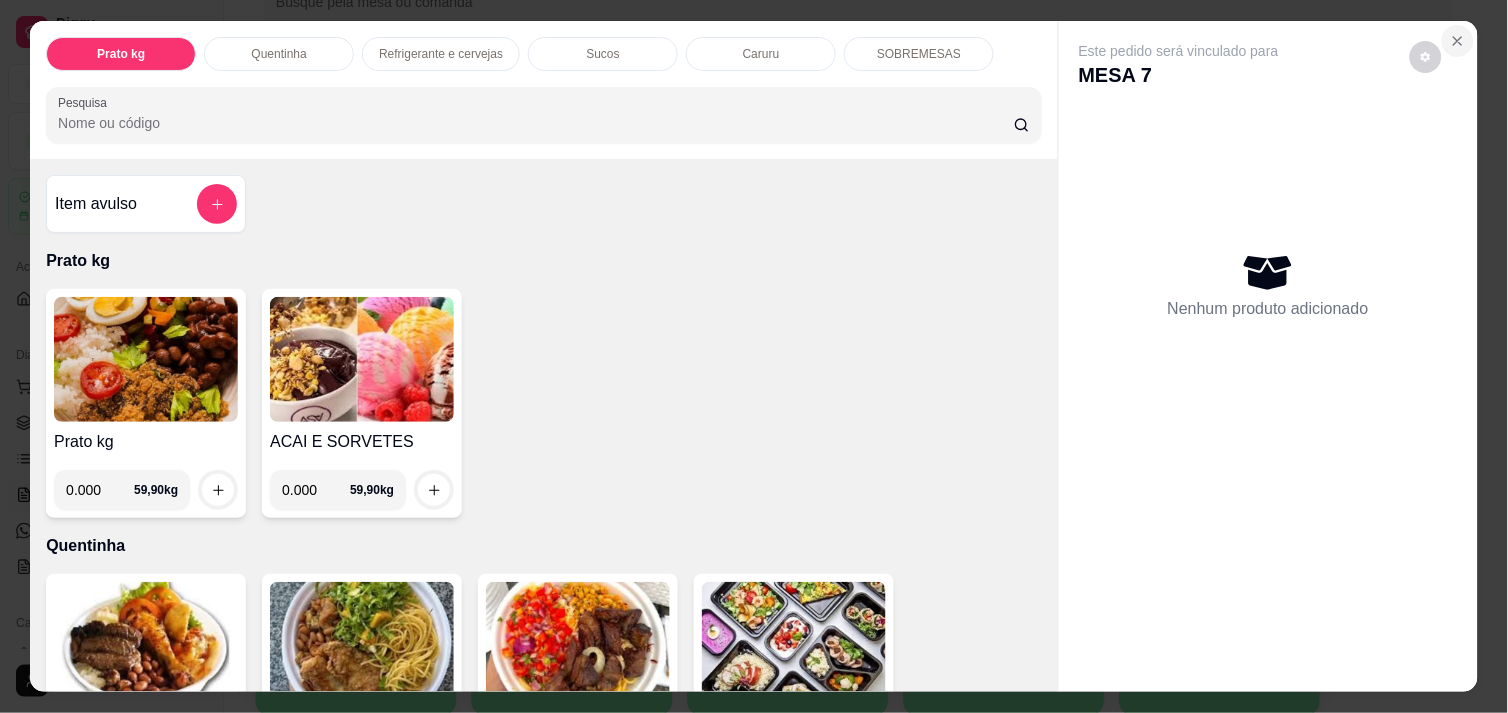 click 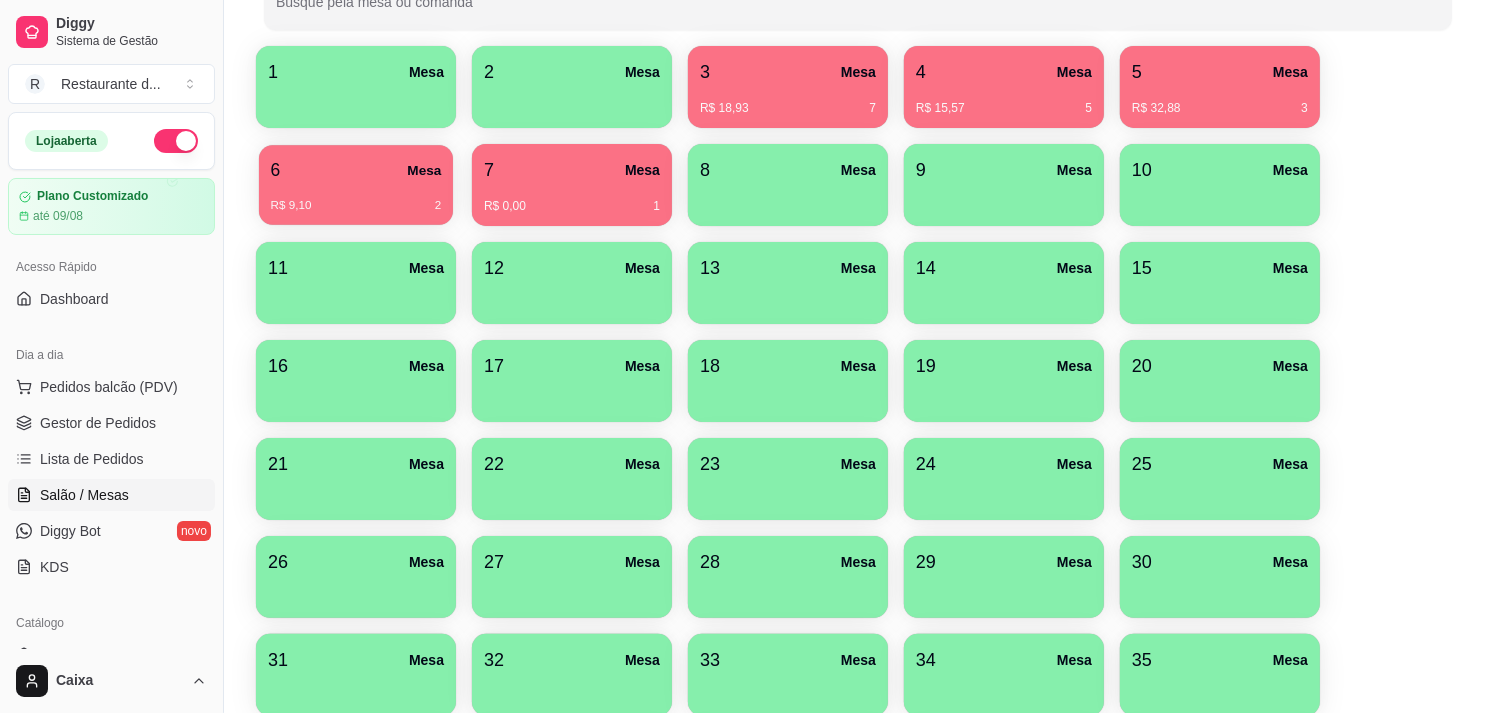 click on "6 Mesa" at bounding box center [356, 170] 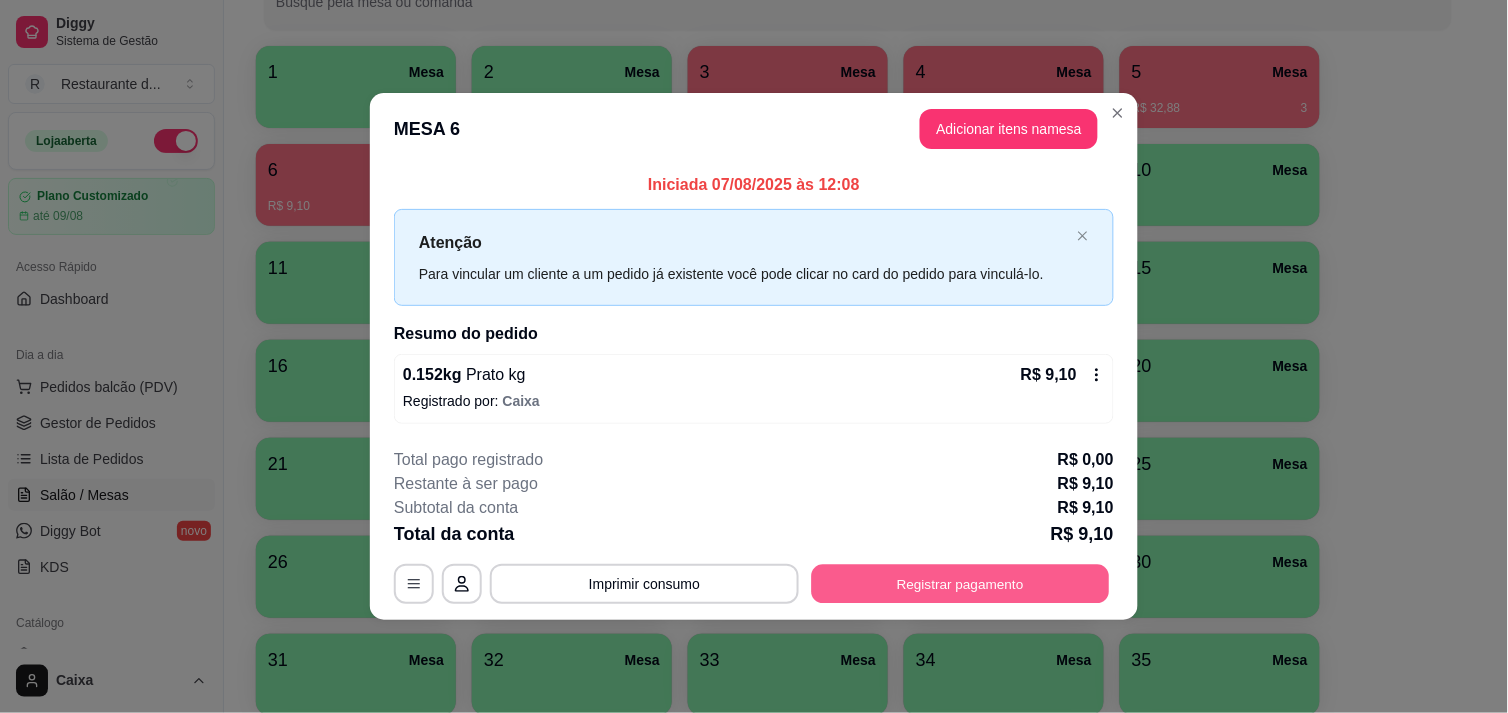 click on "Registrar pagamento" at bounding box center [961, 584] 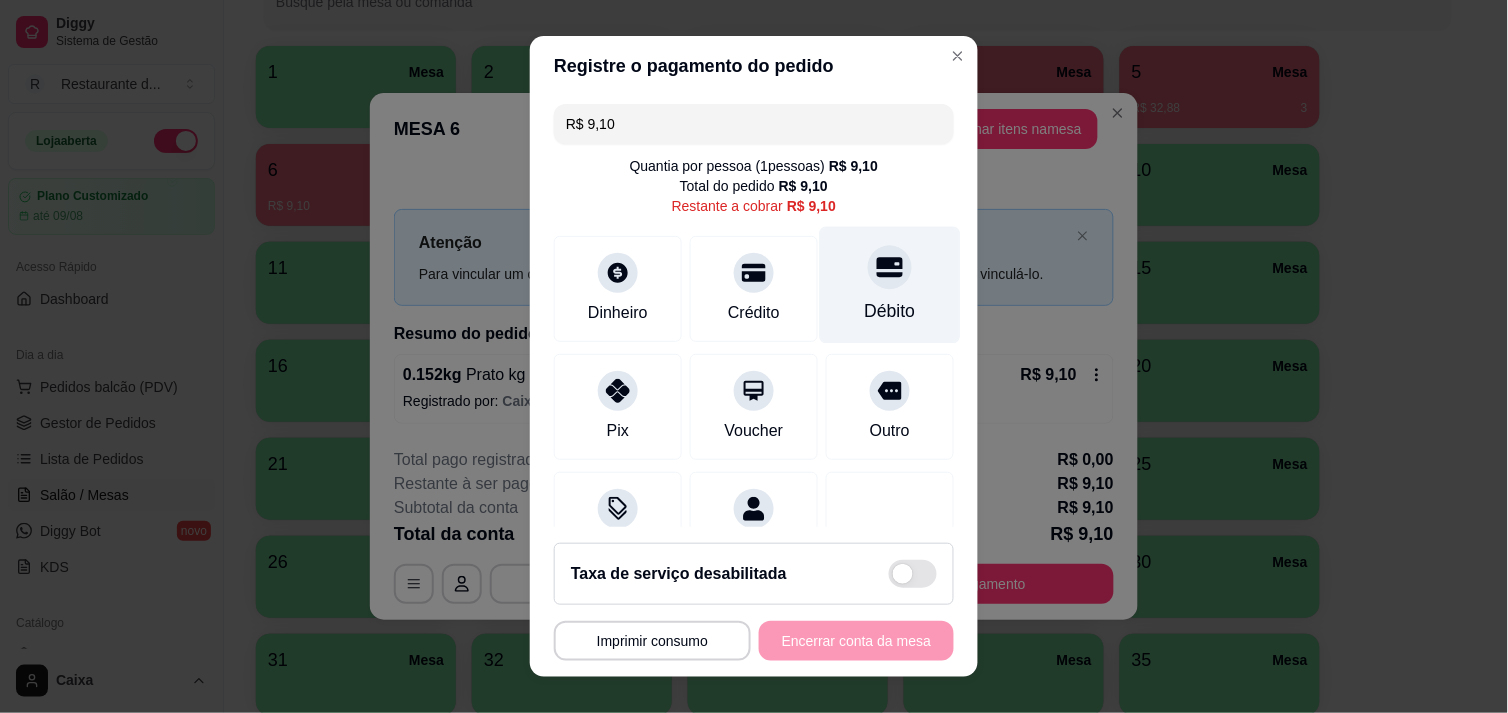 click 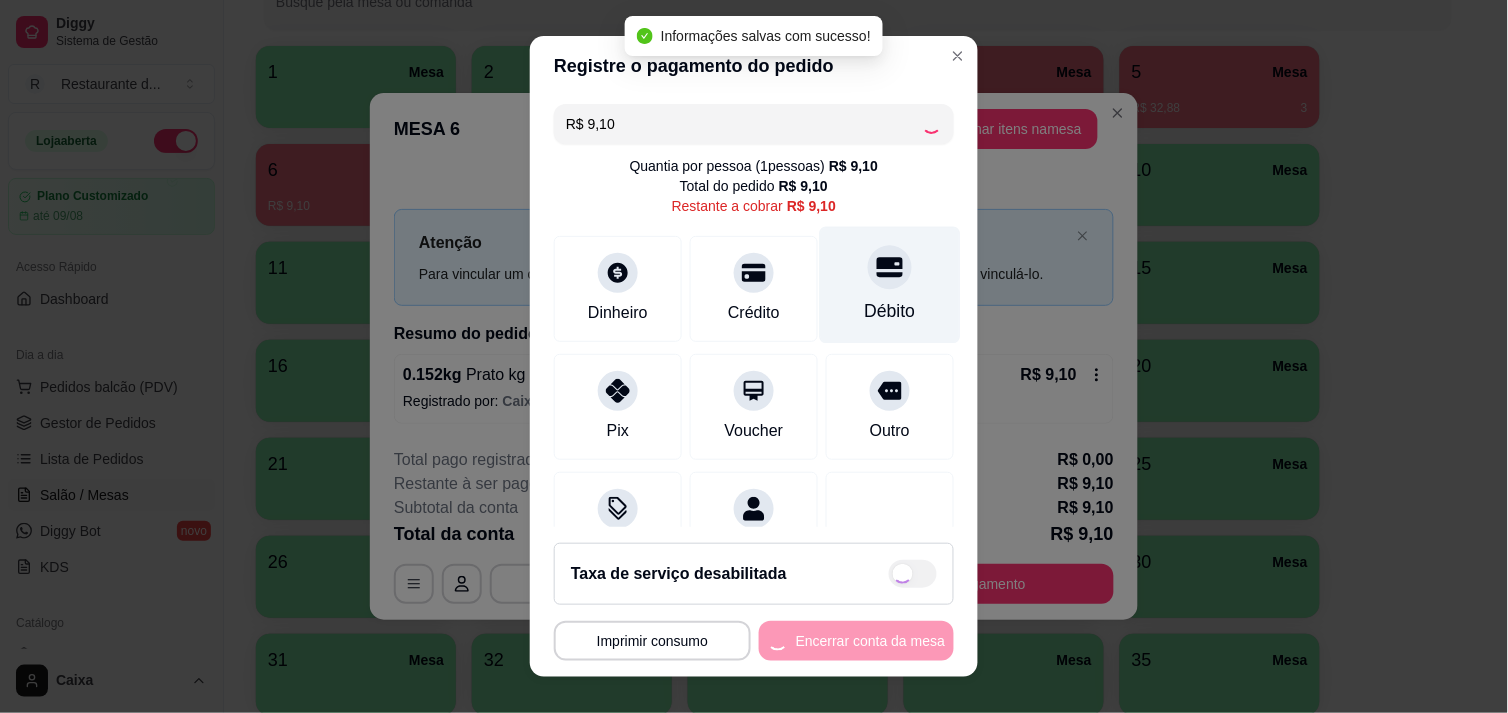 type on "R$ 0,00" 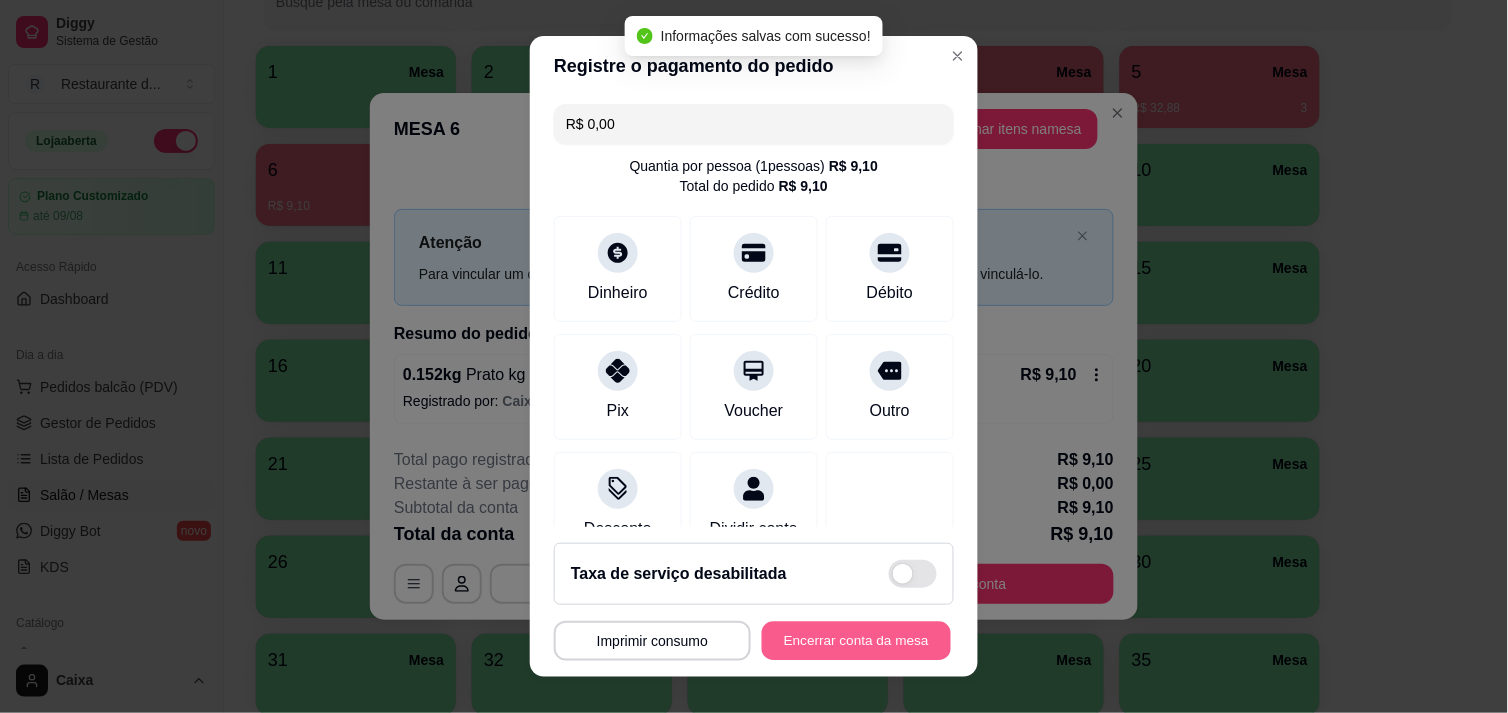 click on "Encerrar conta da mesa" at bounding box center [856, 641] 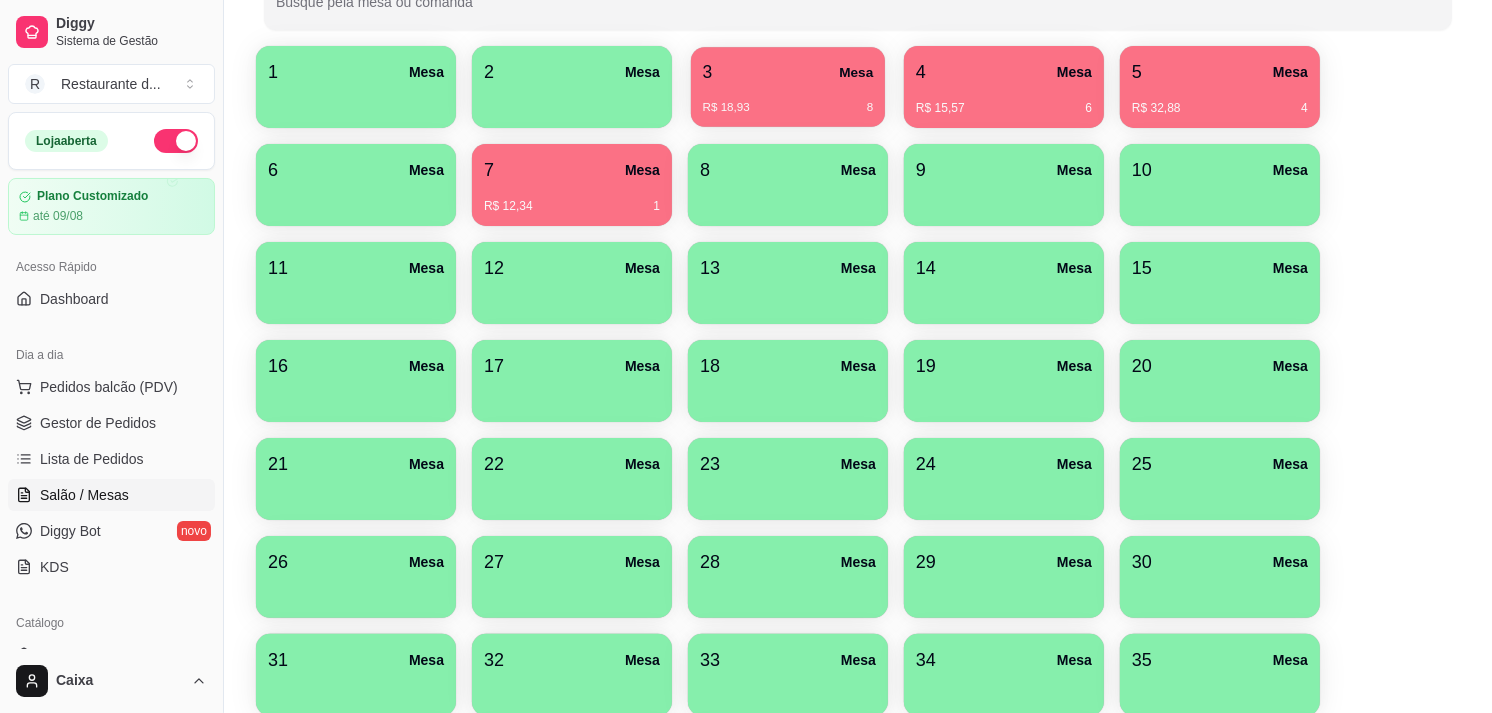 click on "3 Mesa" at bounding box center [788, 72] 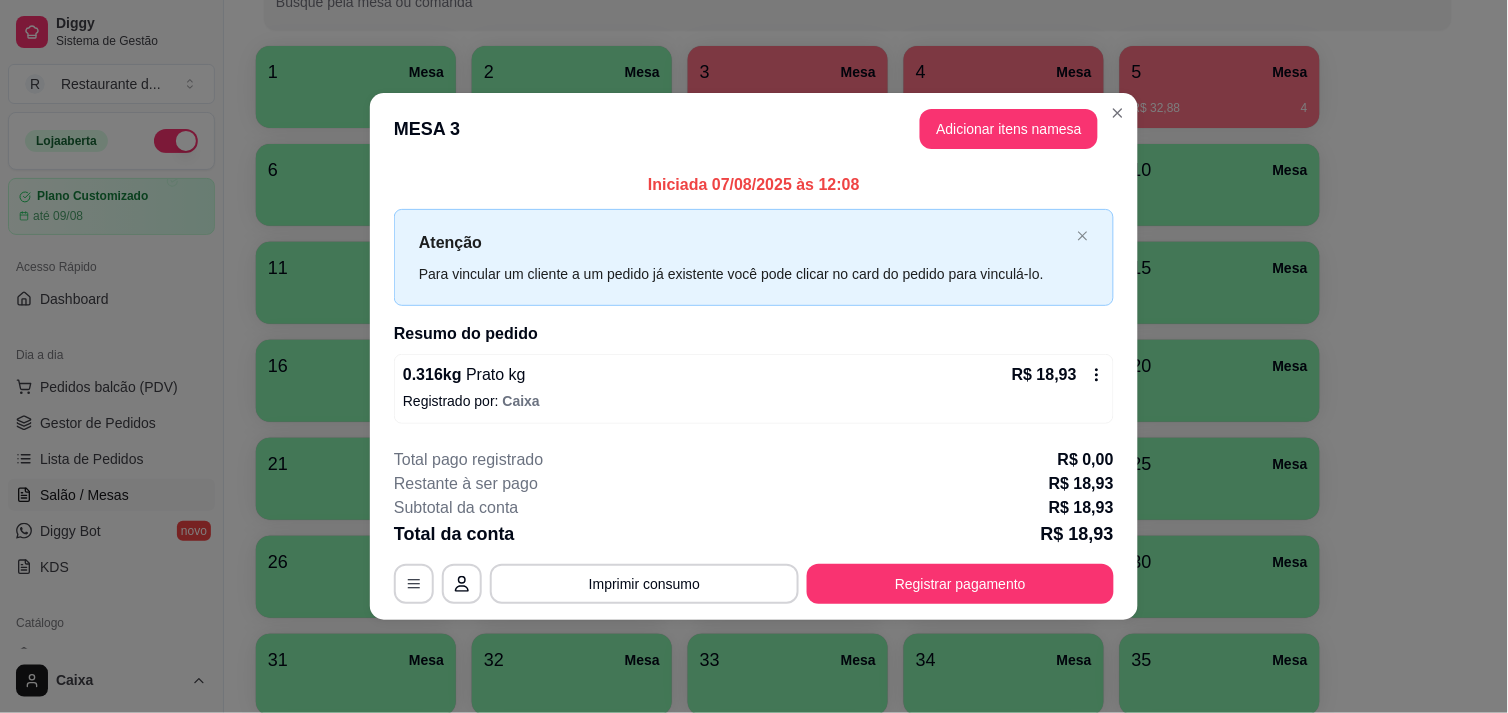 click on "Atenção Para vincular um cliente a um pedido já existente você pode clicar no card do pedido para vinculá-lo." at bounding box center (744, 257) 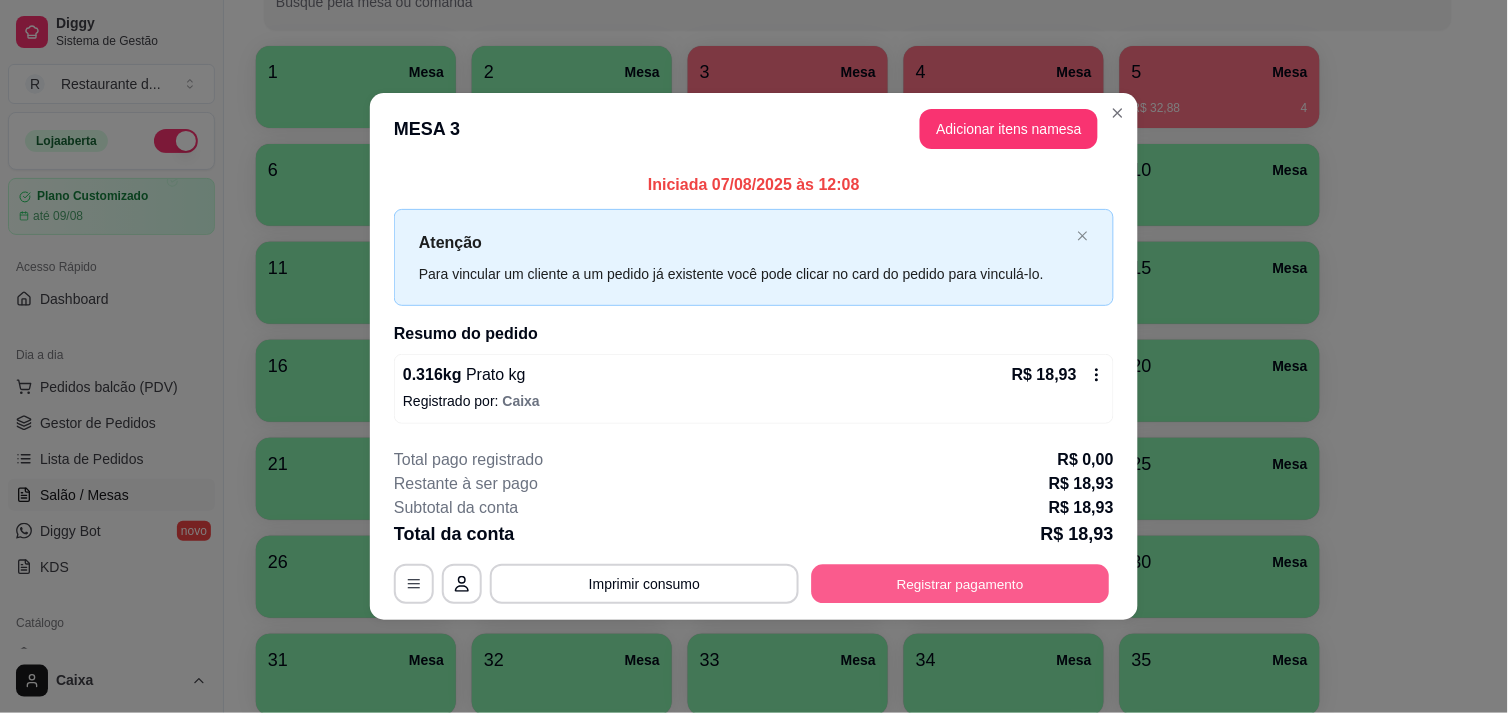 click on "Registrar pagamento" at bounding box center [961, 584] 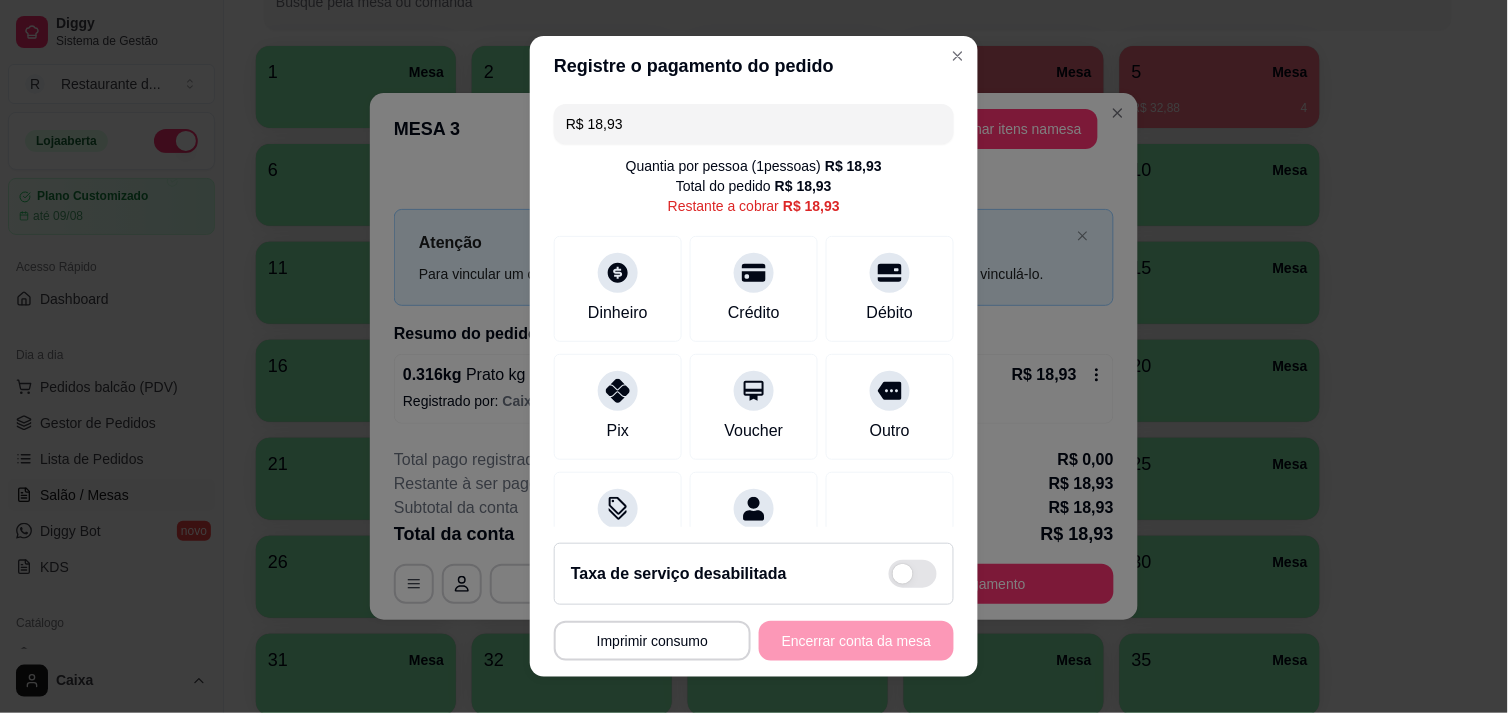 click on "**********" at bounding box center (754, 641) 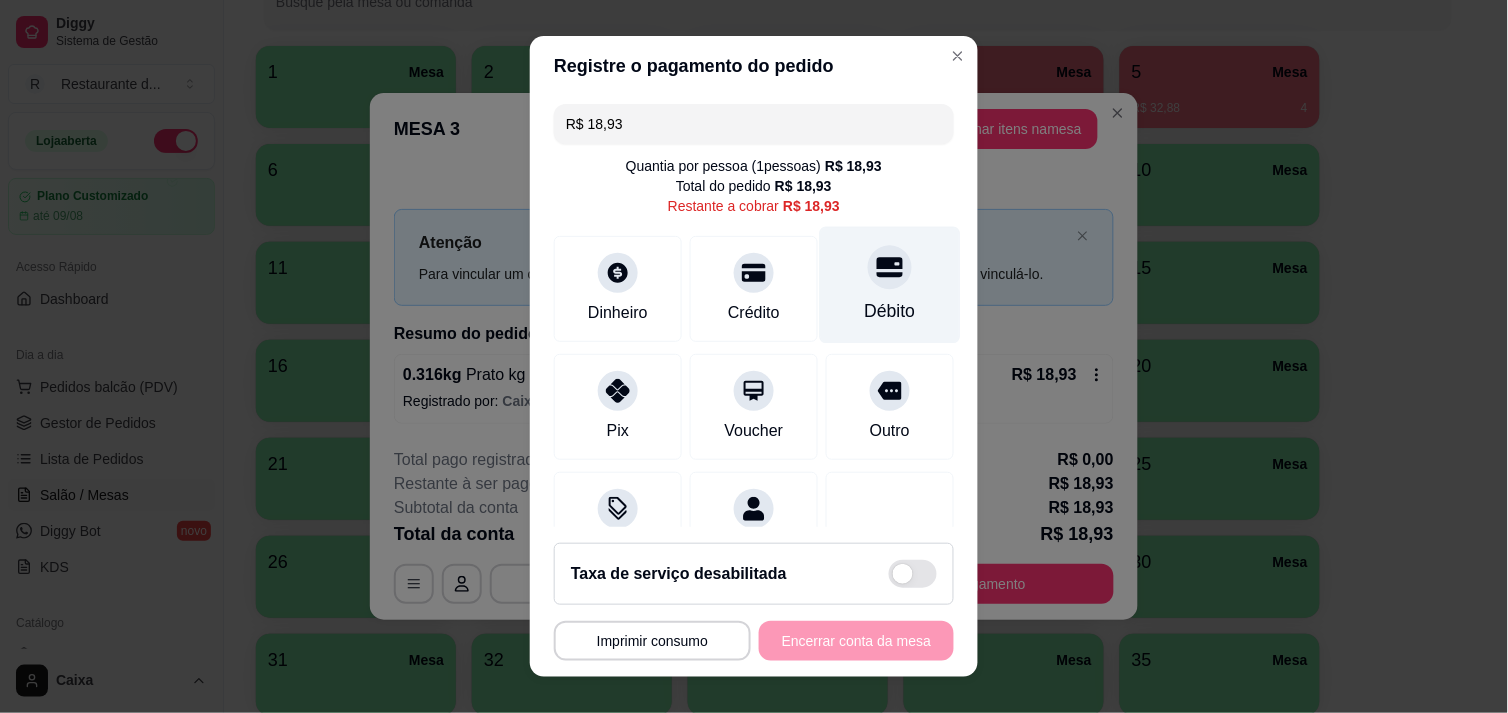 click 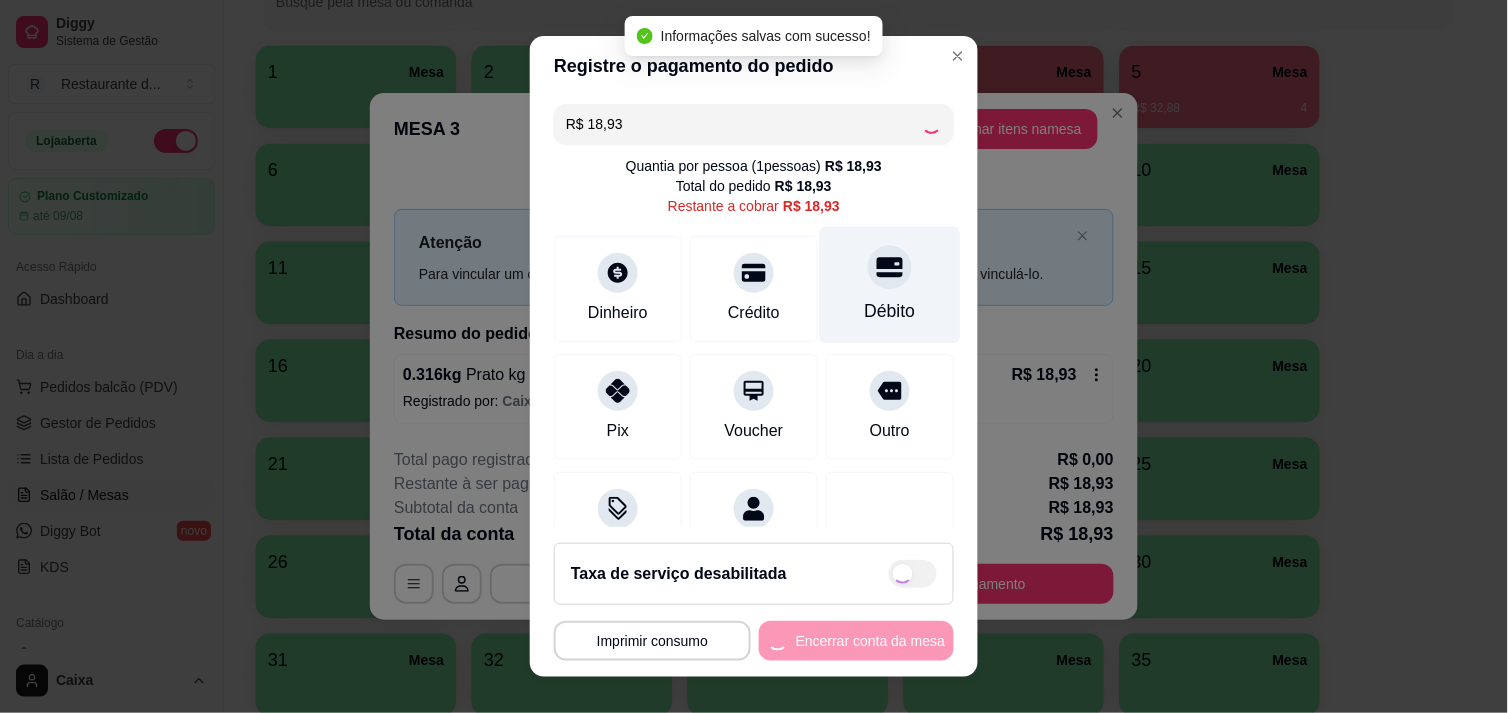 type on "R$ 0,00" 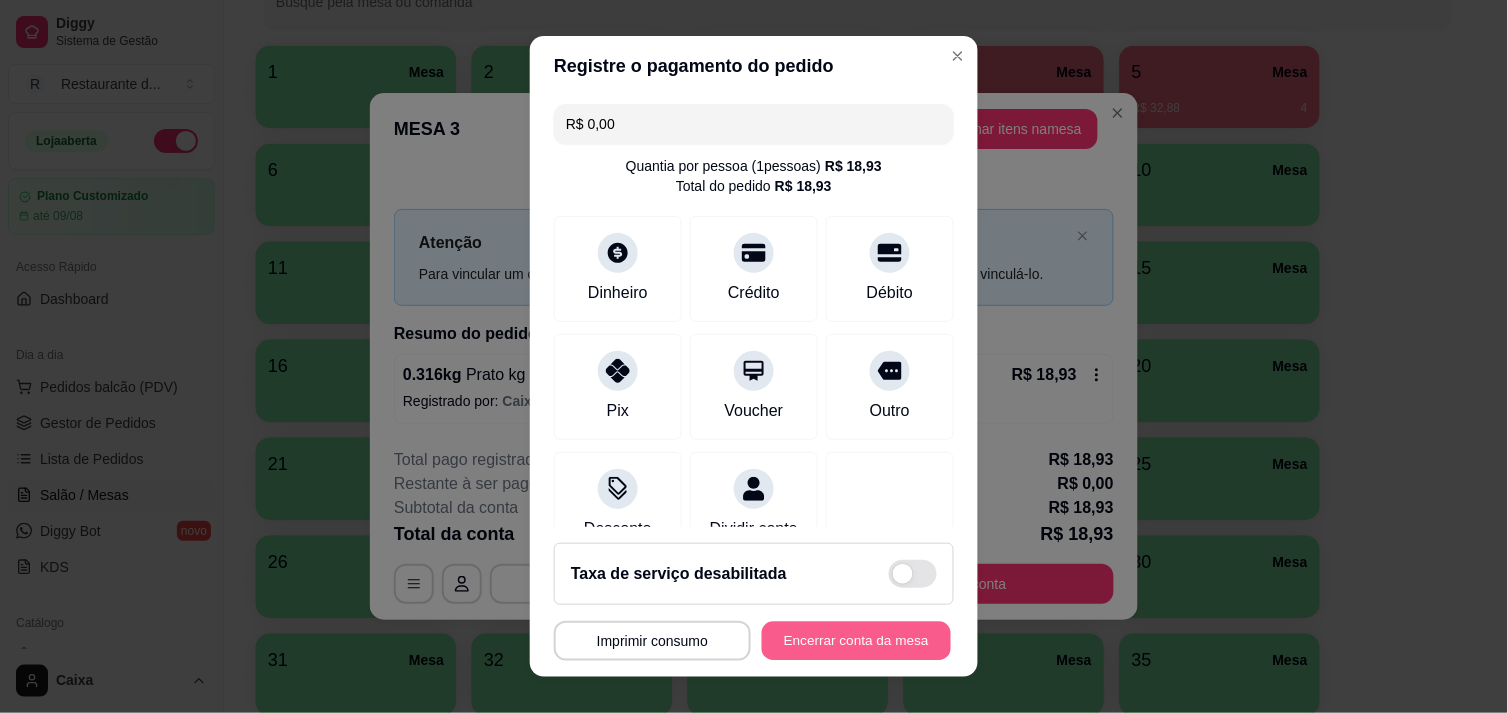 click on "Encerrar conta da mesa" at bounding box center (856, 641) 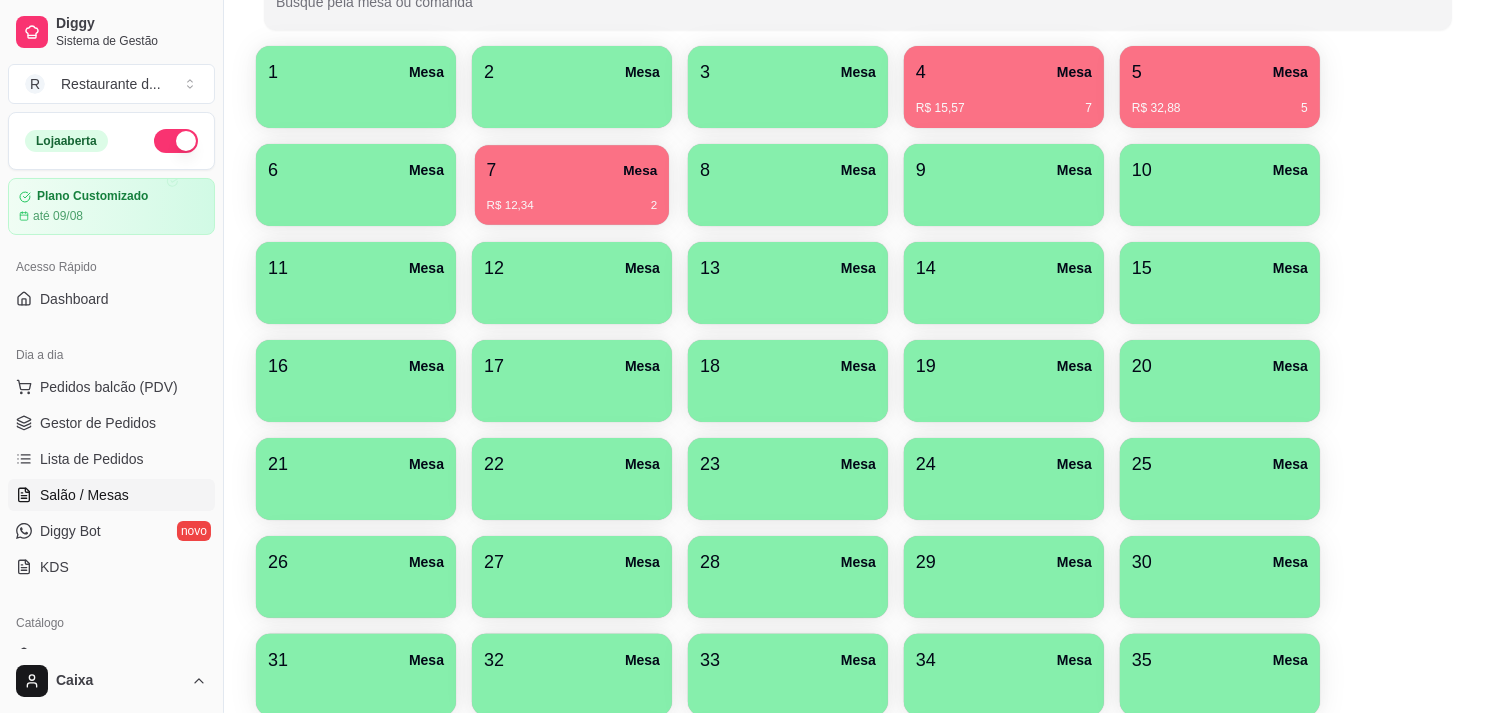 click on "7 Mesa" at bounding box center (572, 170) 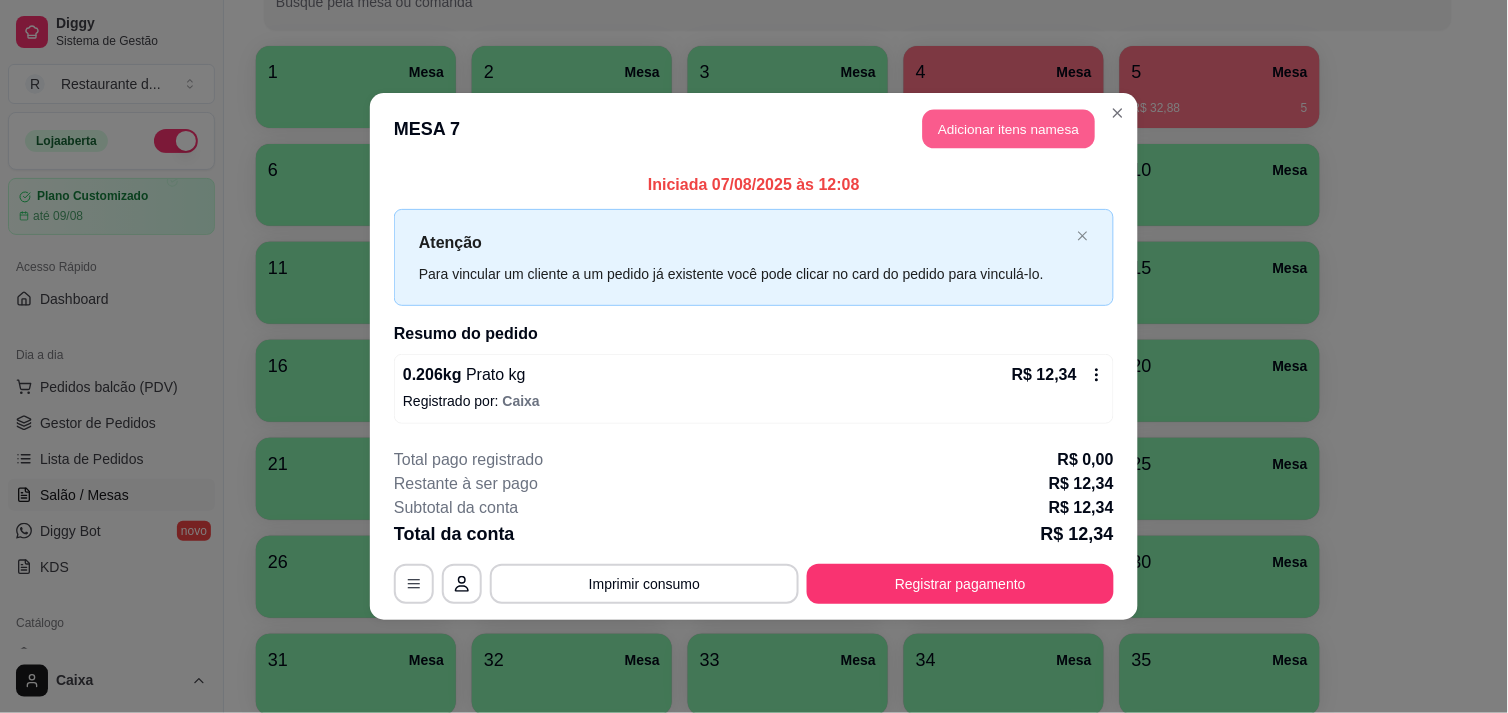 click on "Adicionar itens na  mesa" at bounding box center [1009, 129] 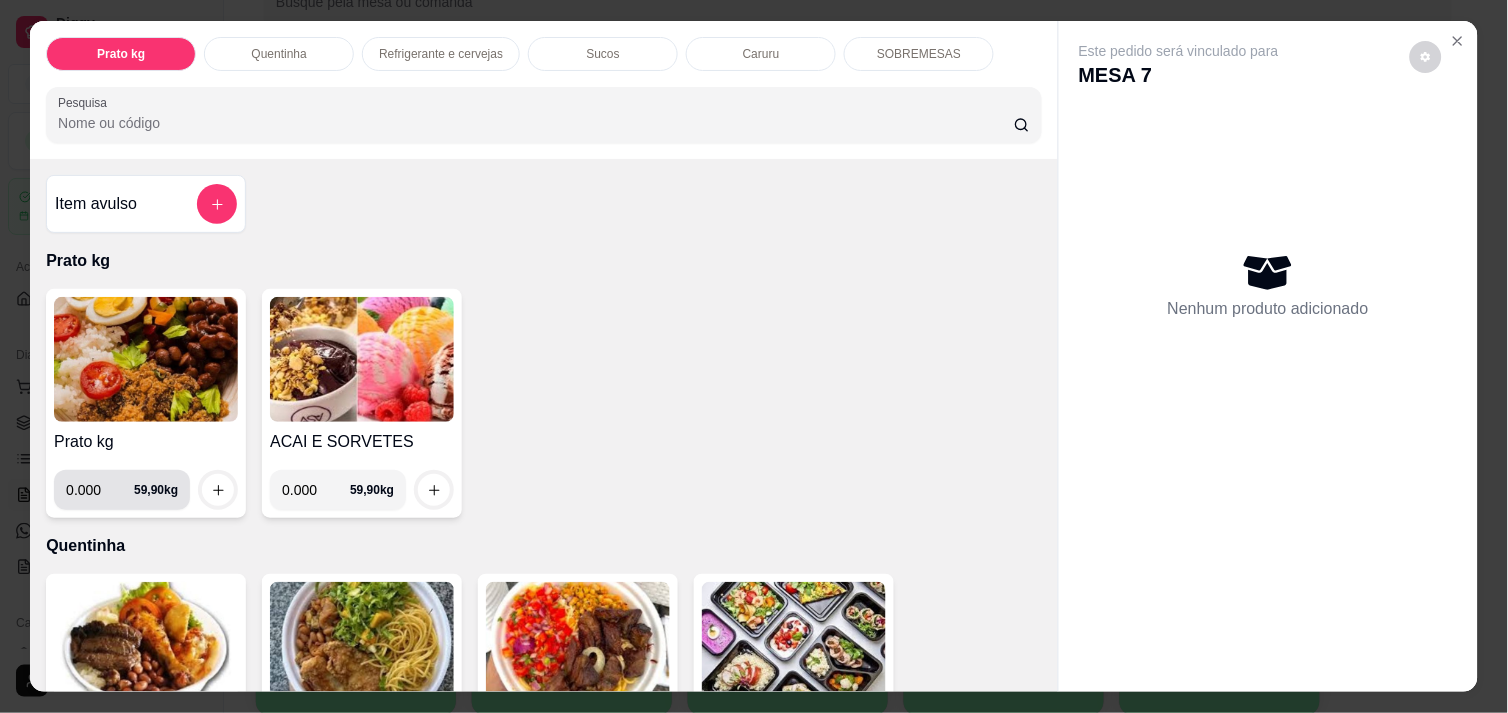 click on "0.000" at bounding box center (100, 490) 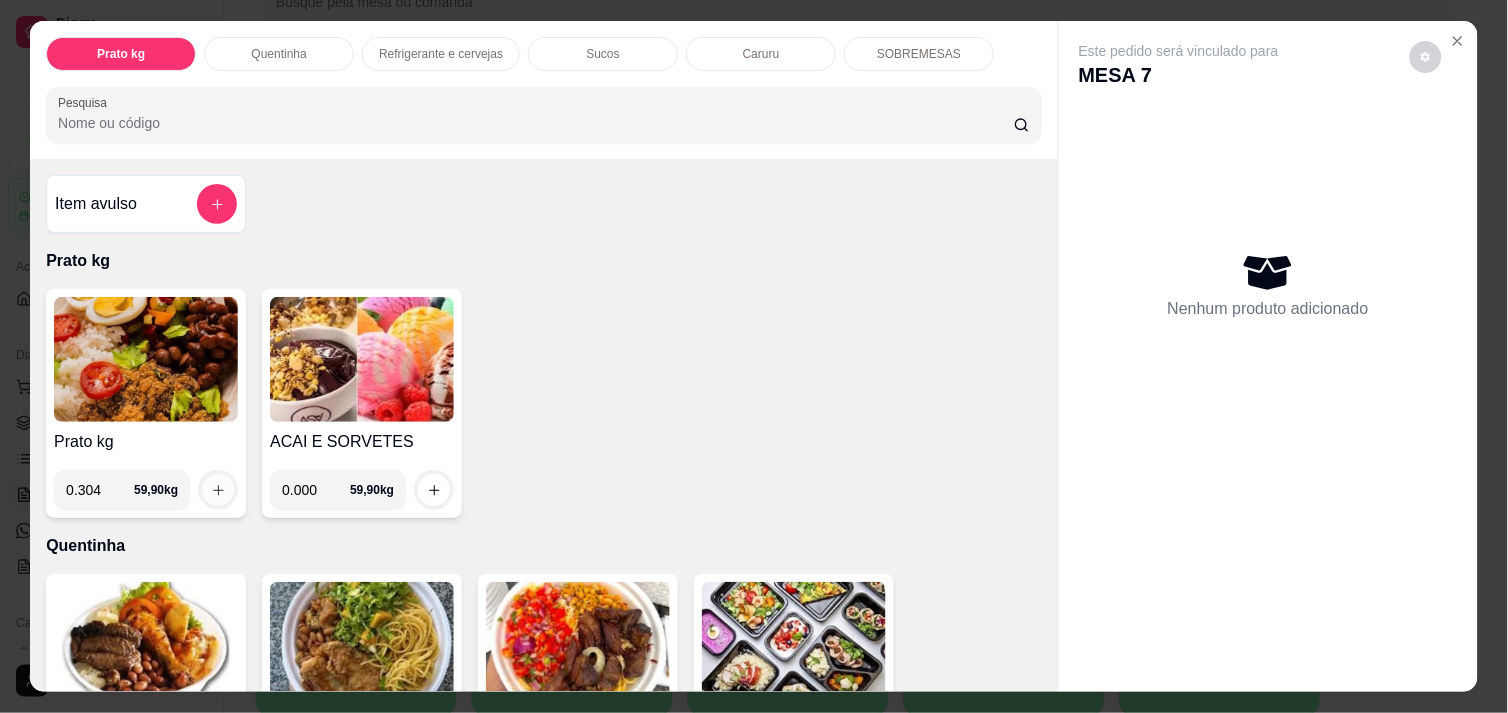 type on "0.304" 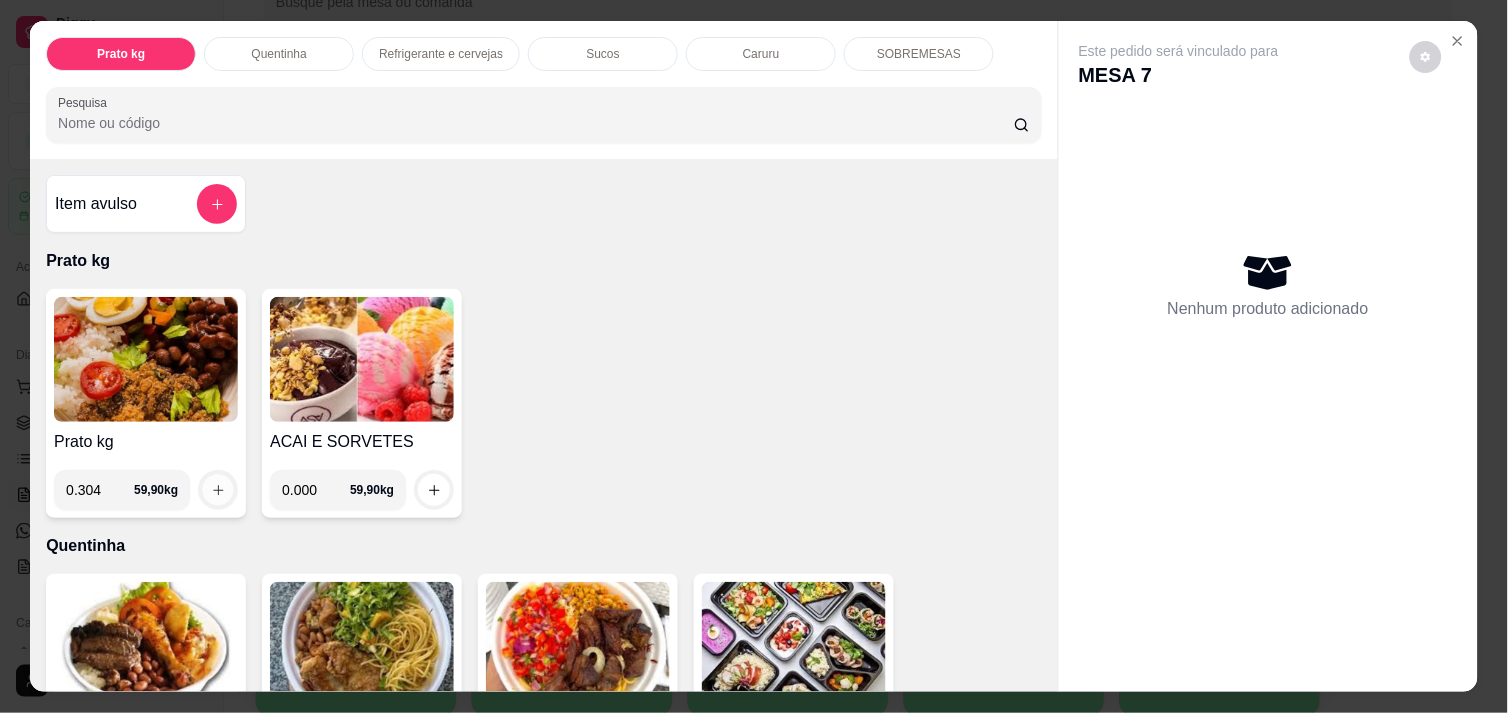 click 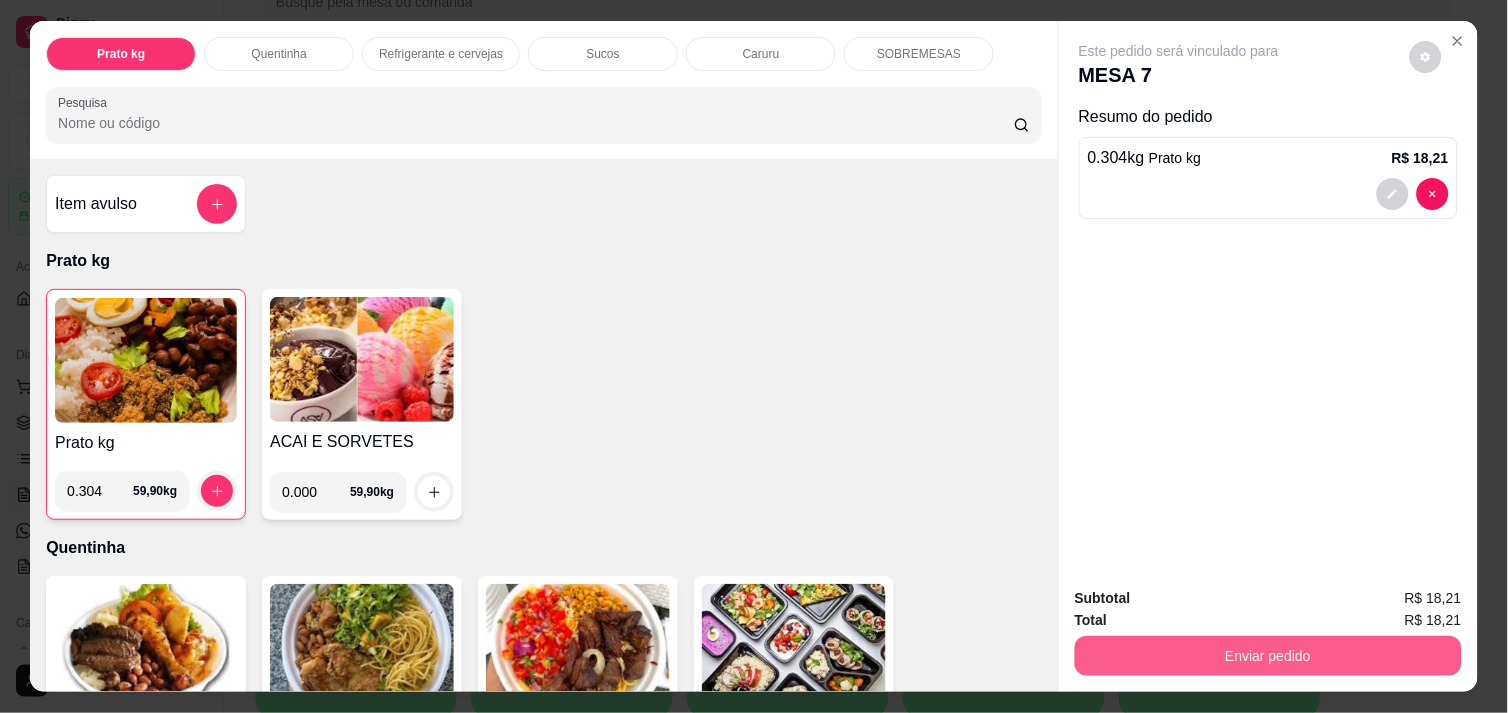 click on "Enviar pedido" at bounding box center [1268, 656] 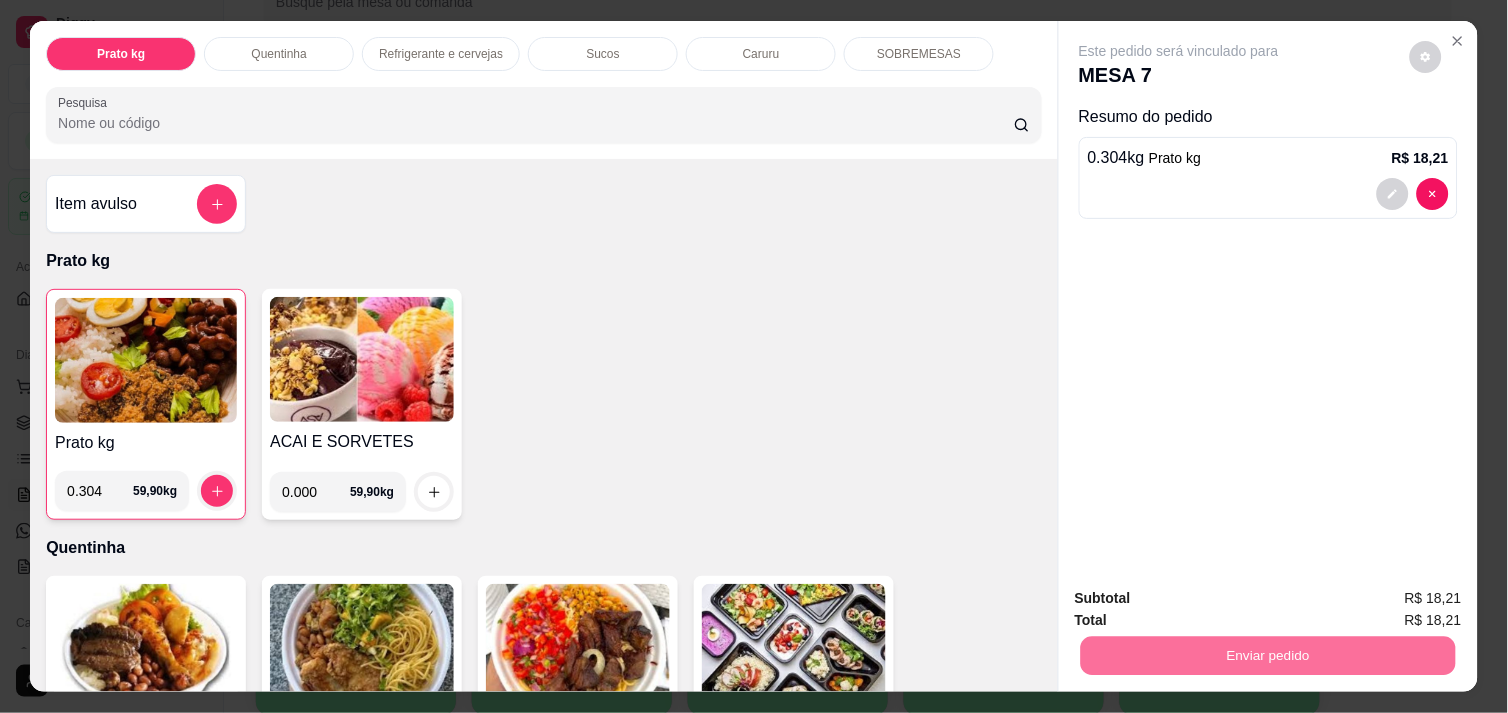 click on "Prato kg   0.304 59,90 kg ACAI E SORVETES    0.000 59,90 kg" at bounding box center [544, 404] 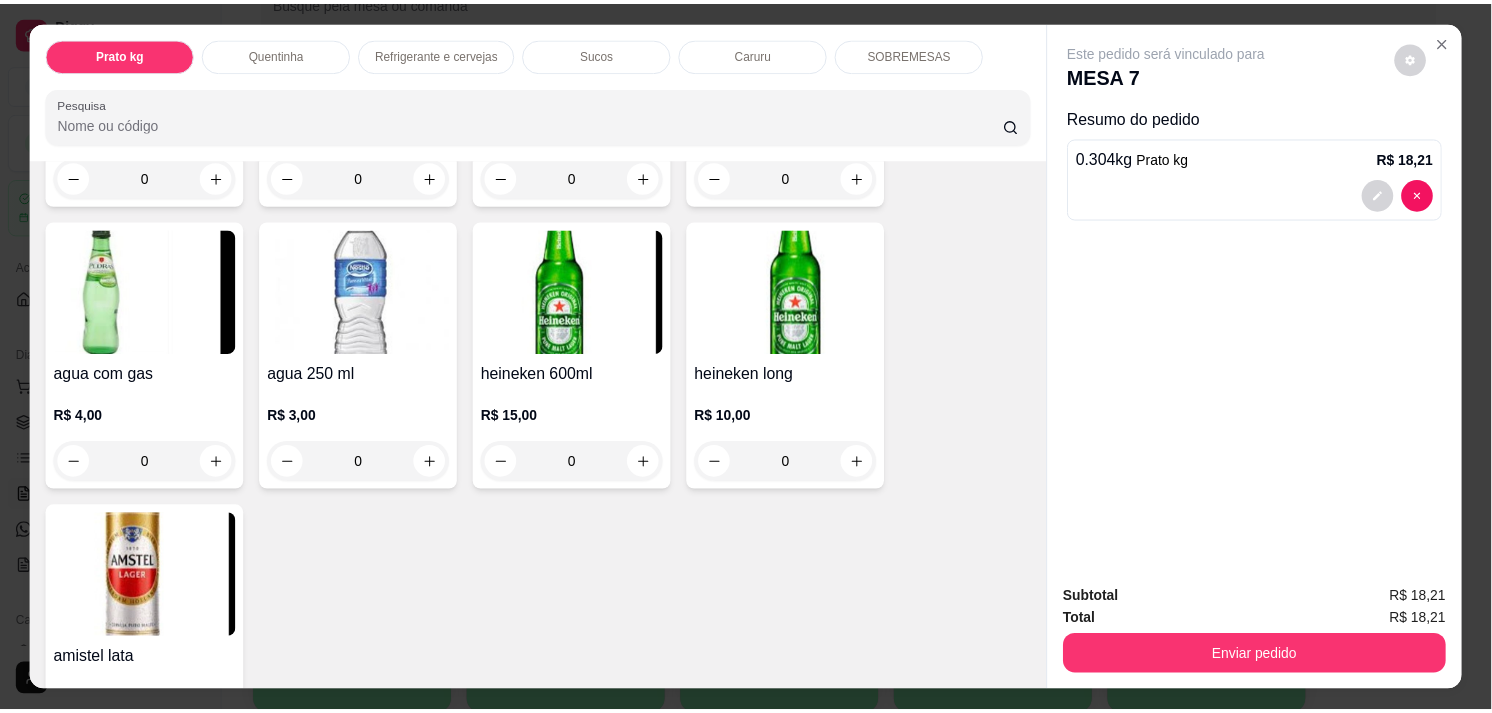scroll, scrollTop: 1288, scrollLeft: 0, axis: vertical 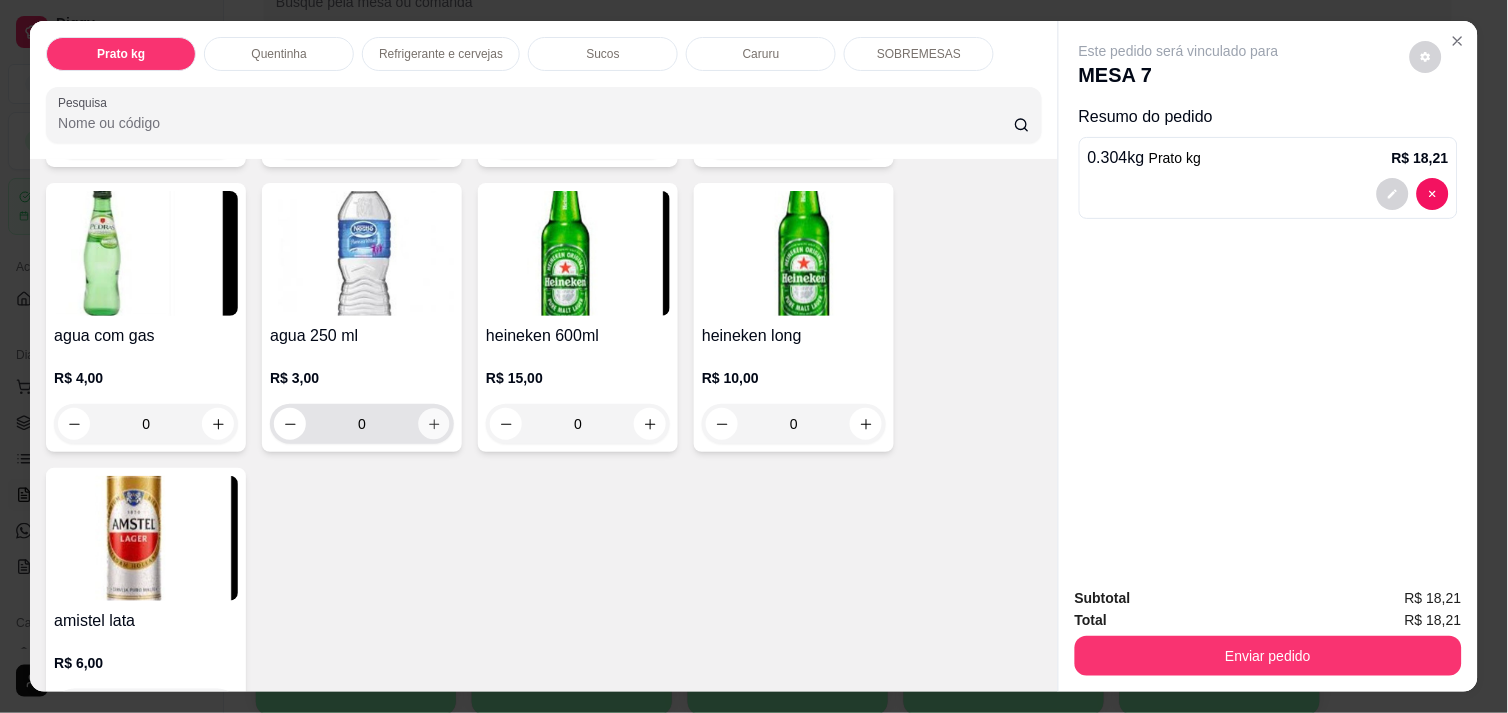 click 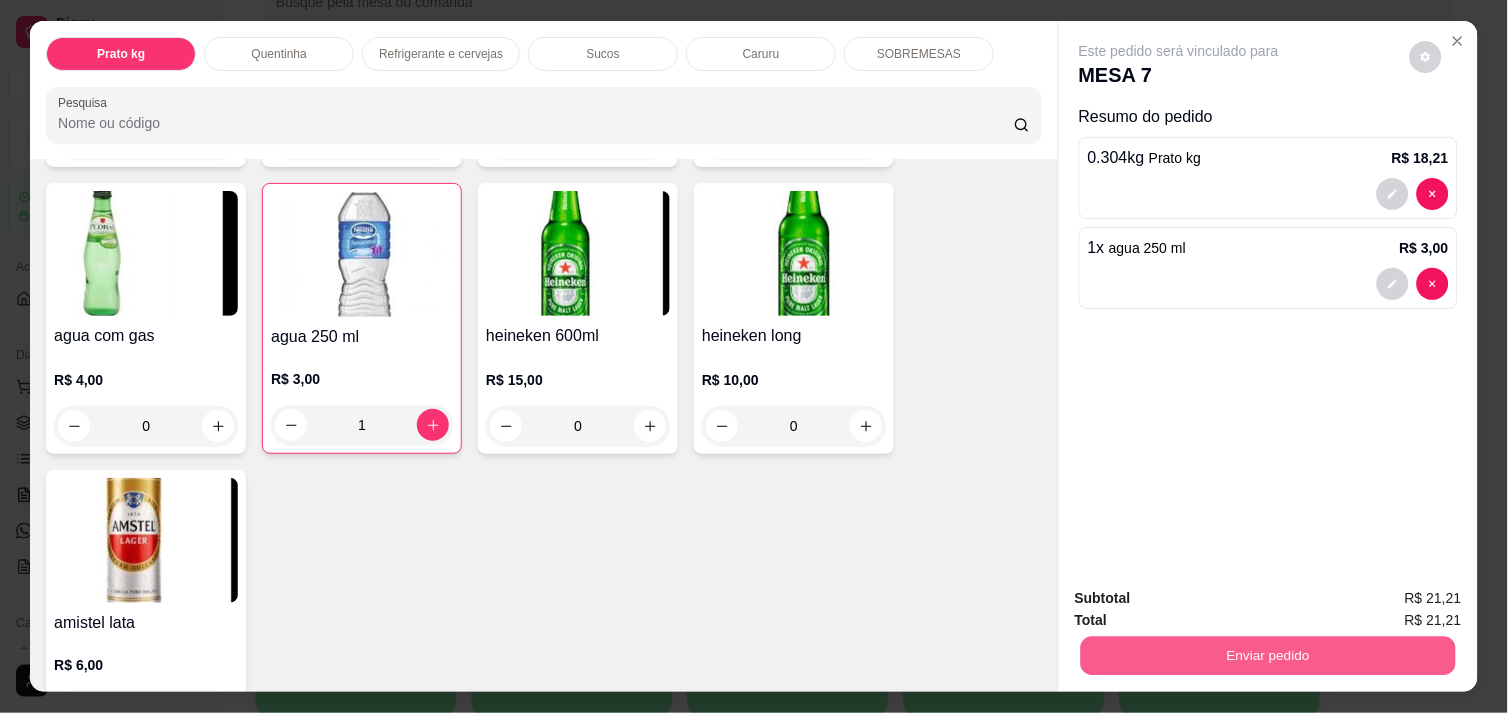 click on "Enviar pedido" at bounding box center (1268, 655) 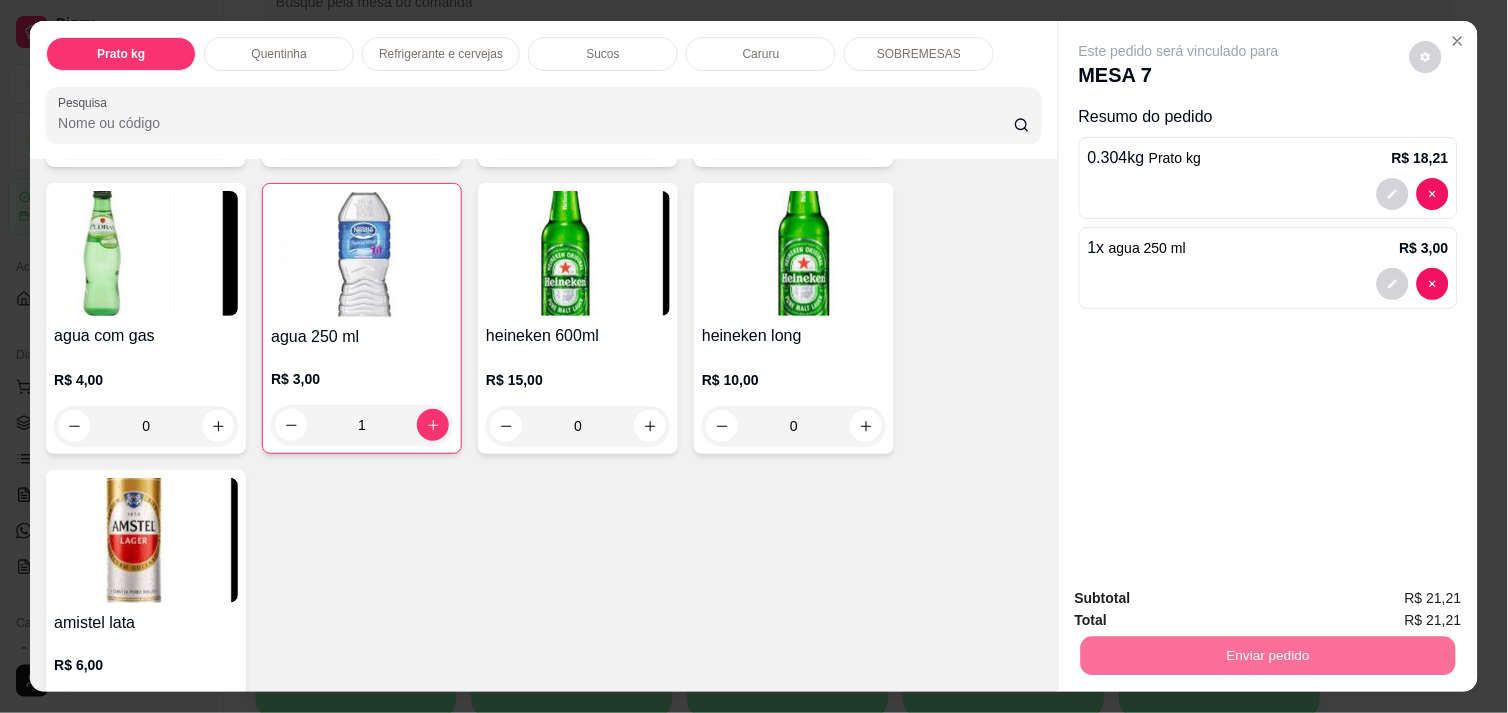 click on "Não registrar e enviar pedido" at bounding box center [1202, 598] 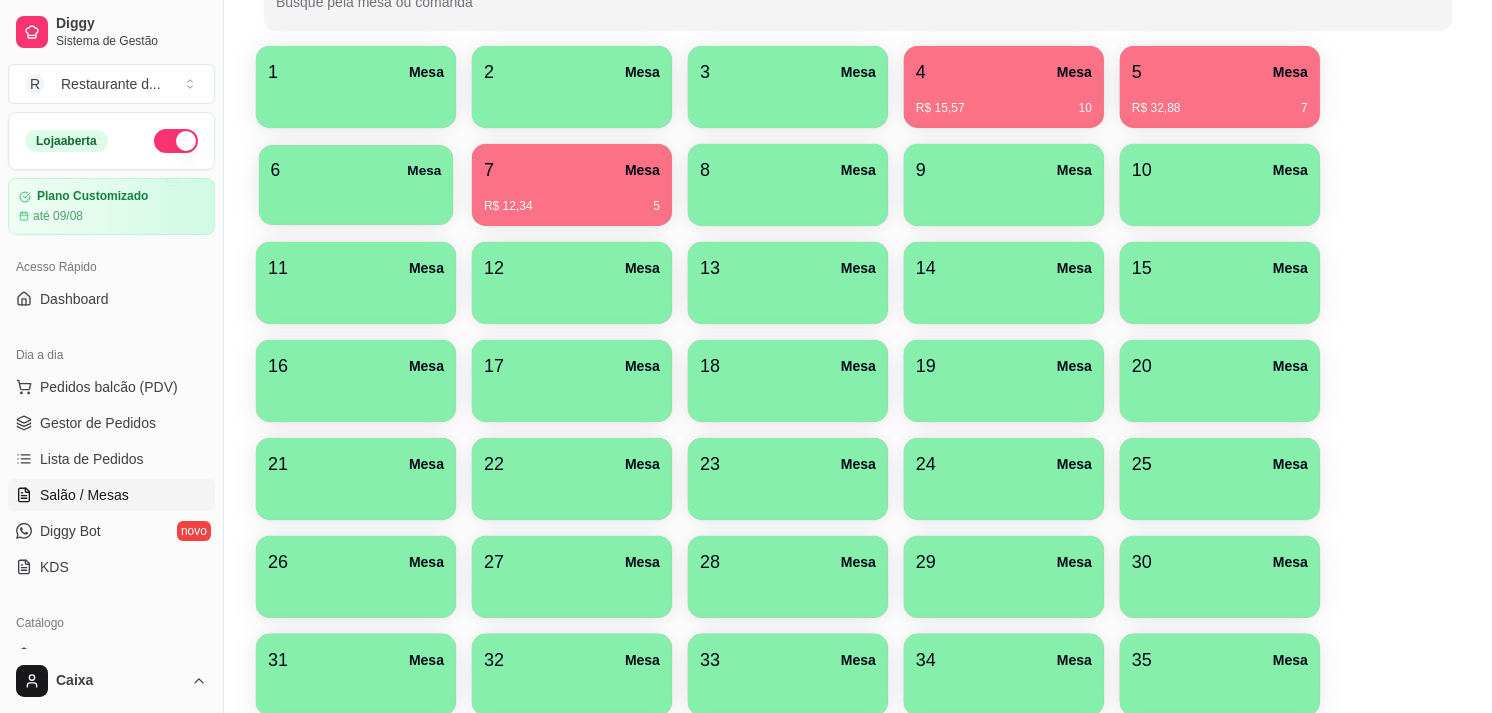 click on "6 Mesa" at bounding box center [356, 185] 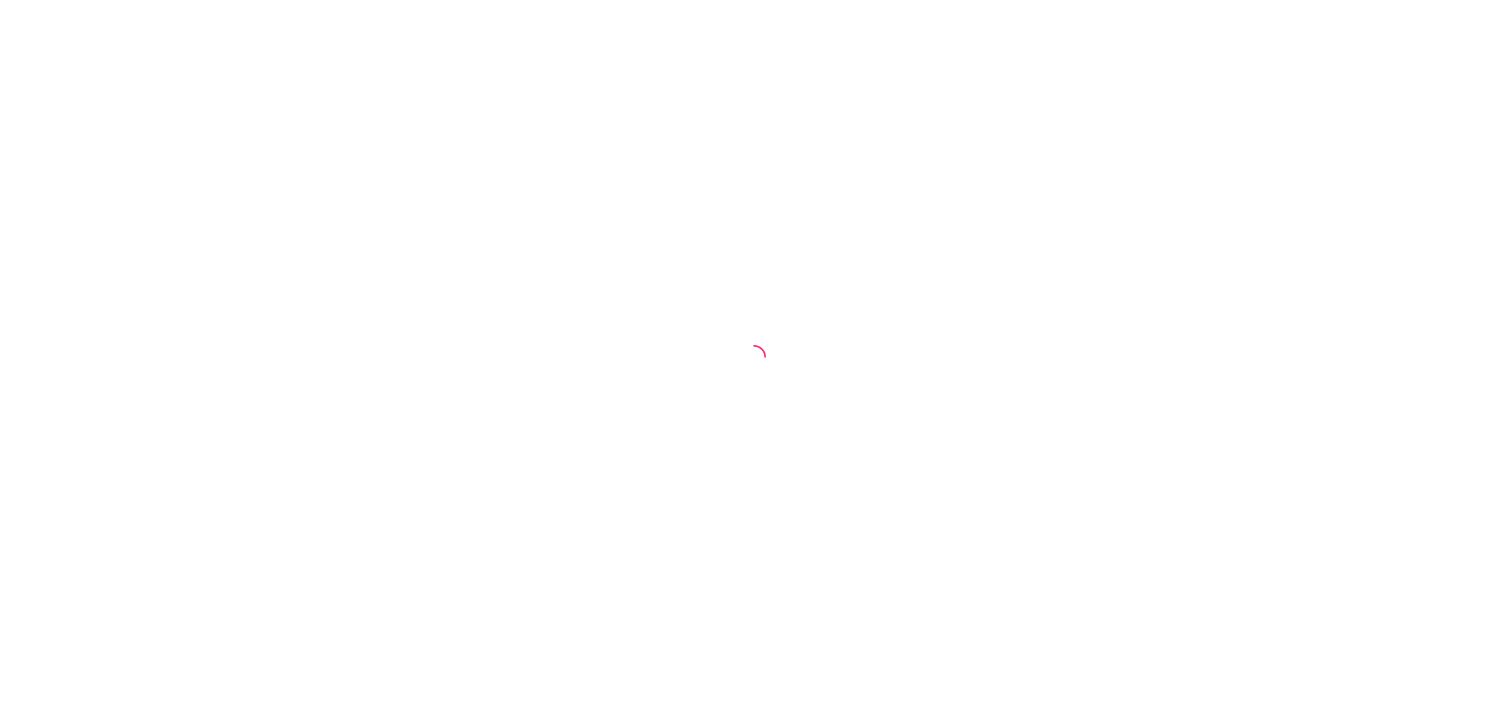 scroll, scrollTop: 0, scrollLeft: 0, axis: both 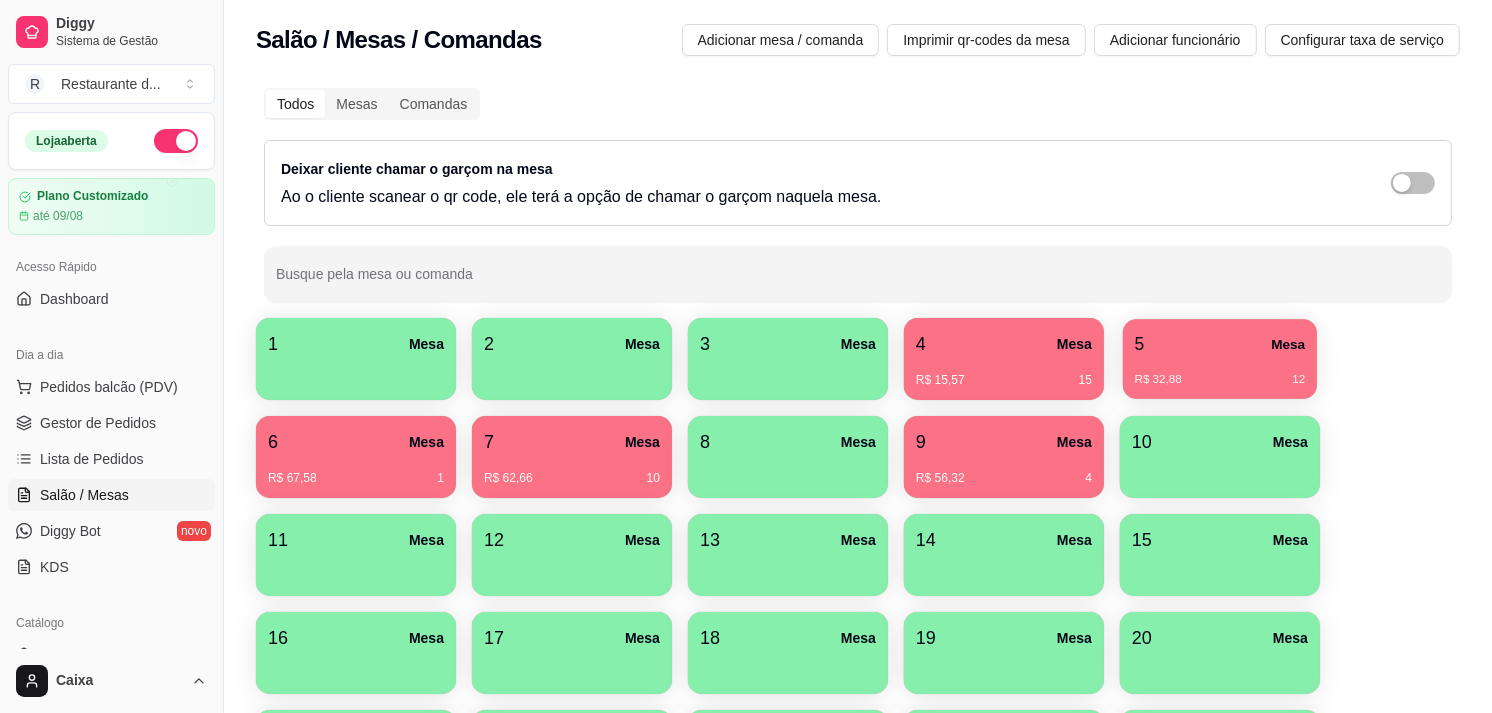 click on "5 Mesa" at bounding box center (1220, 344) 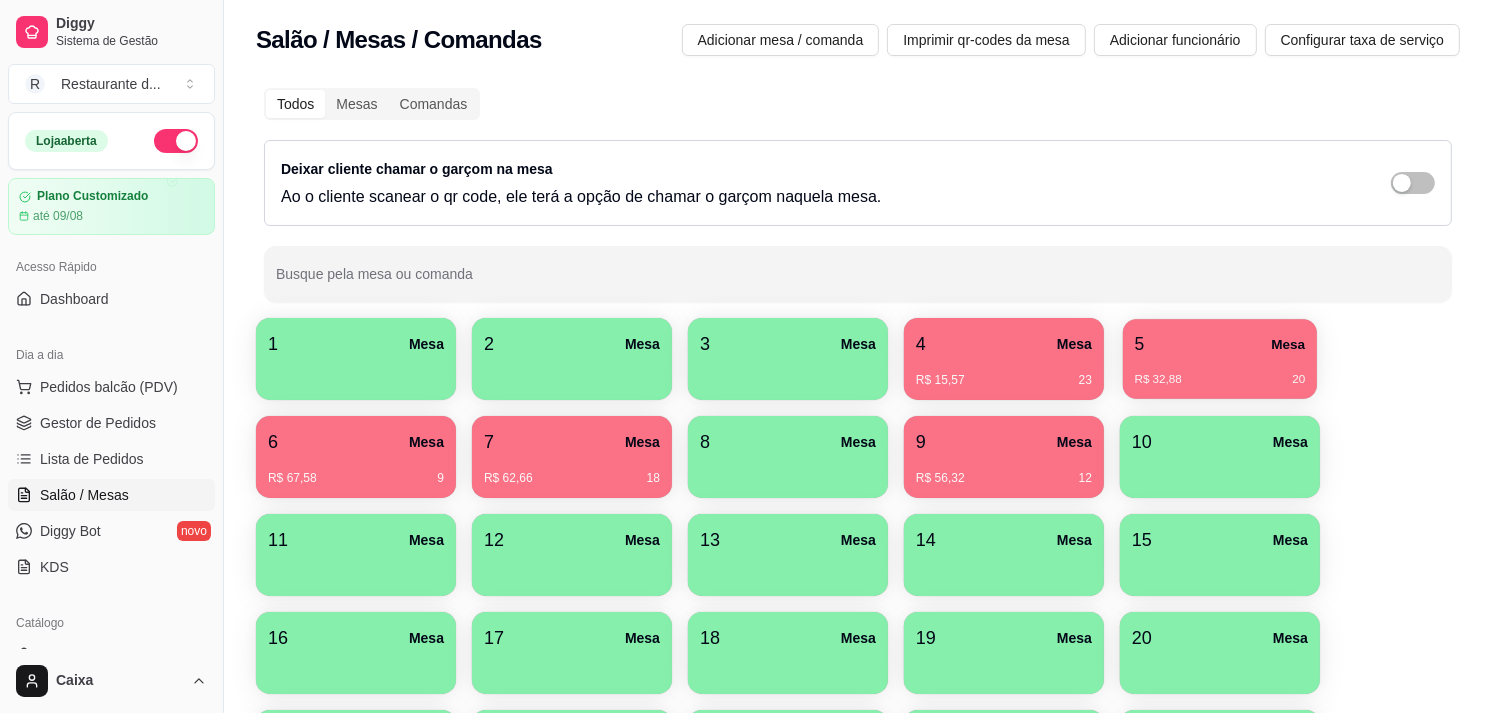 click on "R$ 32,88 20" at bounding box center (1220, 372) 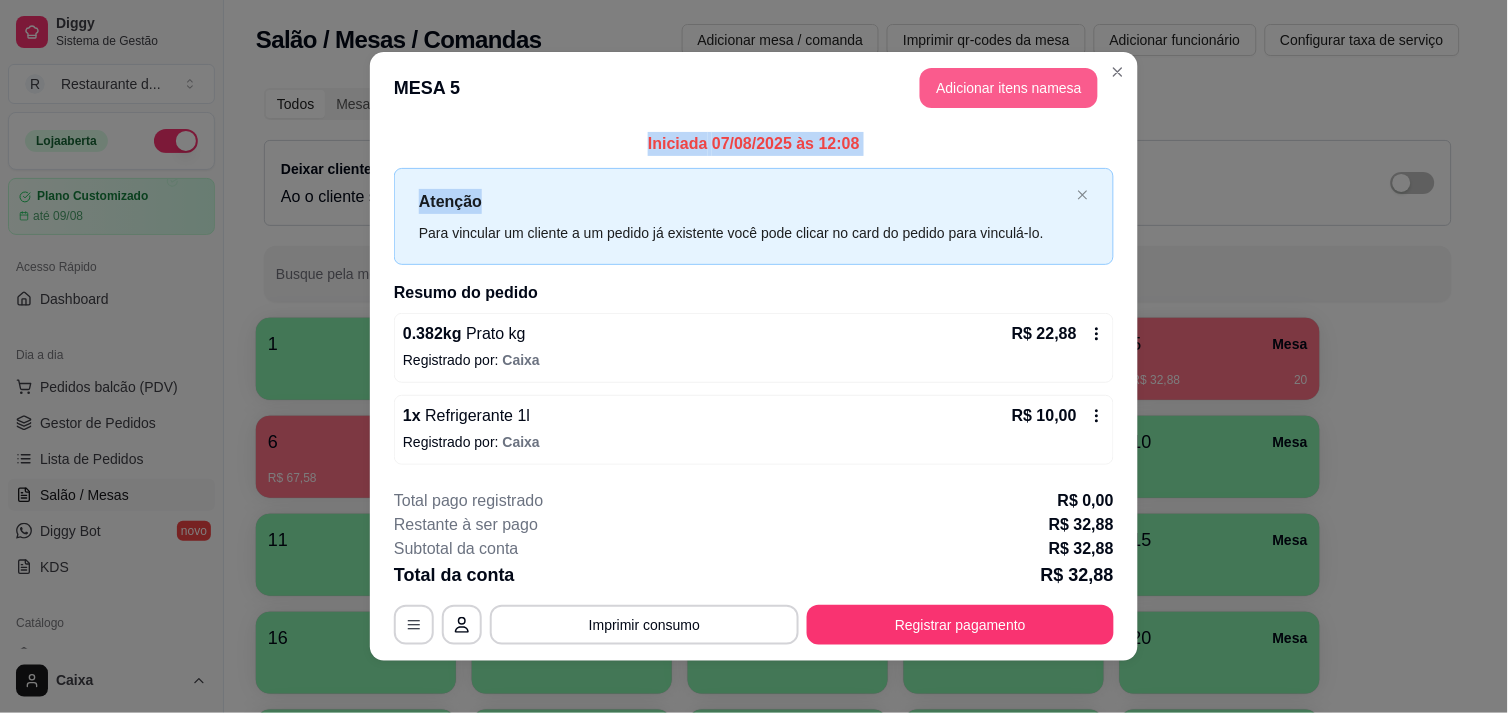 drag, startPoint x: 991, startPoint y: 197, endPoint x: 998, endPoint y: 90, distance: 107.22873 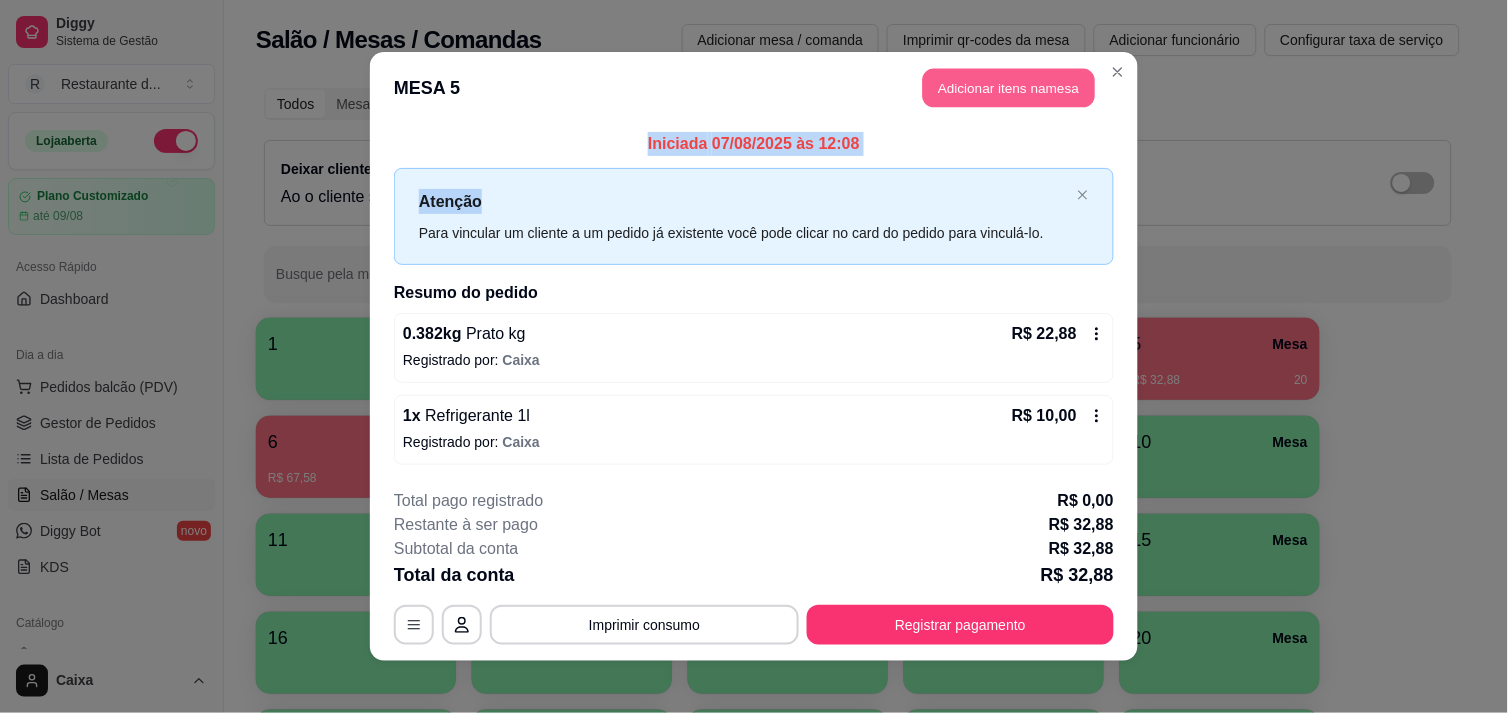 click on "Adicionar itens na  mesa" at bounding box center [1009, 88] 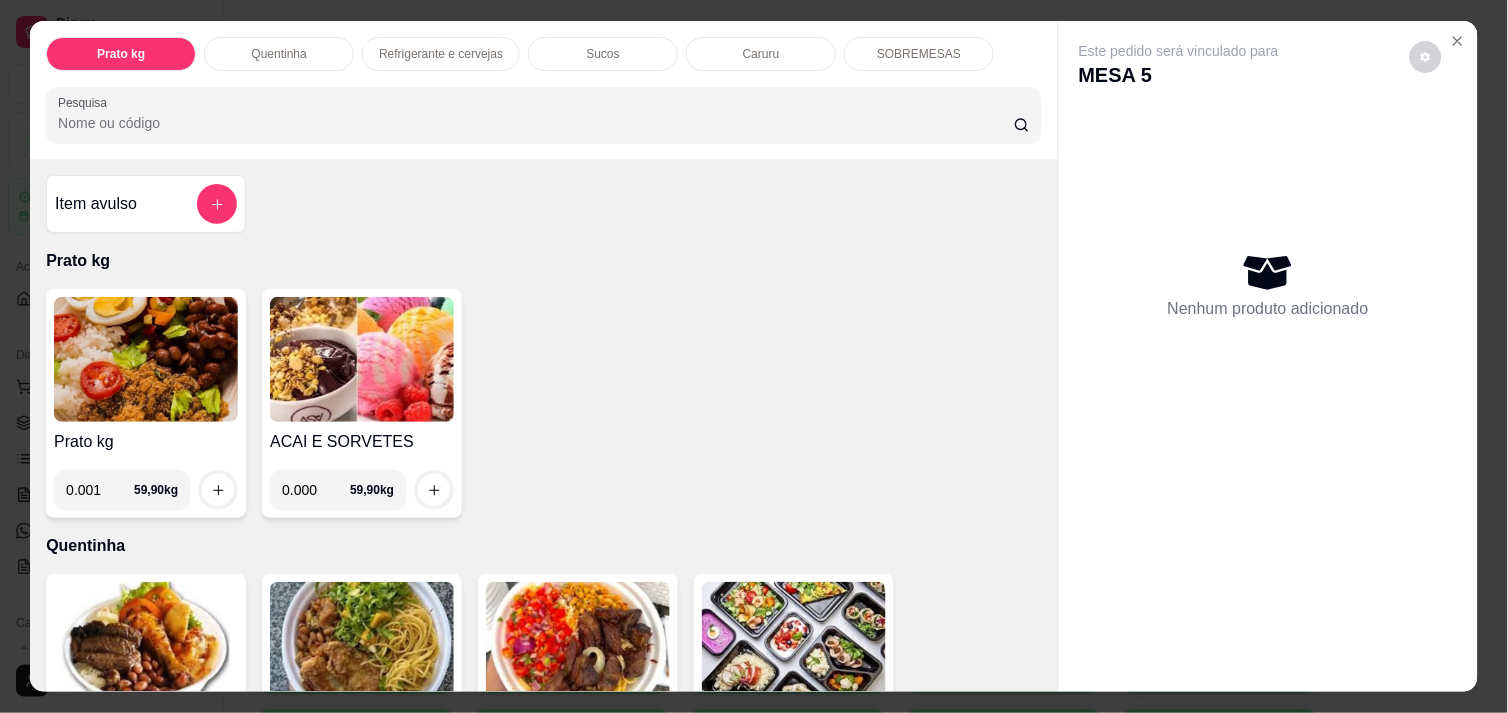 click on "0.001" at bounding box center (100, 490) 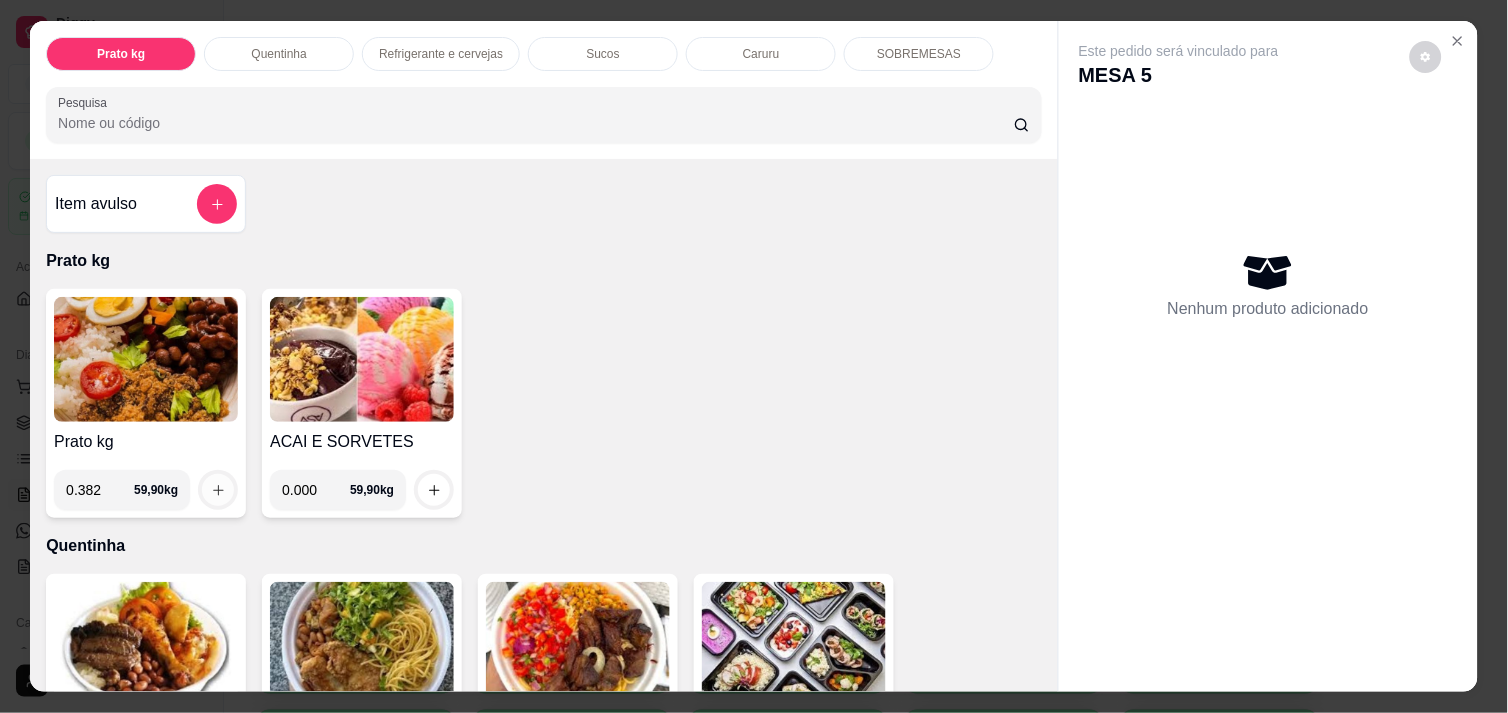 type on "0.382" 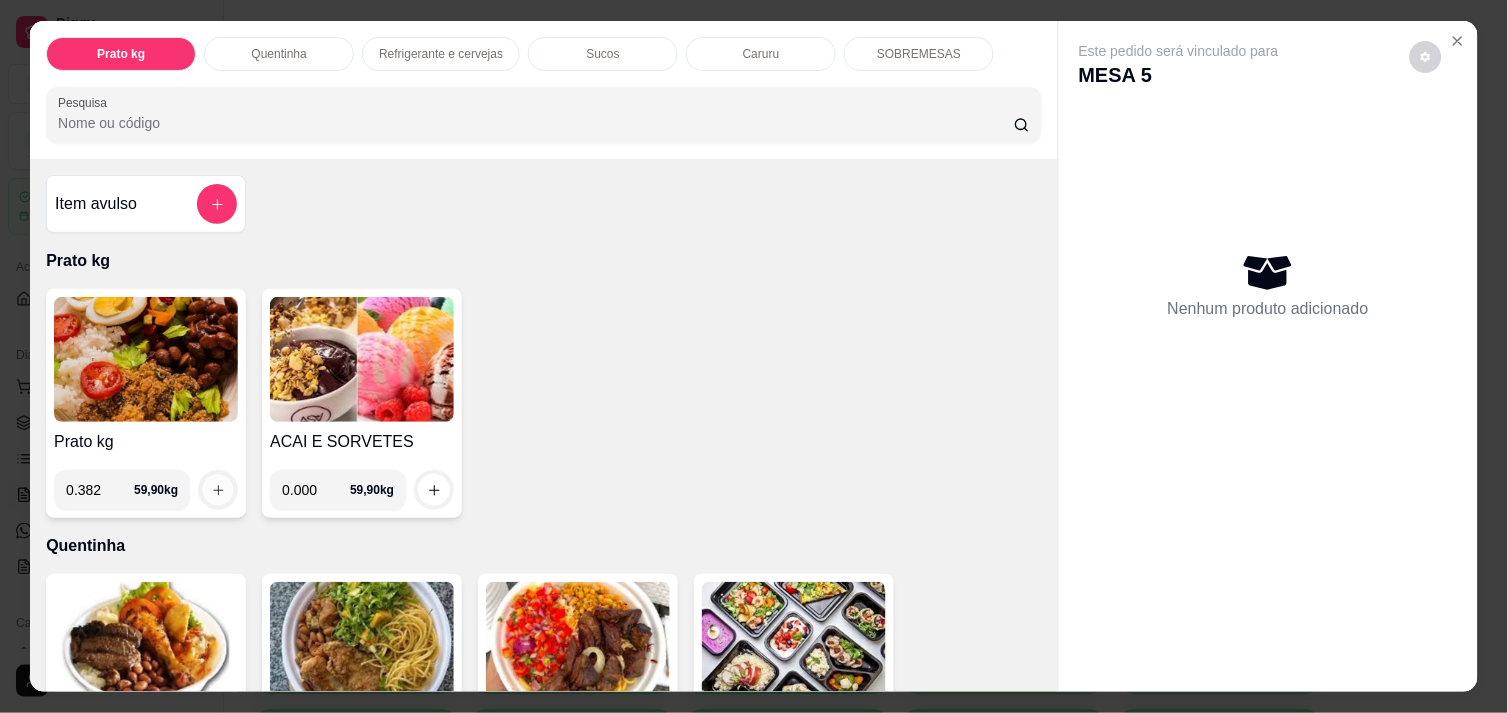 click 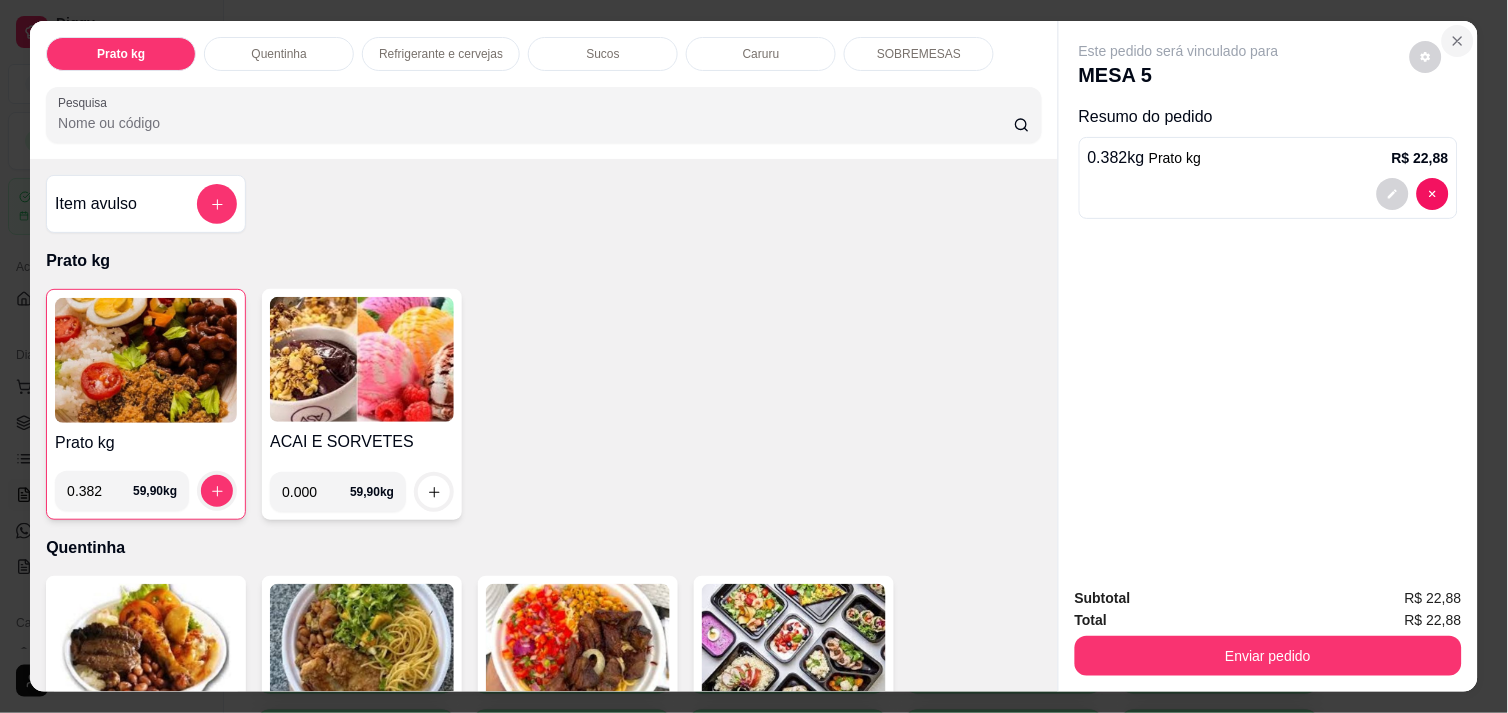 click at bounding box center [1458, 41] 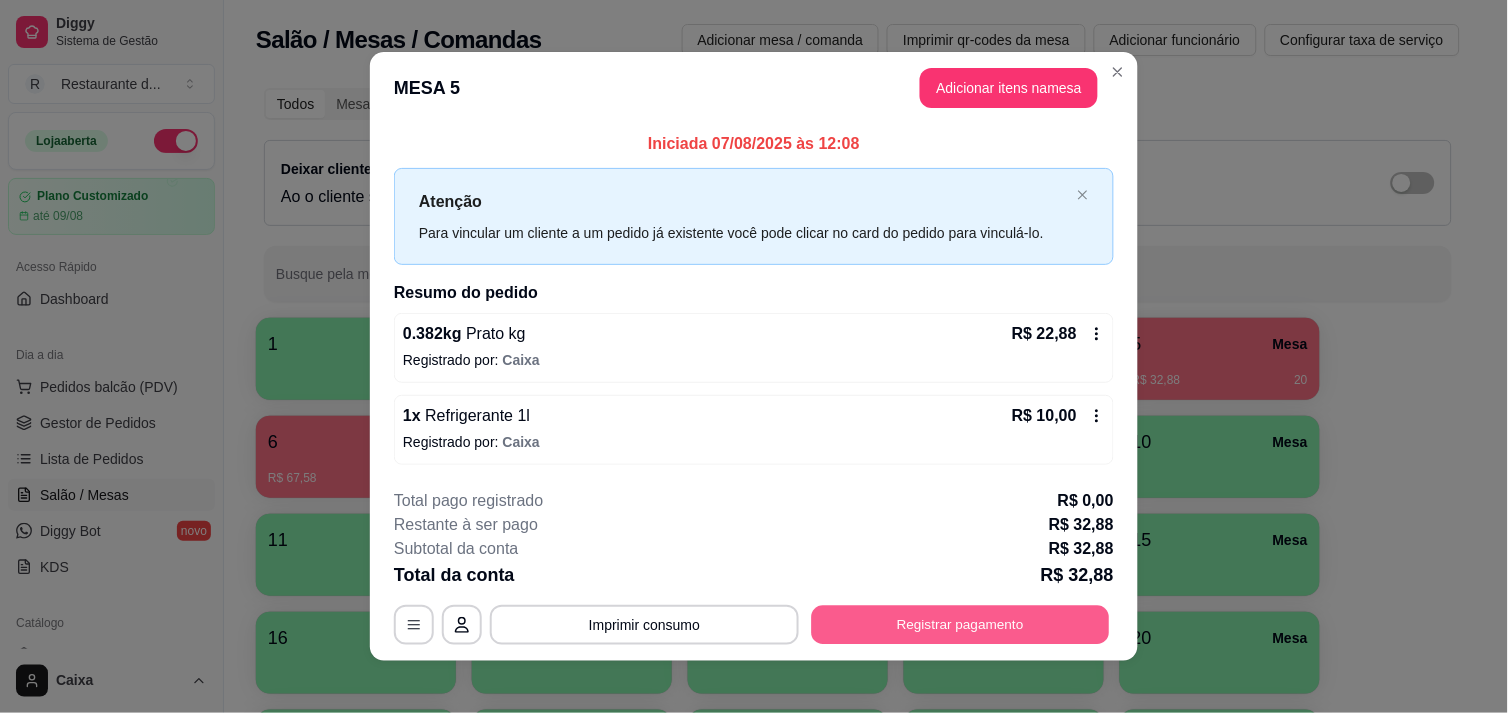 click on "Registrar pagamento" at bounding box center (961, 625) 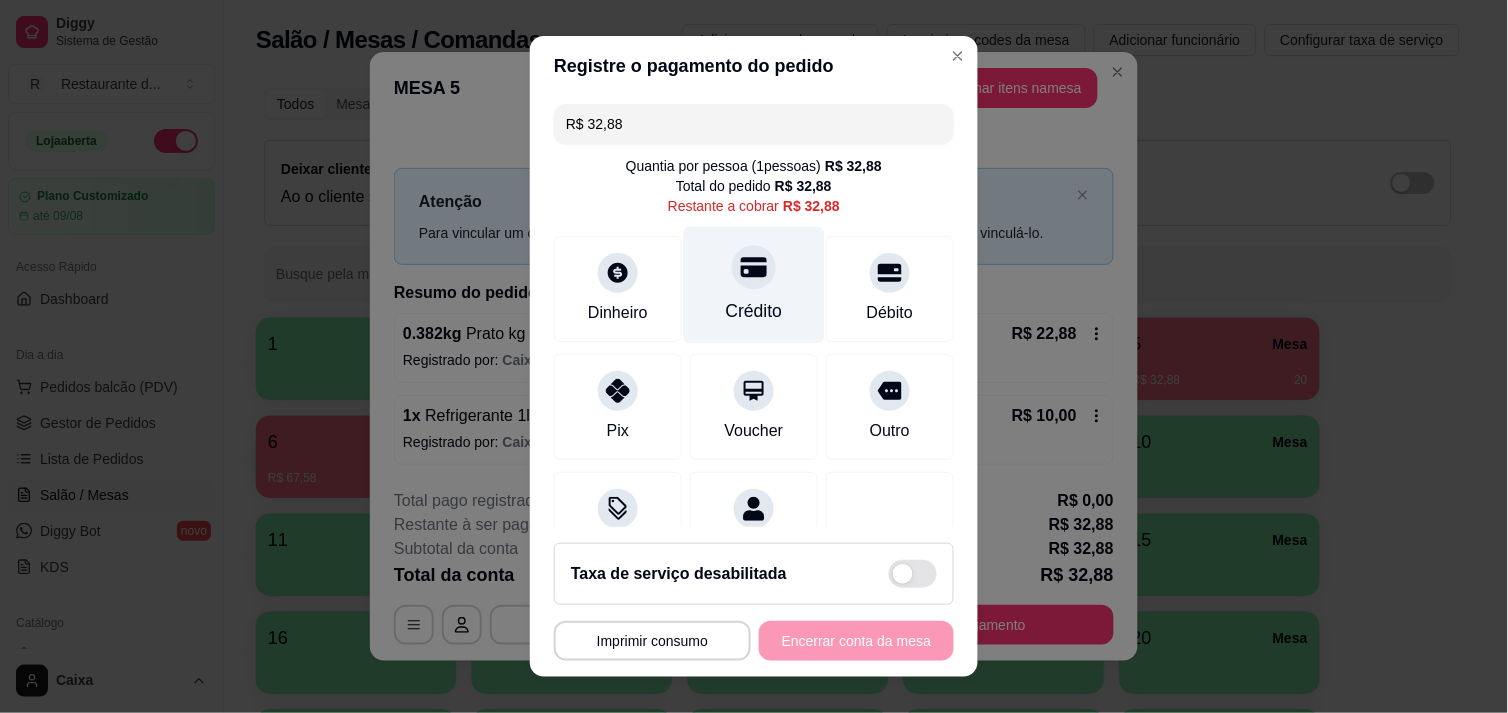 click on "Crédito" at bounding box center [754, 284] 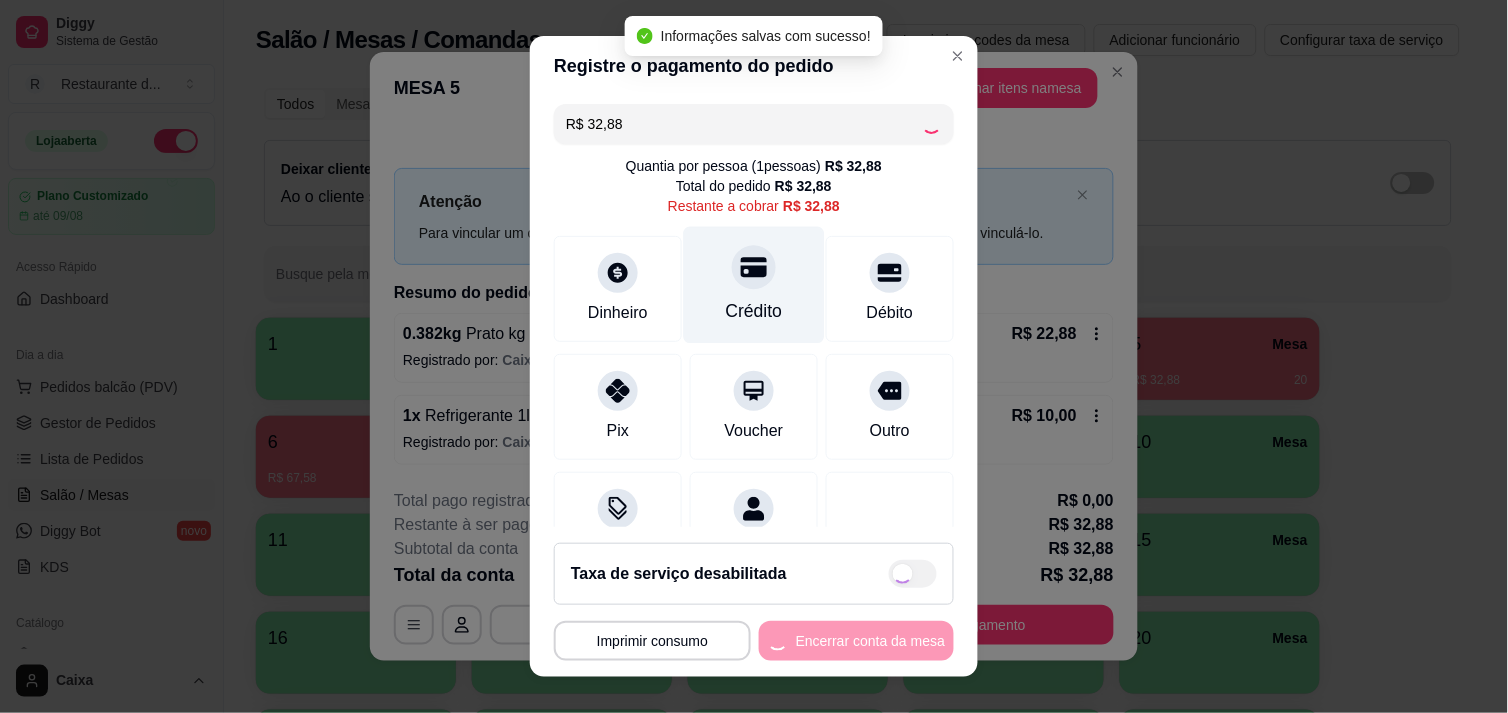 type on "R$ 0,00" 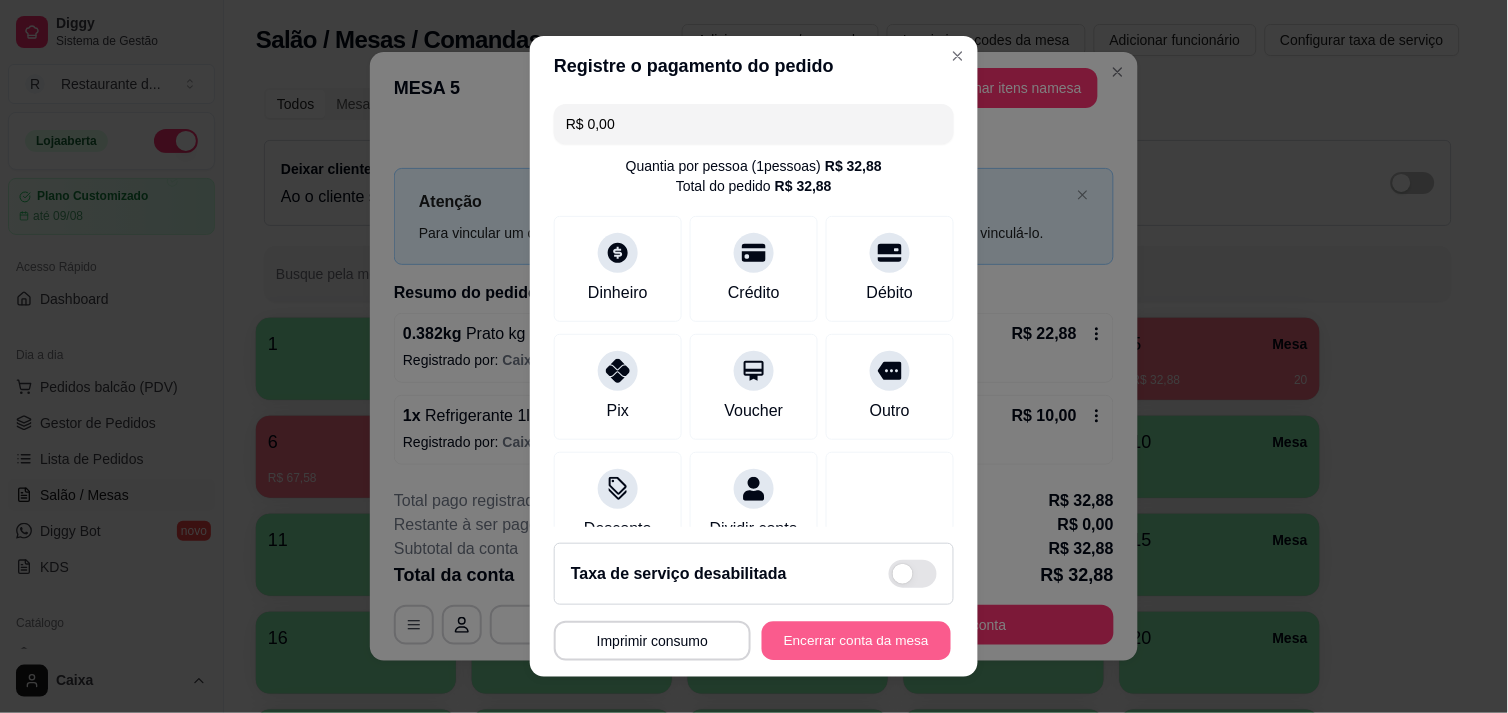 click on "Encerrar conta da mesa" at bounding box center (856, 641) 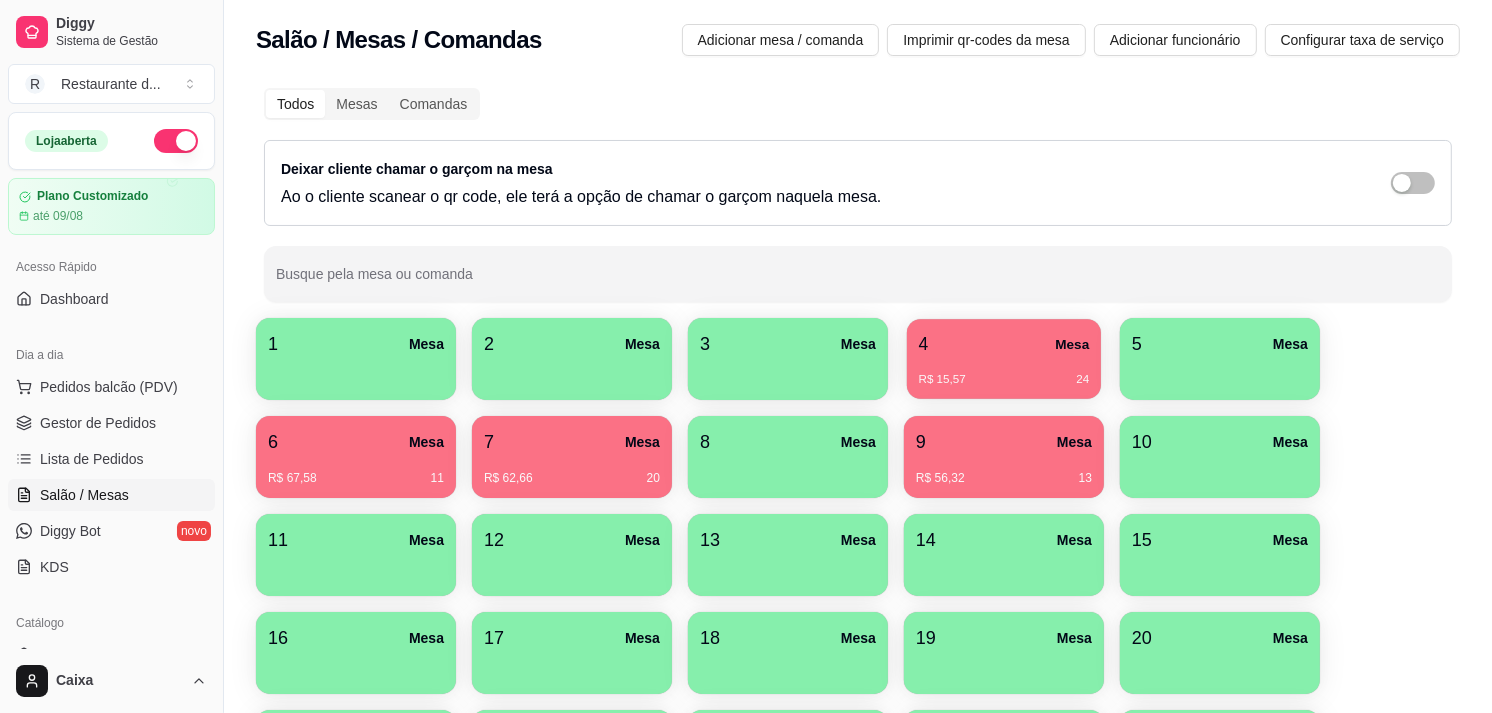 click on "R$ 15,57 24" at bounding box center (1004, 372) 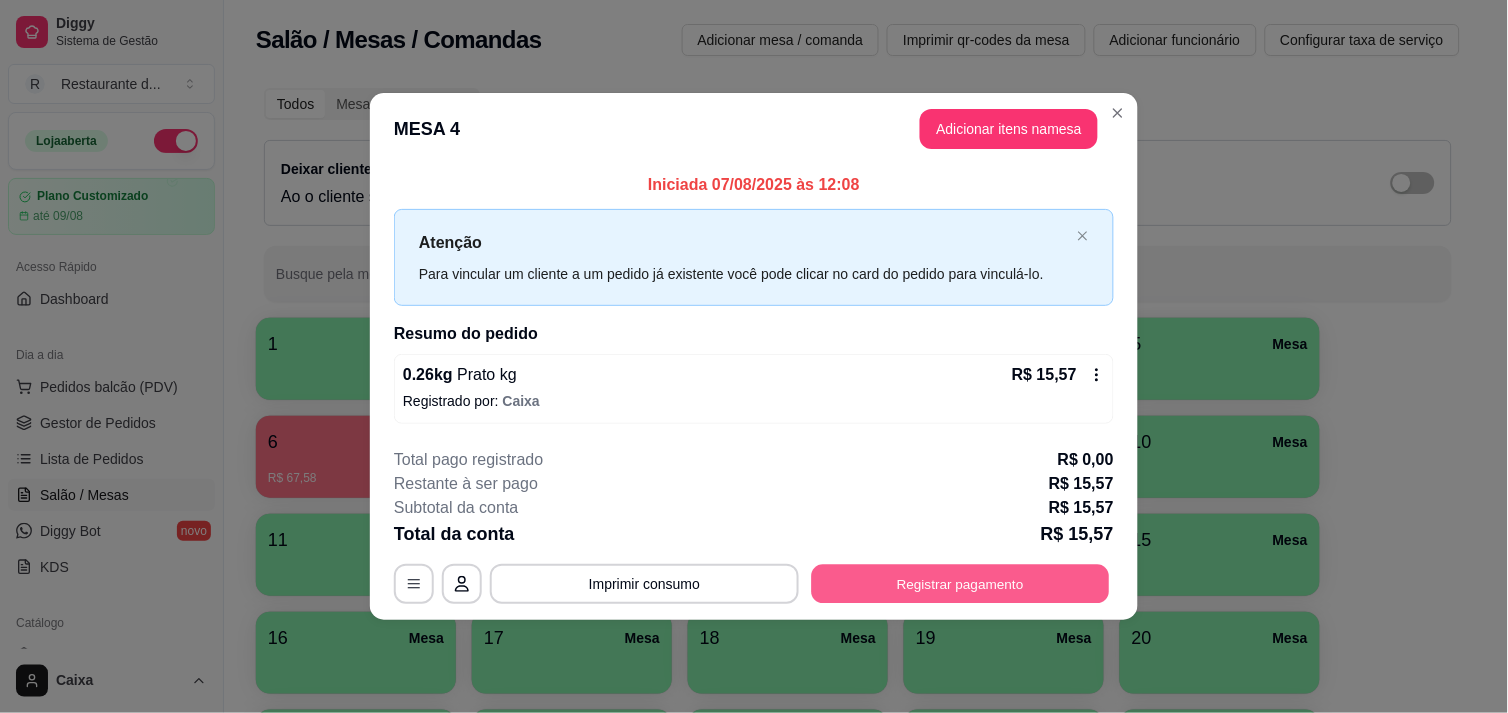 click on "Registrar pagamento" at bounding box center [961, 584] 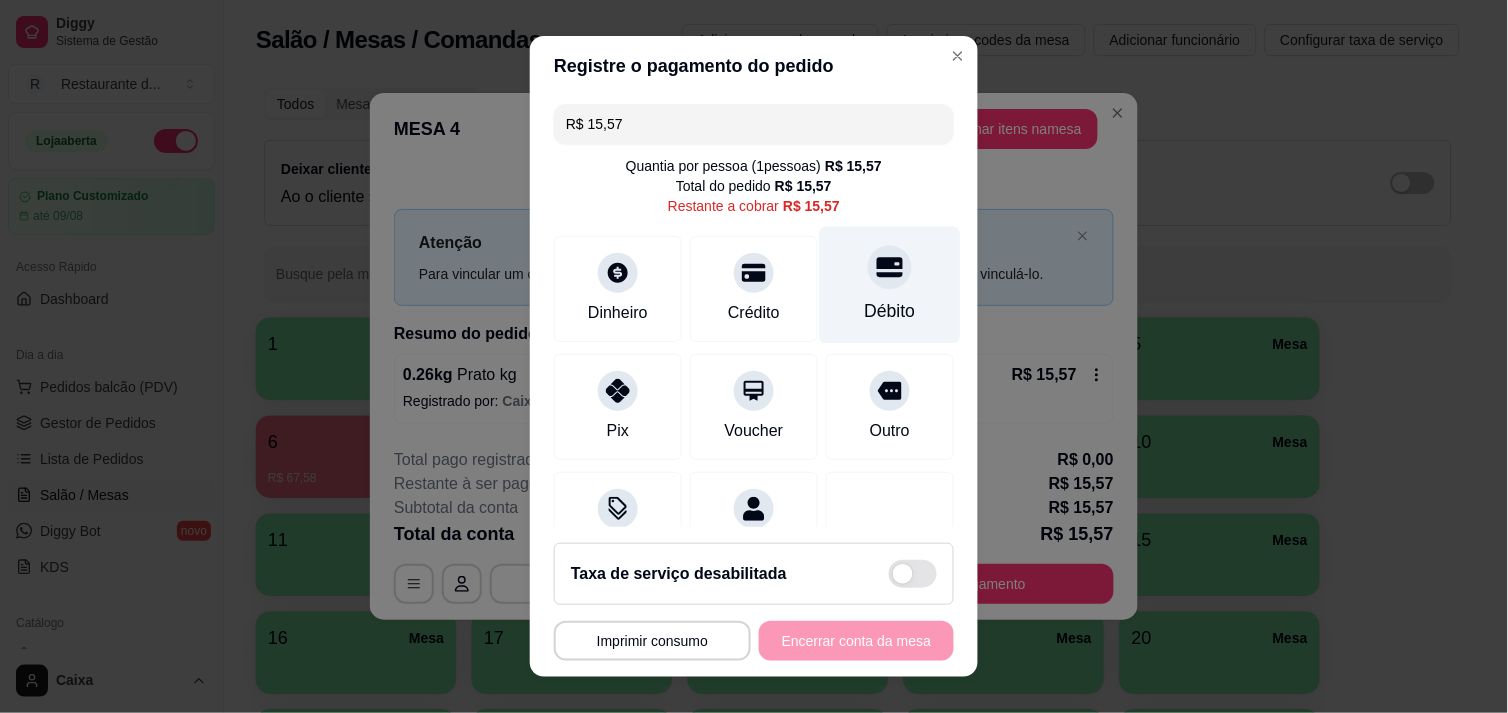 click on "Débito" at bounding box center (890, 311) 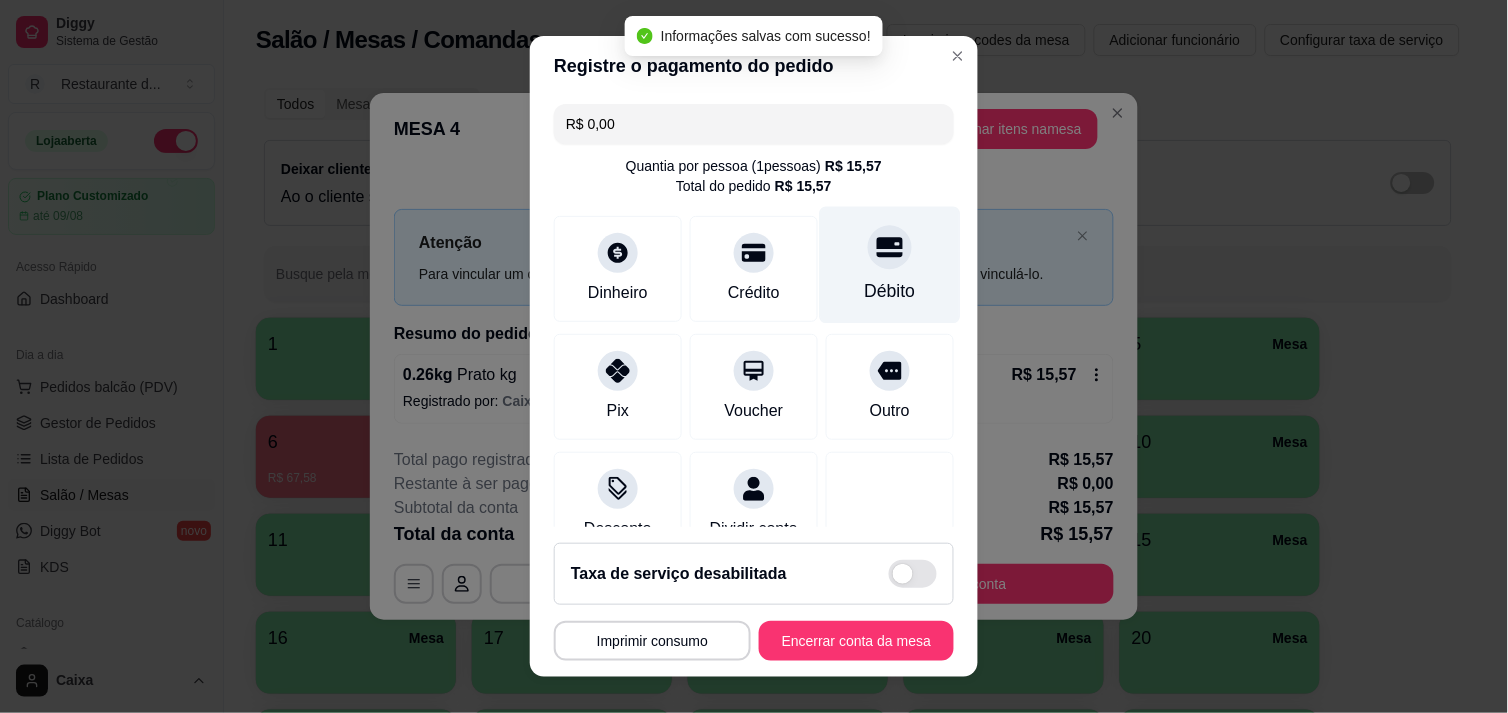 type on "R$ 0,00" 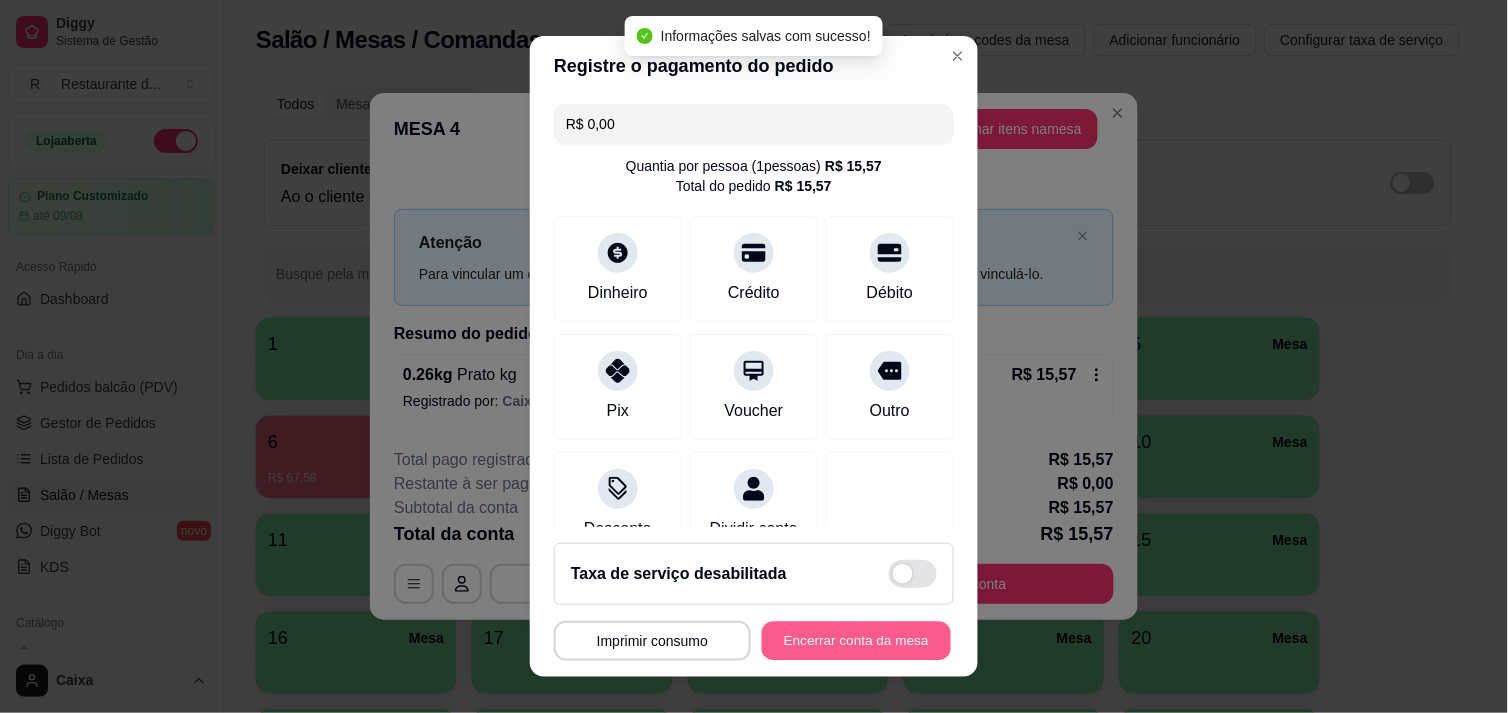 click on "Encerrar conta da mesa" at bounding box center (856, 641) 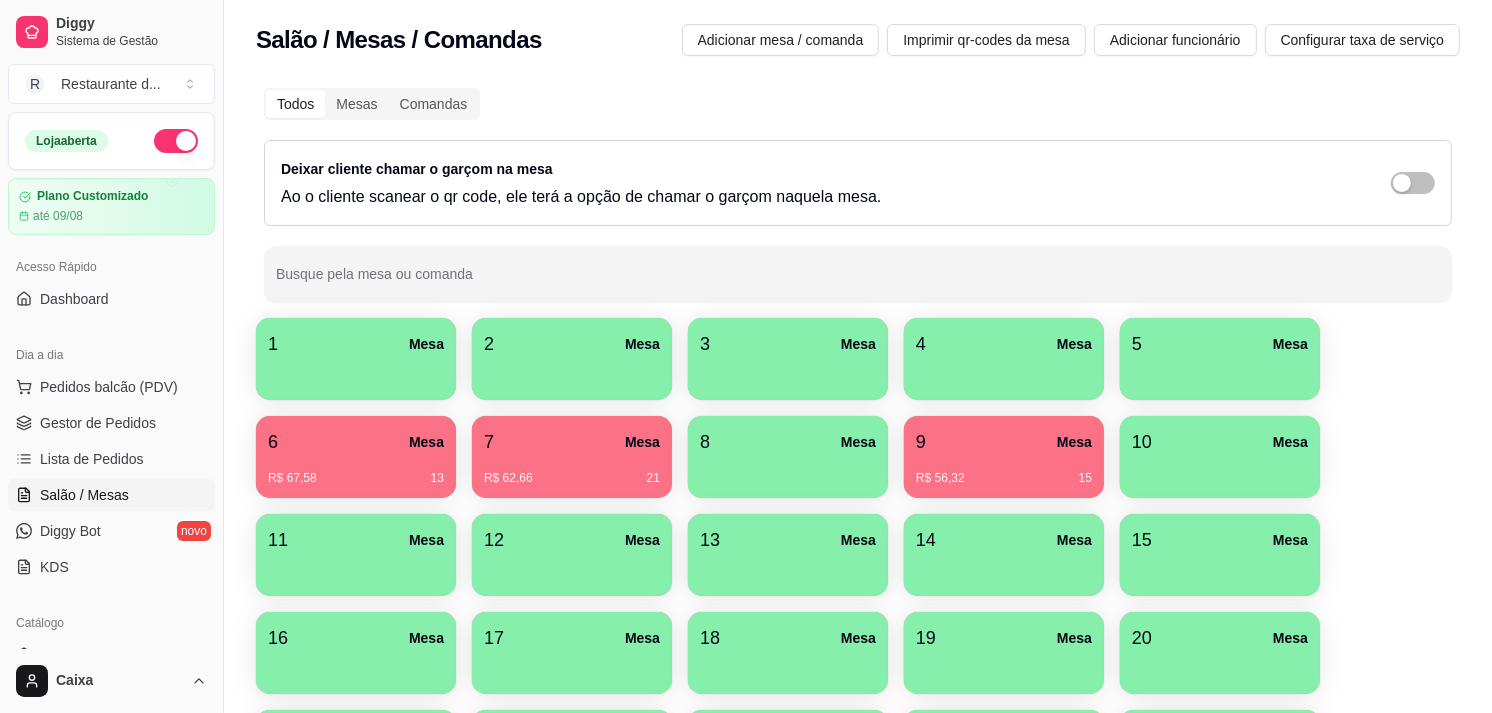 click on "R$ 56,32 15" at bounding box center (1004, 471) 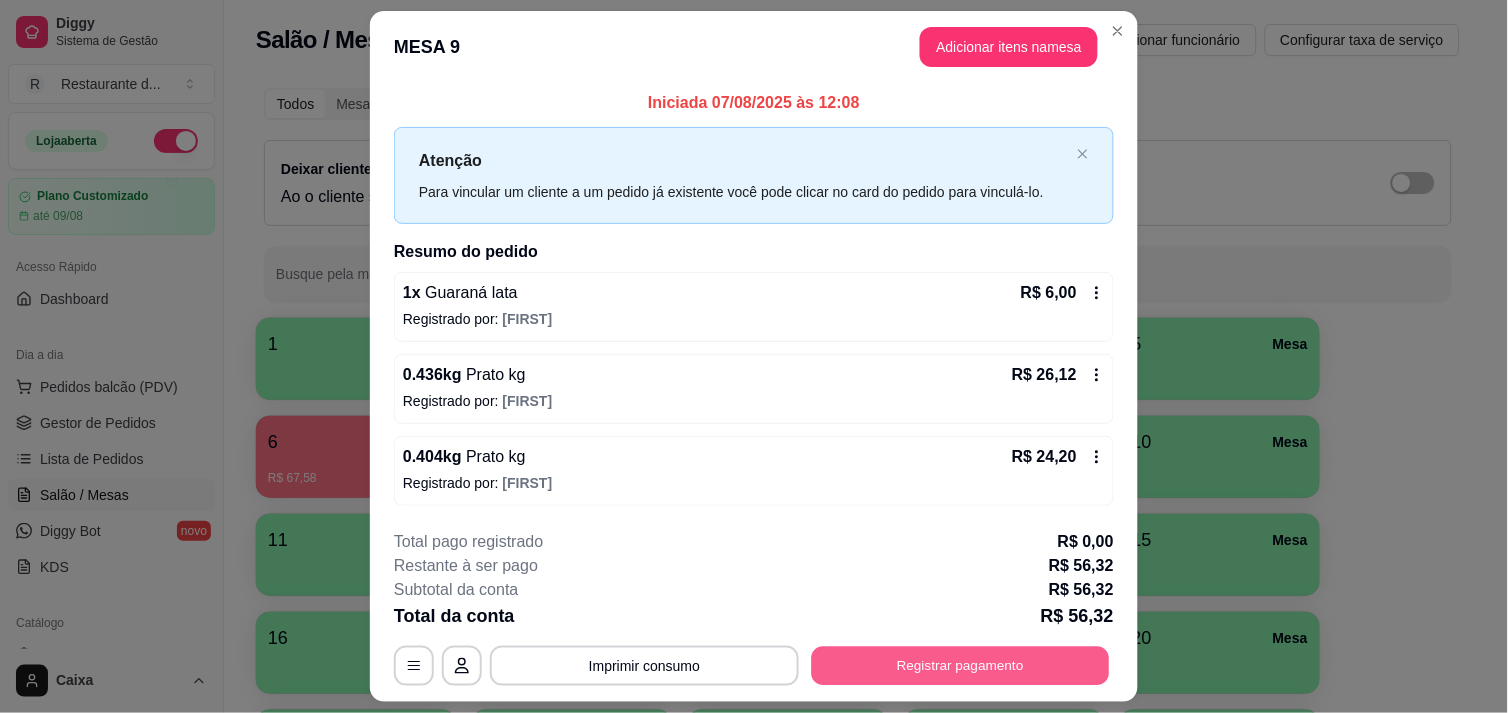 click on "Registrar pagamento" at bounding box center (961, 666) 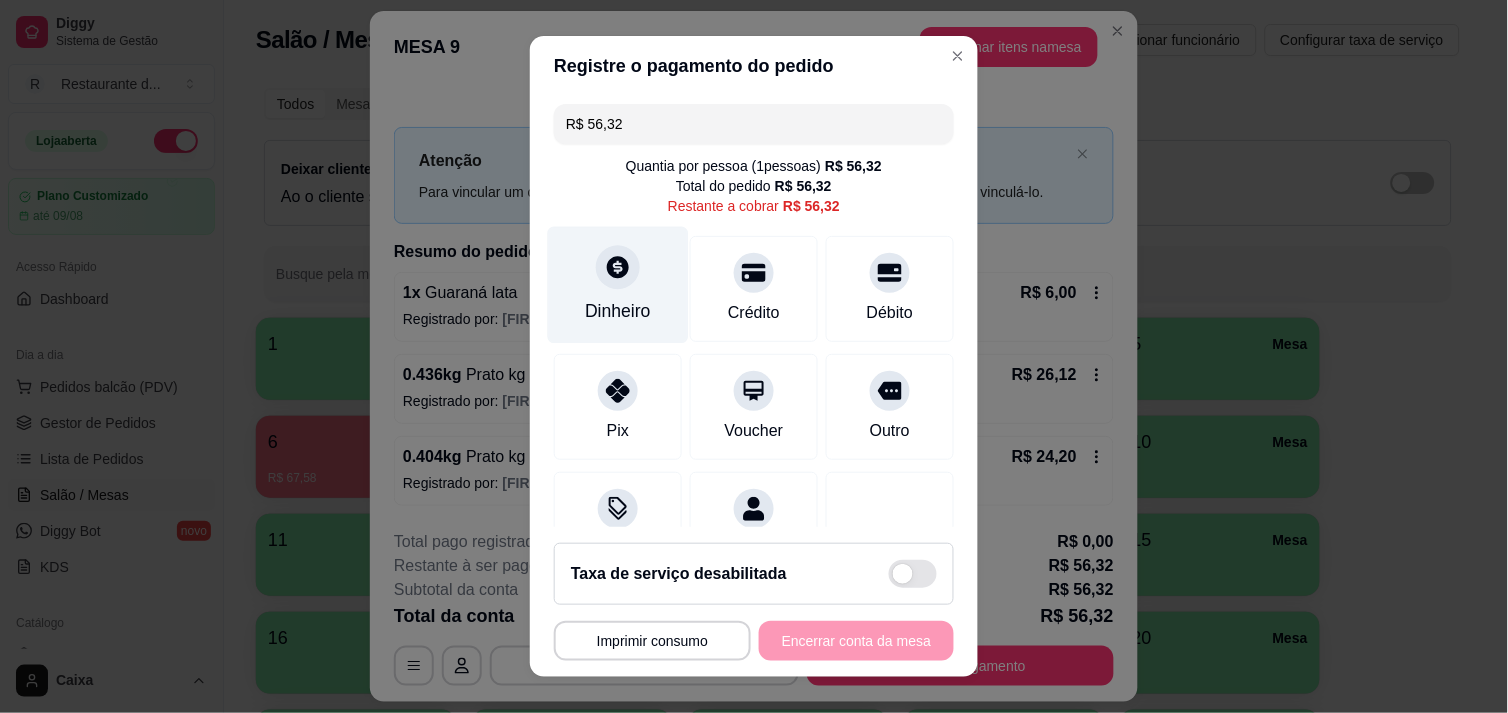 click 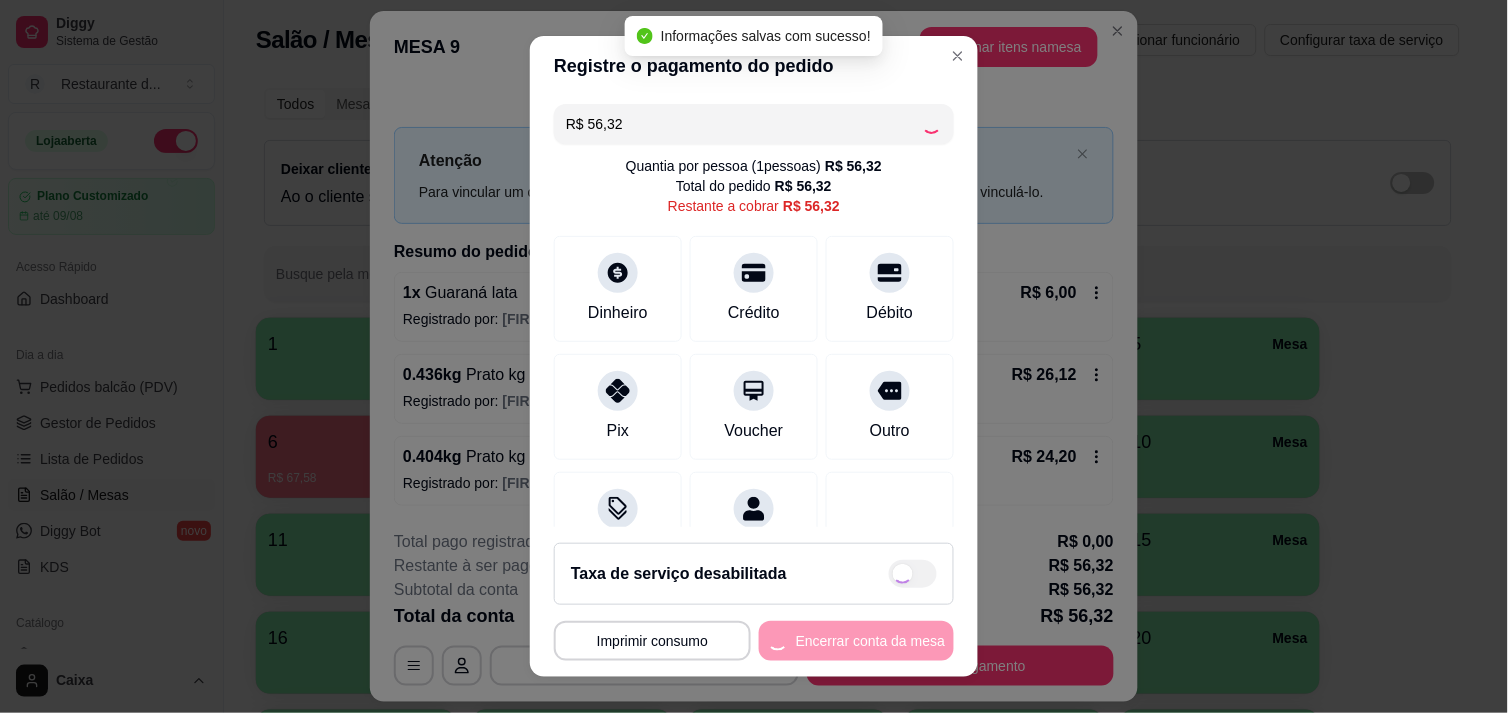 type on "R$ 0,00" 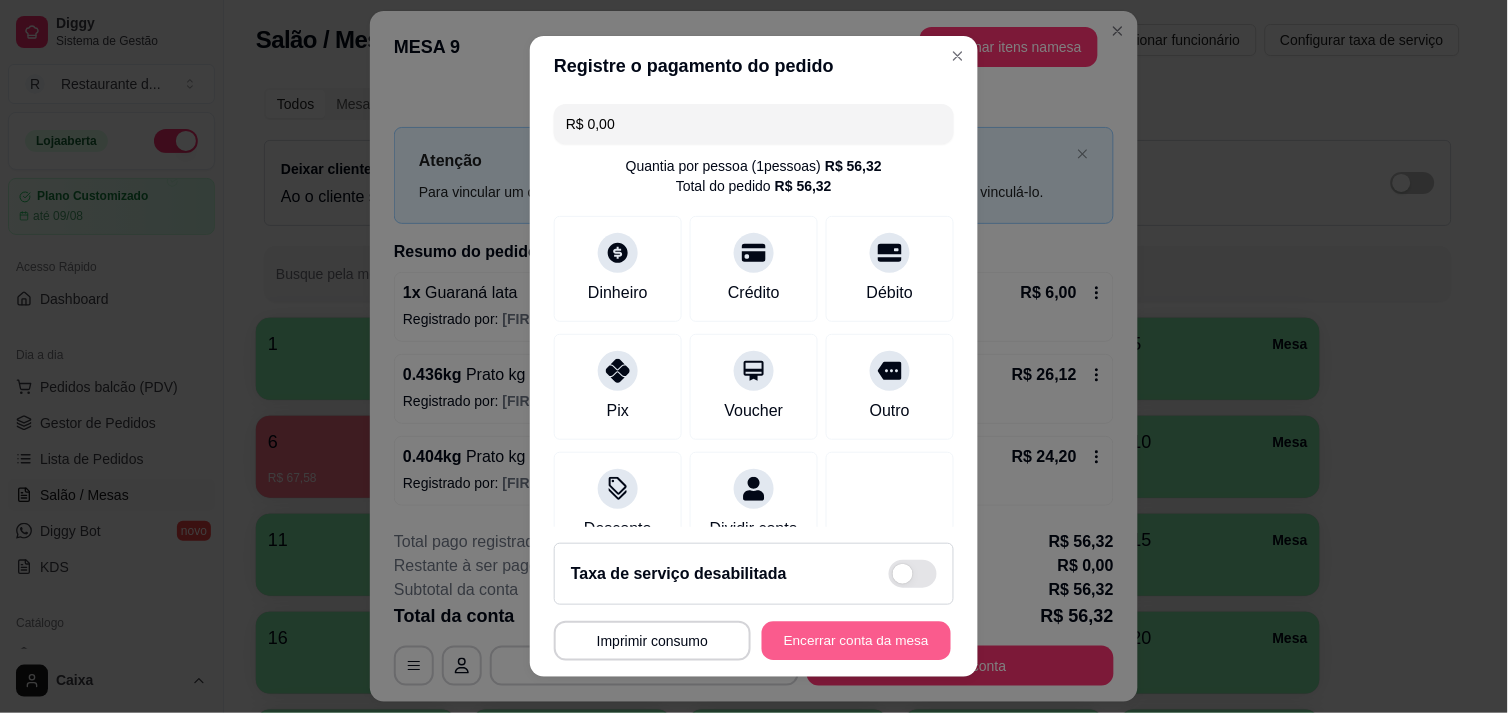 click on "Encerrar conta da mesa" at bounding box center [856, 641] 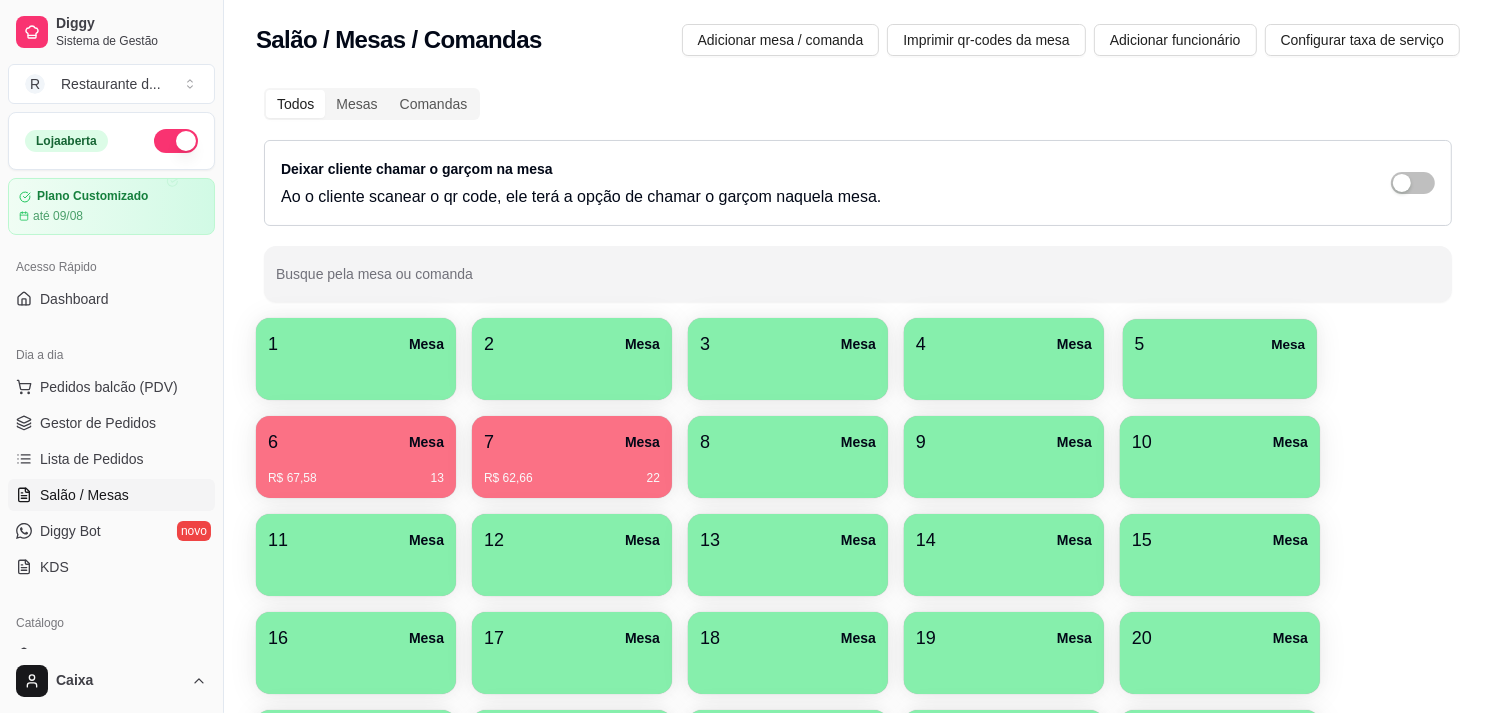 click on "5 Mesa" at bounding box center (1220, 344) 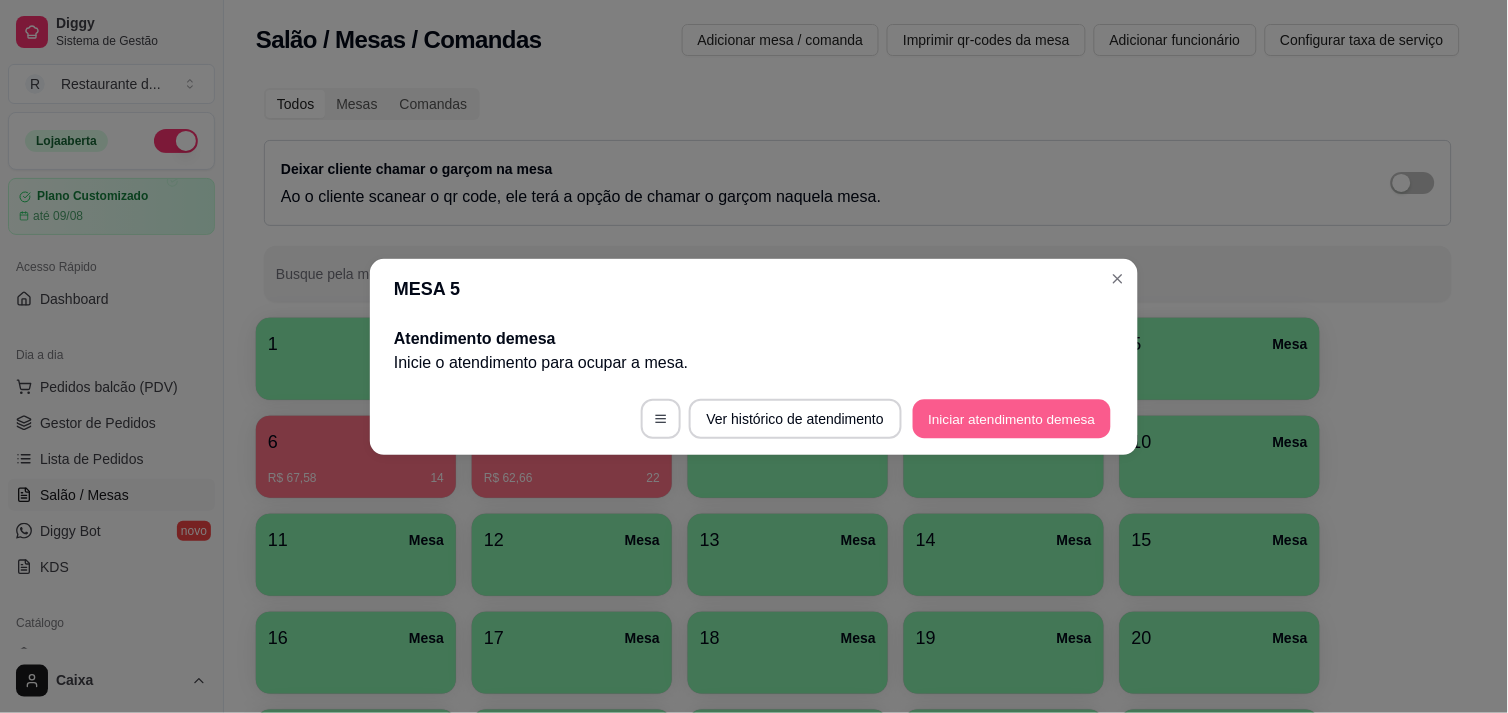 click on "Iniciar atendimento de  mesa" at bounding box center (1012, 418) 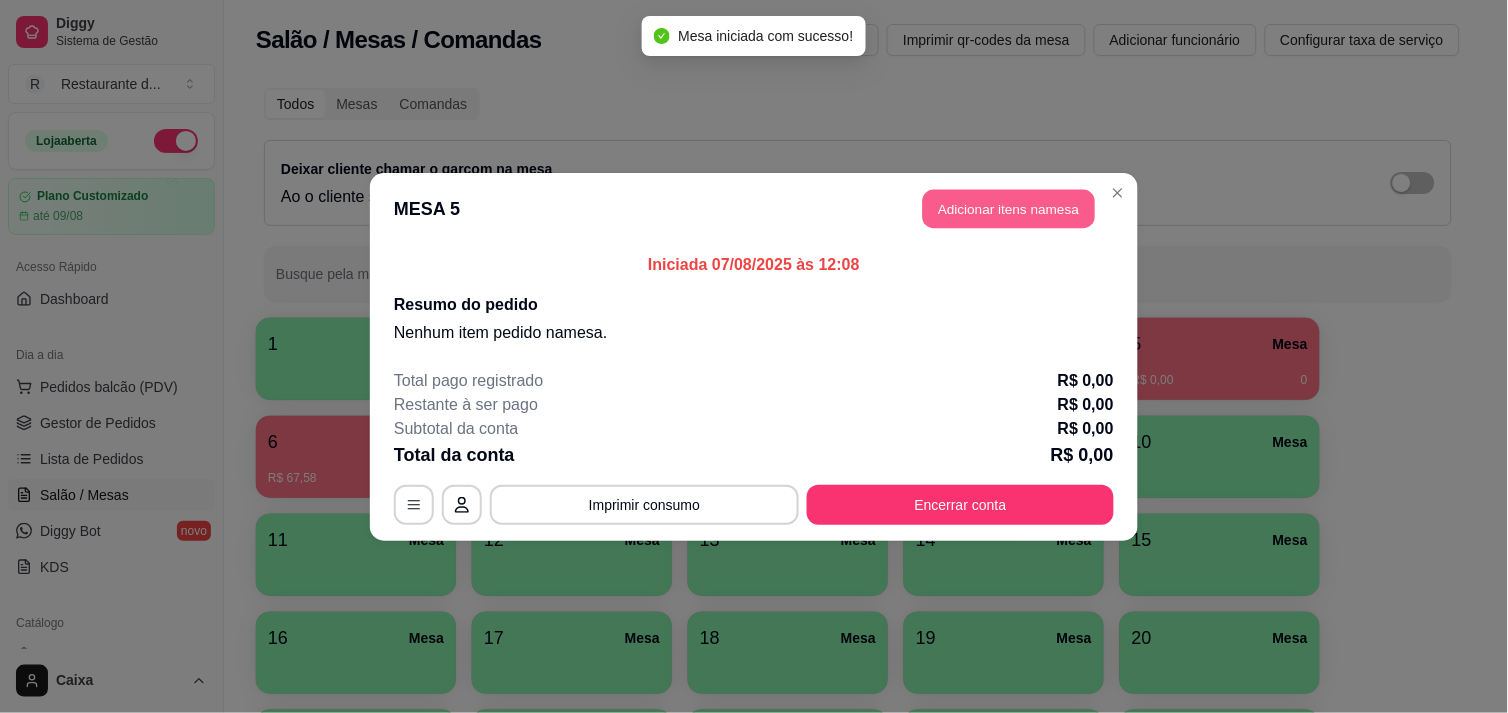click on "Adicionar itens na  mesa" at bounding box center [1009, 208] 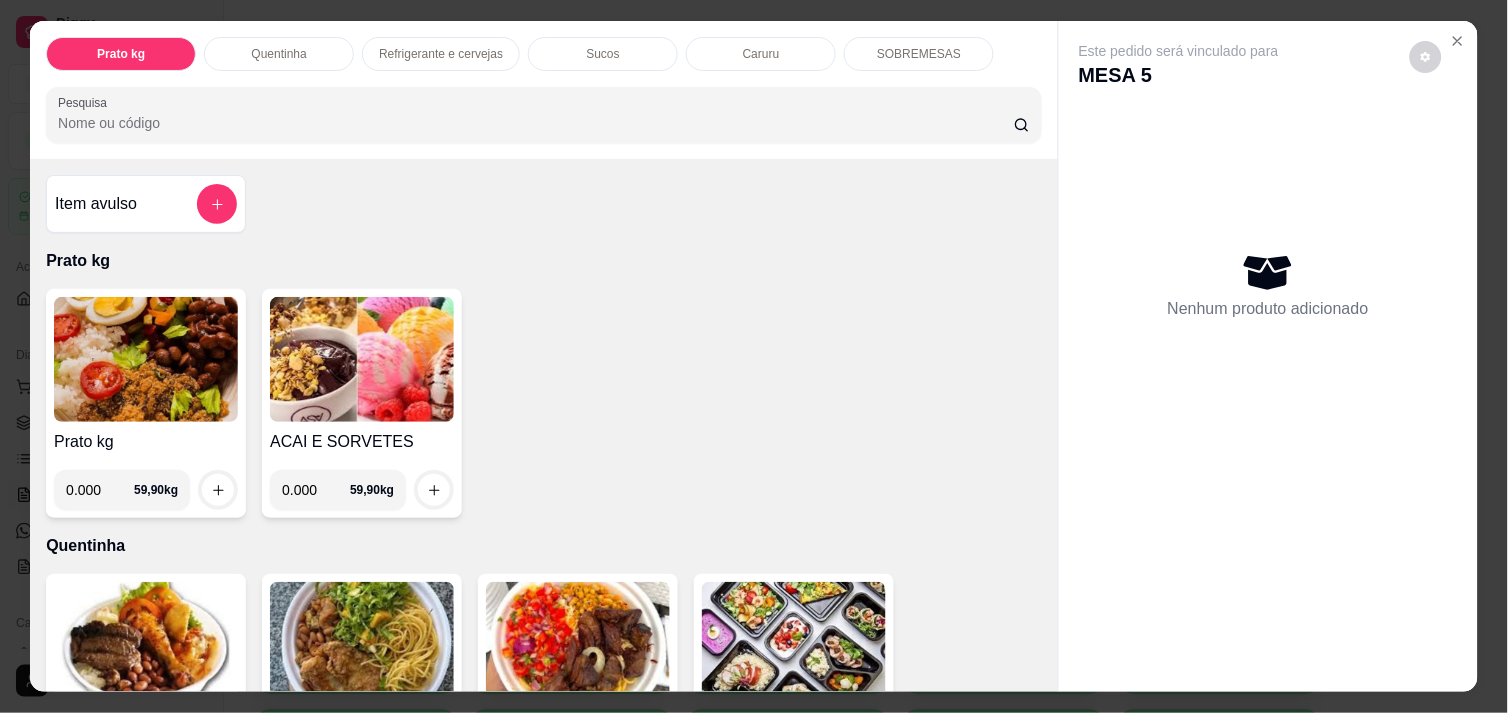 click at bounding box center (146, 359) 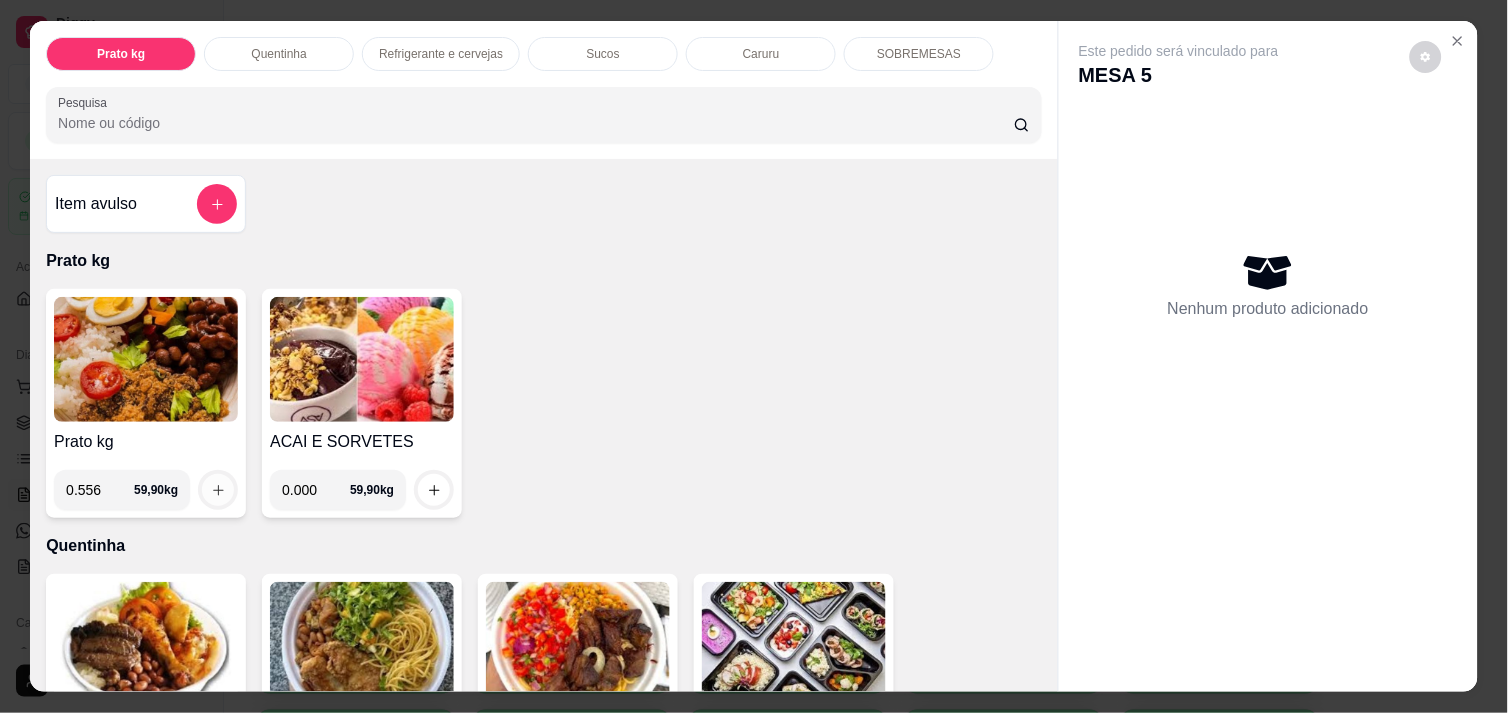 type on "0.556" 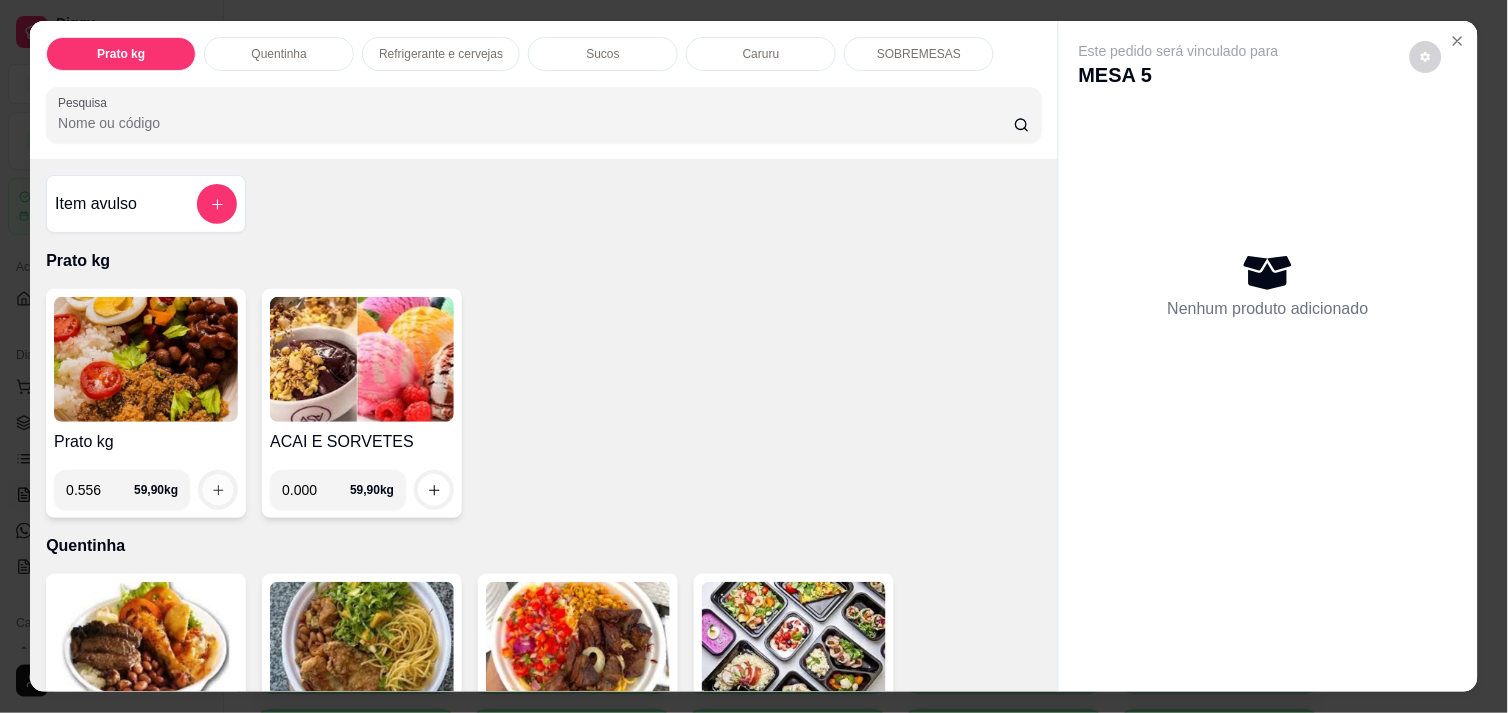 click 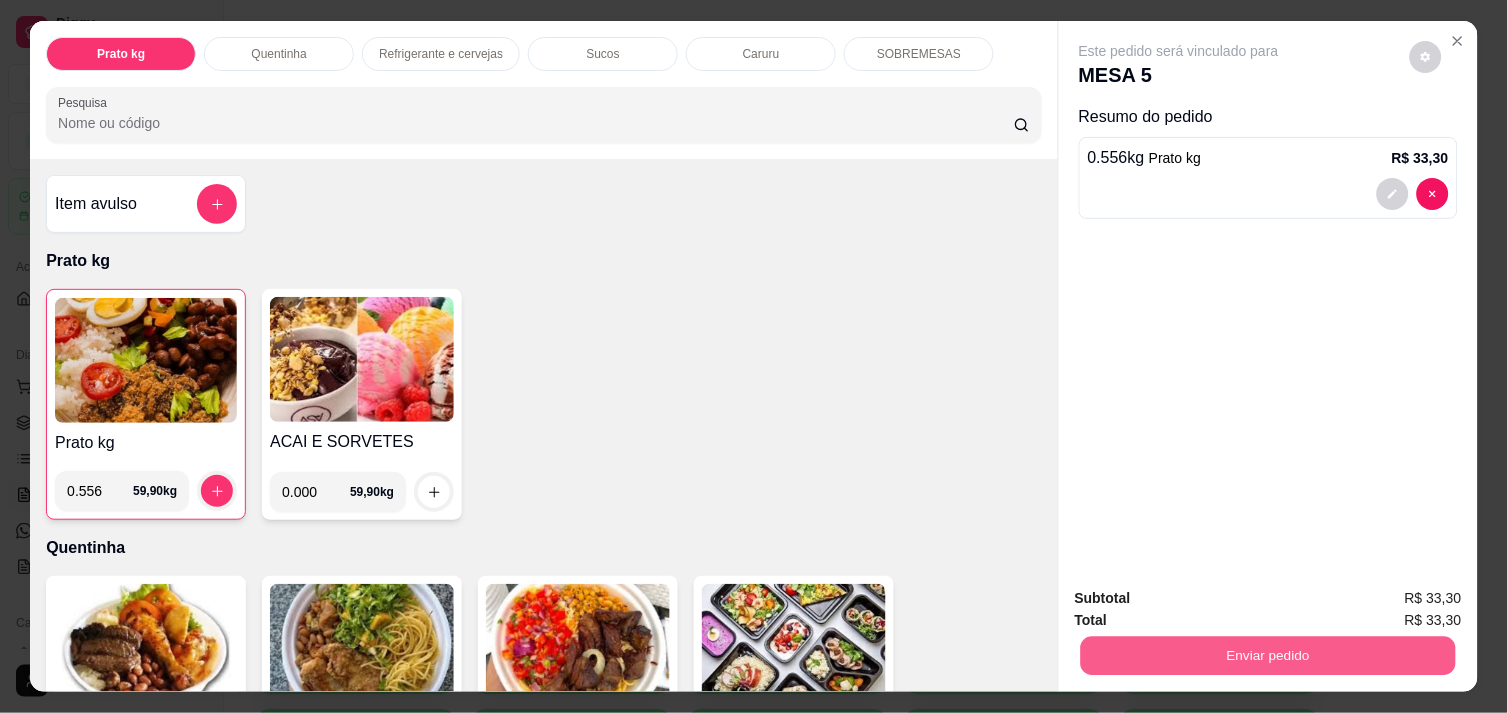 click on "Enviar pedido" at bounding box center [1268, 655] 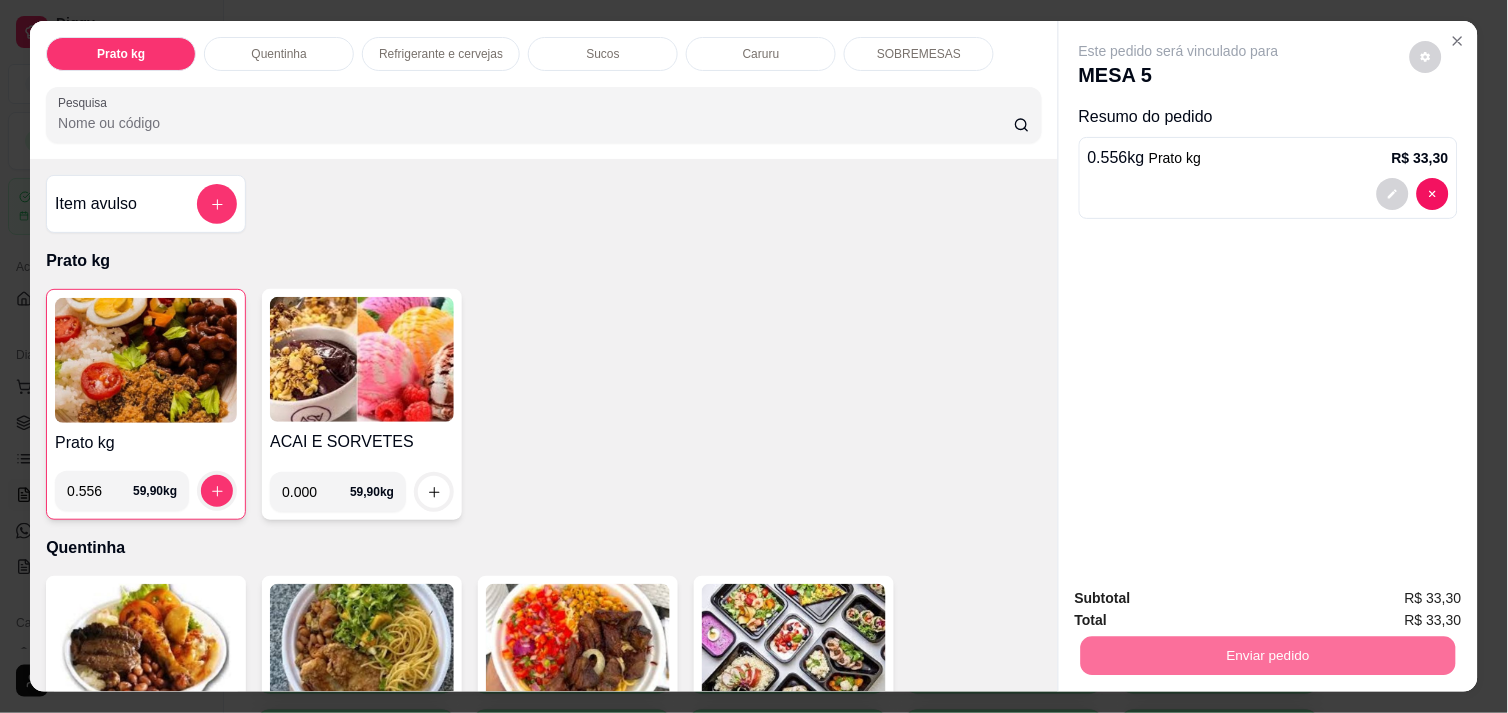 click on "Não registrar e enviar pedido" at bounding box center [1202, 598] 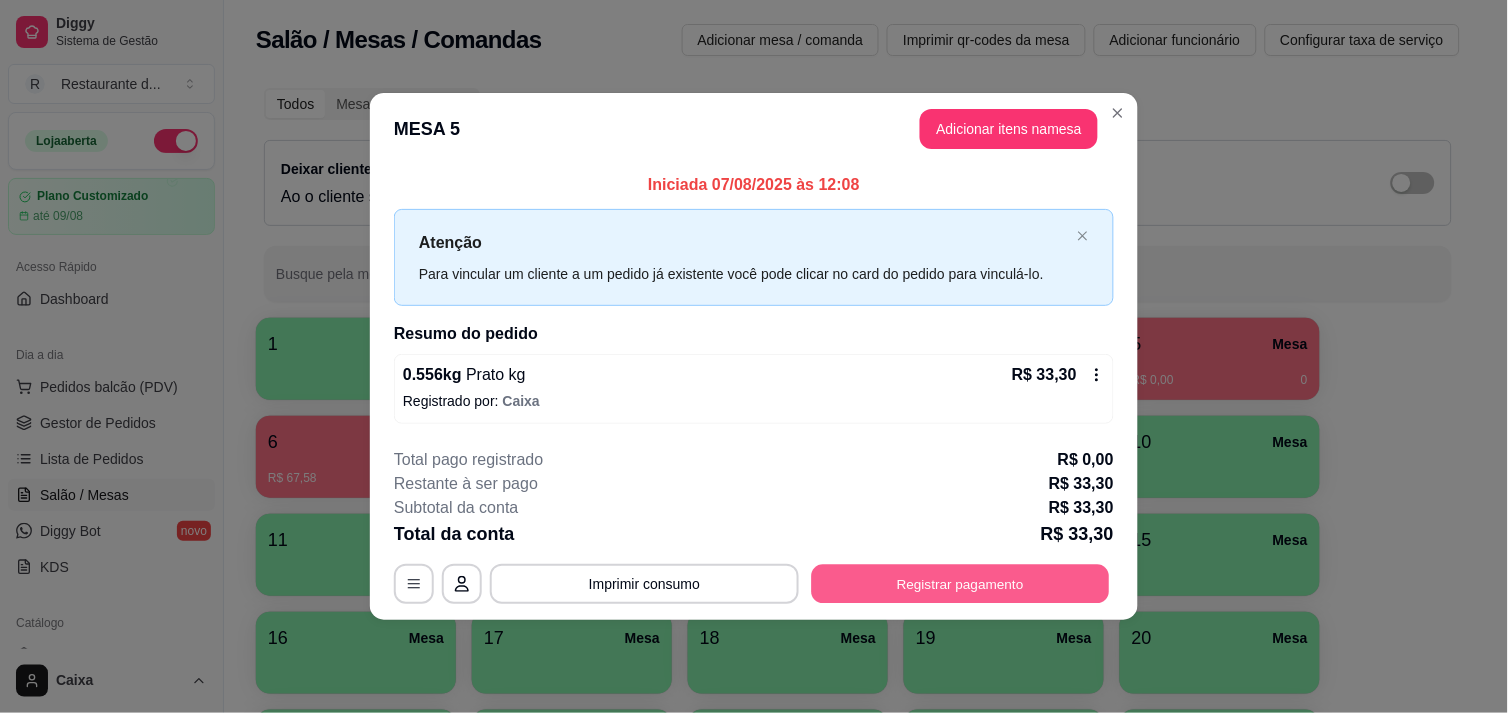click on "Registrar pagamento" at bounding box center [961, 584] 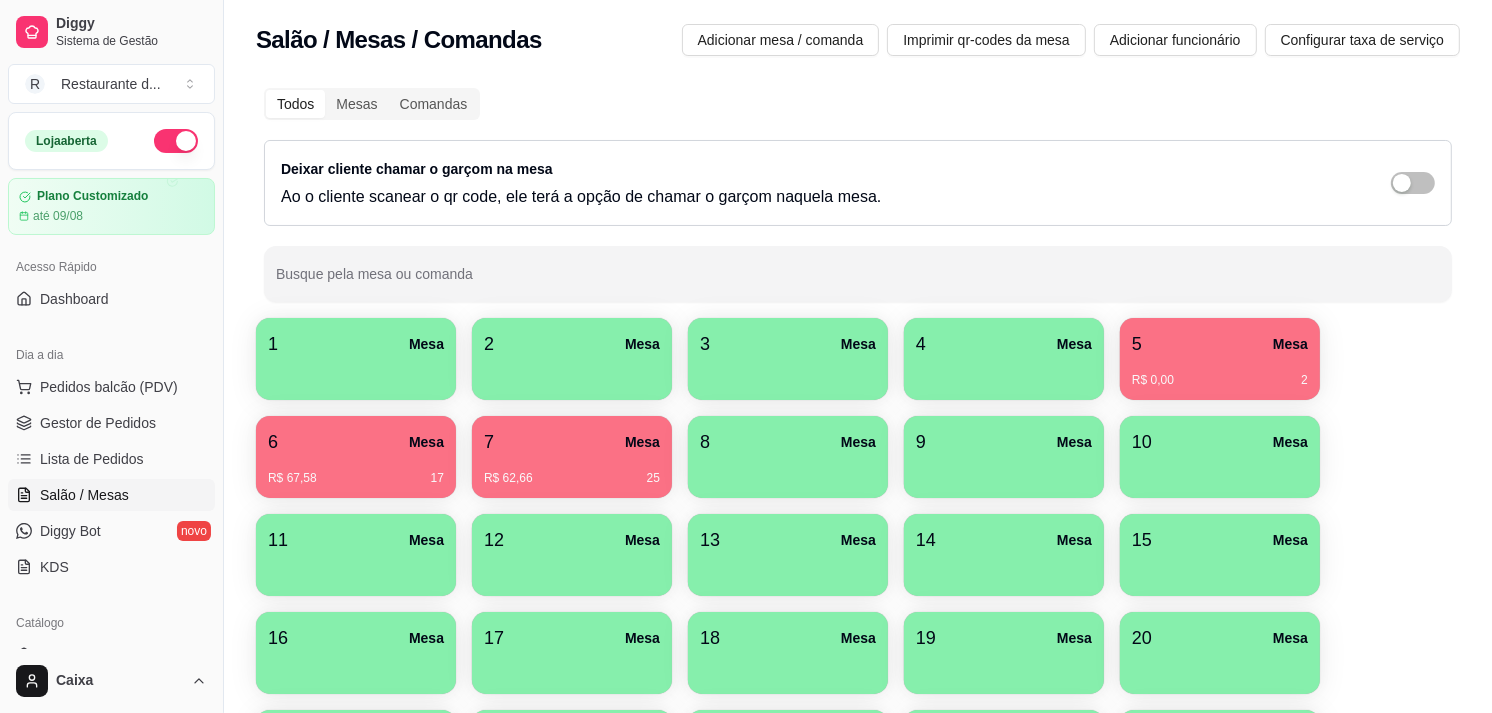 click on "7 Mesa" at bounding box center [572, 442] 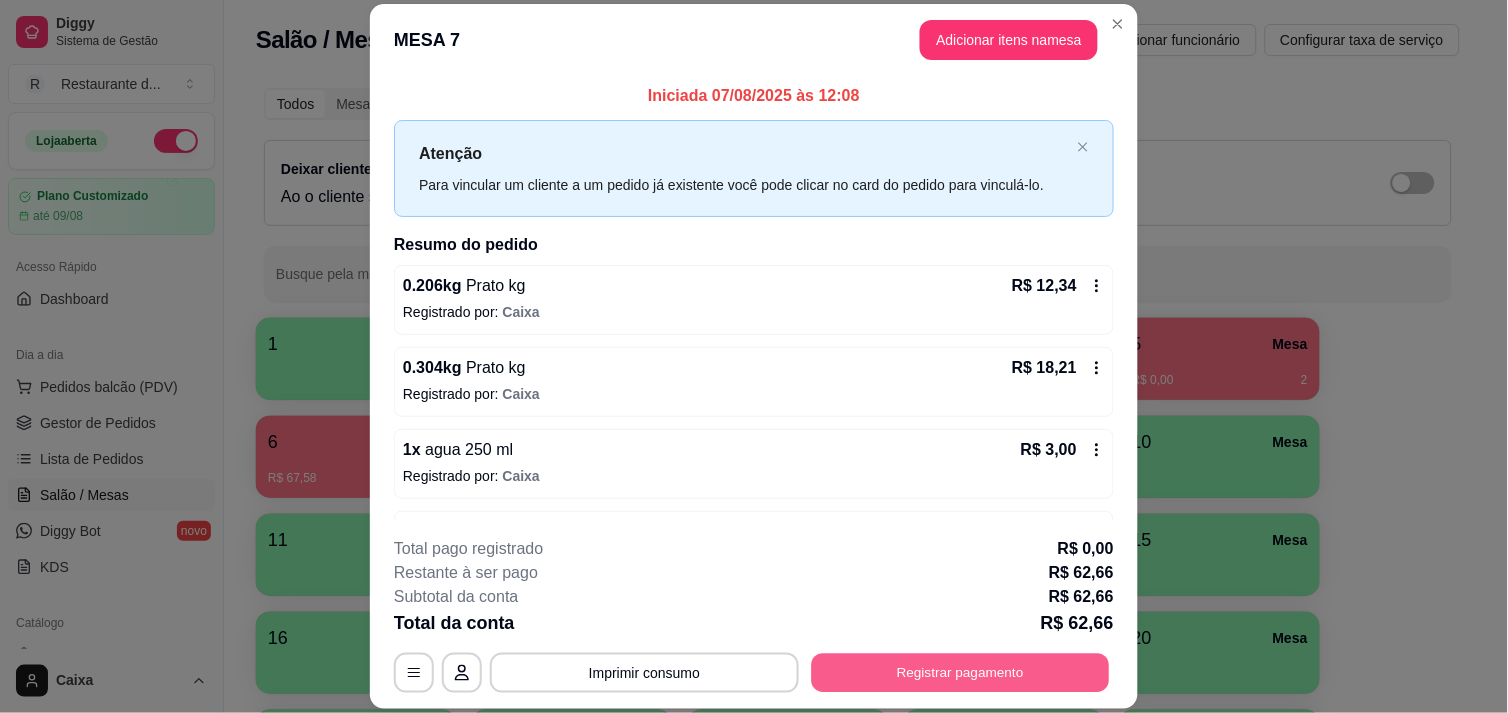 click on "Registrar pagamento" at bounding box center (961, 673) 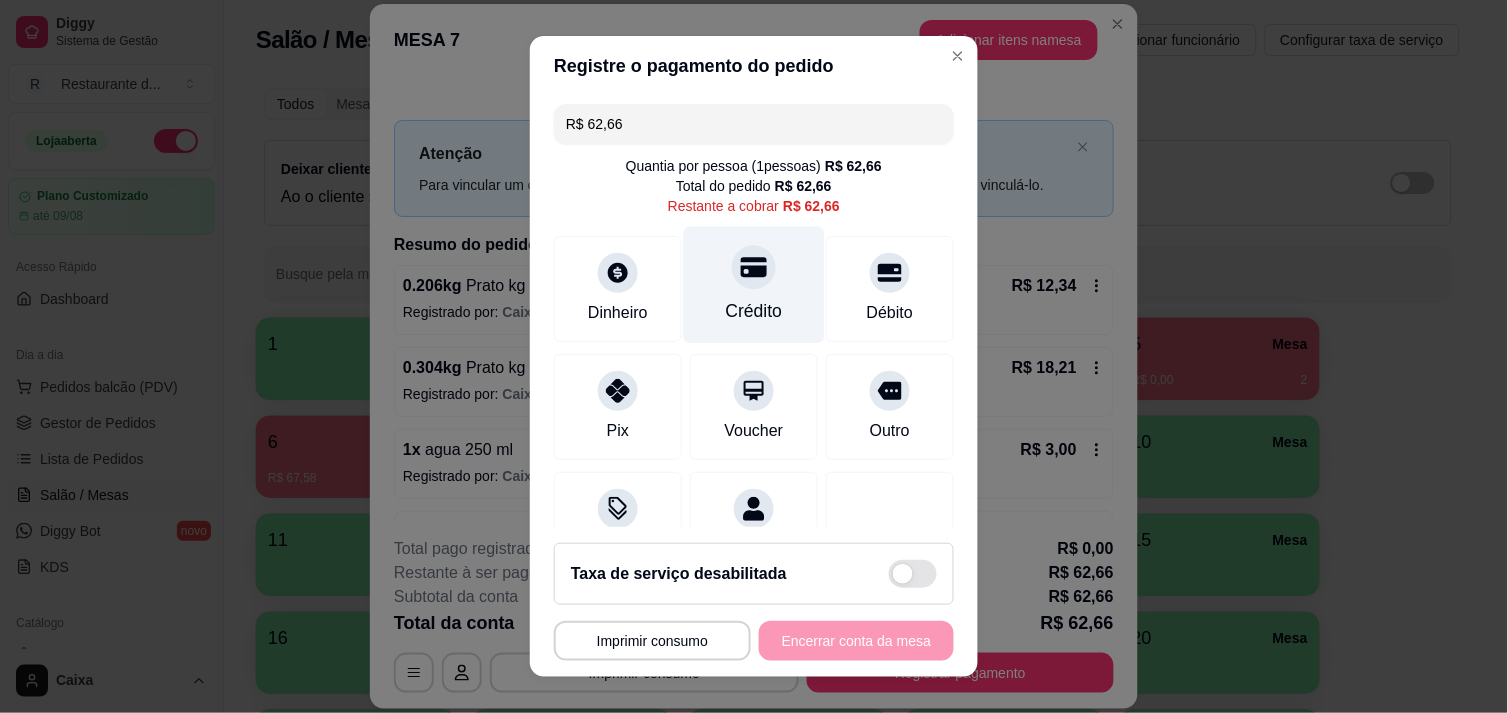 click on "Crédito" at bounding box center (754, 284) 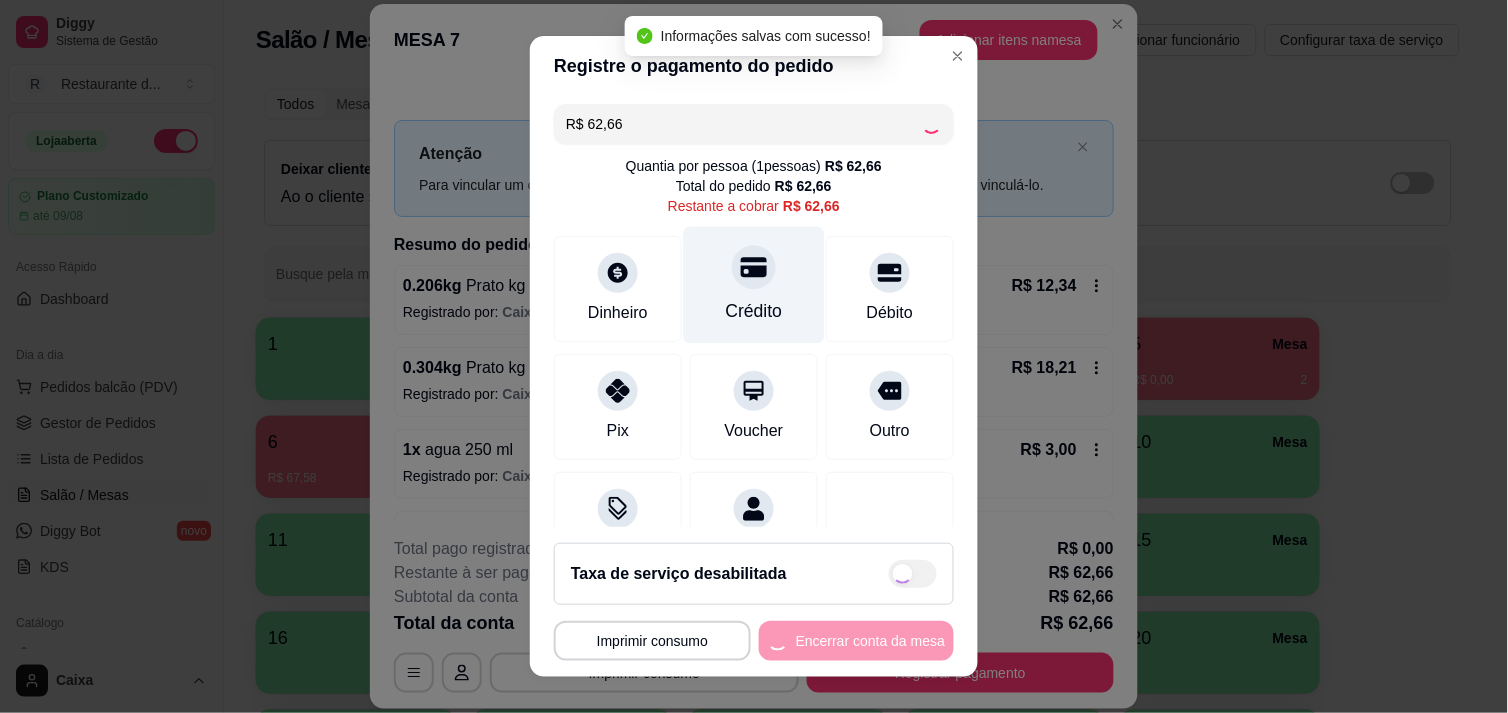 type on "R$ 0,00" 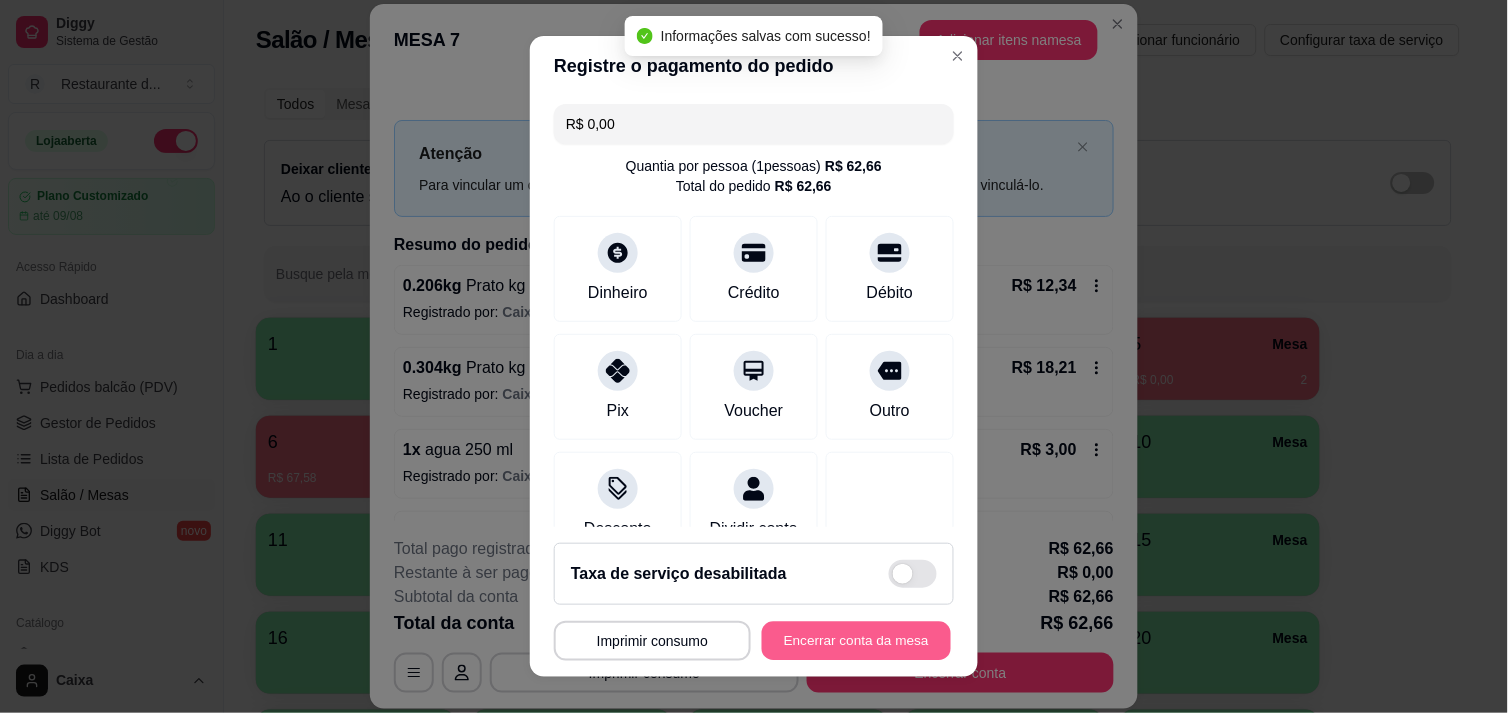 click on "Encerrar conta da mesa" at bounding box center (856, 641) 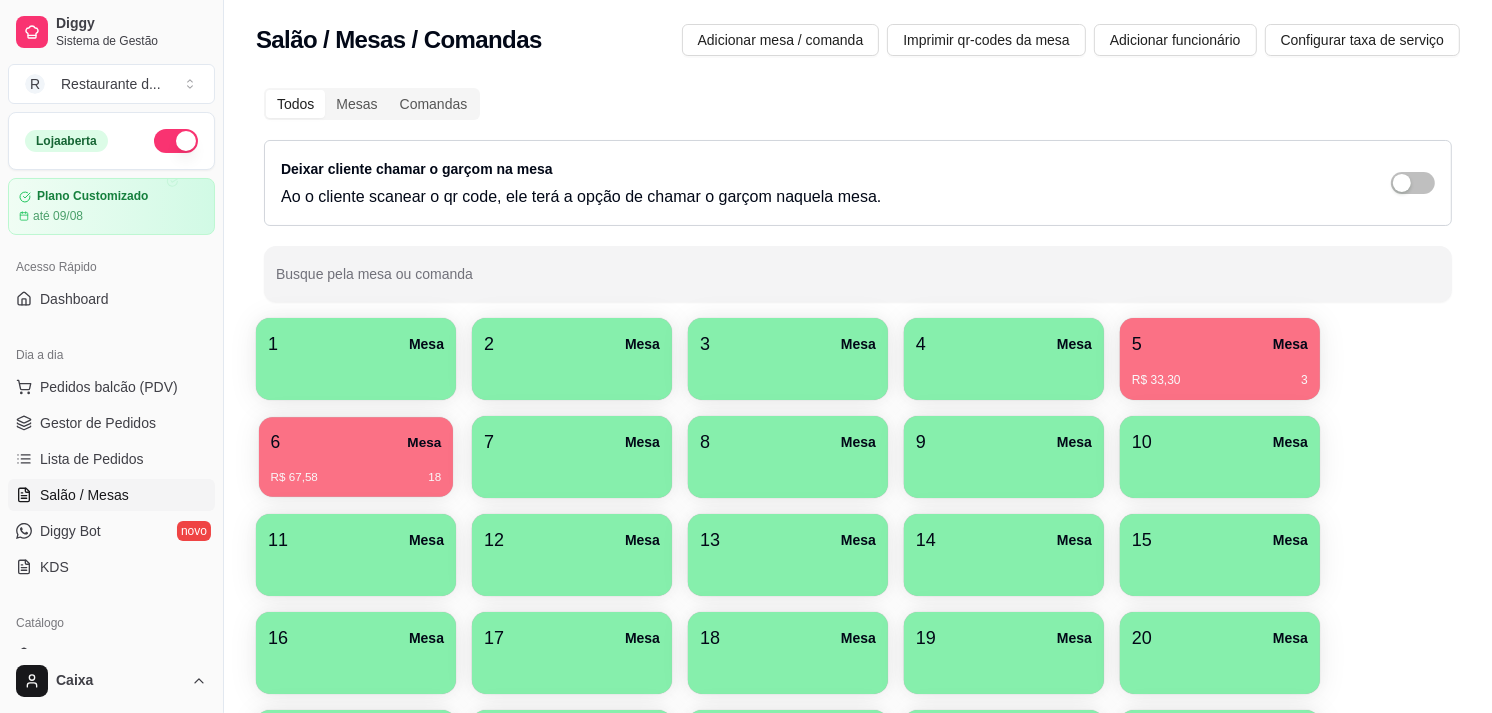 click on "6 Mesa" at bounding box center [356, 442] 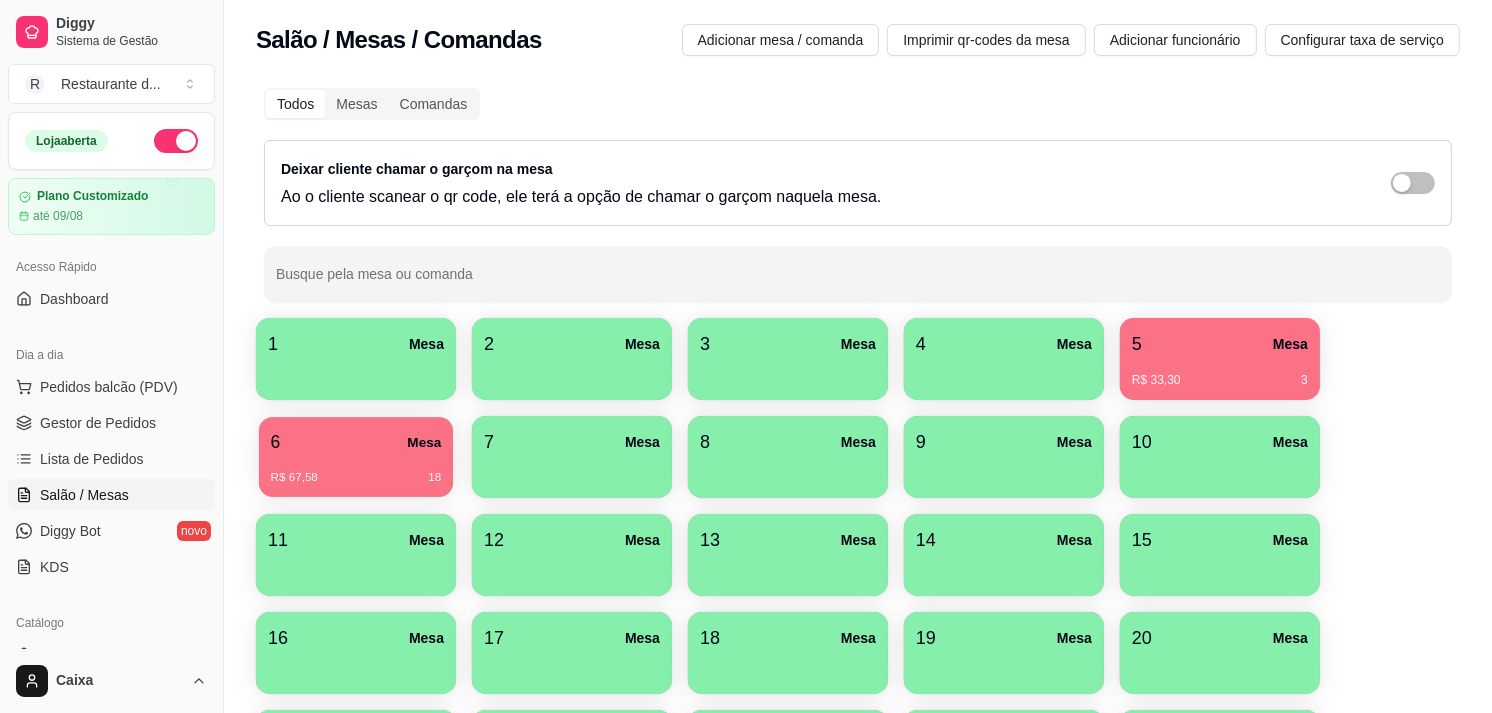 click on "6 Mesa" at bounding box center (356, 442) 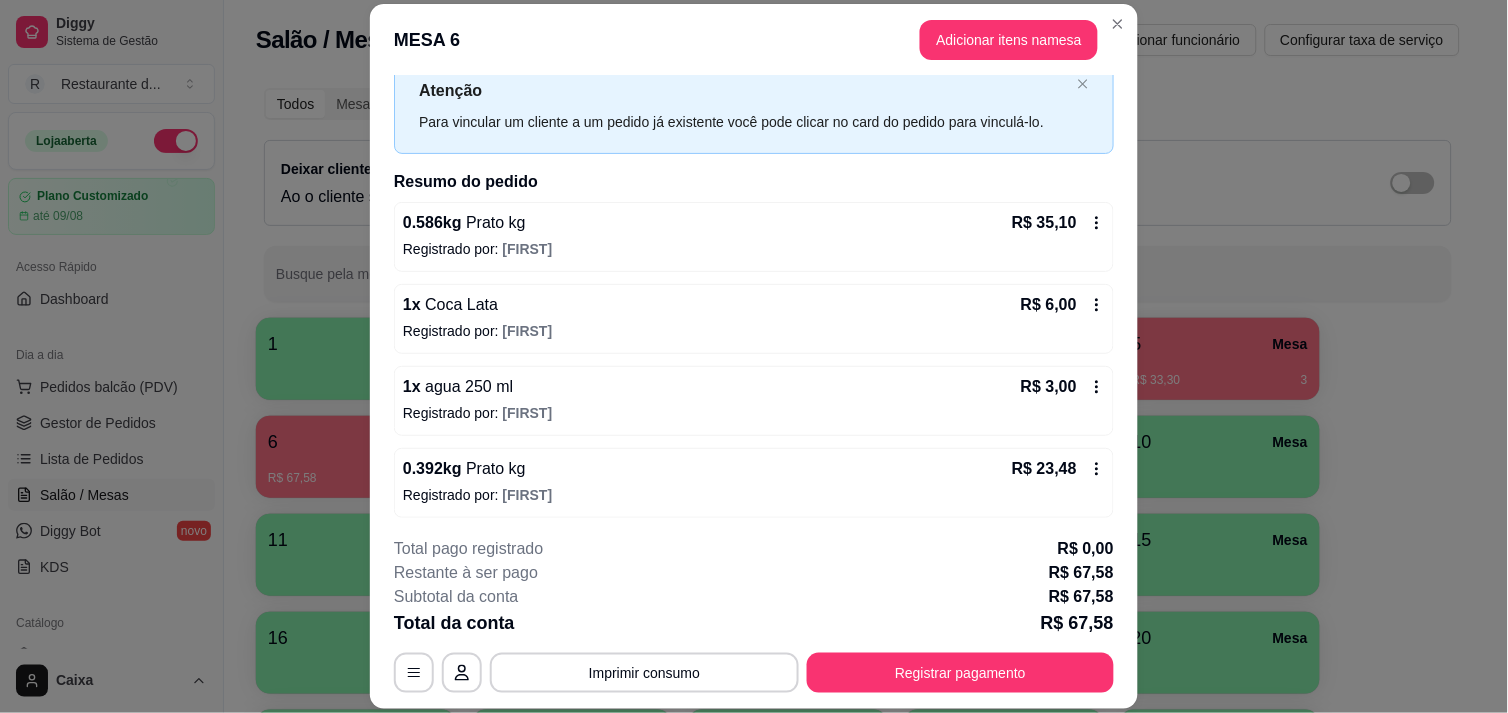 scroll, scrollTop: 67, scrollLeft: 0, axis: vertical 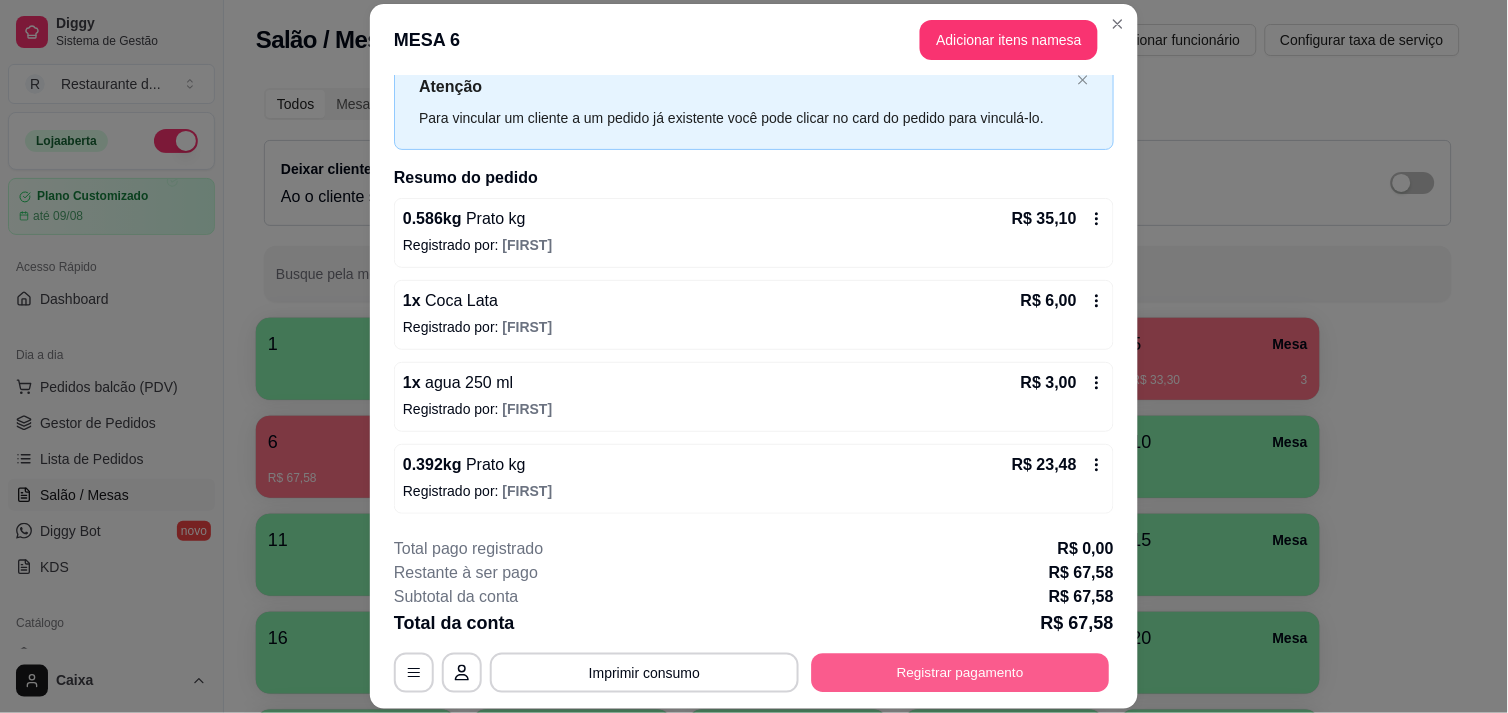 click on "Registrar pagamento" at bounding box center (961, 673) 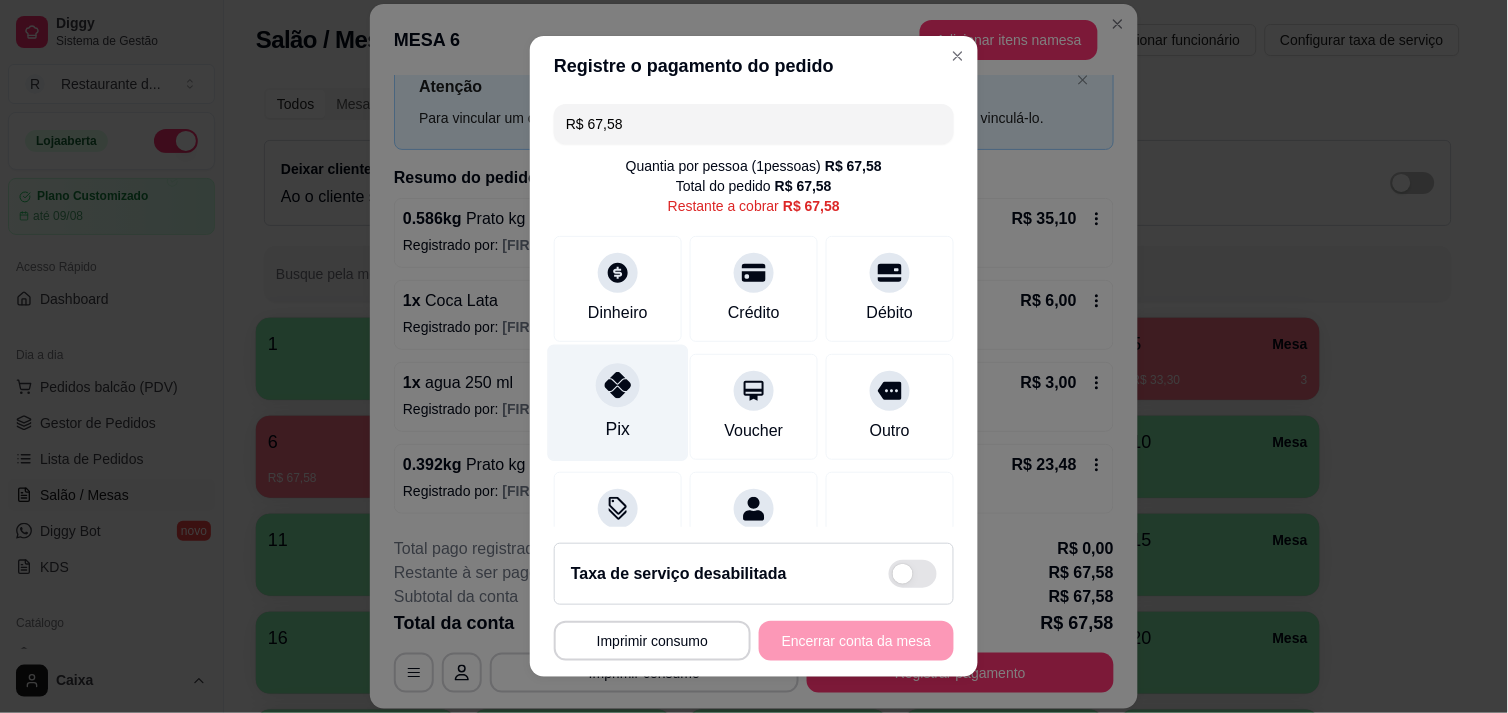 click on "Pix" at bounding box center (618, 402) 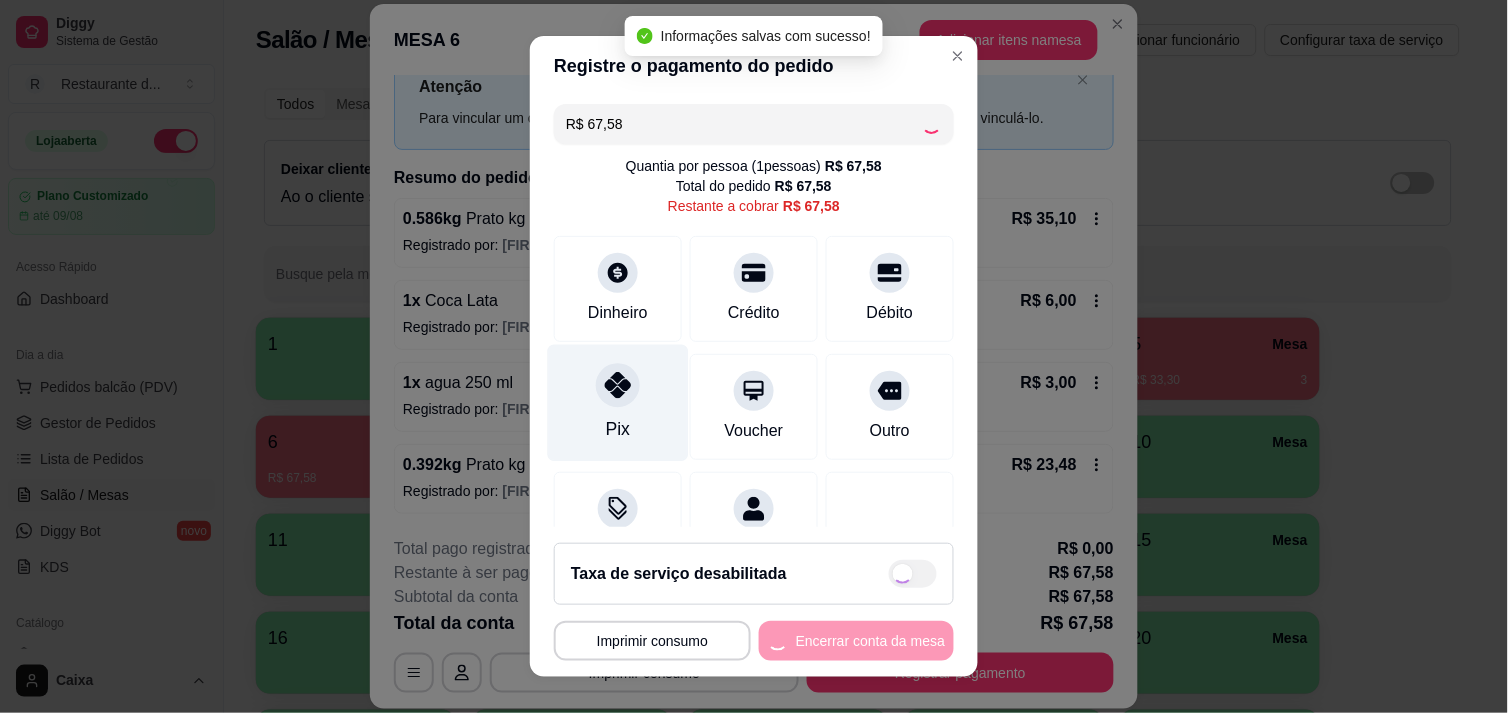 type on "R$ 0,00" 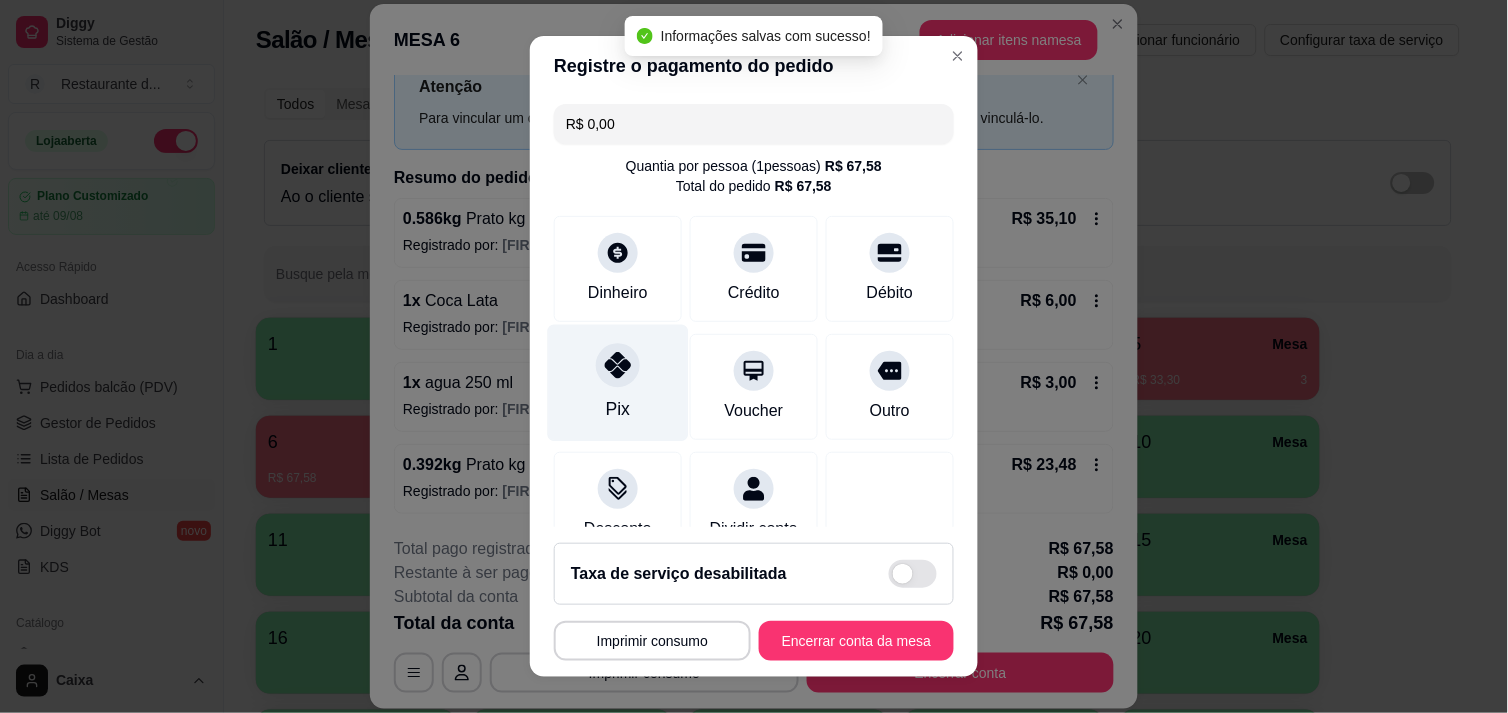 click on "Pix" at bounding box center (618, 382) 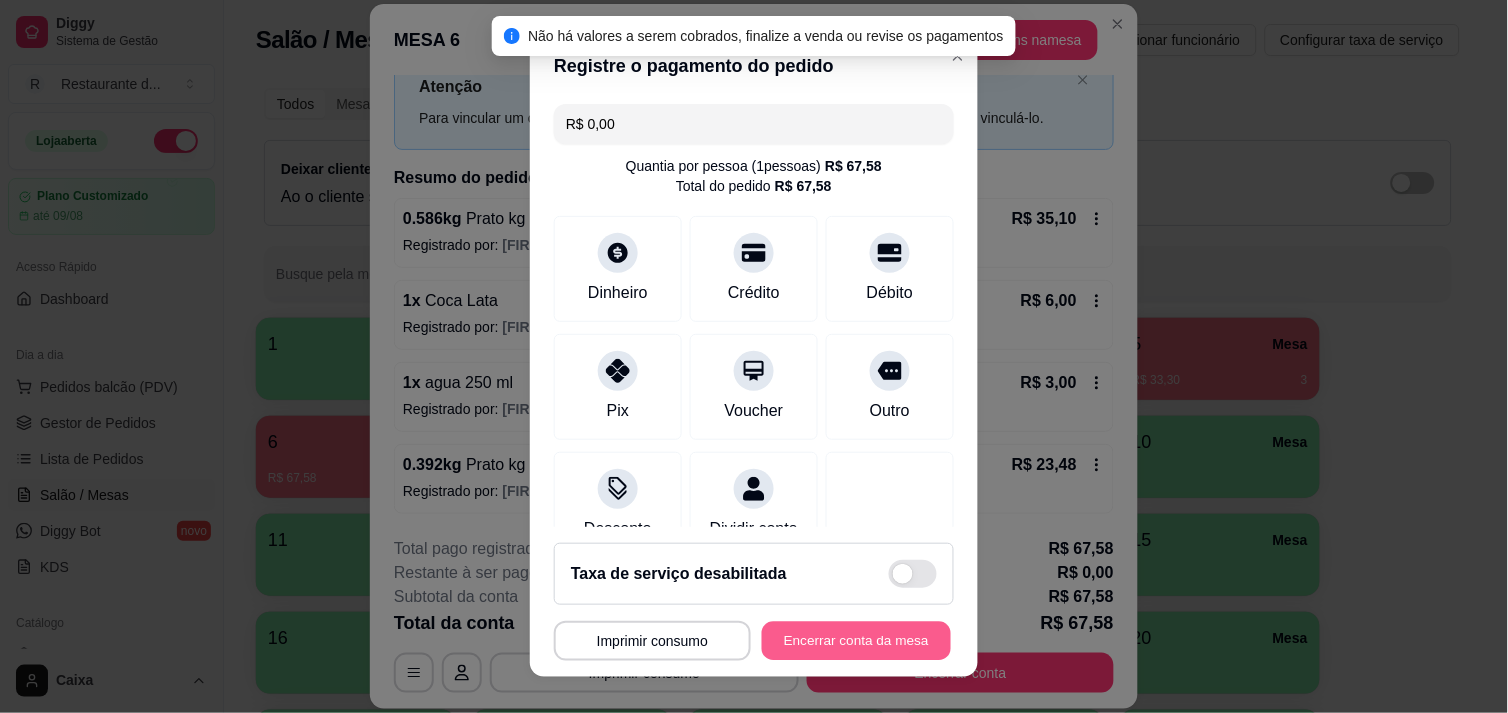 click on "Encerrar conta da mesa" at bounding box center [856, 641] 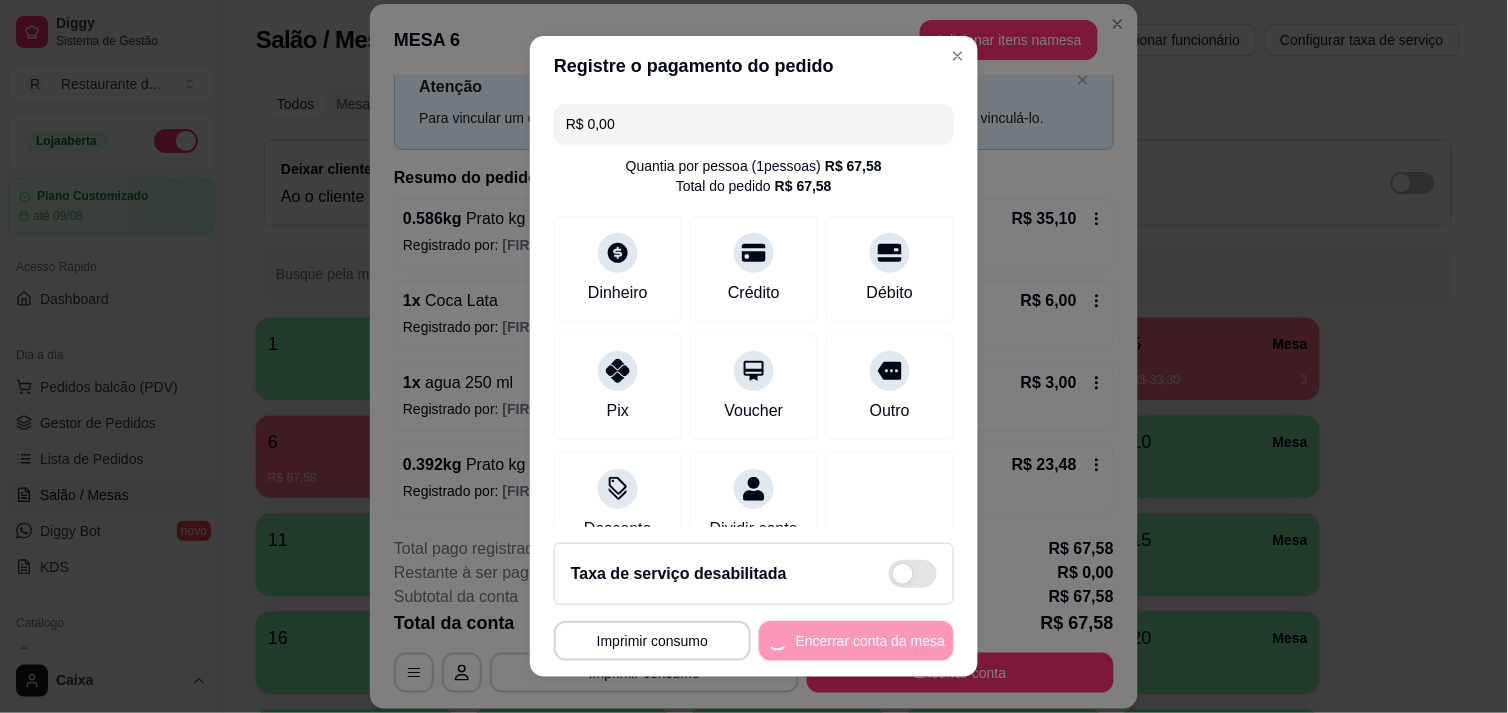 scroll, scrollTop: 0, scrollLeft: 0, axis: both 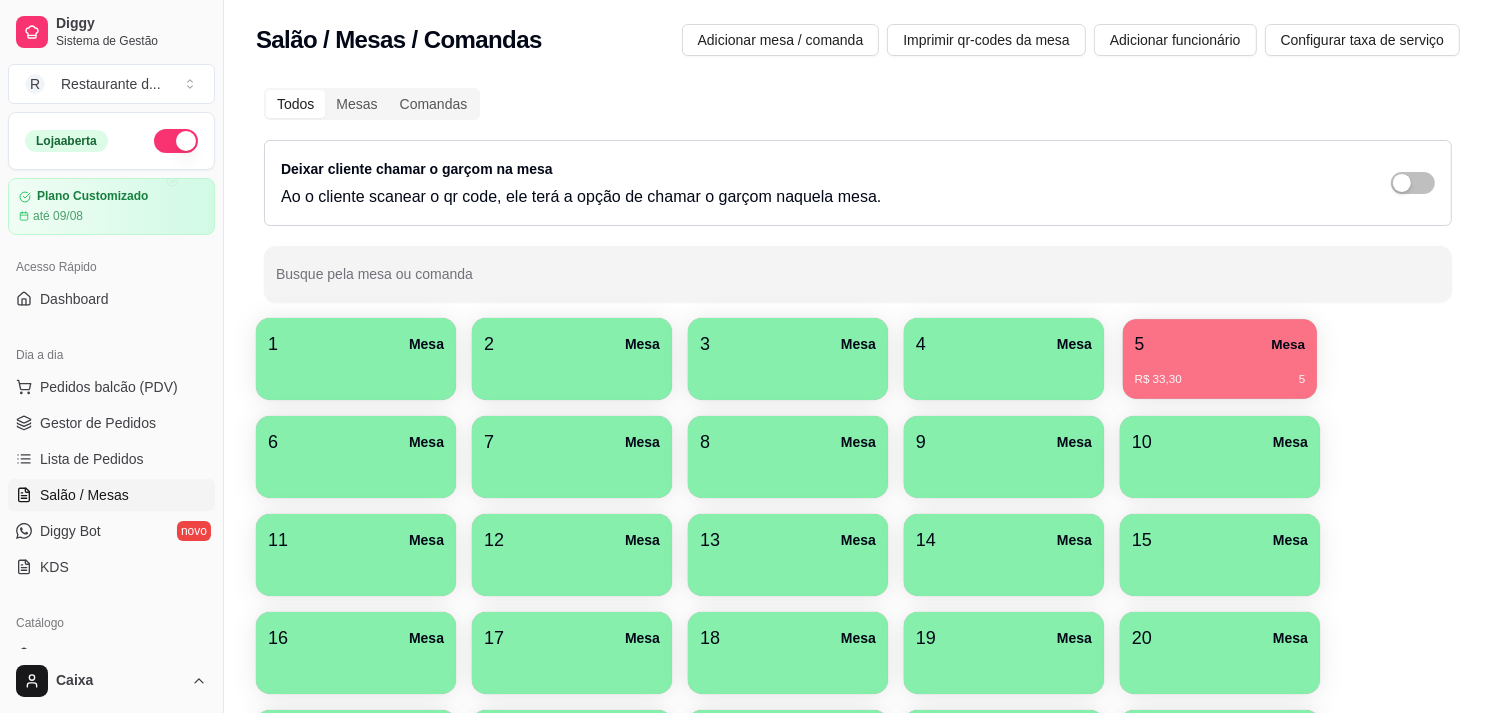 click on "5 Mesa" at bounding box center (1220, 344) 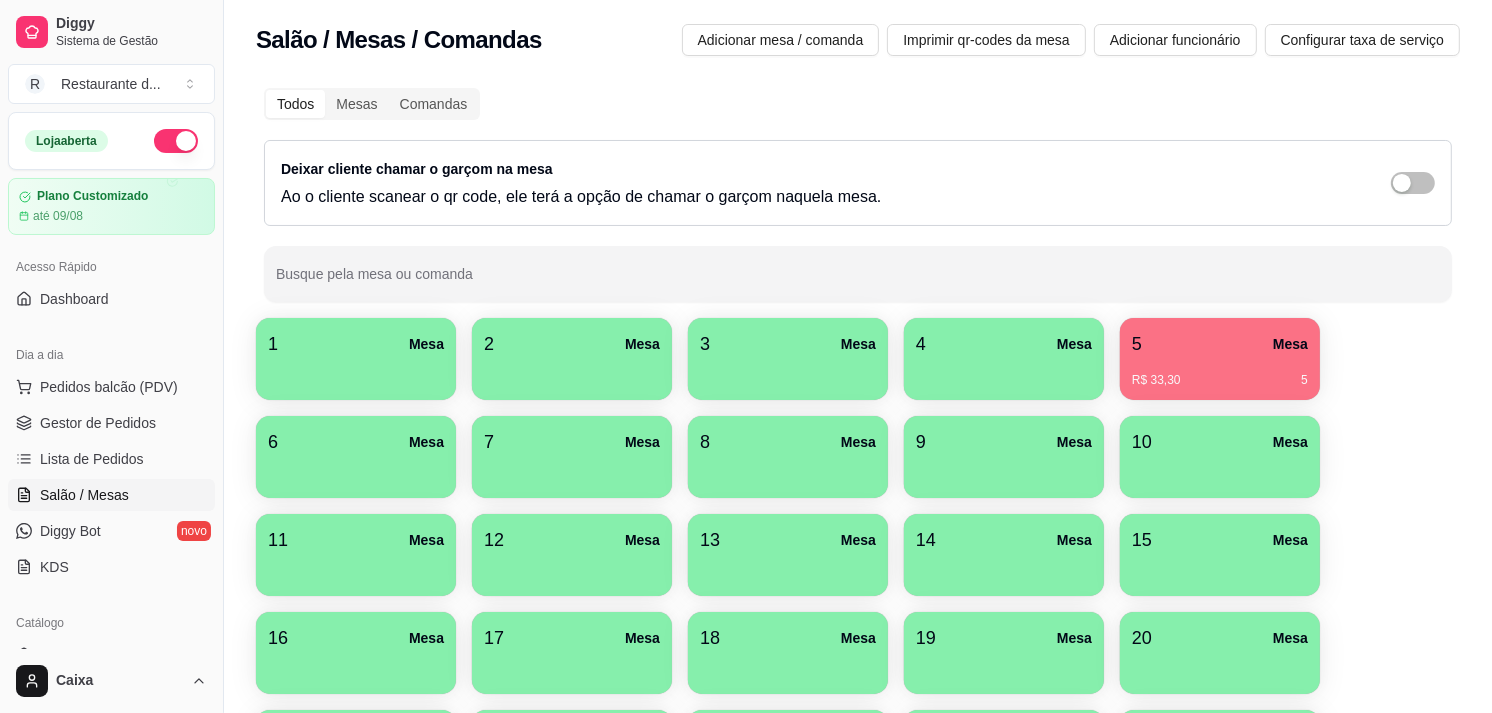 click on "R$ 33,30 5" at bounding box center (1220, 373) 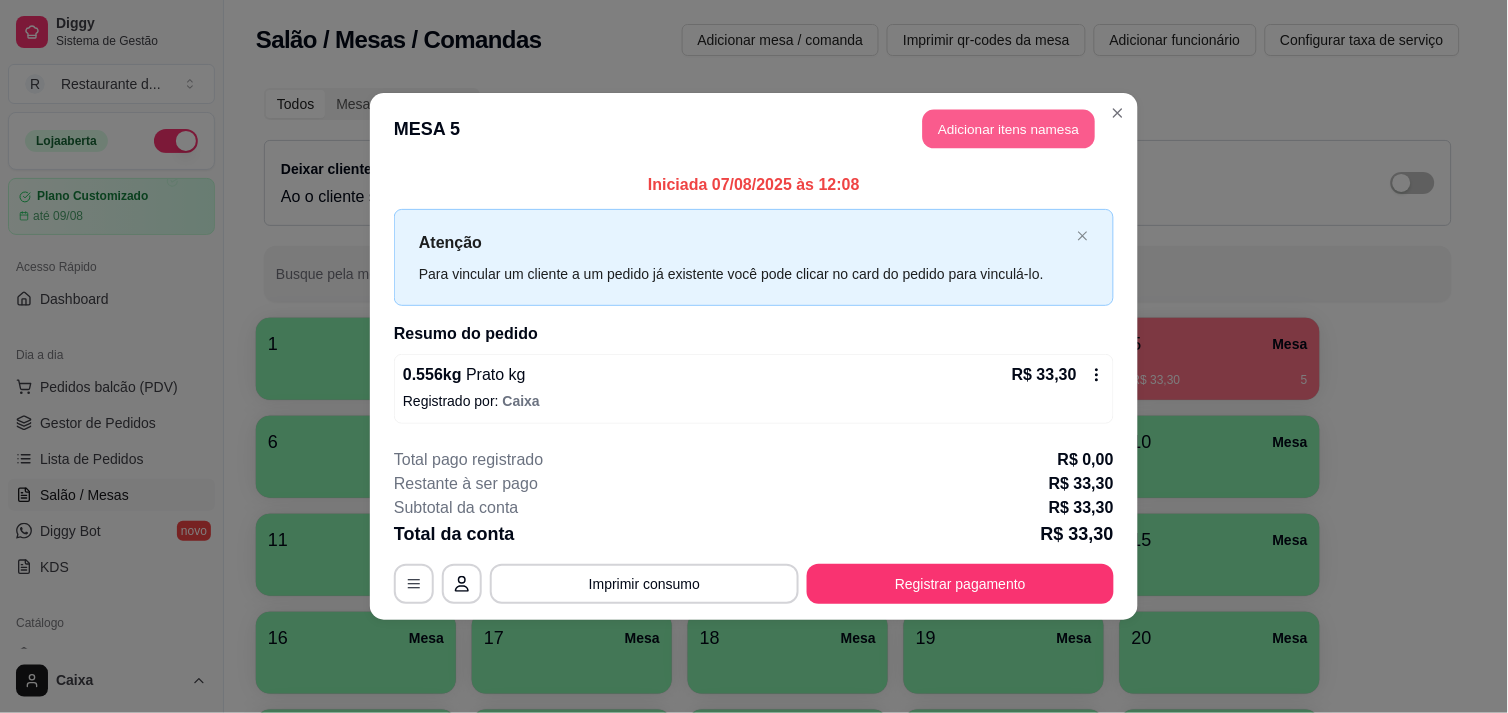 click on "Adicionar itens na  mesa" at bounding box center [1009, 129] 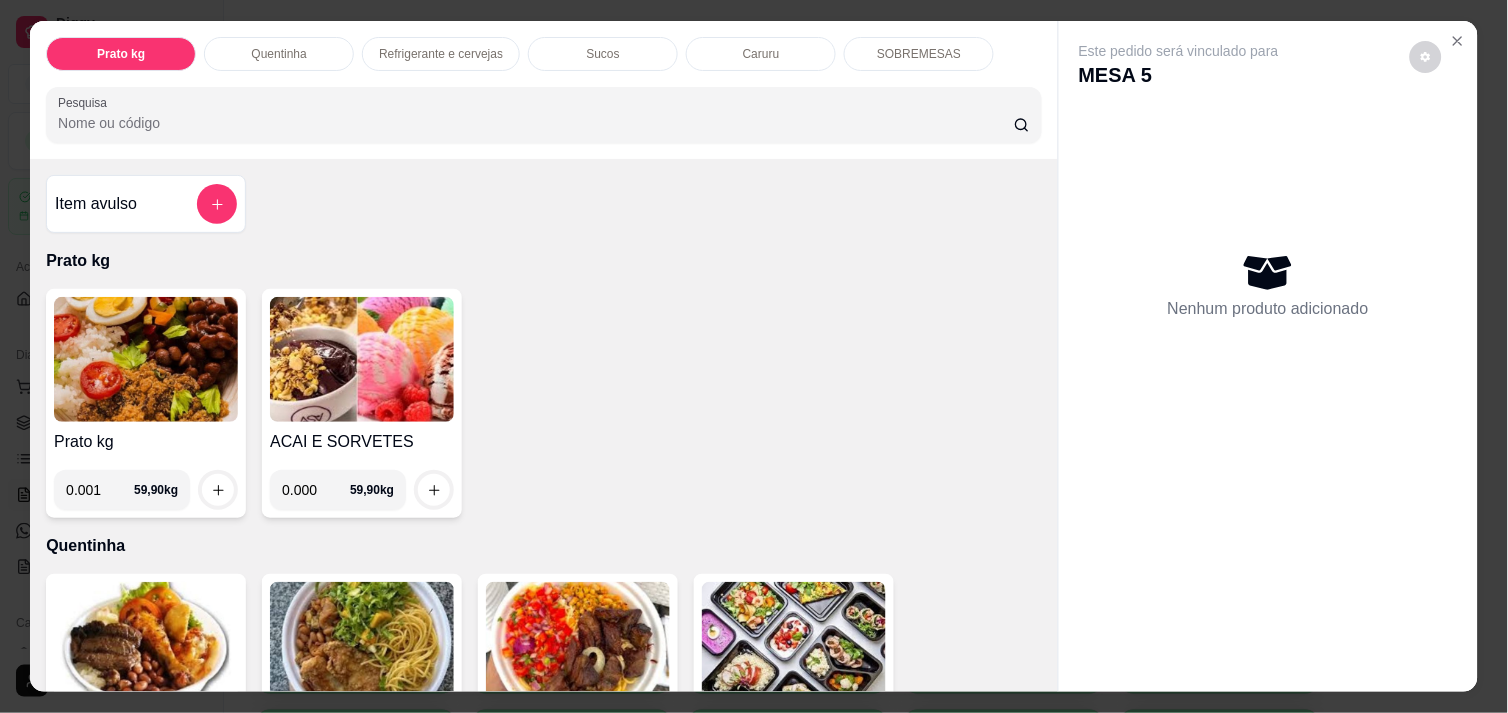 click on "0.001" at bounding box center (100, 490) 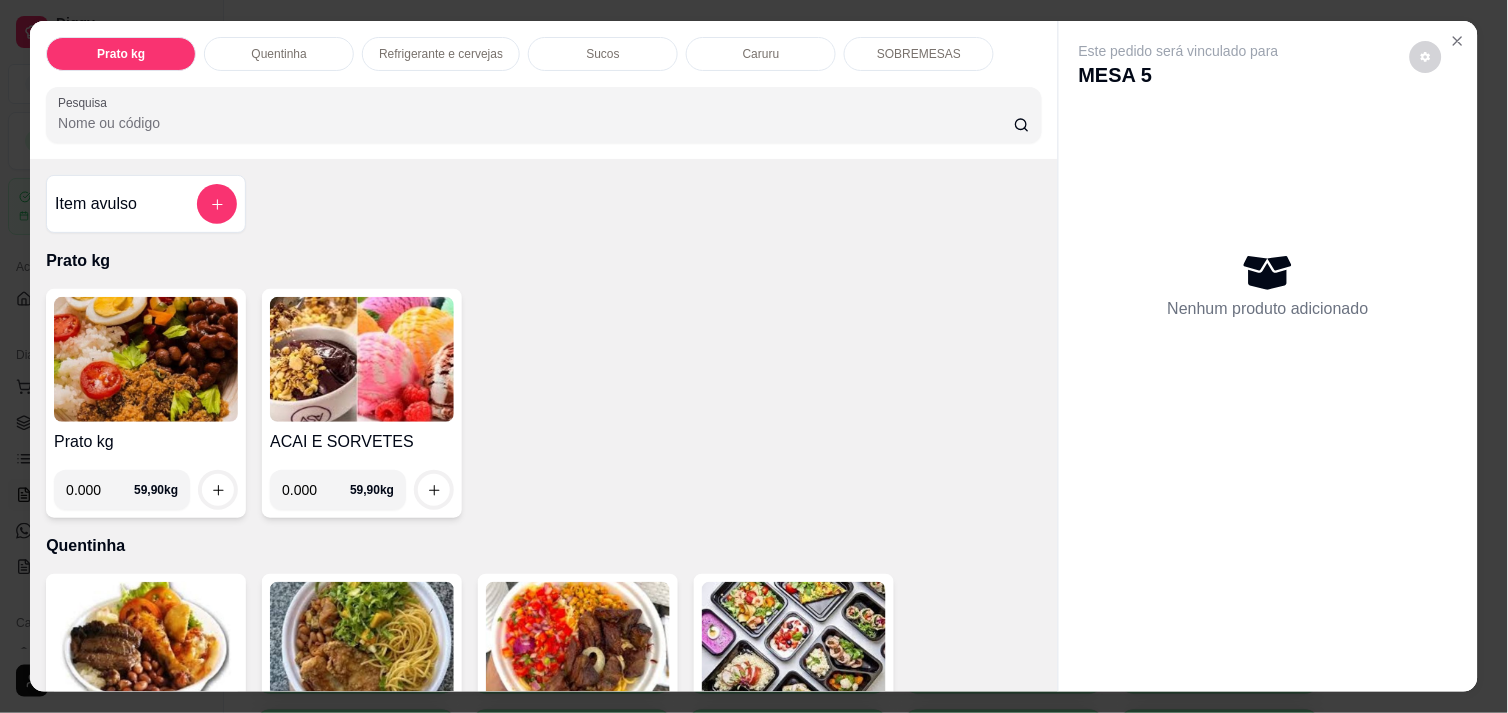 type on "0.000" 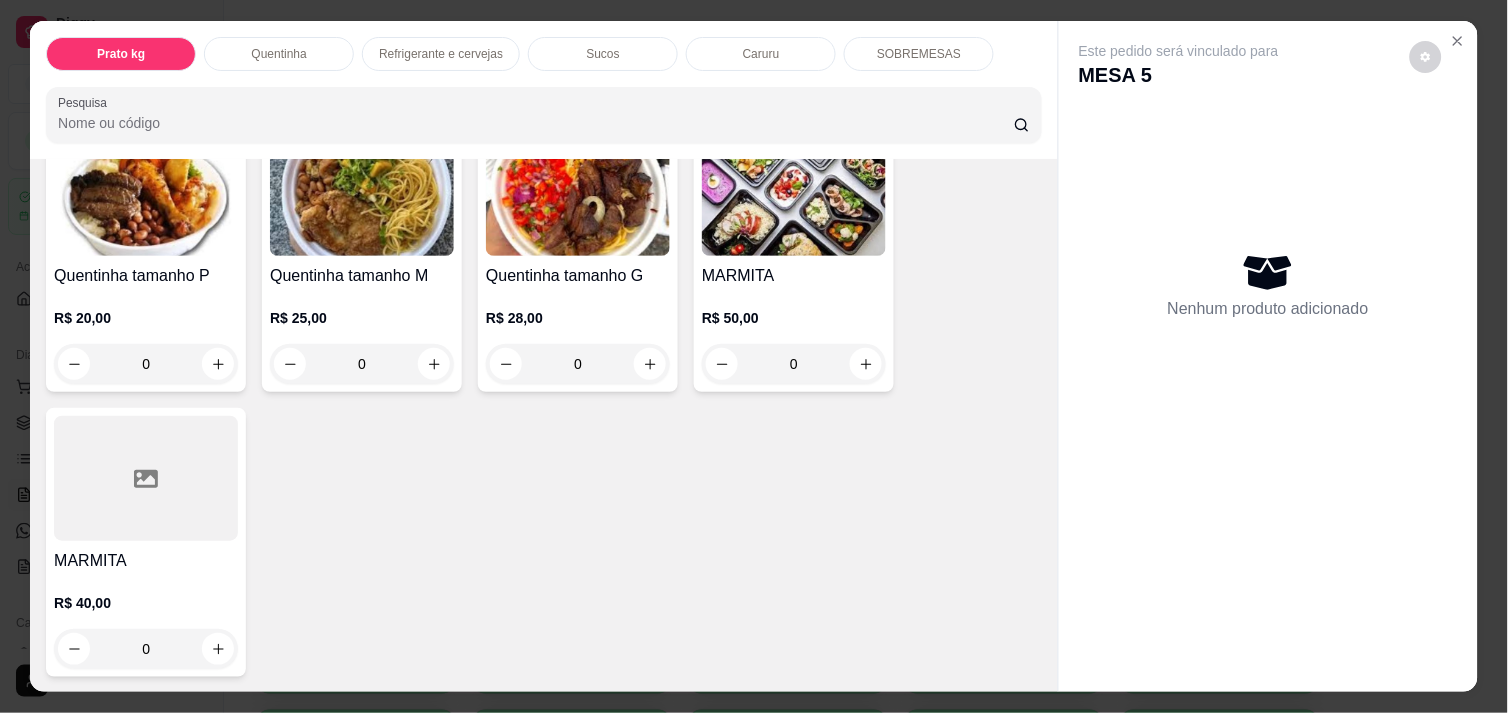 scroll, scrollTop: 1396, scrollLeft: 0, axis: vertical 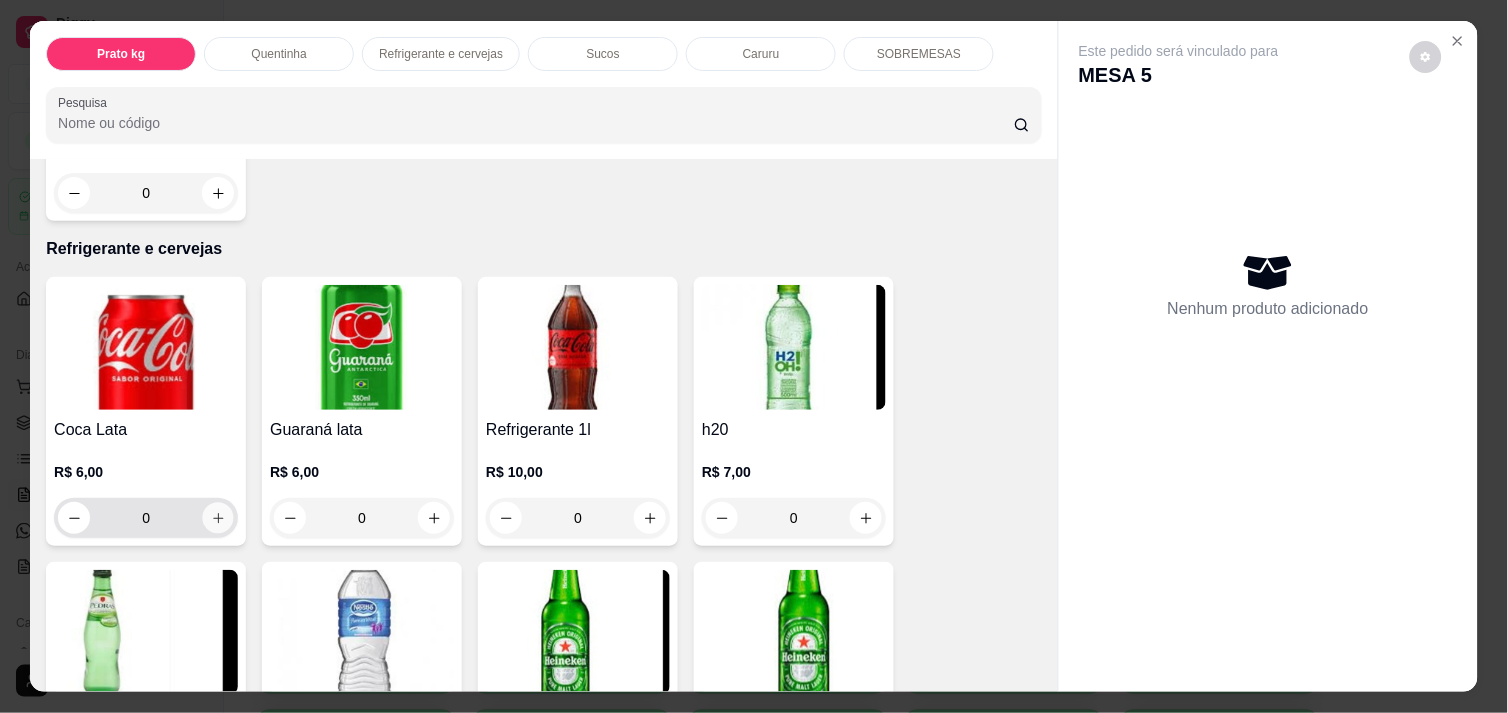 click 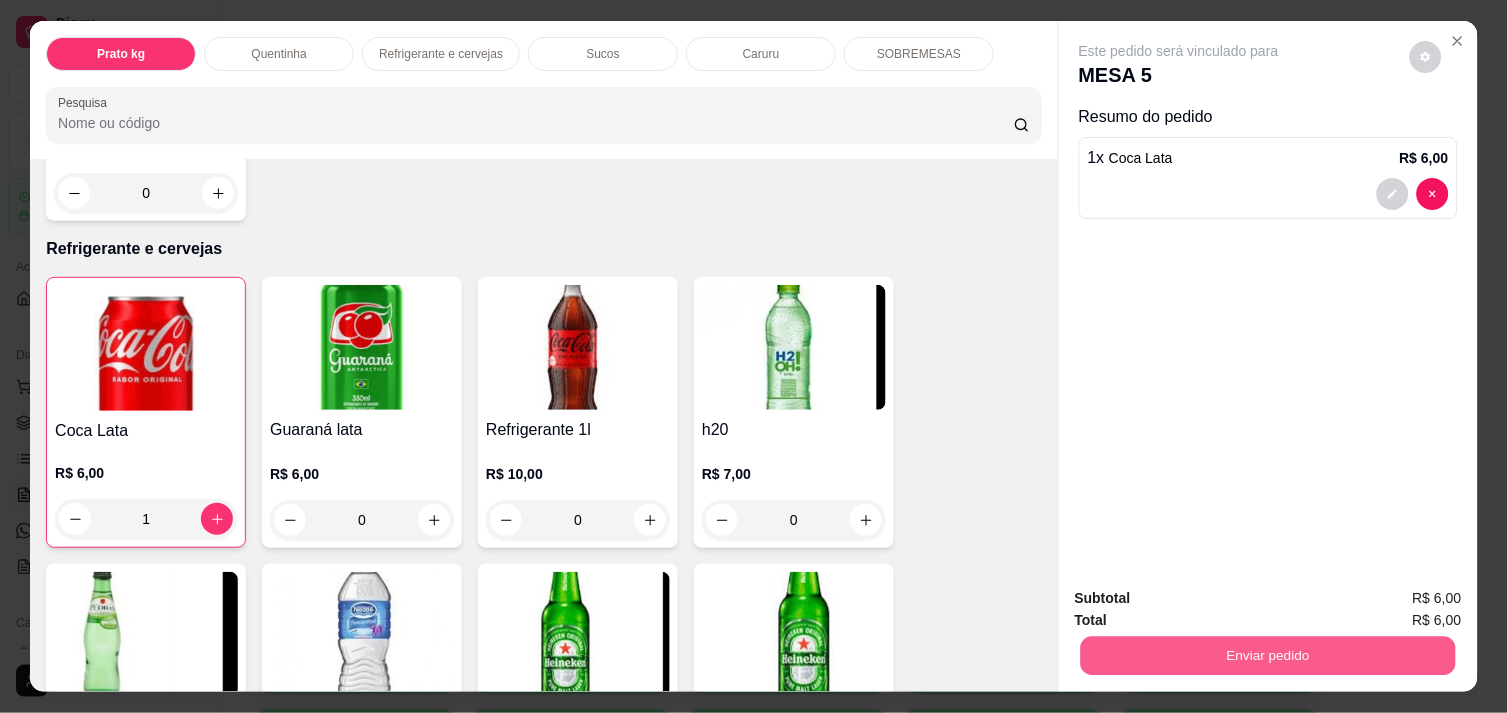 click on "Enviar pedido" at bounding box center (1268, 655) 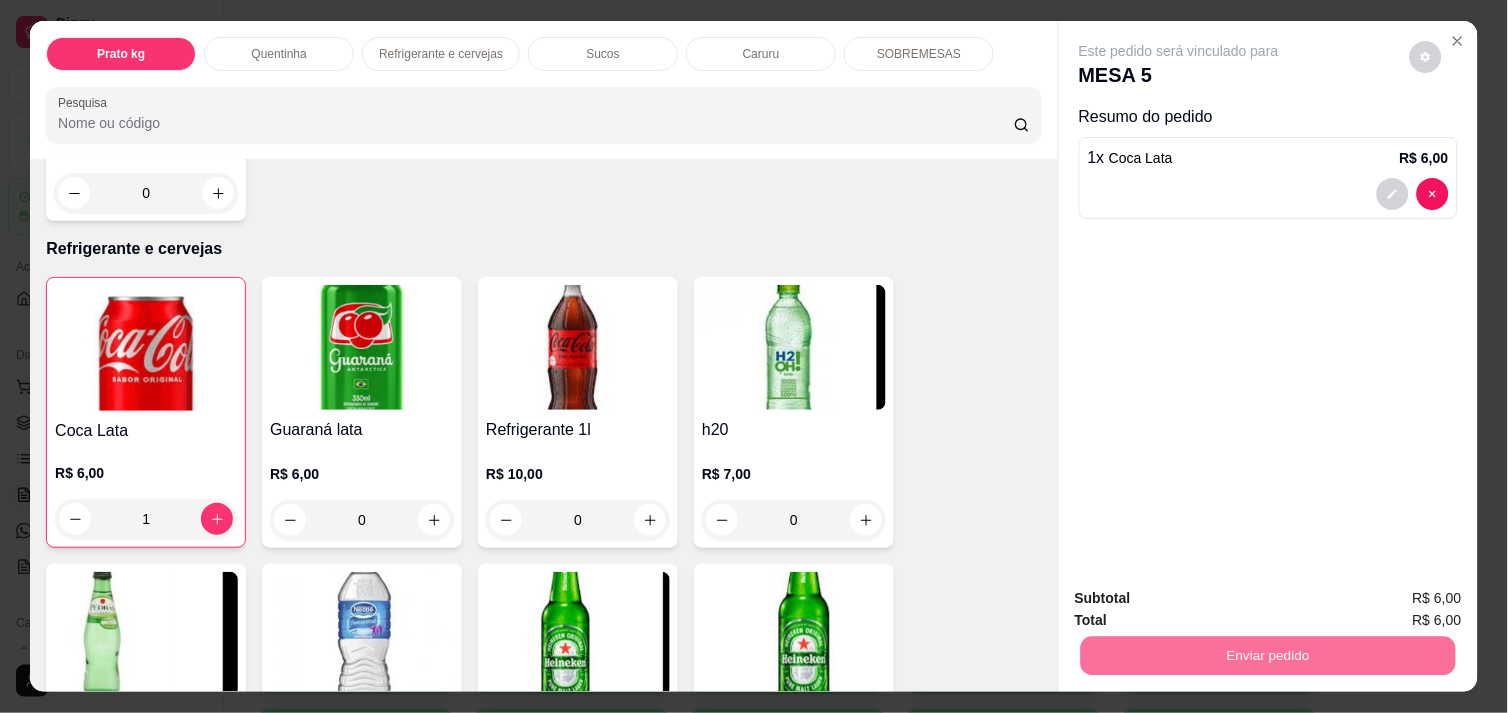 click on "Não registrar e enviar pedido" at bounding box center (1202, 598) 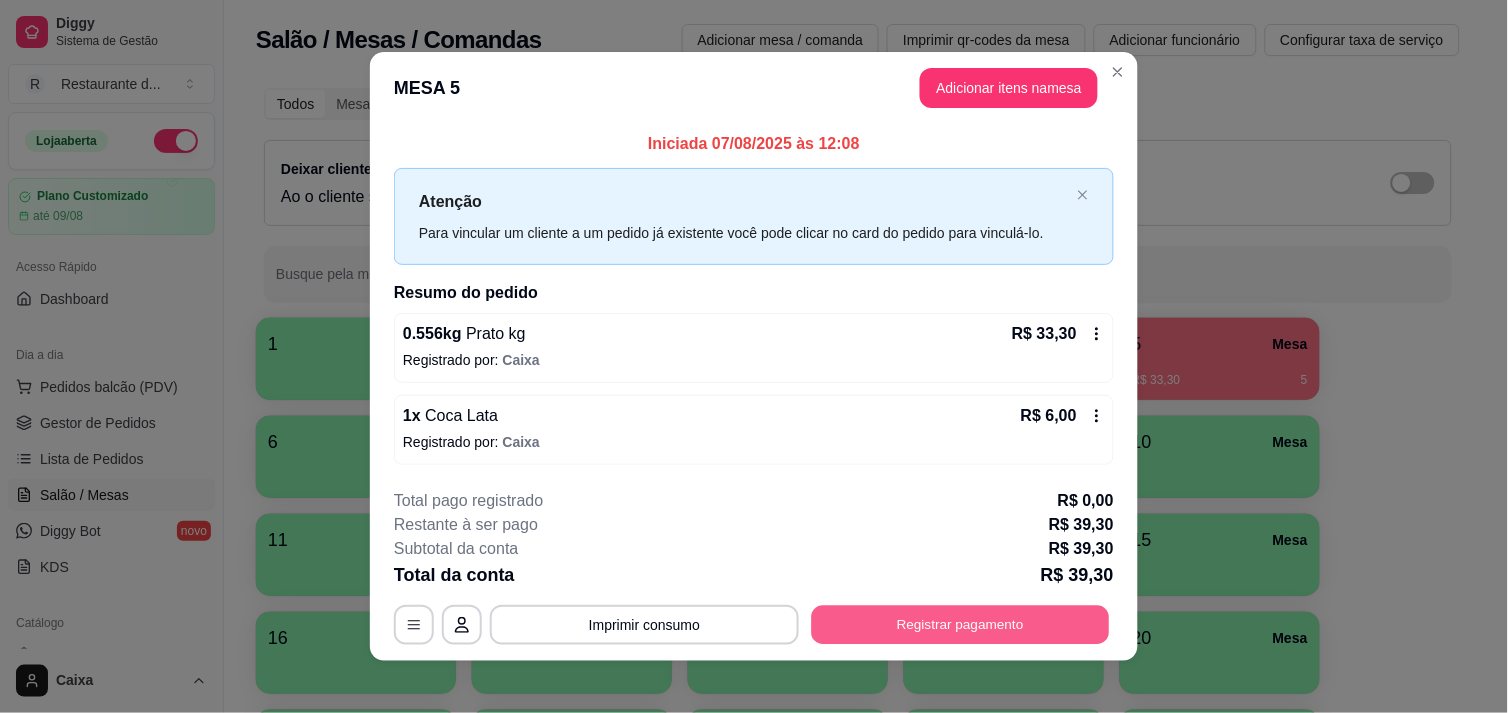 click on "Registrar pagamento" at bounding box center (961, 625) 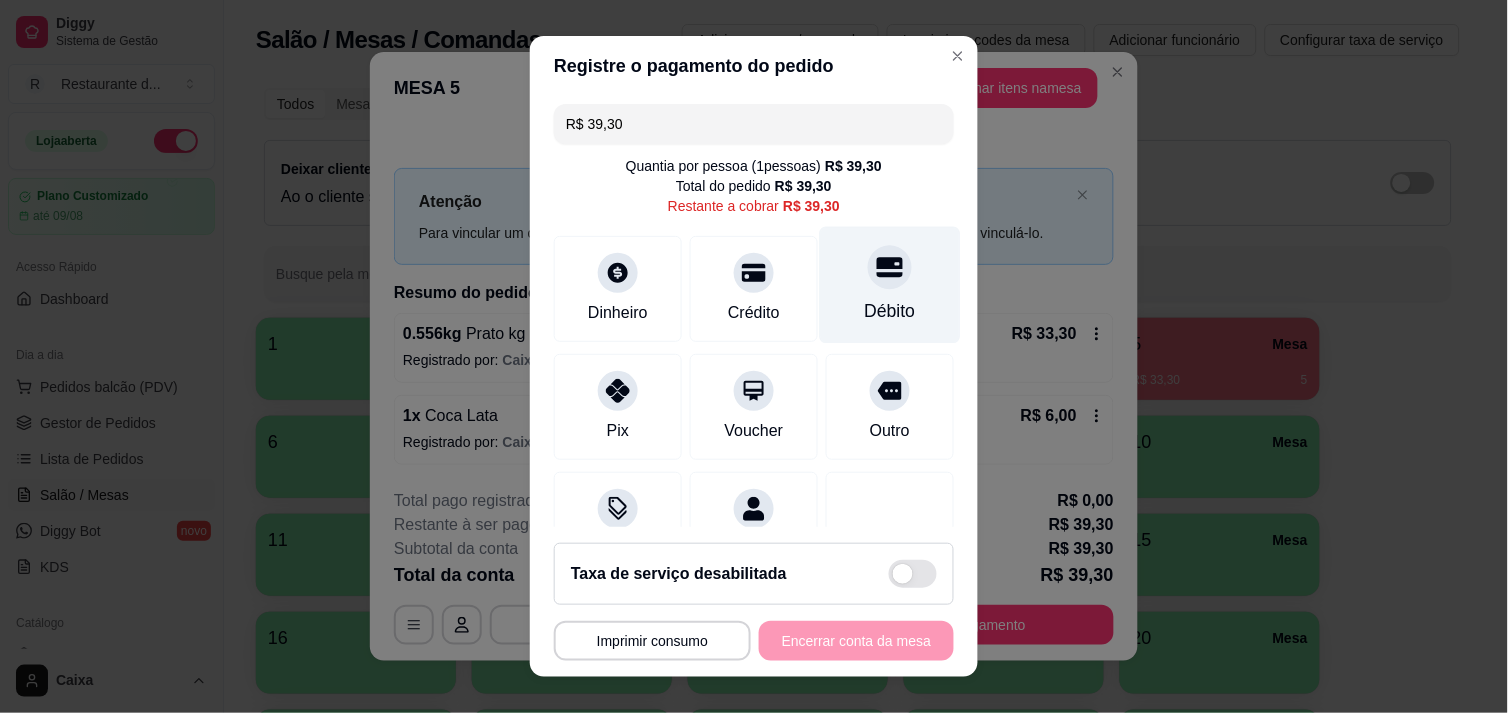 click at bounding box center [890, 267] 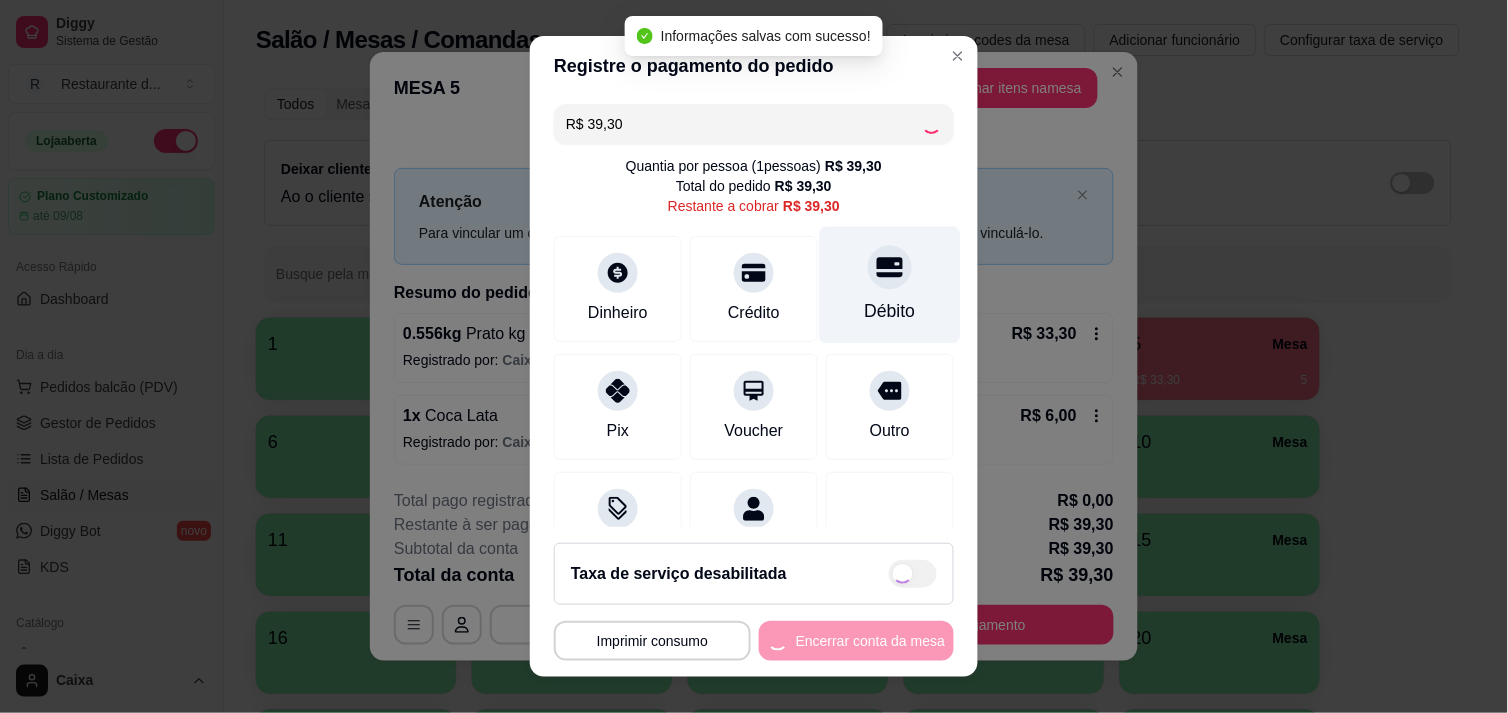 type on "R$ 0,00" 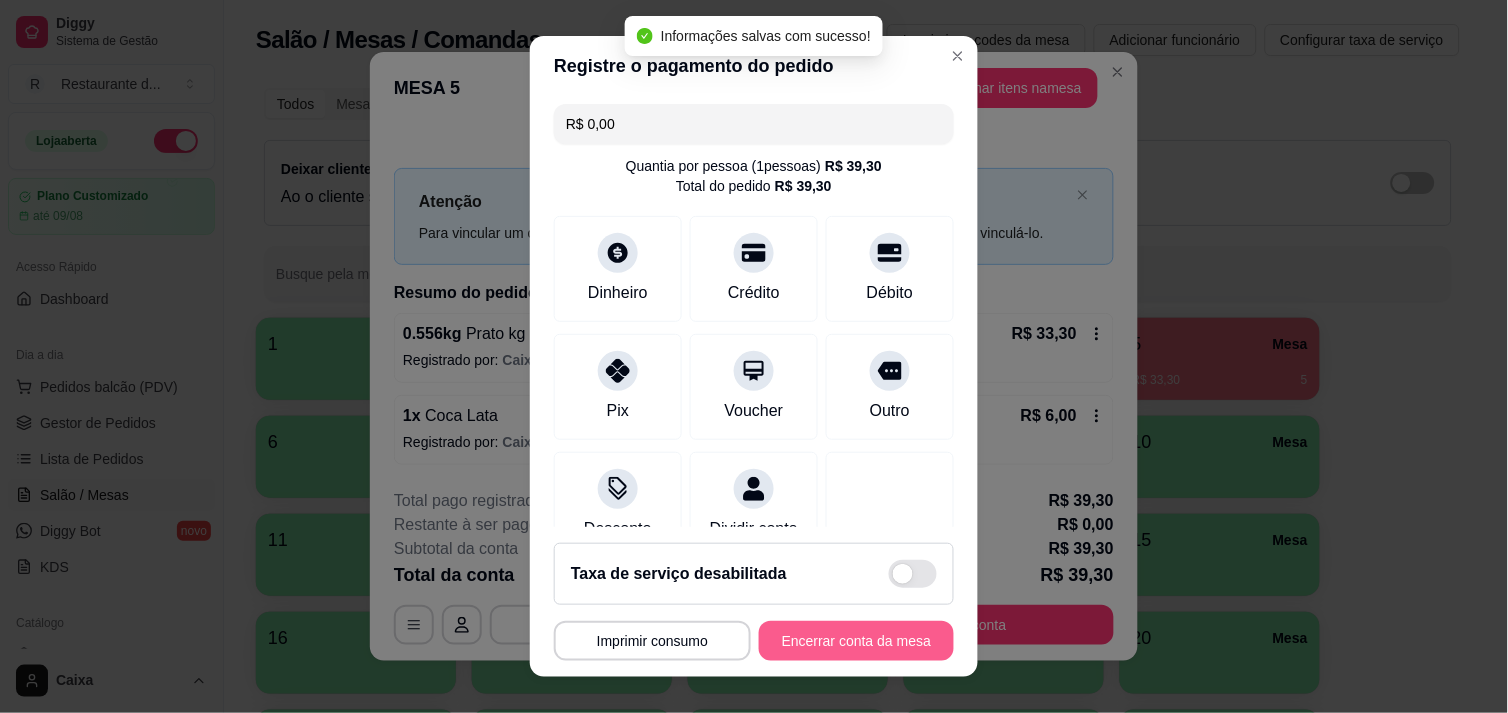 drag, startPoint x: 854, startPoint y: 668, endPoint x: 844, endPoint y: 641, distance: 28.79236 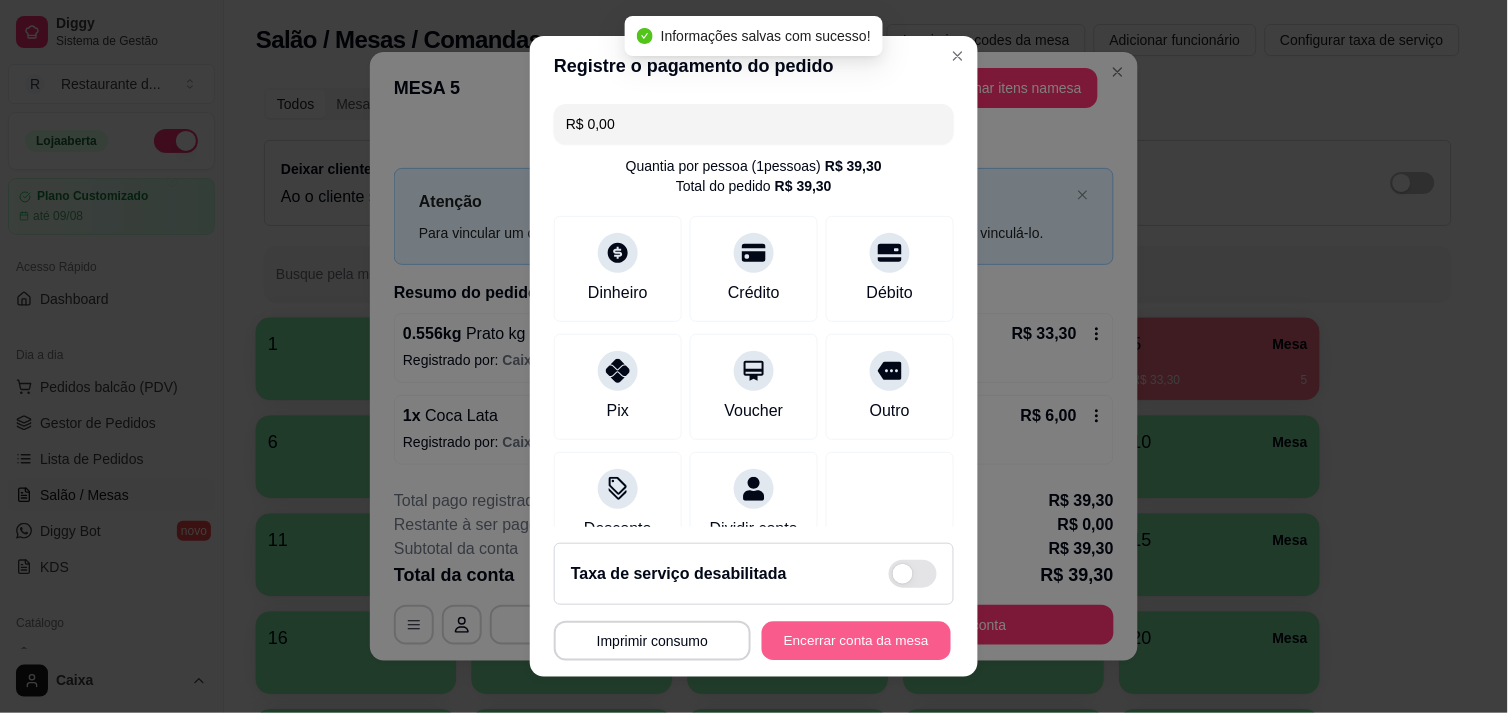 click on "Encerrar conta da mesa" at bounding box center [856, 641] 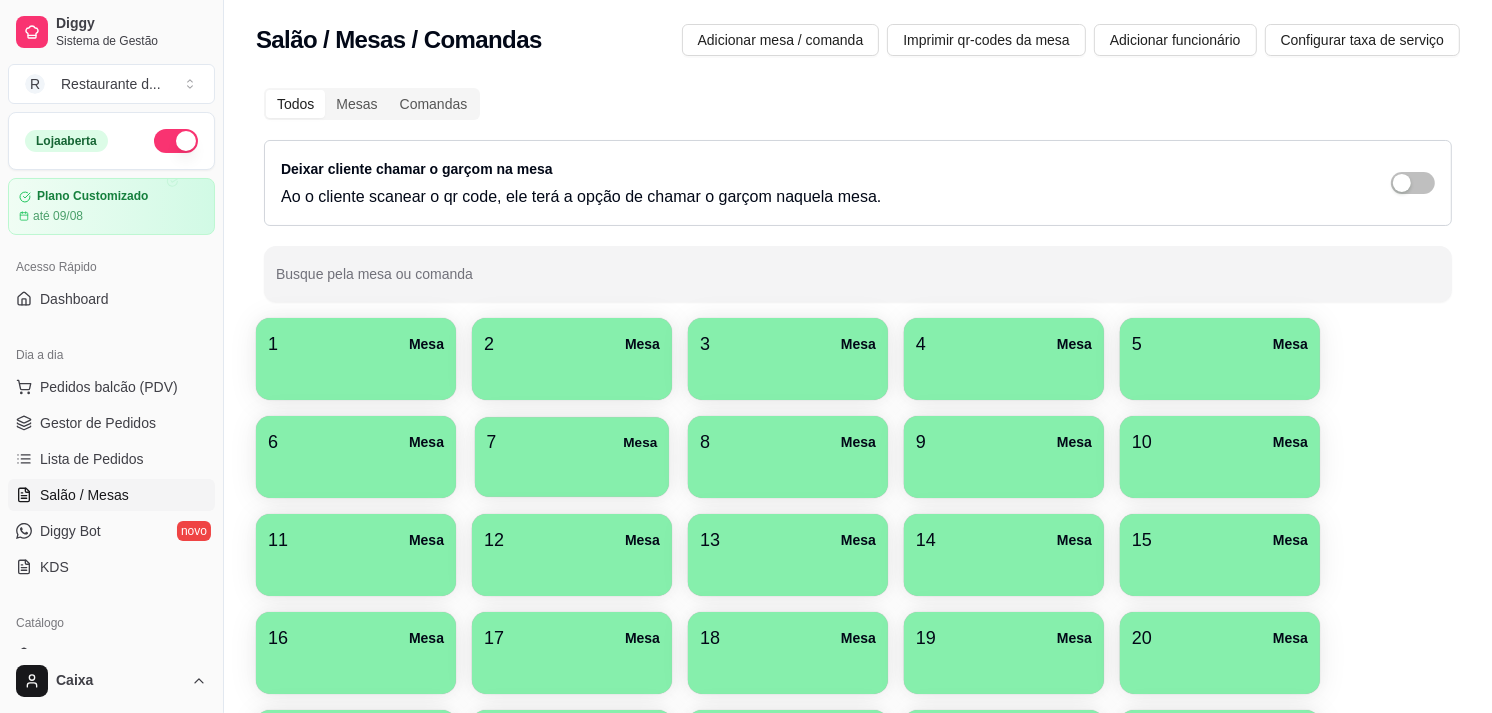 click on "7 Mesa" at bounding box center (572, 442) 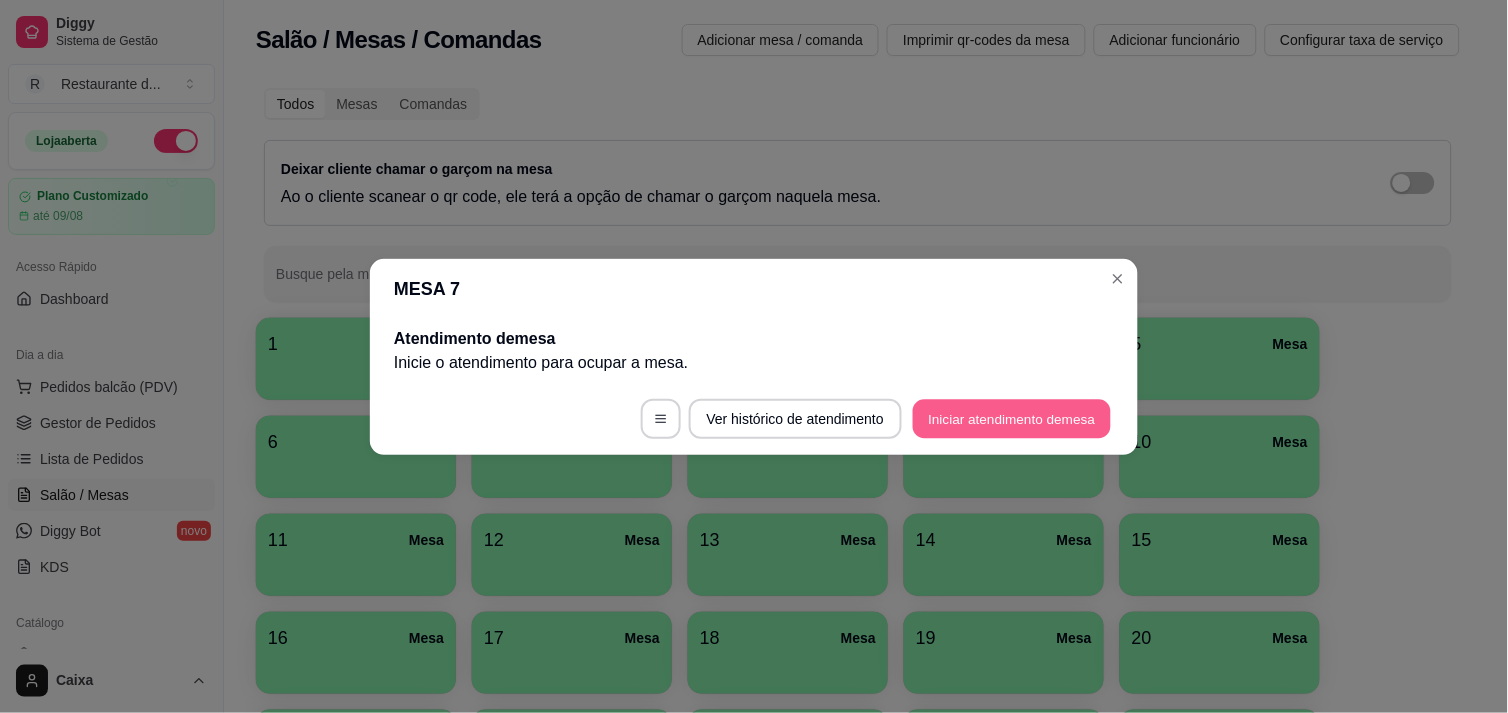 click on "Iniciar atendimento de  mesa" at bounding box center [1012, 418] 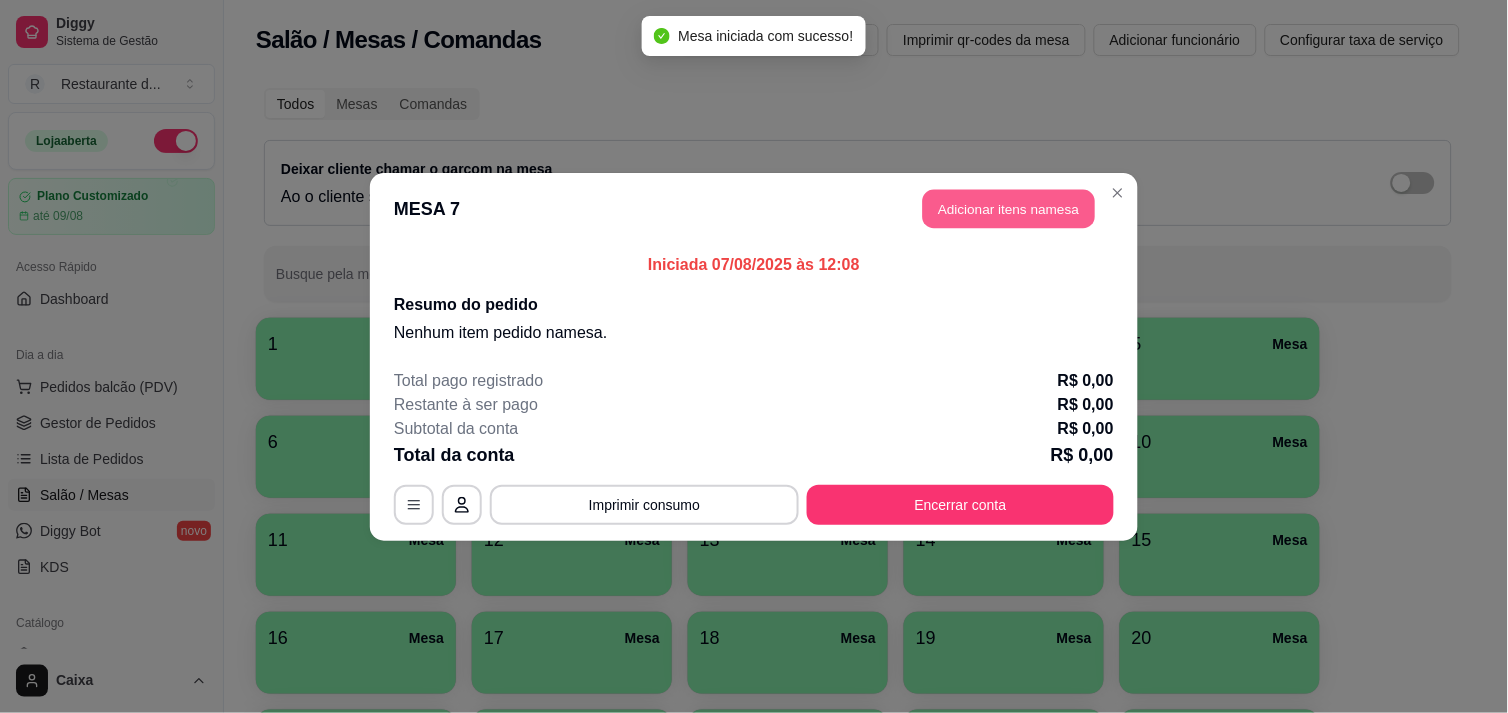 click on "Adicionar itens na  mesa" at bounding box center (1009, 208) 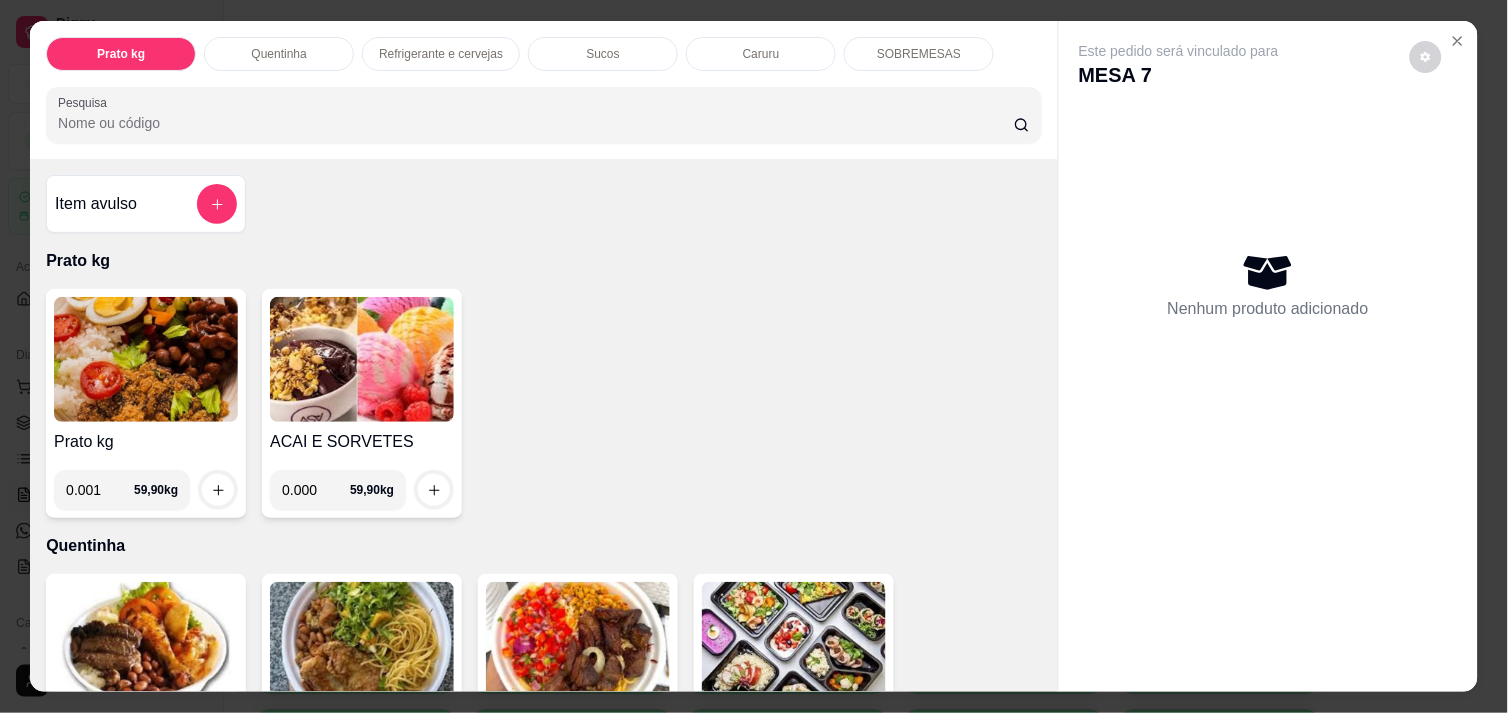 click on "0.001" at bounding box center (100, 490) 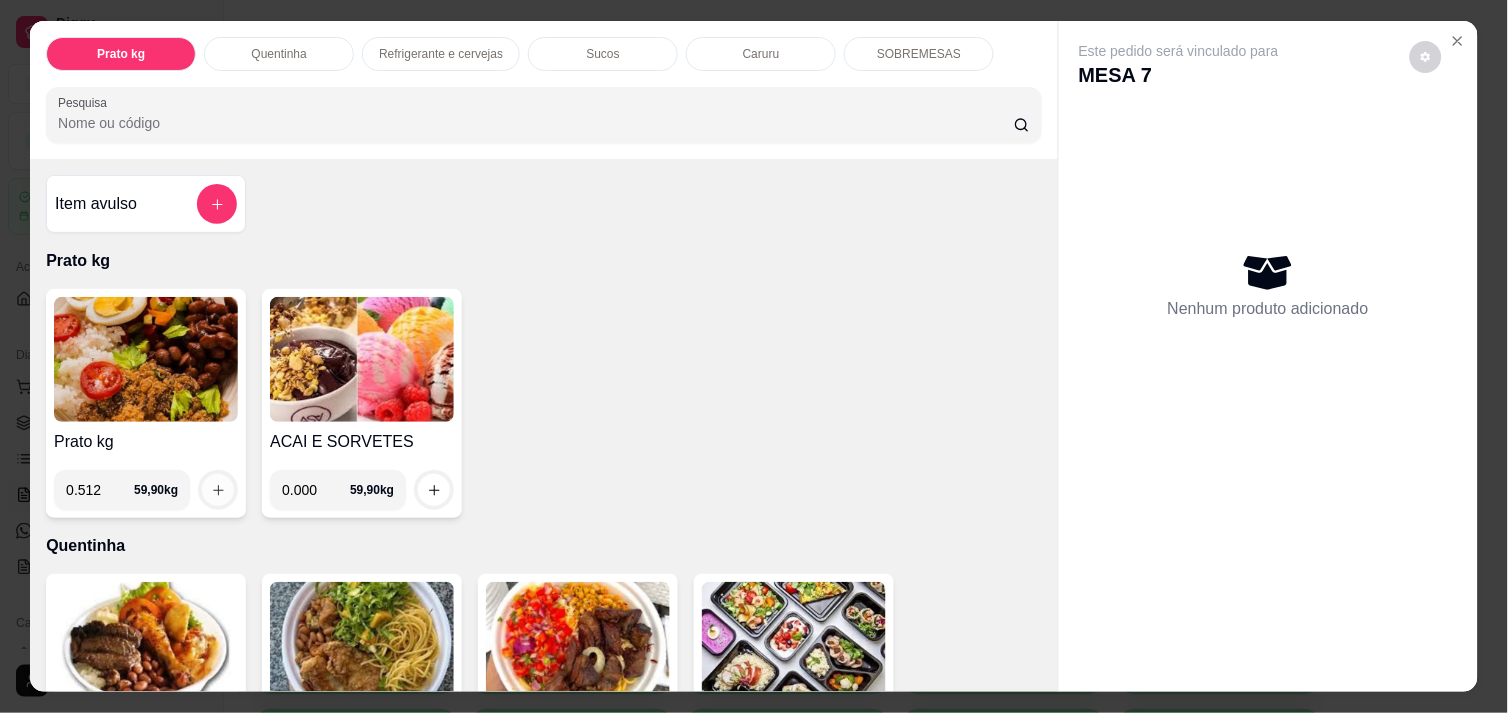 type on "0.512" 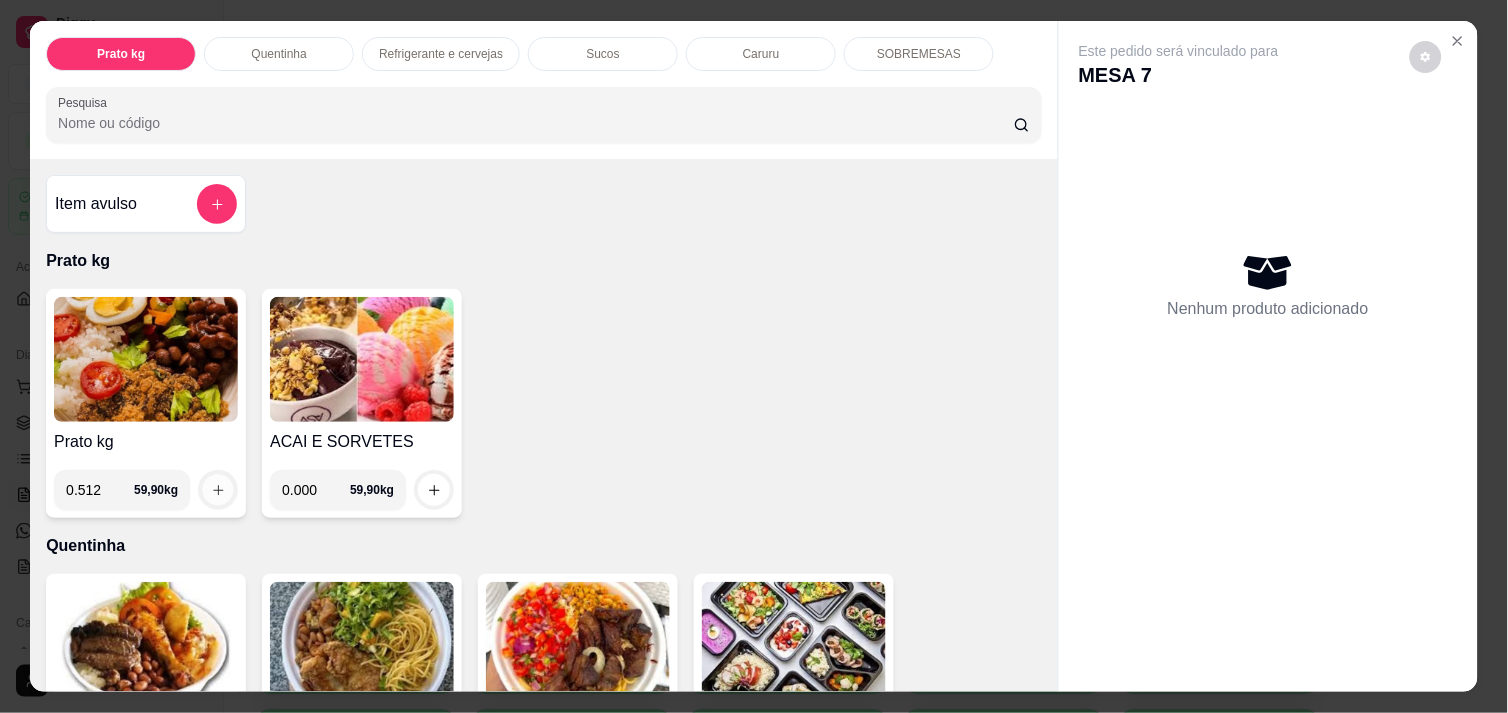 click 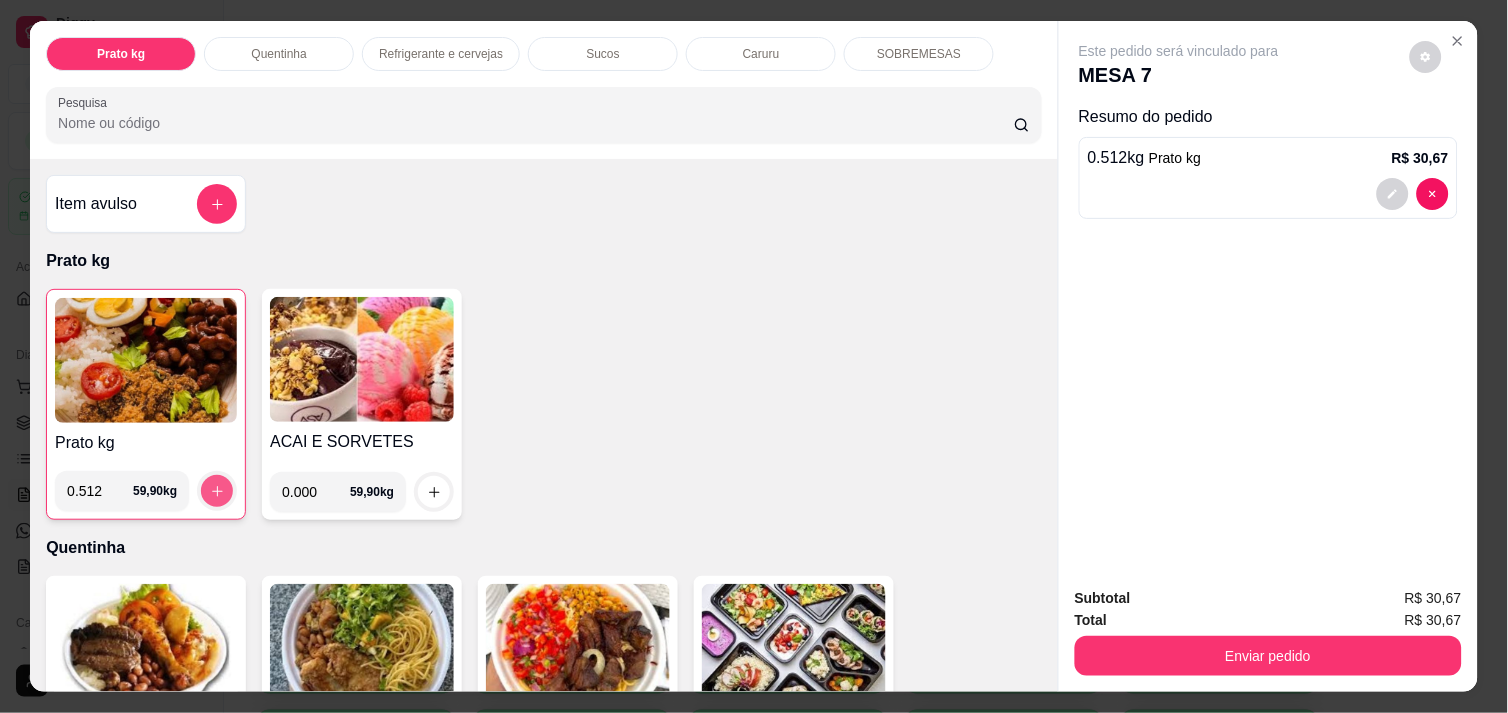 click 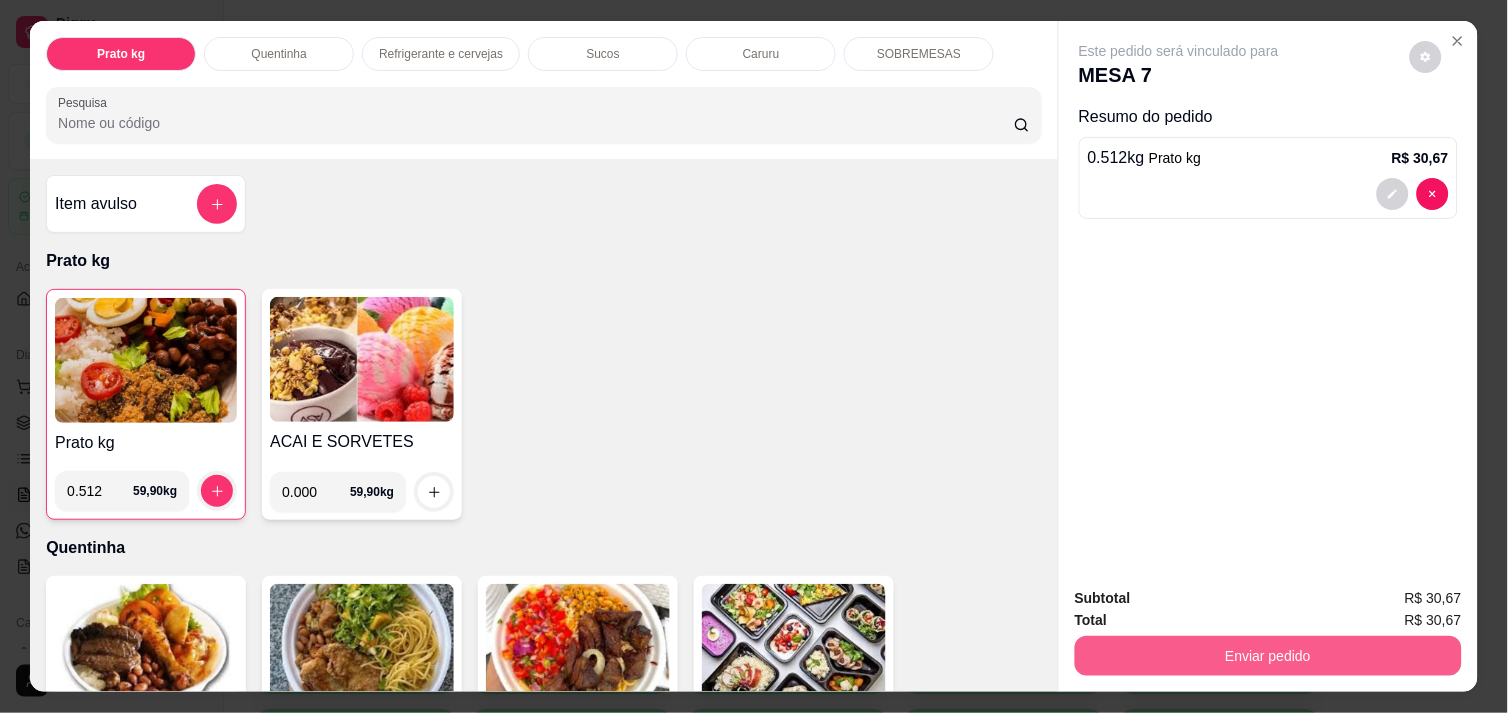 click on "Enviar pedido" at bounding box center [1268, 656] 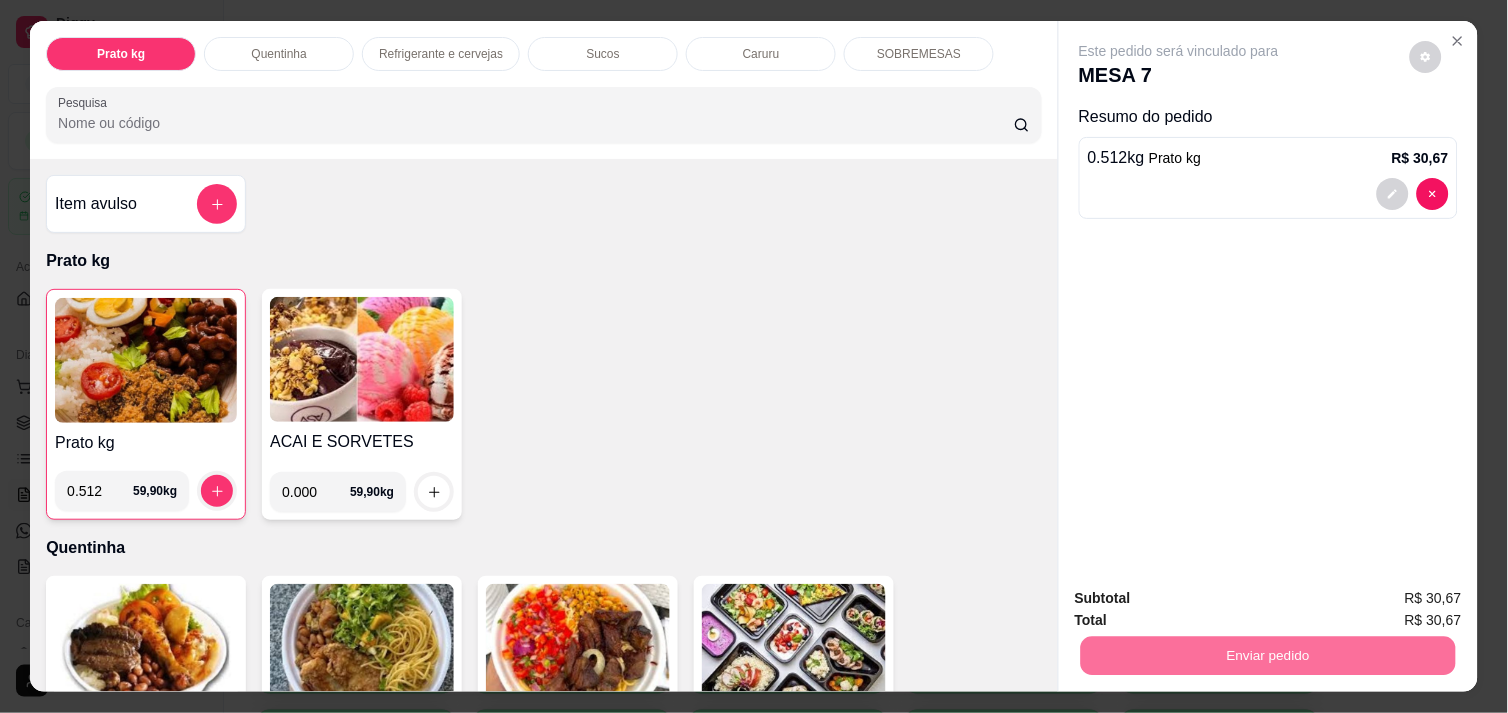 click on "Não registrar e enviar pedido" at bounding box center [1202, 598] 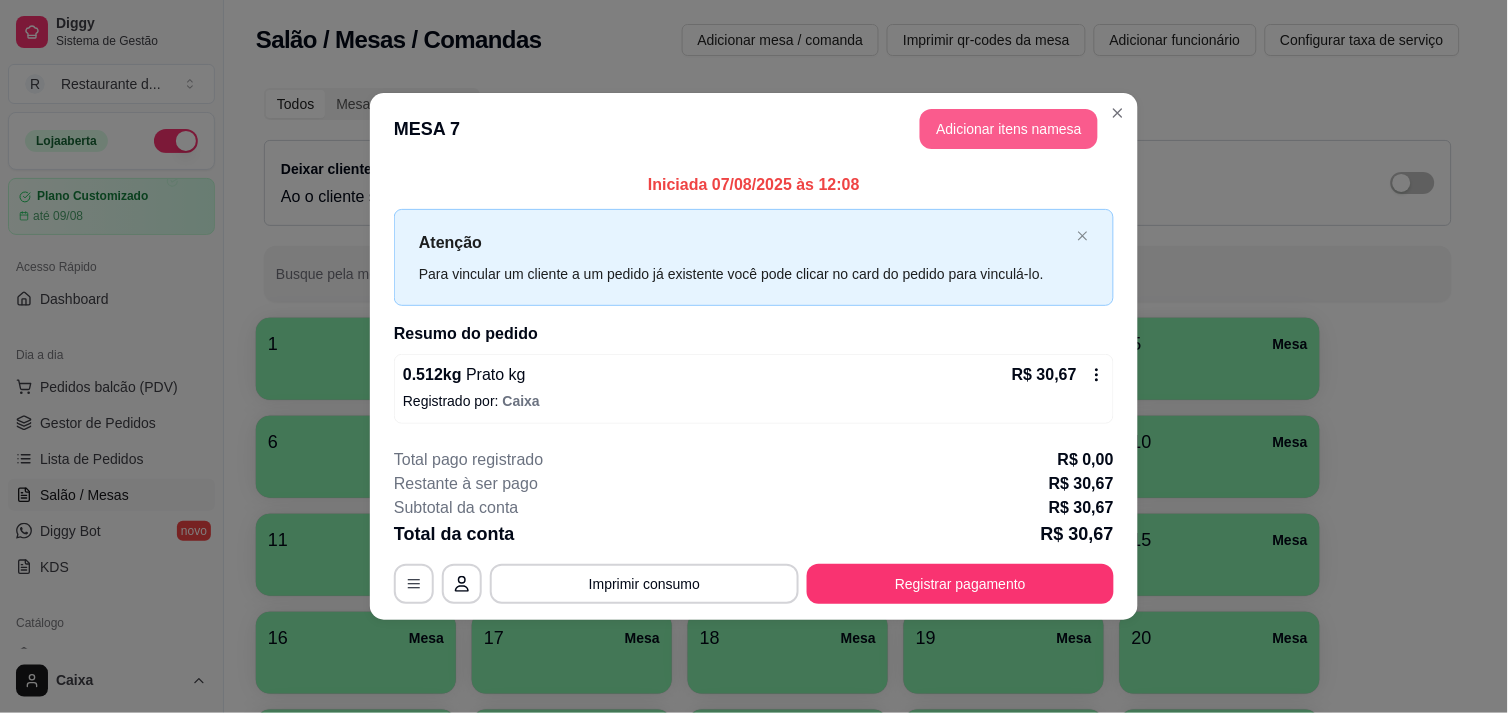 click on "Adicionar itens na  mesa" at bounding box center [1009, 129] 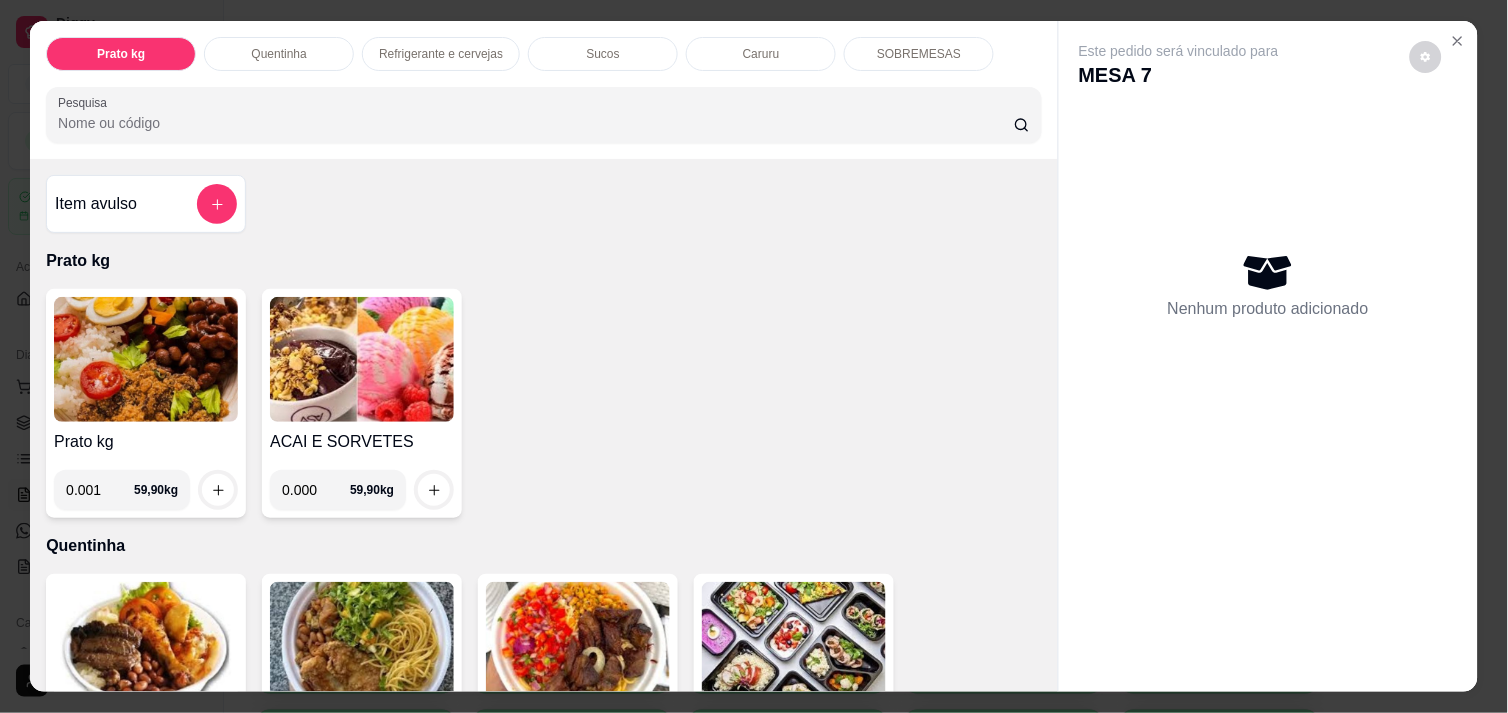 click on "0.001" at bounding box center [100, 490] 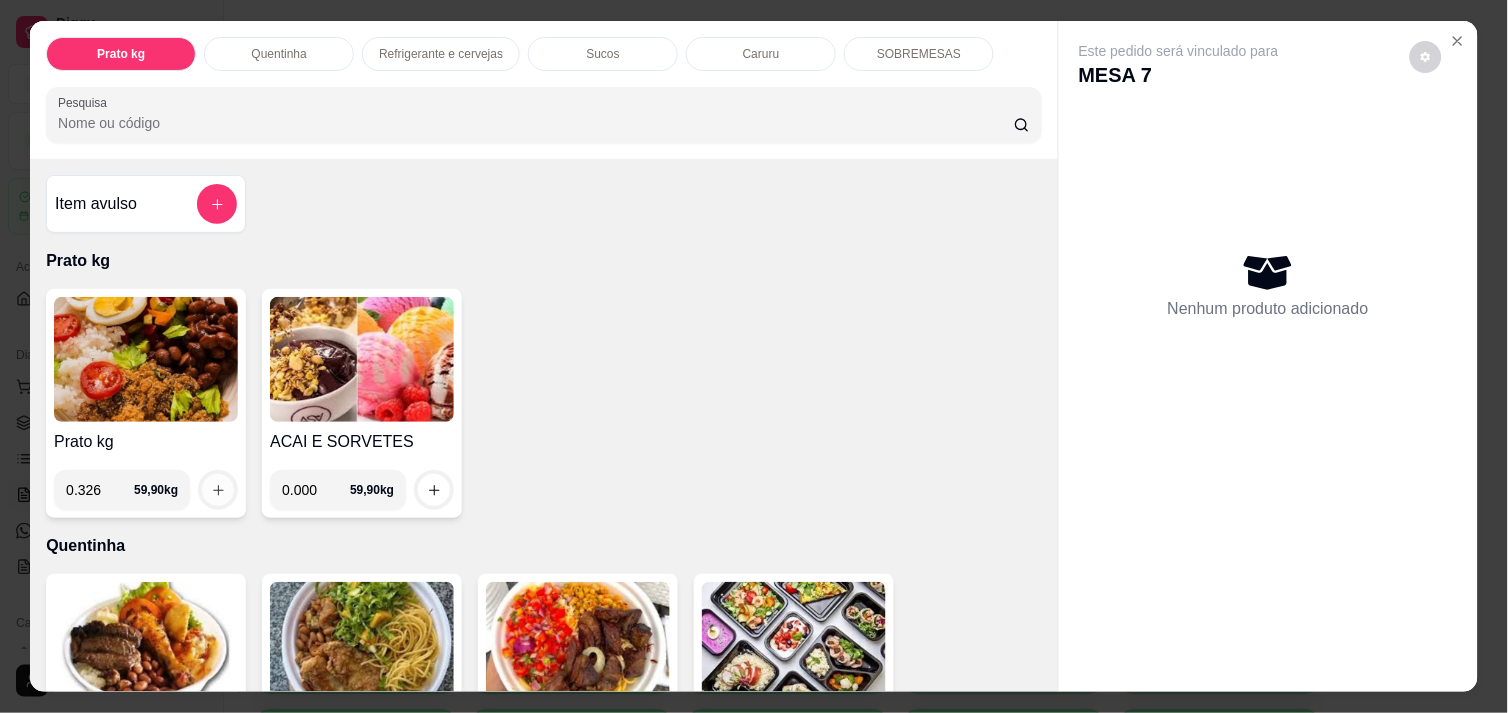 type on "0.326" 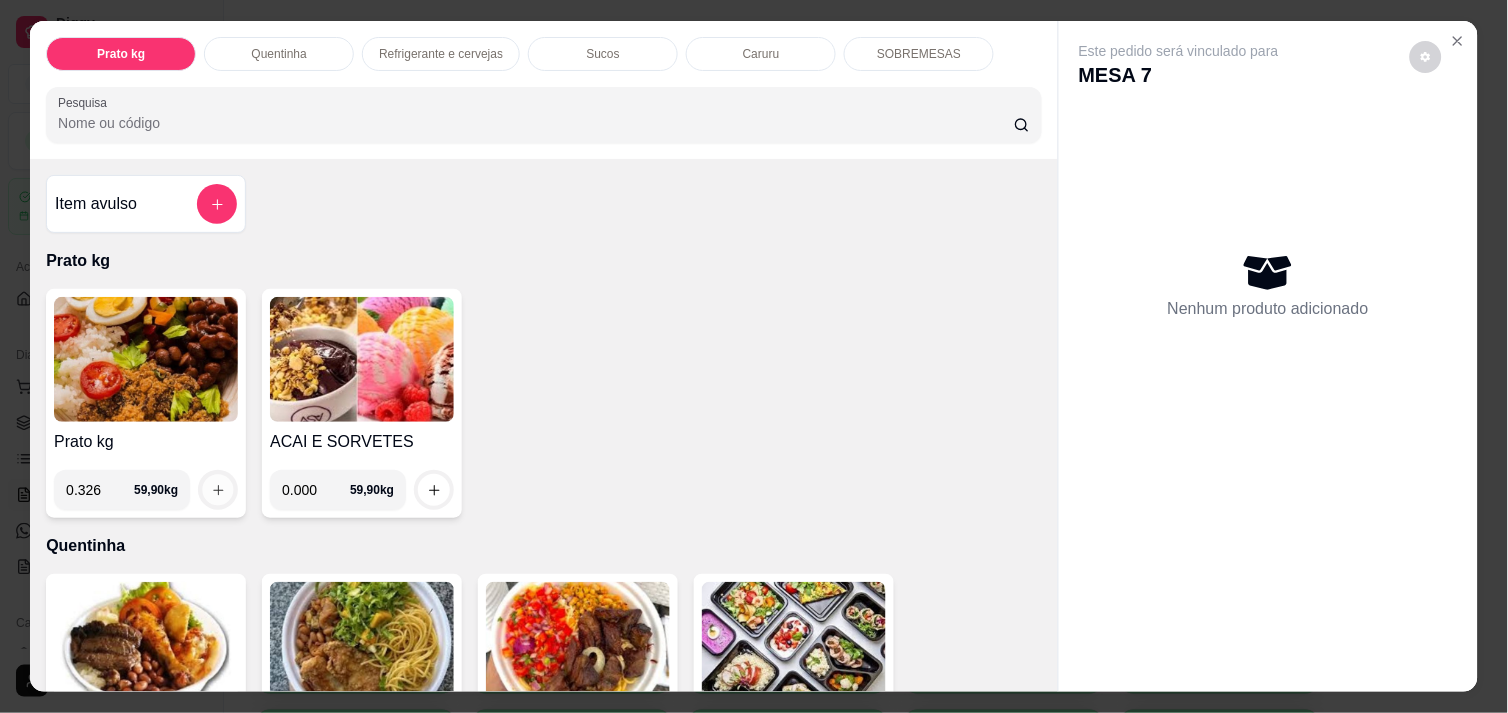 click 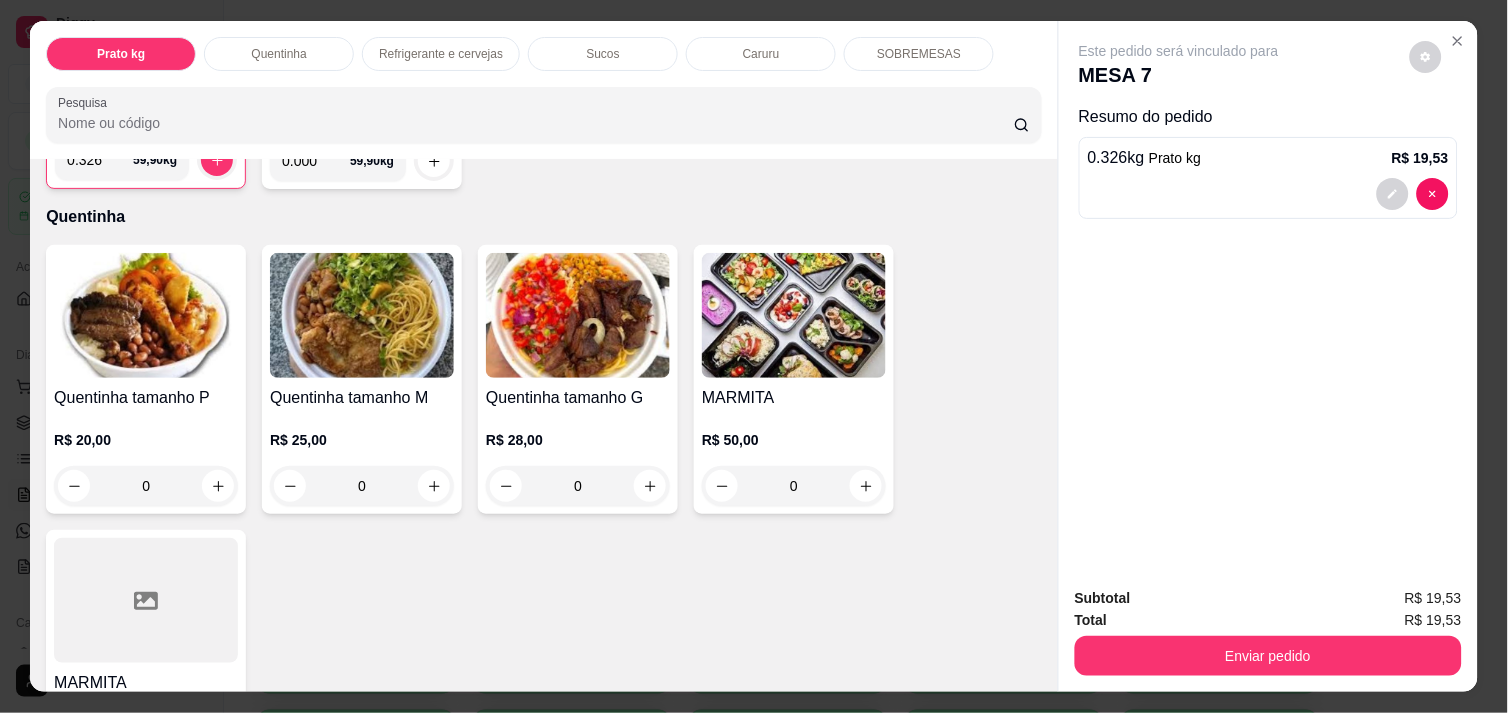 scroll, scrollTop: 355, scrollLeft: 0, axis: vertical 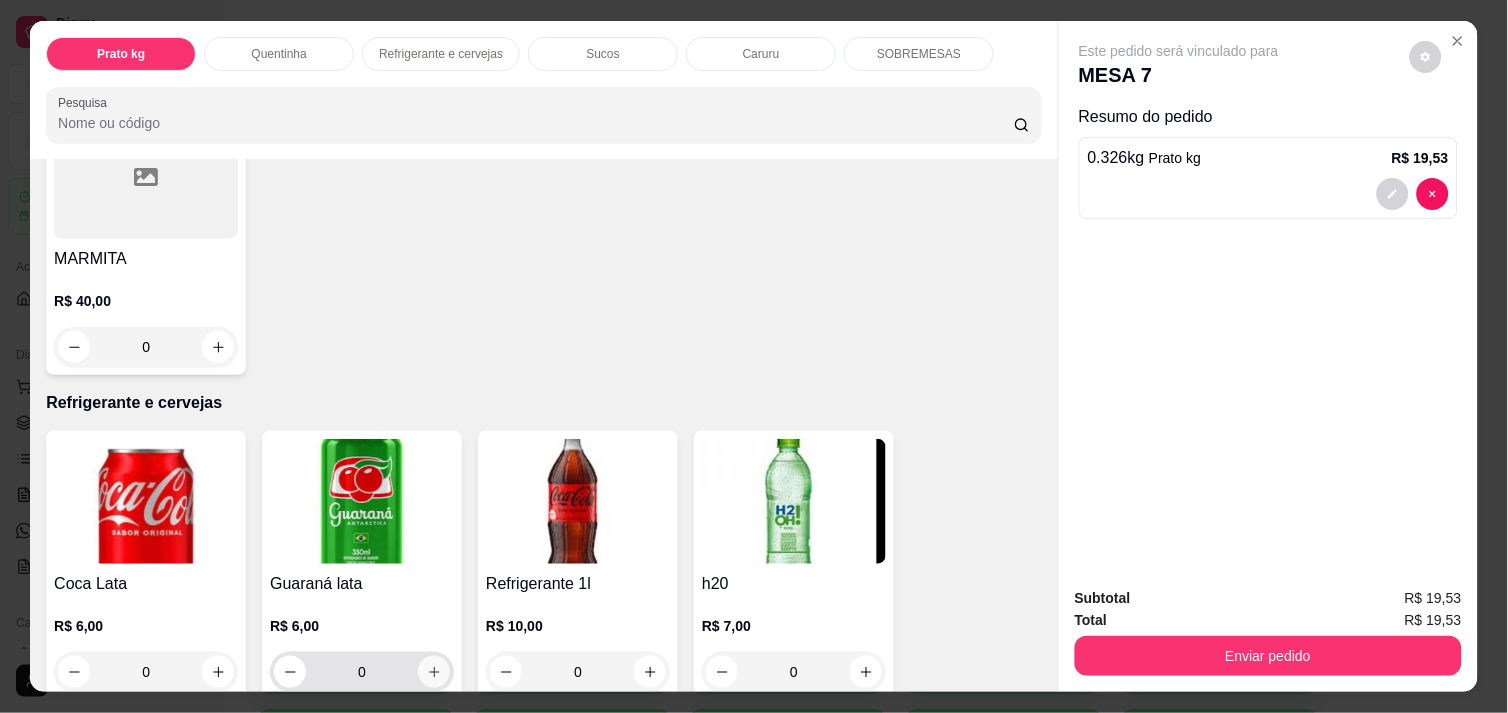click at bounding box center [434, 672] 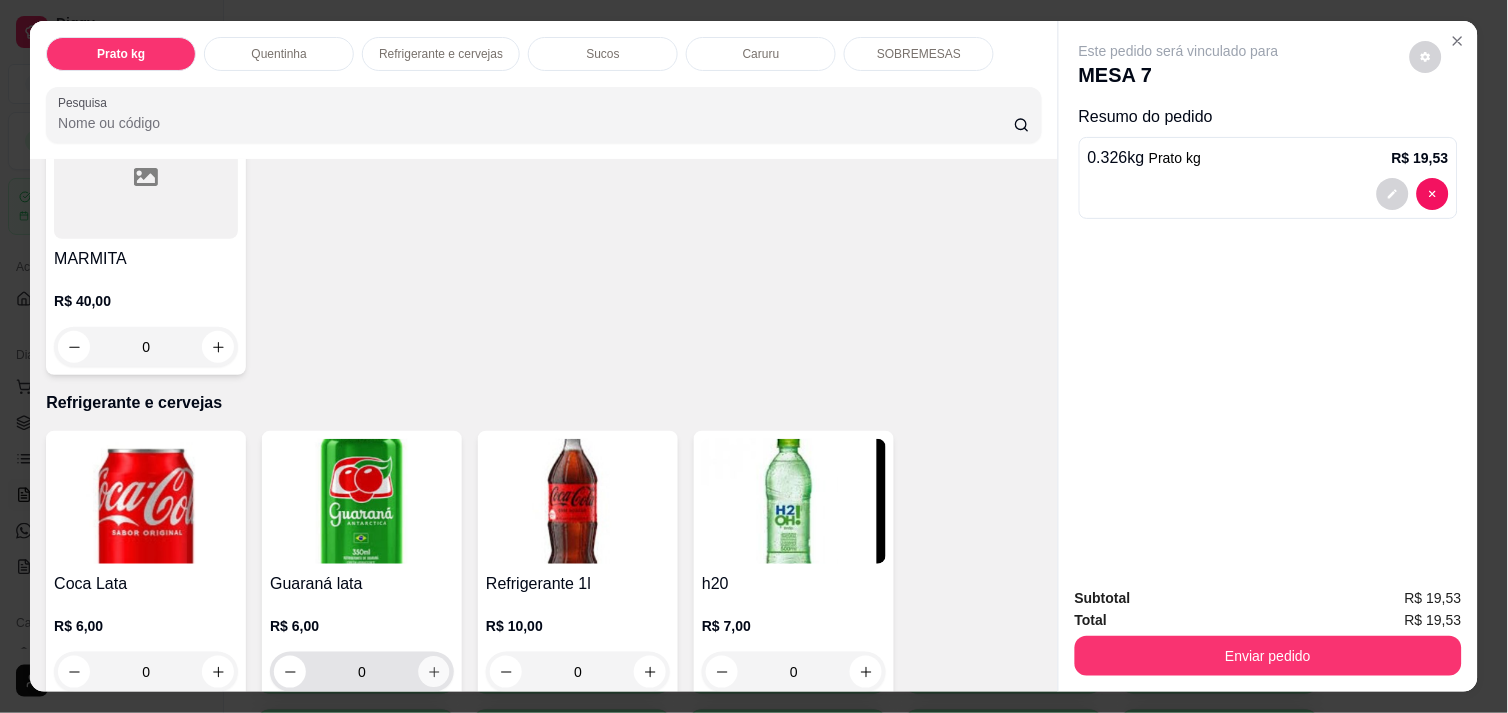 click 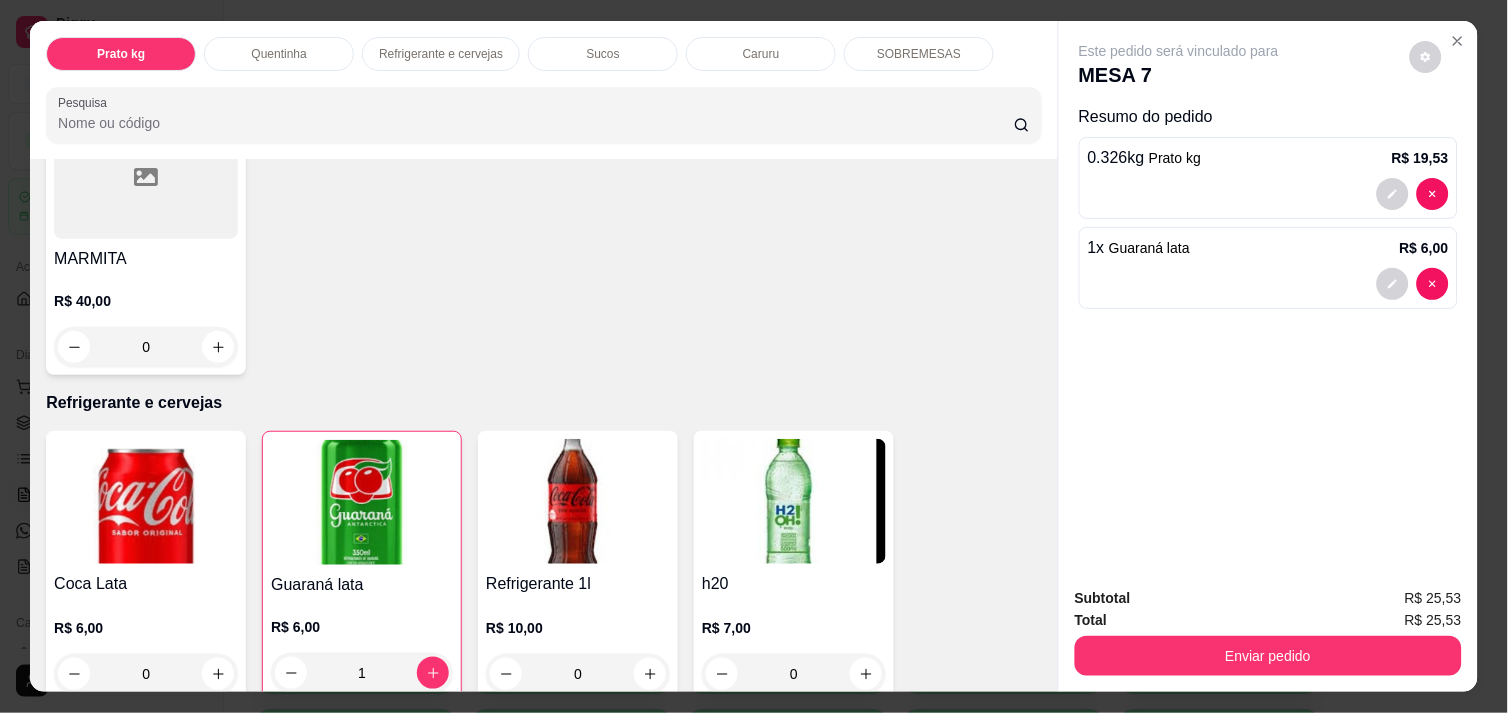 click on "Item avulso Prato kg Prato kg   0.326 59,90 kg ACAI E SORVETES    0.000 59,90 kg Quentinha Quentinha tamanho P   R$ 20,00 0 Quentinha tamanho M   R$ 25,00 0 Quentinha tamanho G   R$ 28,00 0 MARMITA   R$ 50,00 0 MARMITA   R$ 40,00 0 Refrigerante e cervejas  Coca Lata    R$ 6,00 0 Guaraná lata   R$ 6,00 1 Refrigerante 1l   R$ 10,00 0 h20   R$ 7,00 0 agua com gas   R$ 4,00 0 agua 250 ml   R$ 3,00 0 heineken 600ml   R$ 15,00 0 heineken long   R$ 10,00 0 amistel lata   R$ 6,00 0 Sucos Copo suco   R$ 8,00 0 Jarra suco   R$ 15,00 0 Caruru Caruaru meio kg   R$ 30,00 0 SOBREMESAS 123 - MOUSSE   R$ 6,00 0 DELÍCIA DE MORANGO   R$ 6,00 0 DEÍCIA DE ABACAXI   R$ 6,00 0 COCADA CREMOSA   R$ 5,00 0" at bounding box center (544, 425) 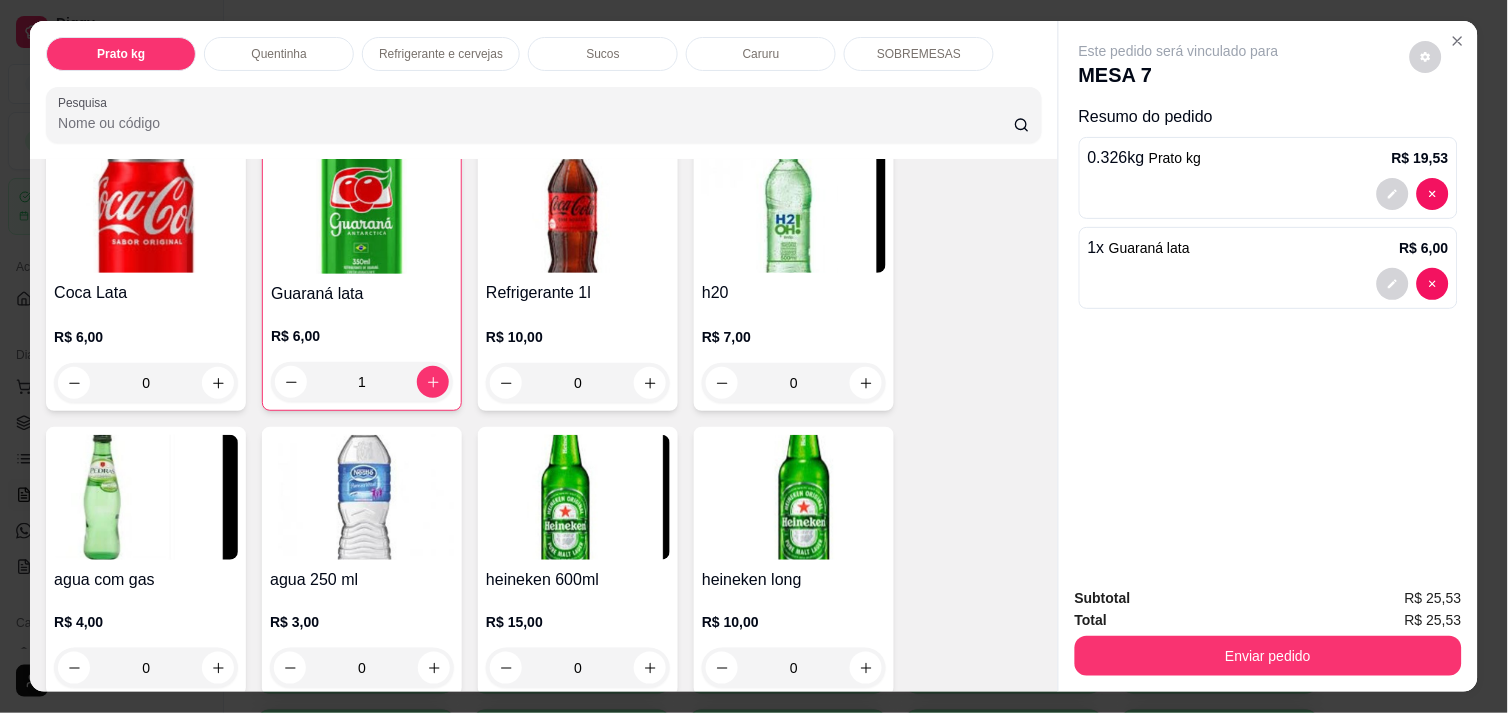scroll, scrollTop: 1066, scrollLeft: 0, axis: vertical 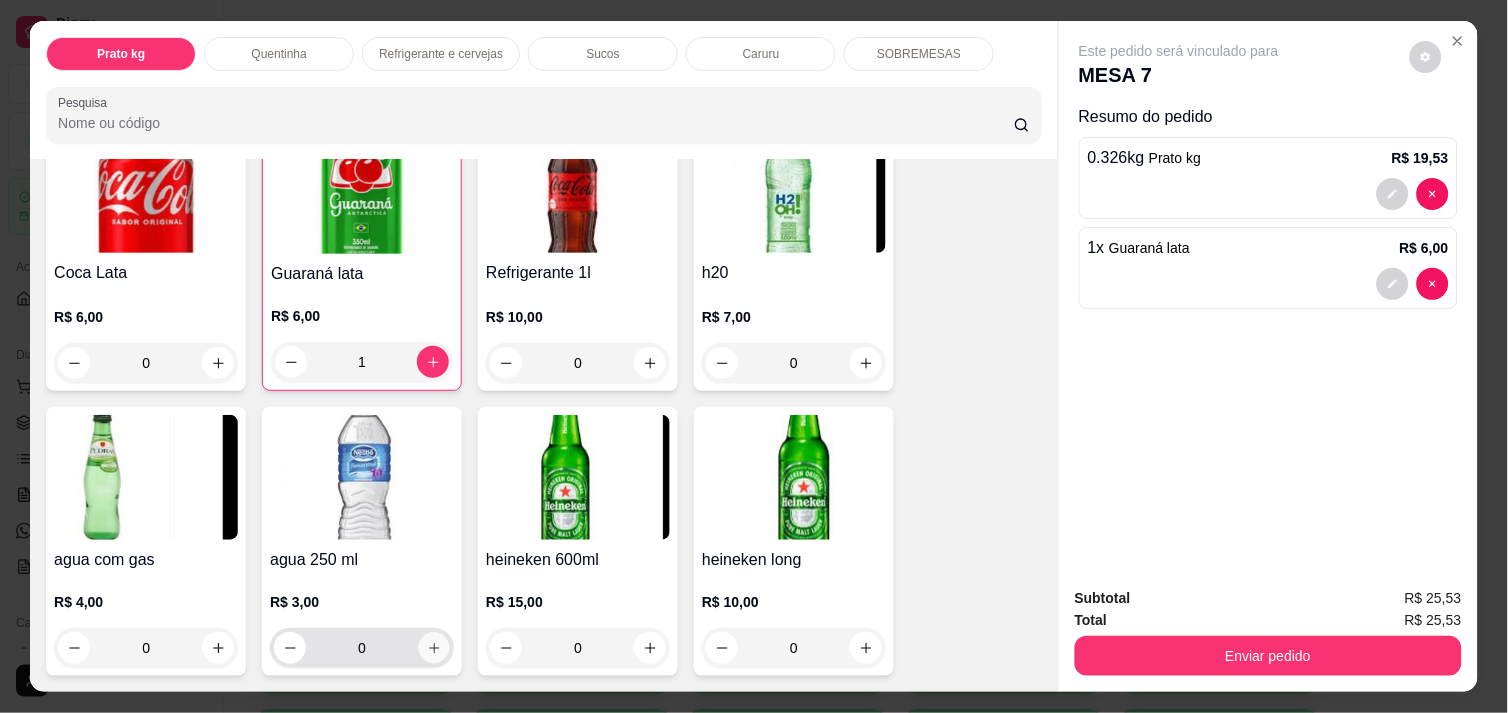 click at bounding box center [434, 648] 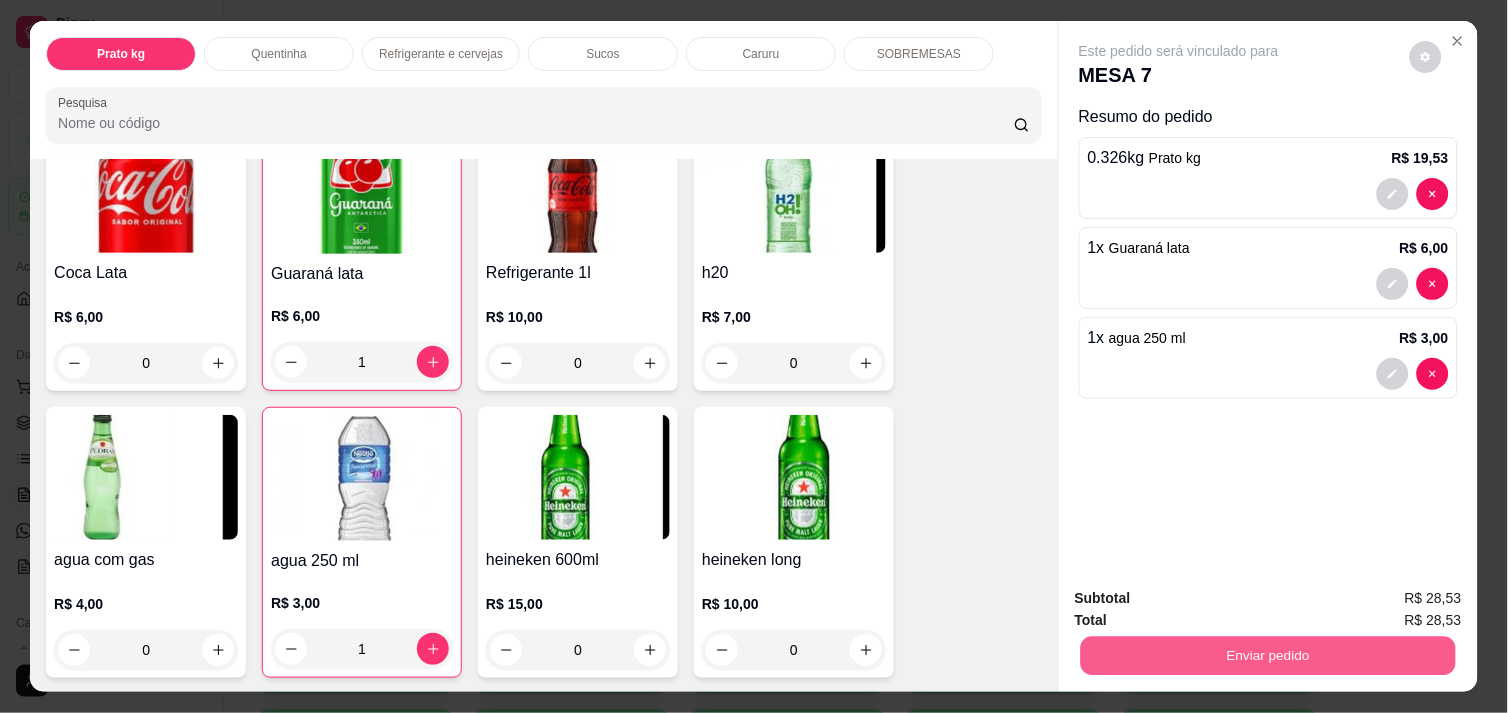 click on "Enviar pedido" at bounding box center (1268, 655) 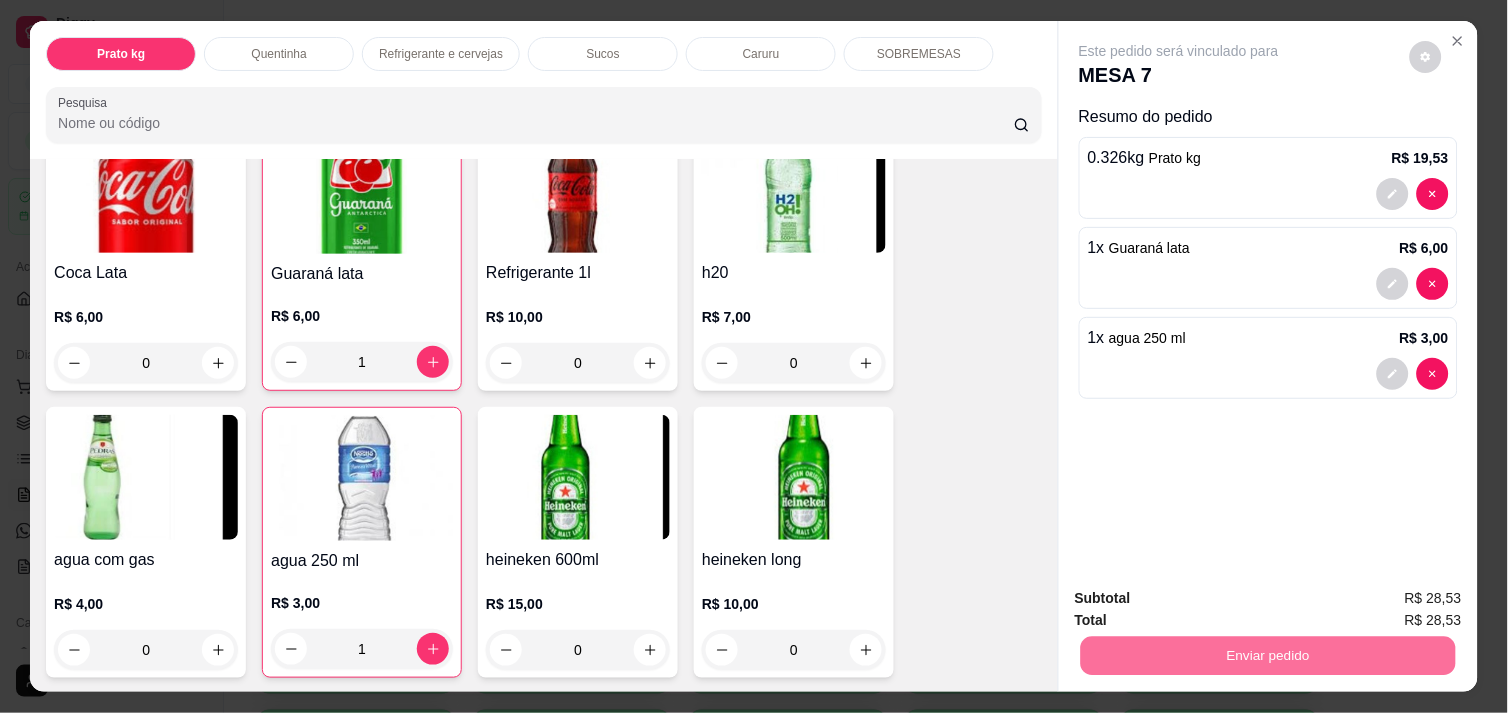 click on "Não registrar e enviar pedido" at bounding box center (1202, 599) 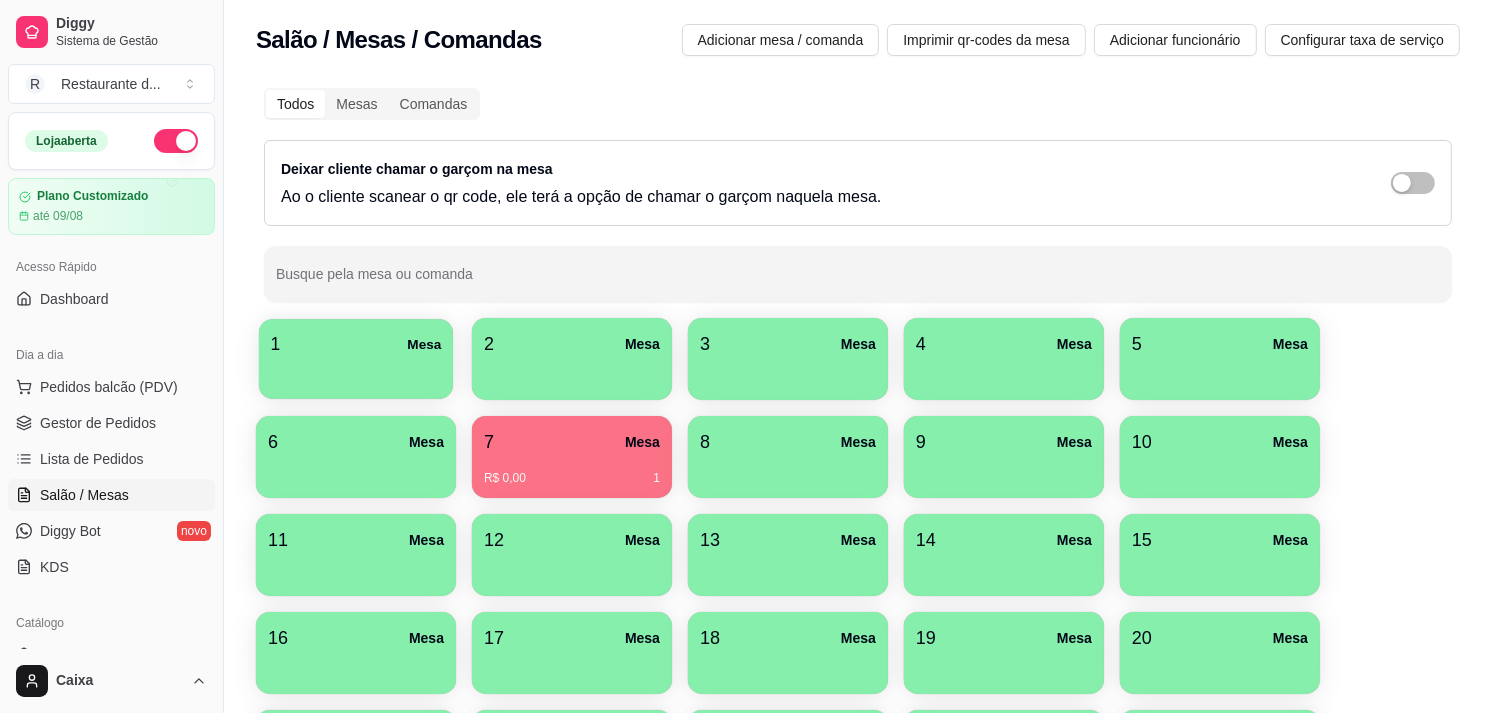 click on "1 Mesa" at bounding box center [356, 344] 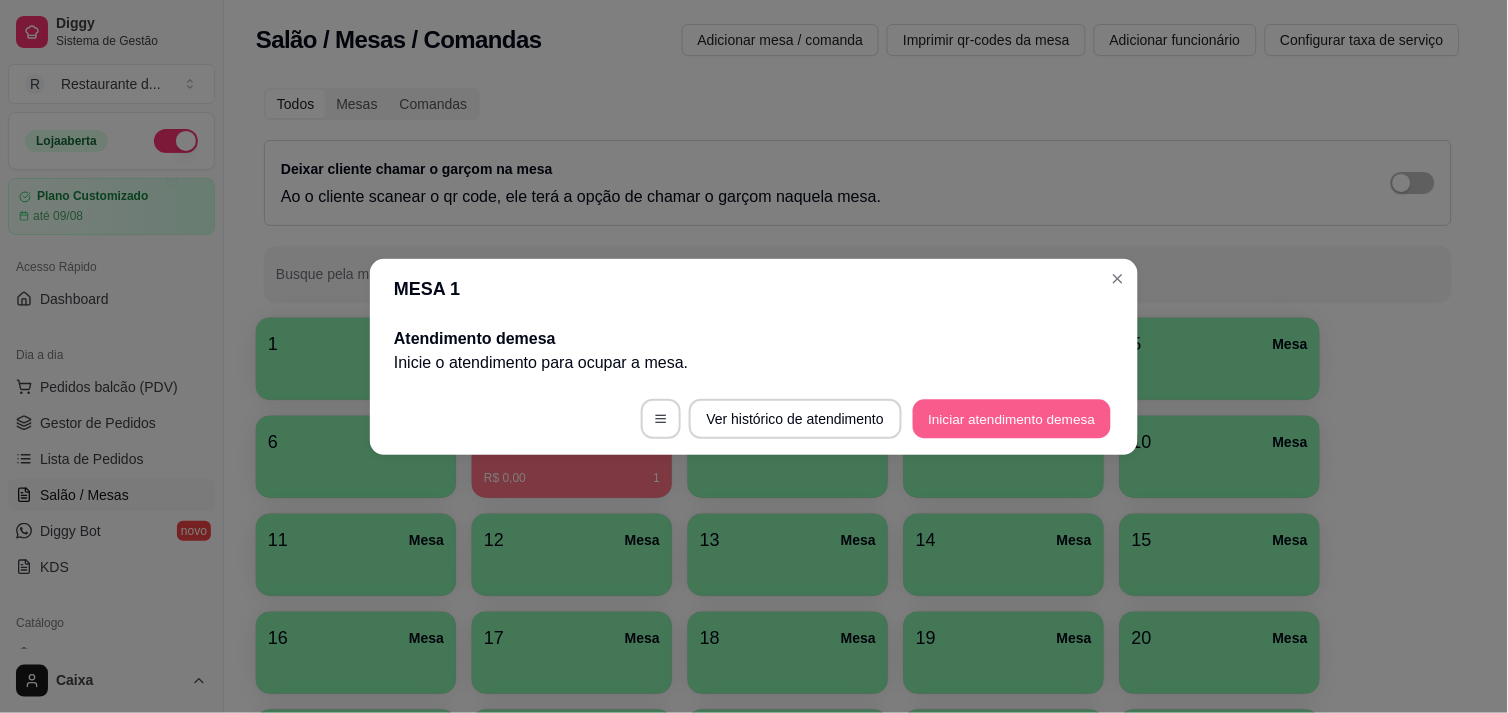 click on "Iniciar atendimento de  mesa" at bounding box center [1012, 418] 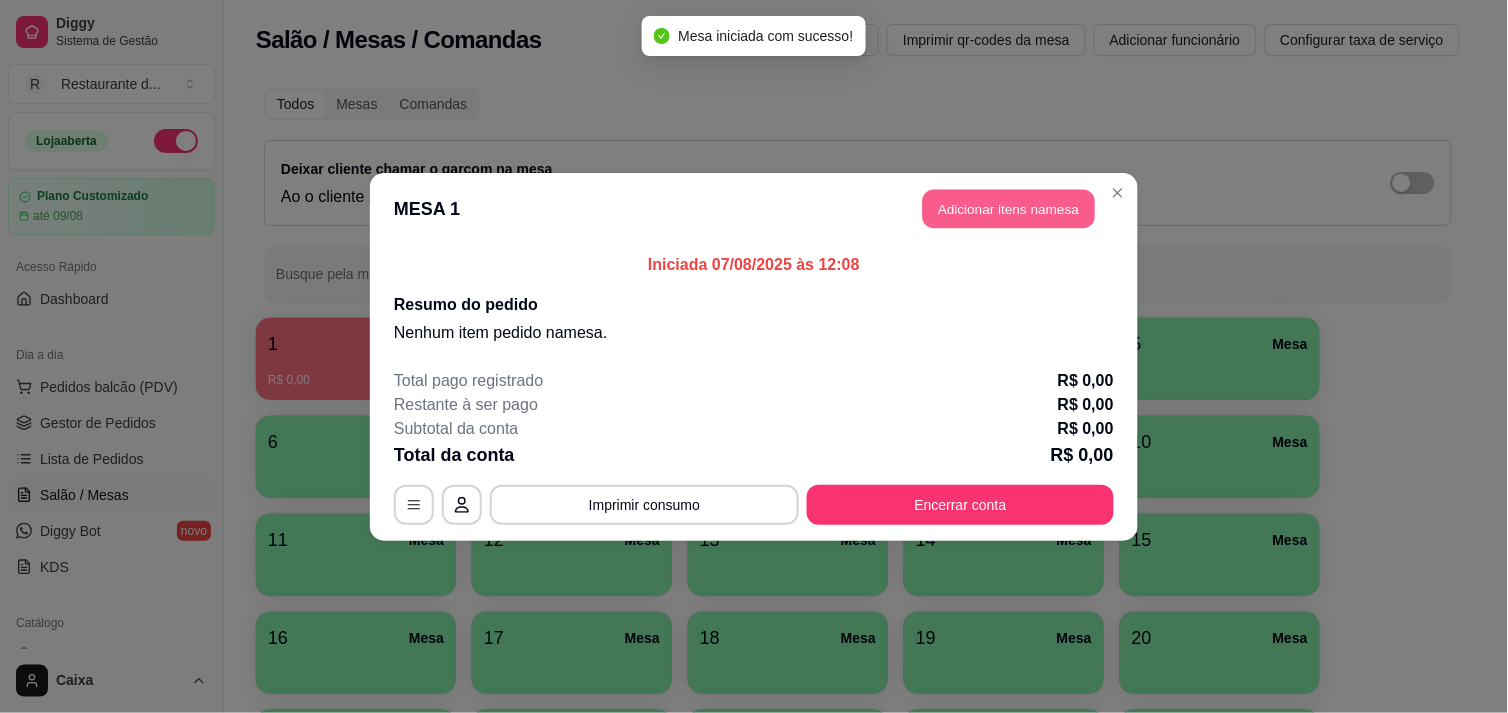 click on "Adicionar itens na  mesa" at bounding box center (1009, 208) 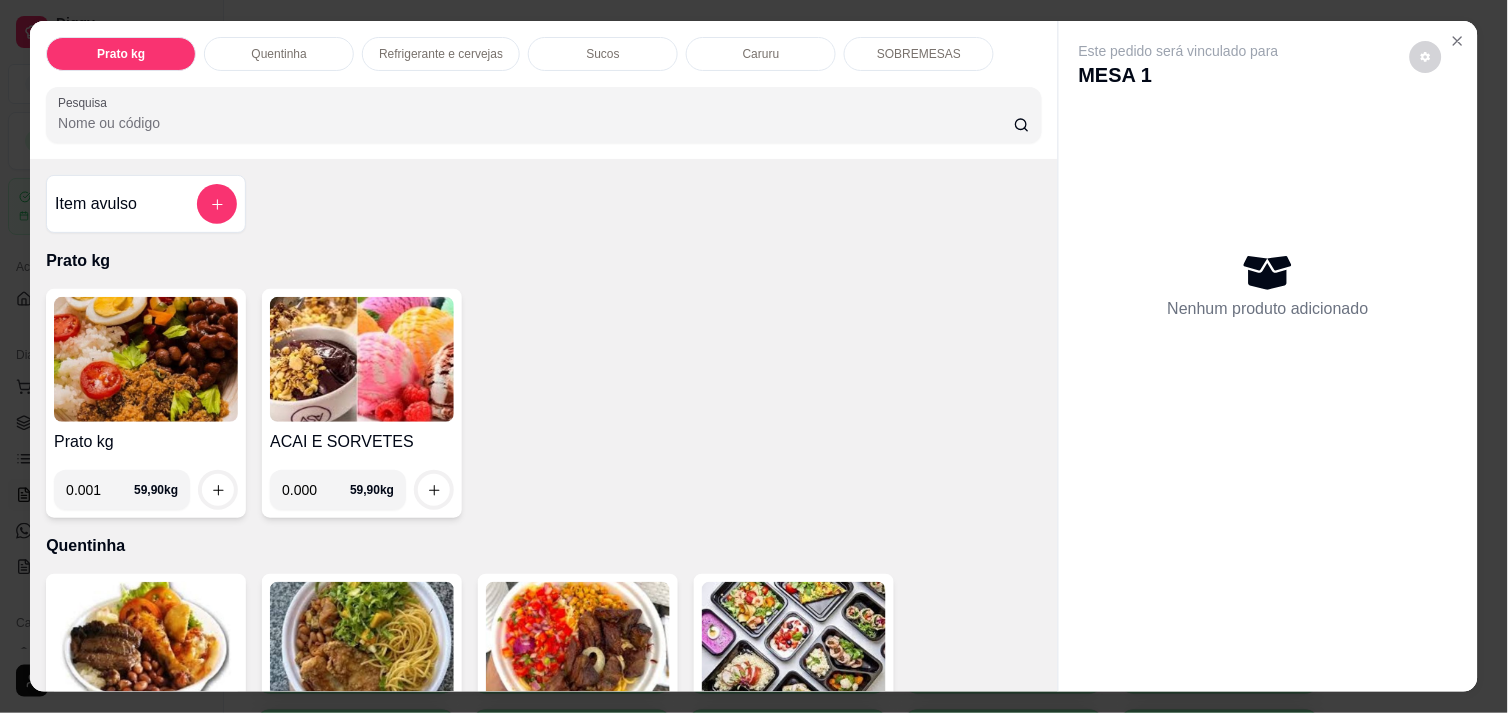 click on "0.001" at bounding box center [100, 490] 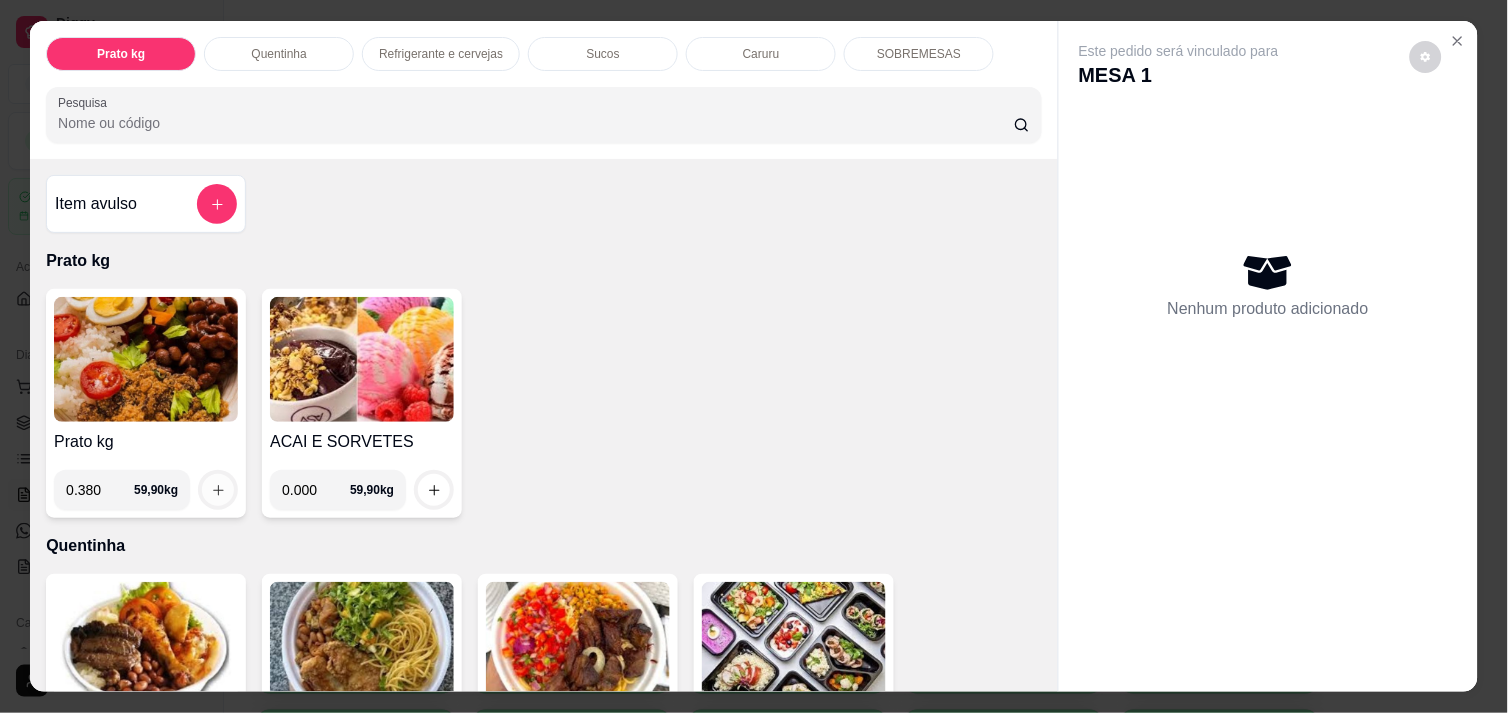 type on "0.380" 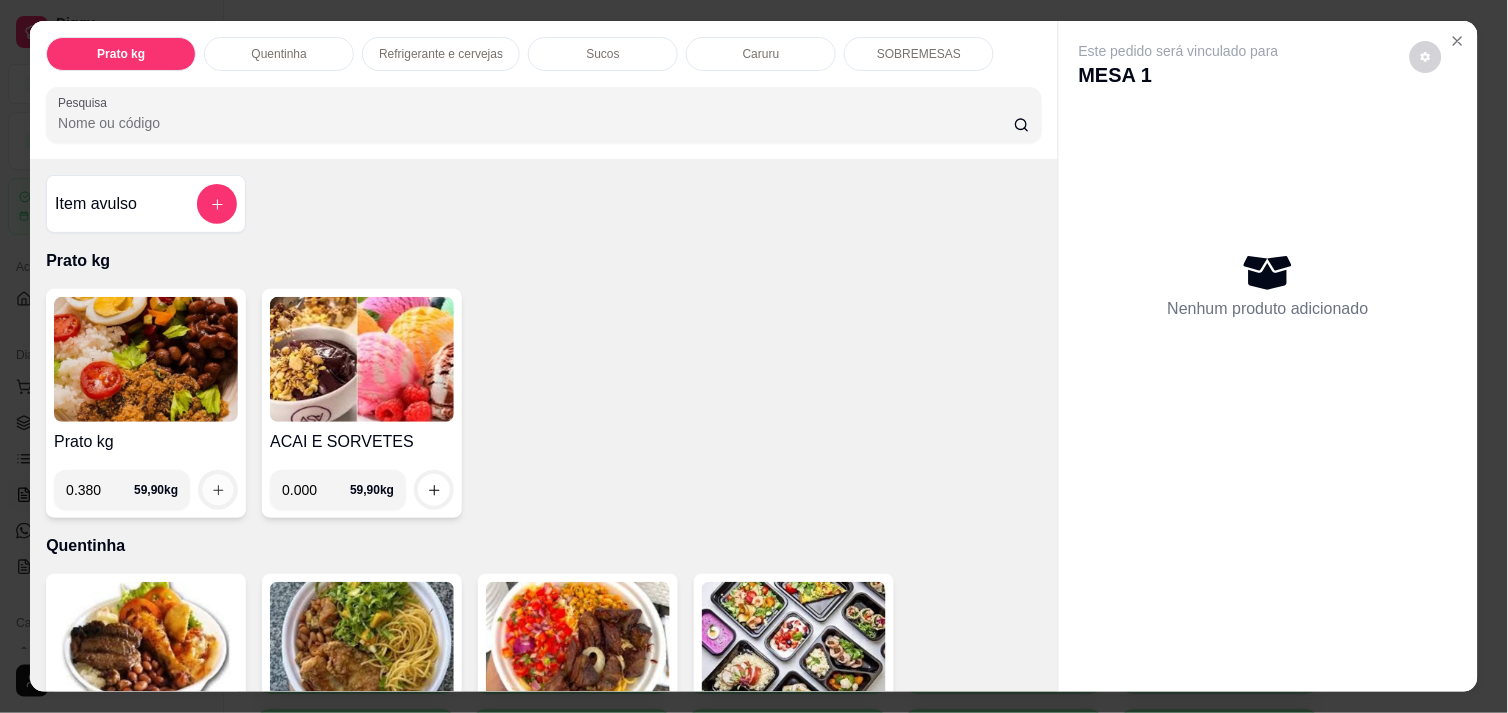 click 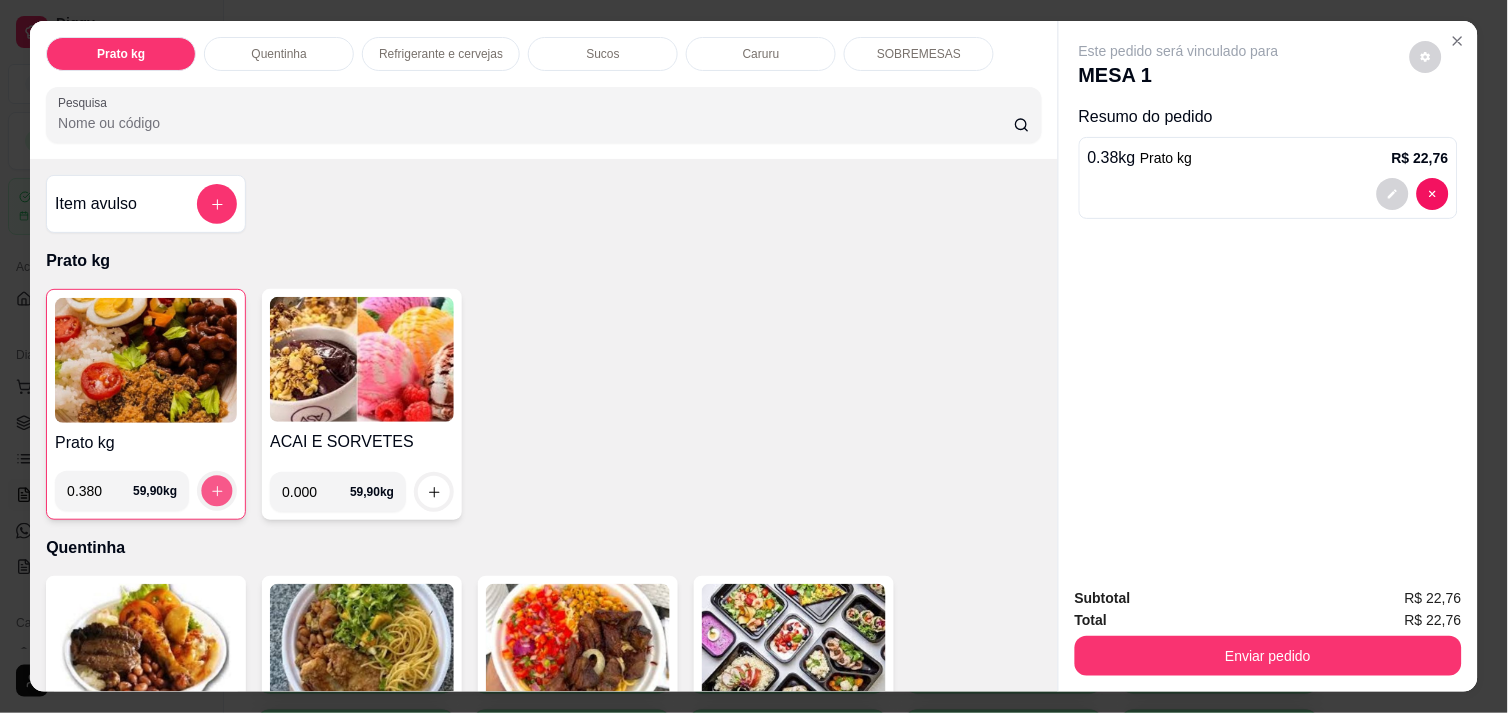 click 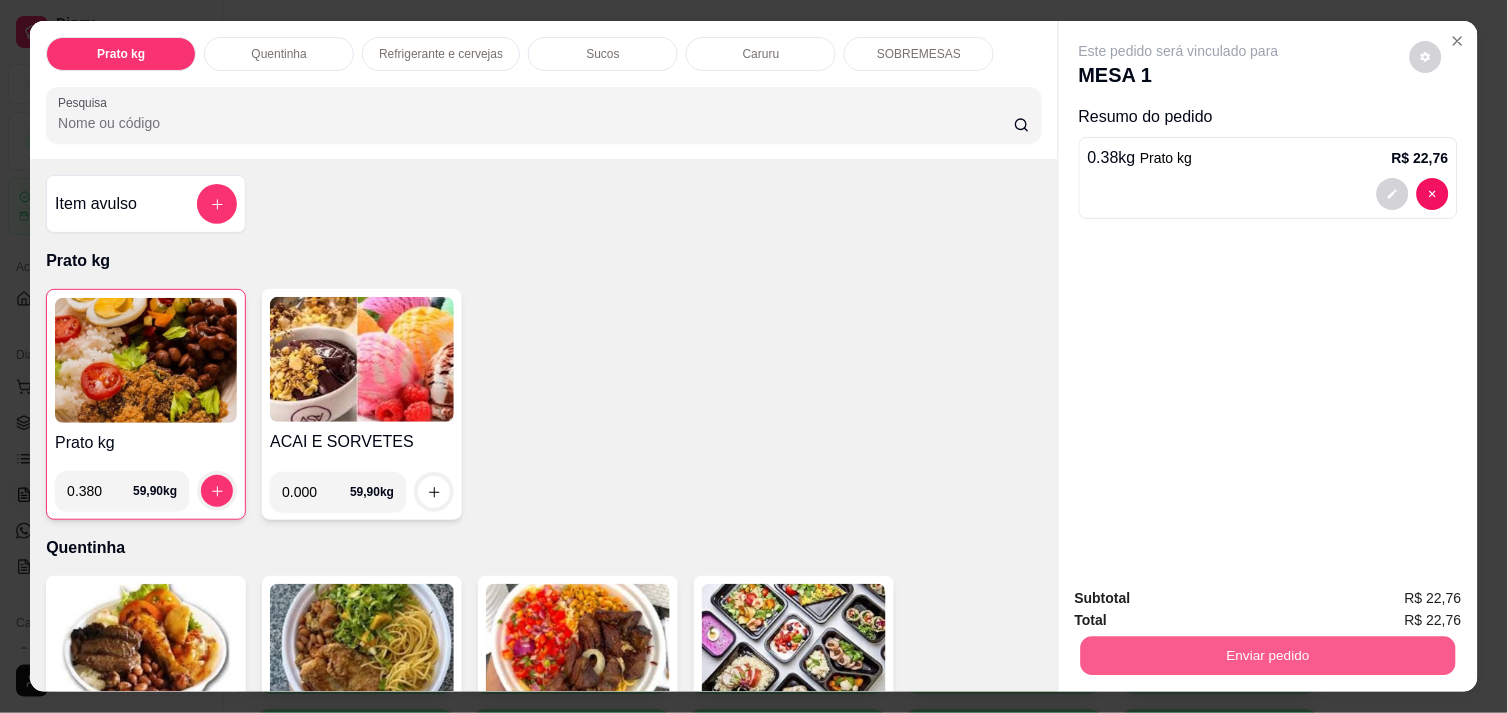 click on "Enviar pedido" at bounding box center [1268, 655] 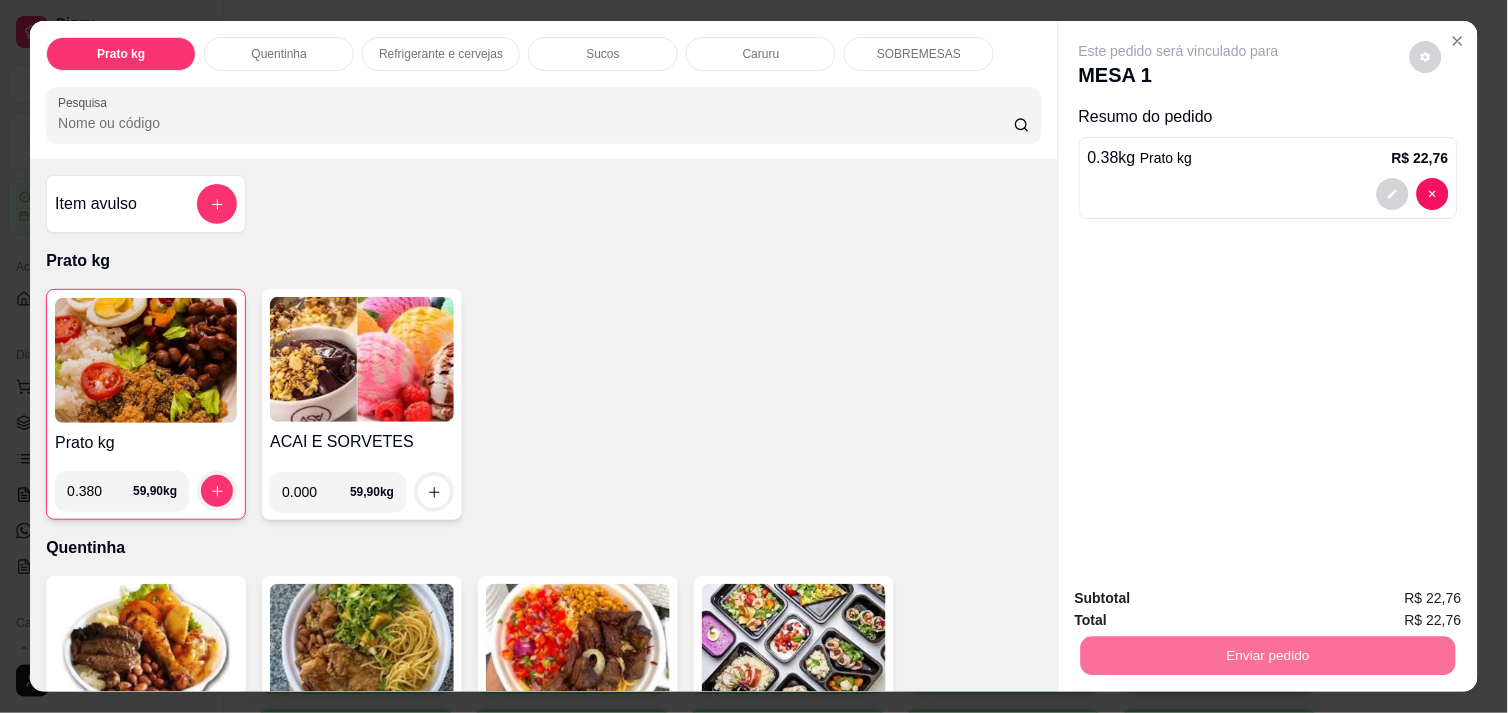 click on "Não registrar e enviar pedido" at bounding box center [1202, 598] 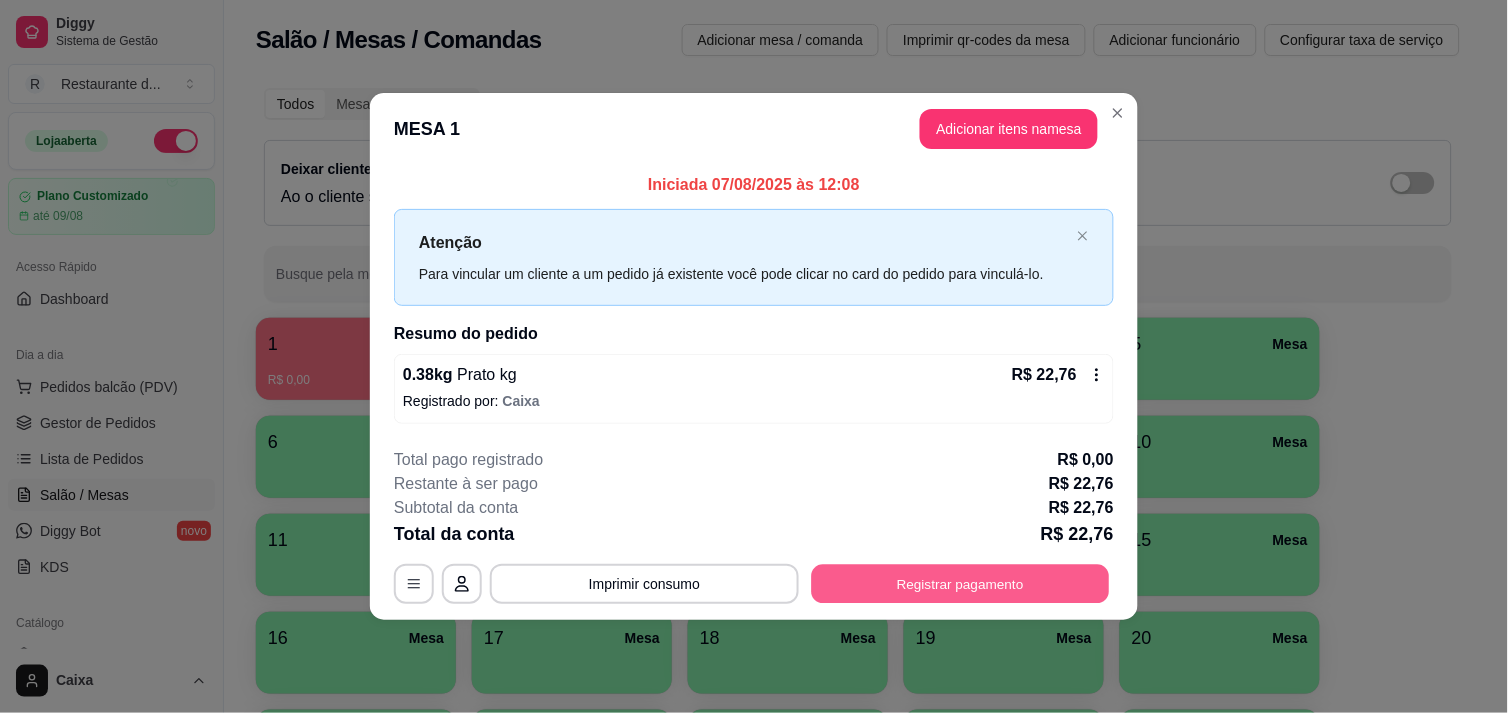 click on "Registrar pagamento" at bounding box center (961, 584) 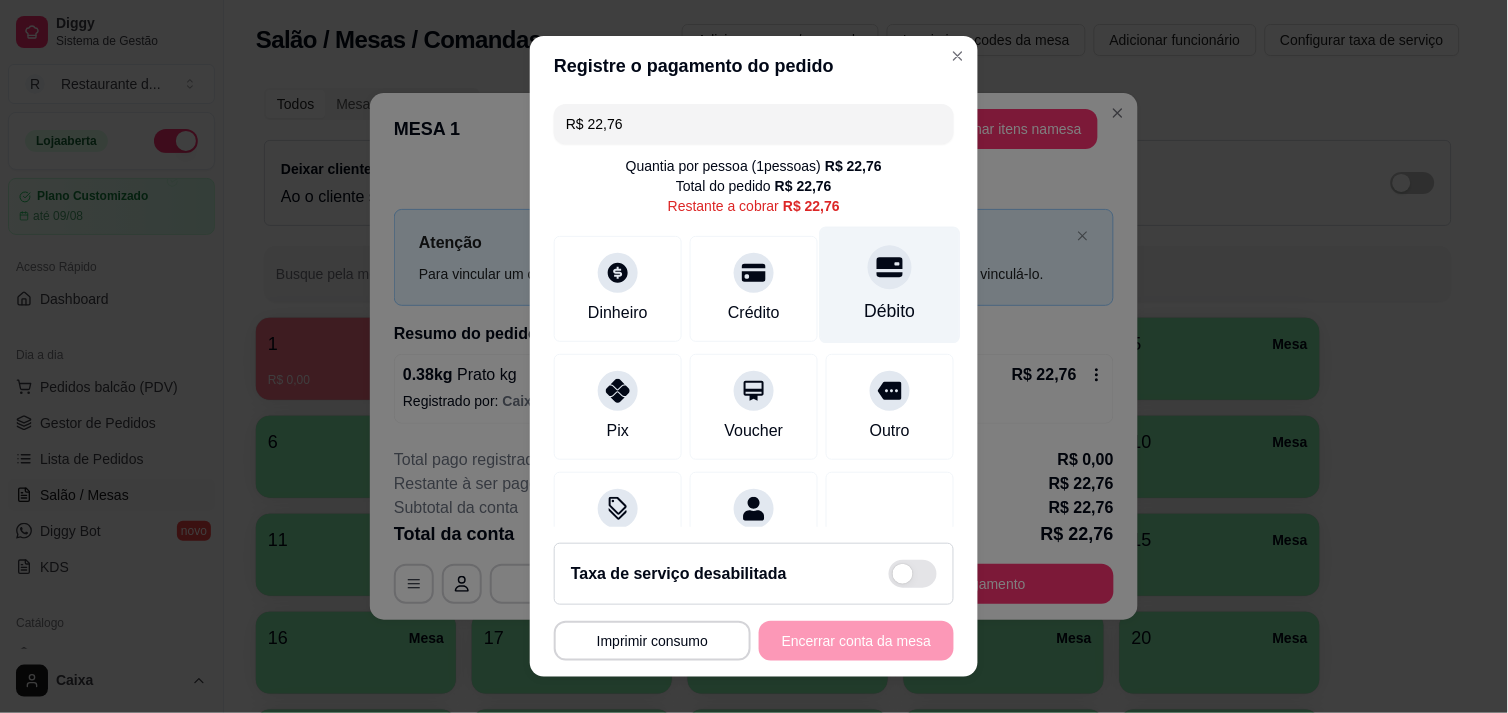 click on "Débito" at bounding box center (890, 284) 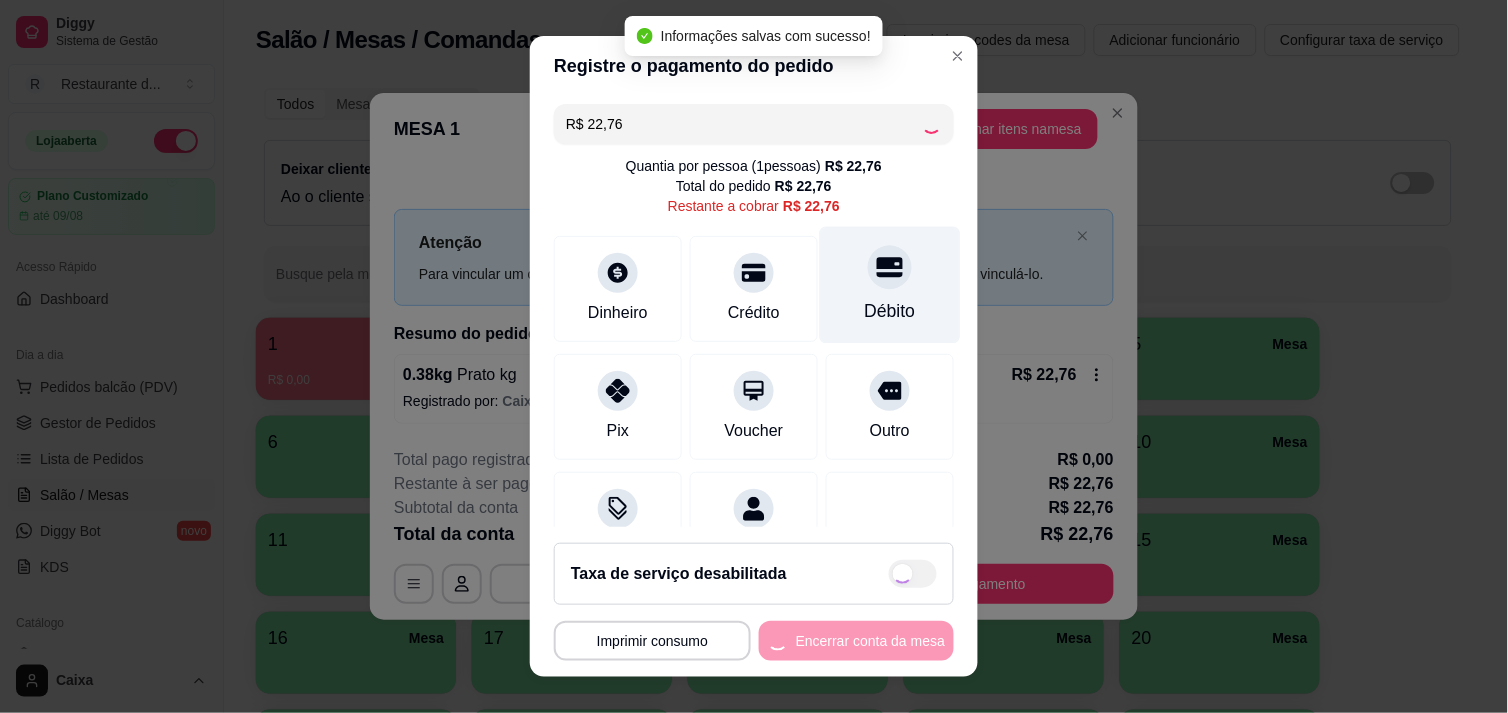 type on "R$ 0,00" 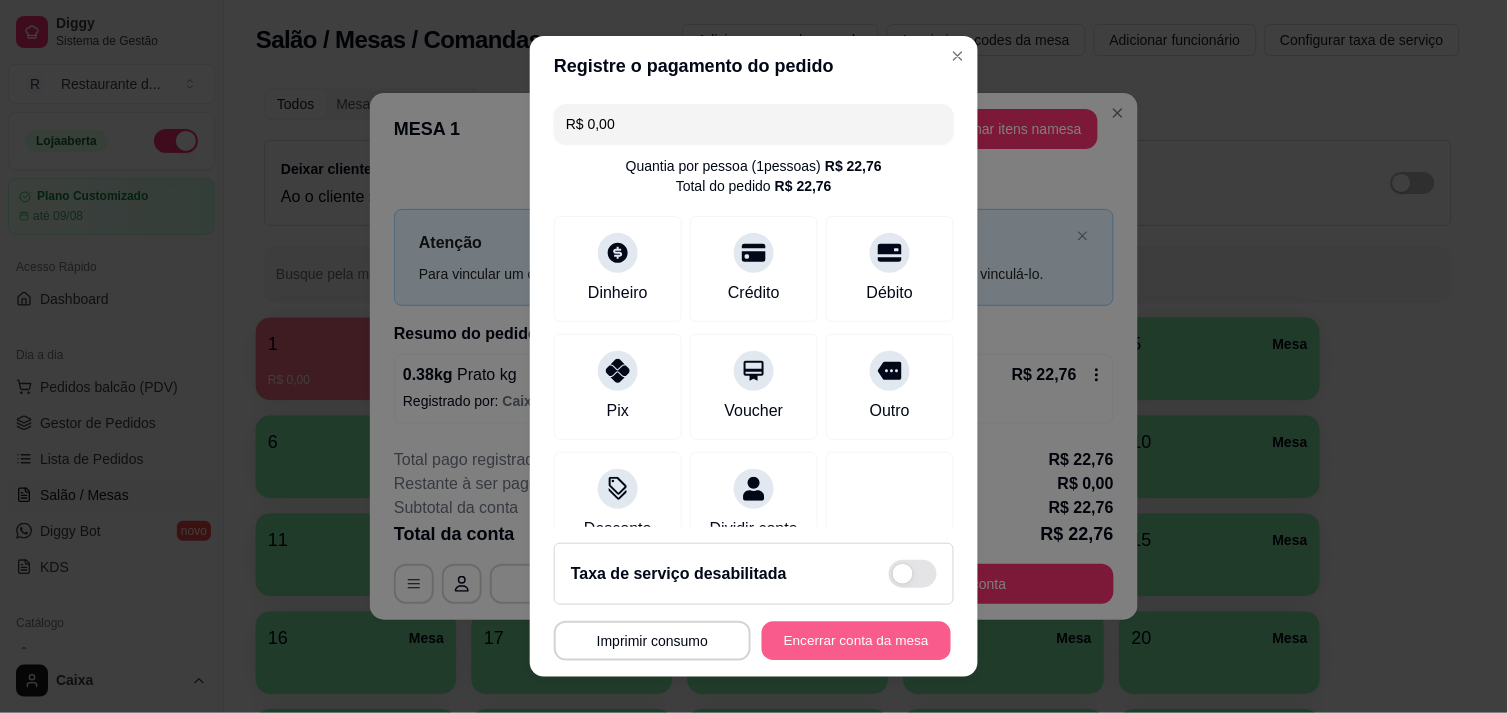 click on "Encerrar conta da mesa" at bounding box center [856, 641] 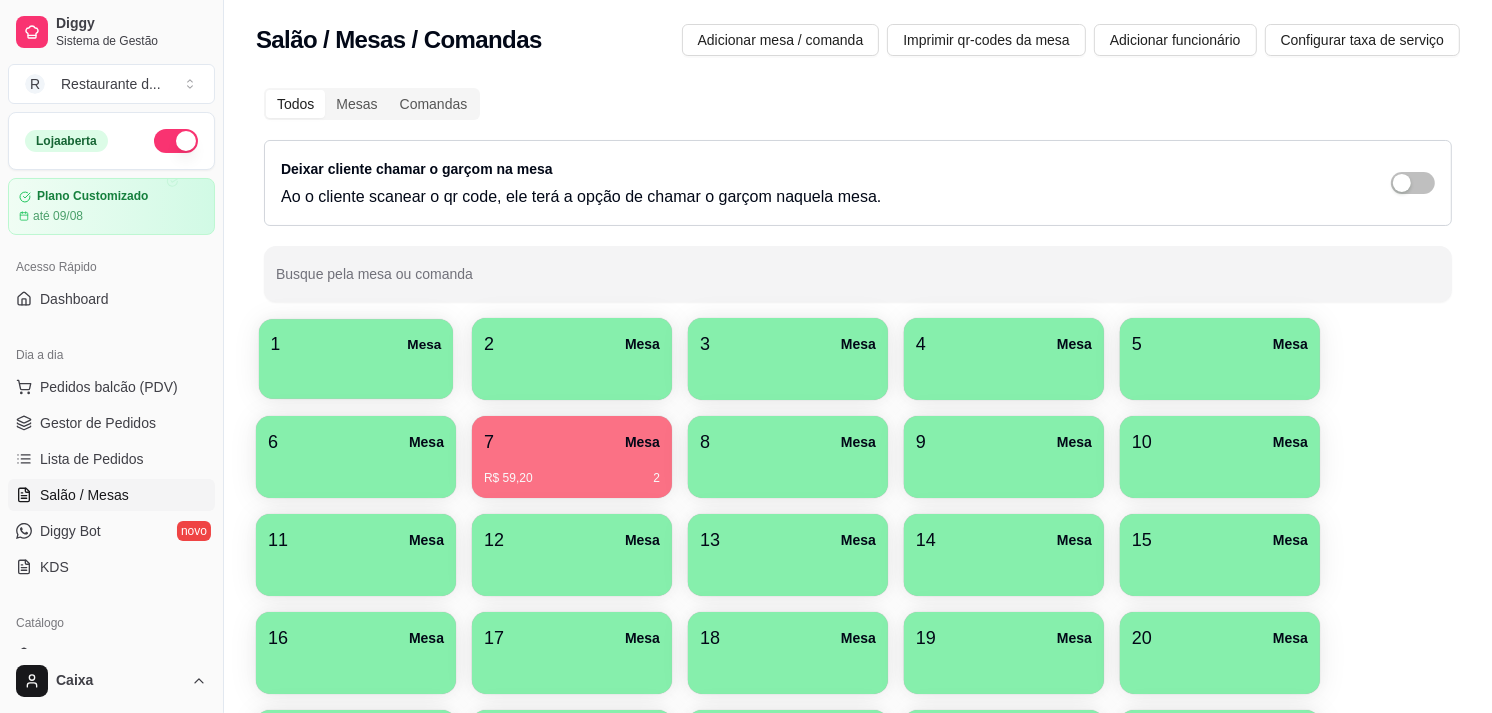 click at bounding box center (356, 372) 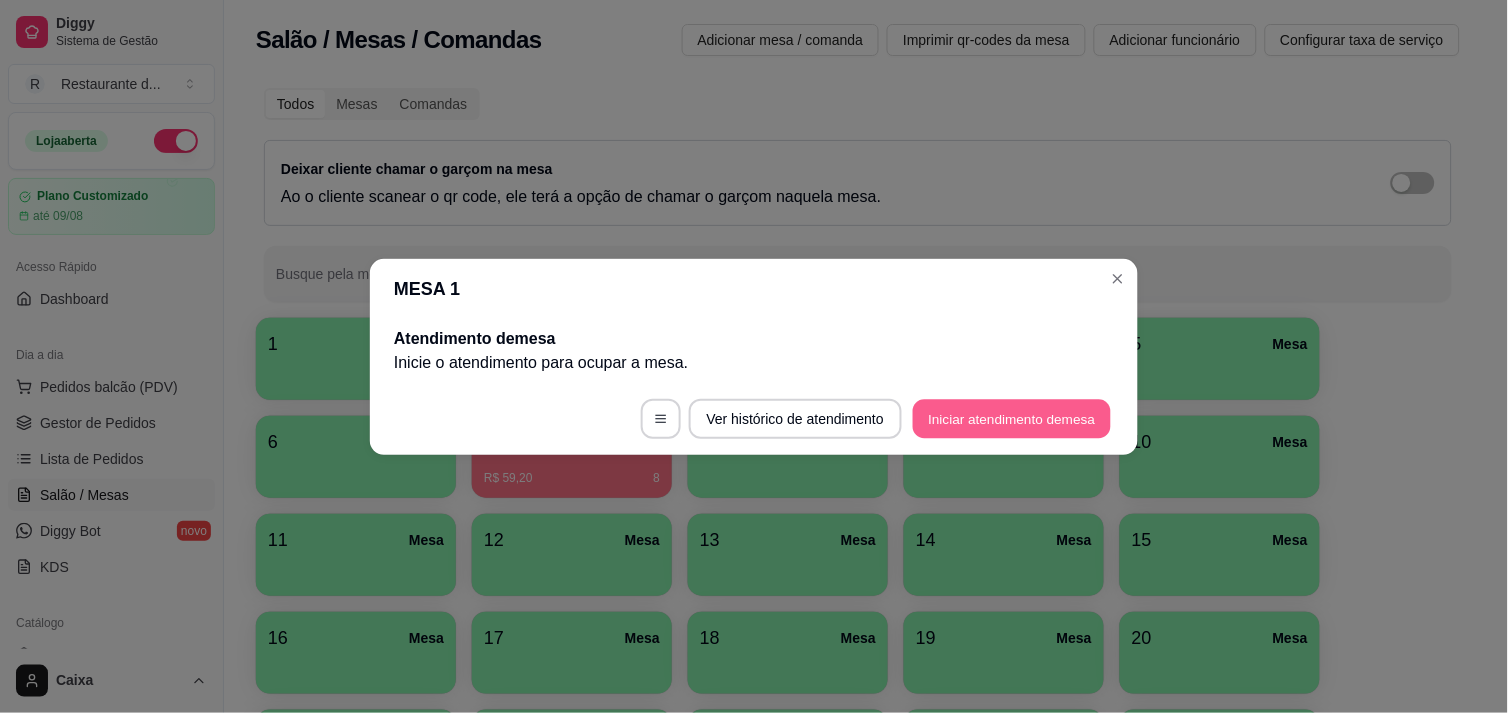 click on "Iniciar atendimento de  mesa" at bounding box center [1012, 418] 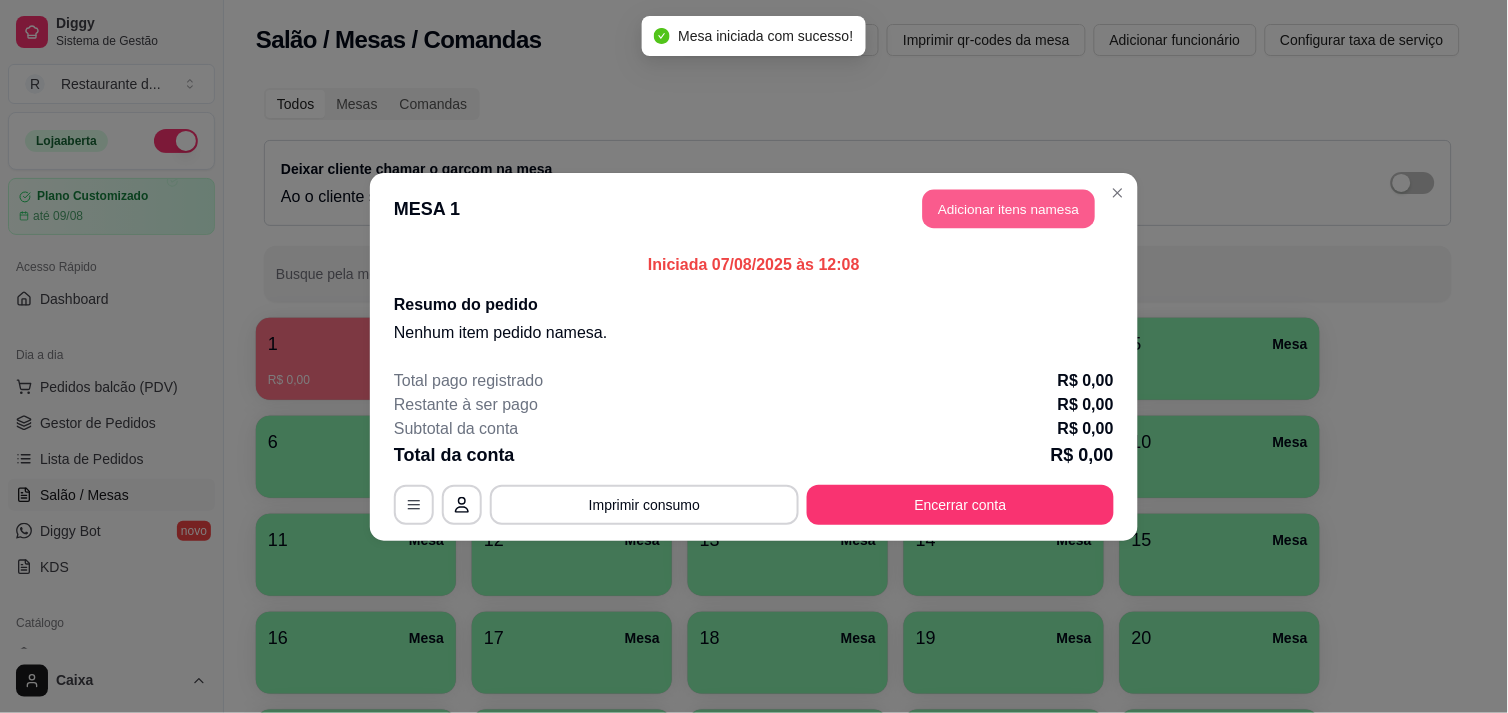 click on "Adicionar itens na  mesa" at bounding box center [1009, 208] 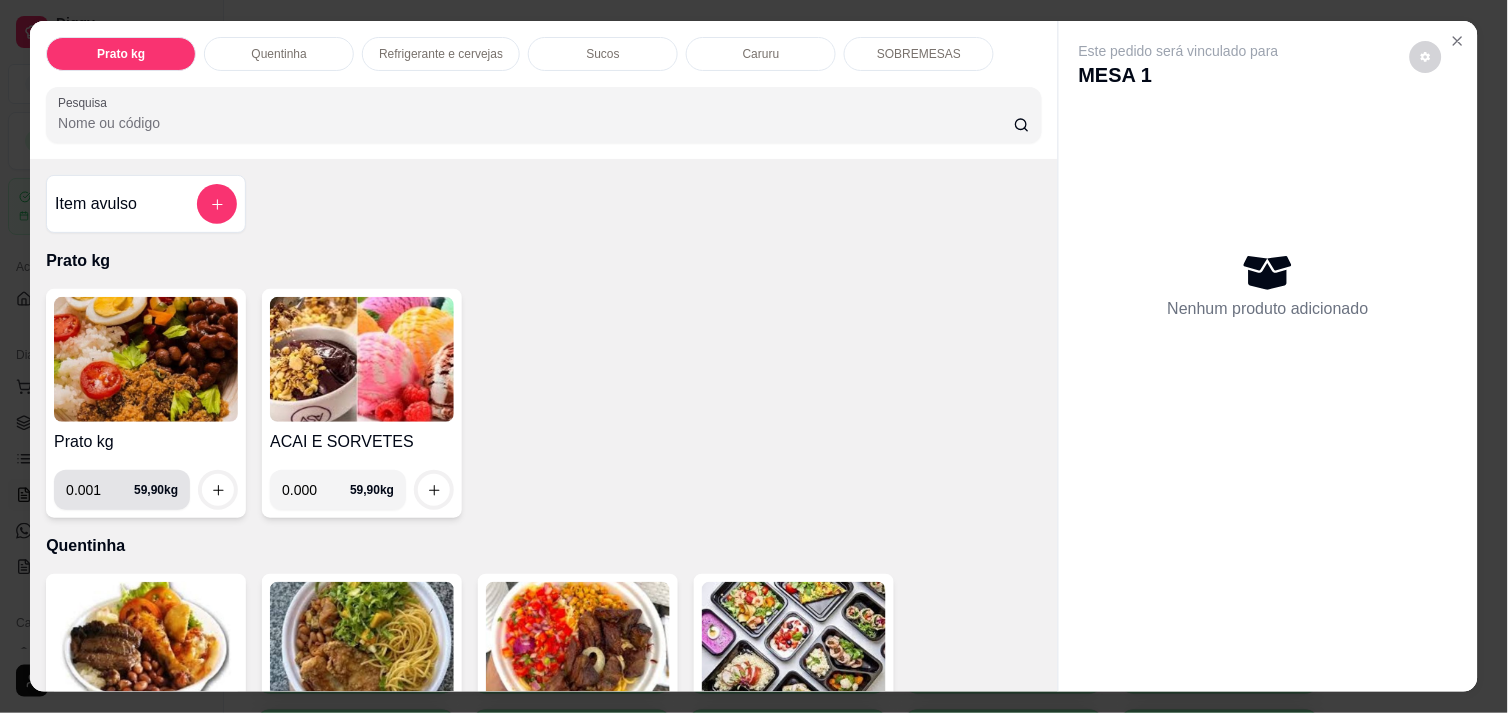 click on "0.001" at bounding box center (100, 490) 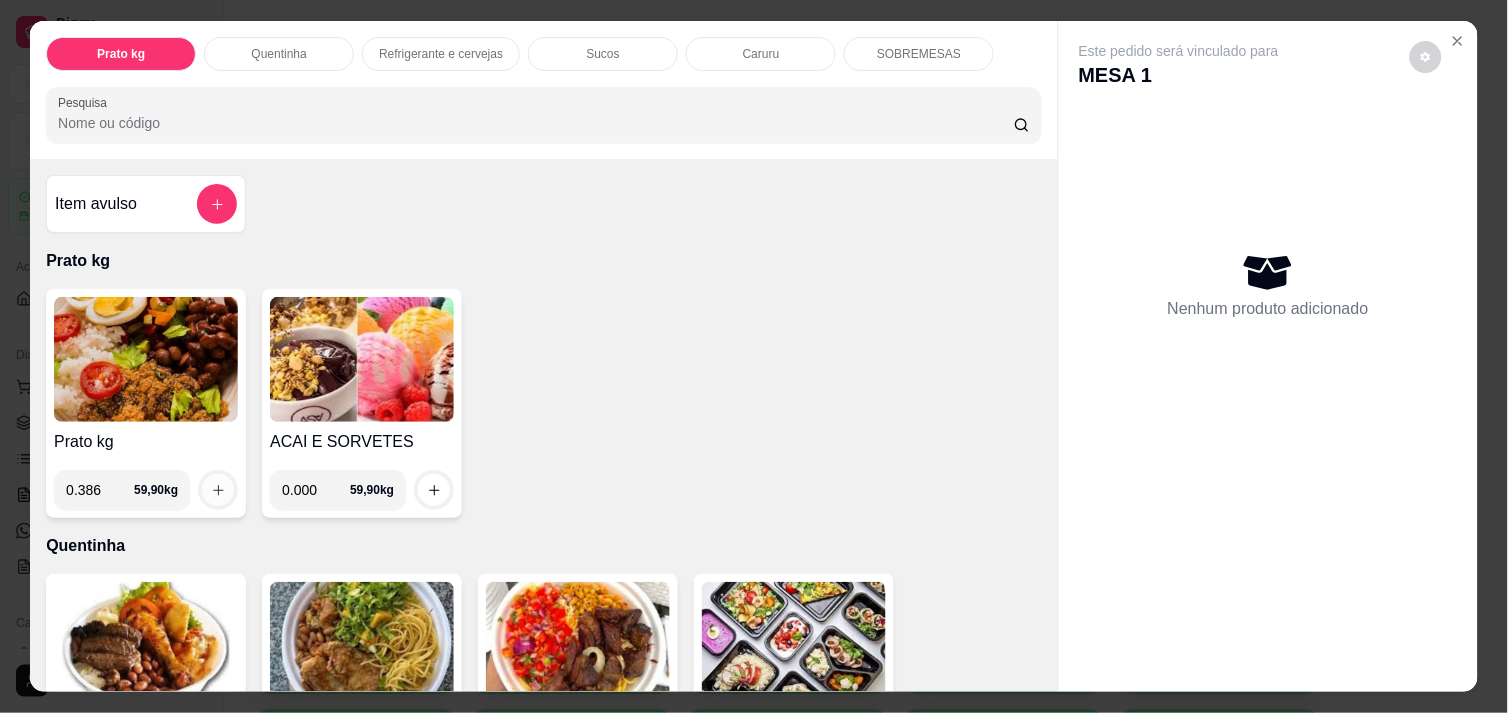type on "0.386" 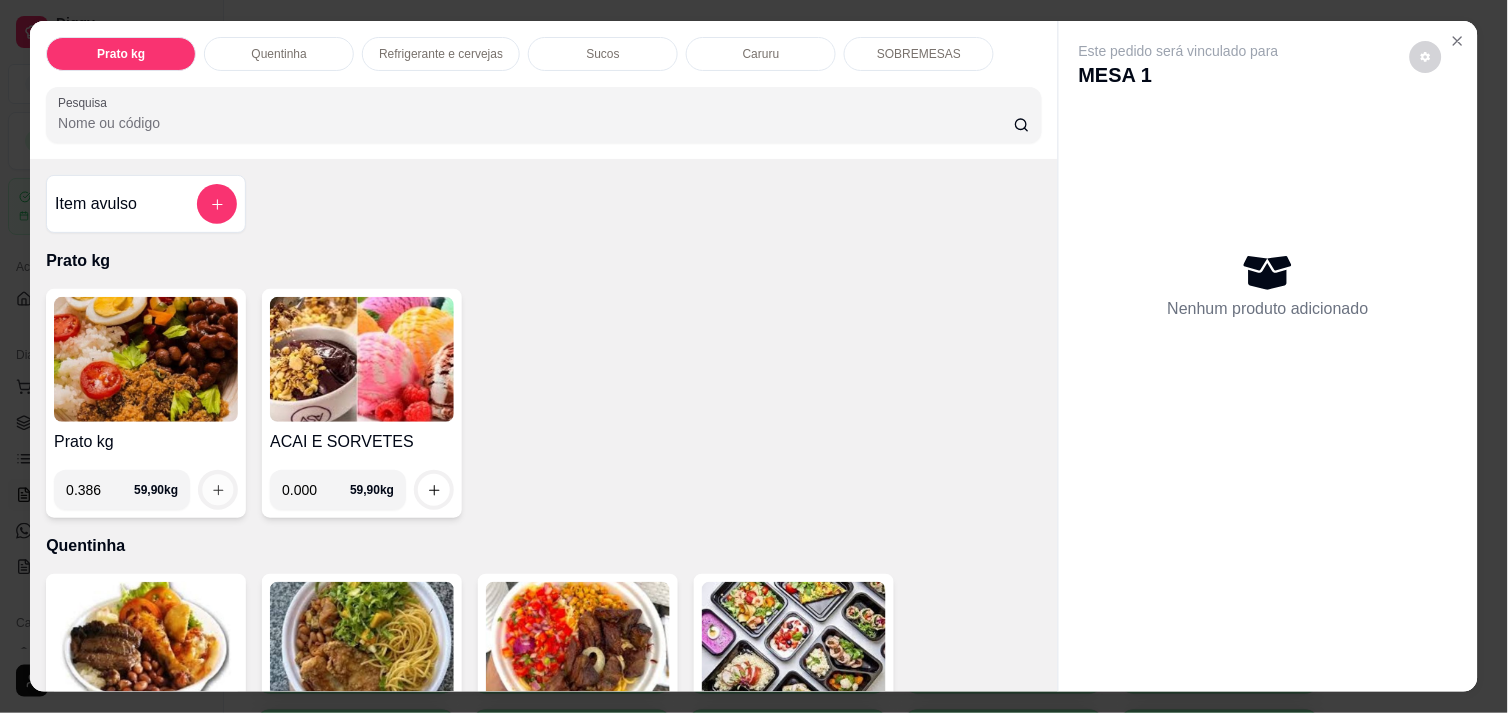 click 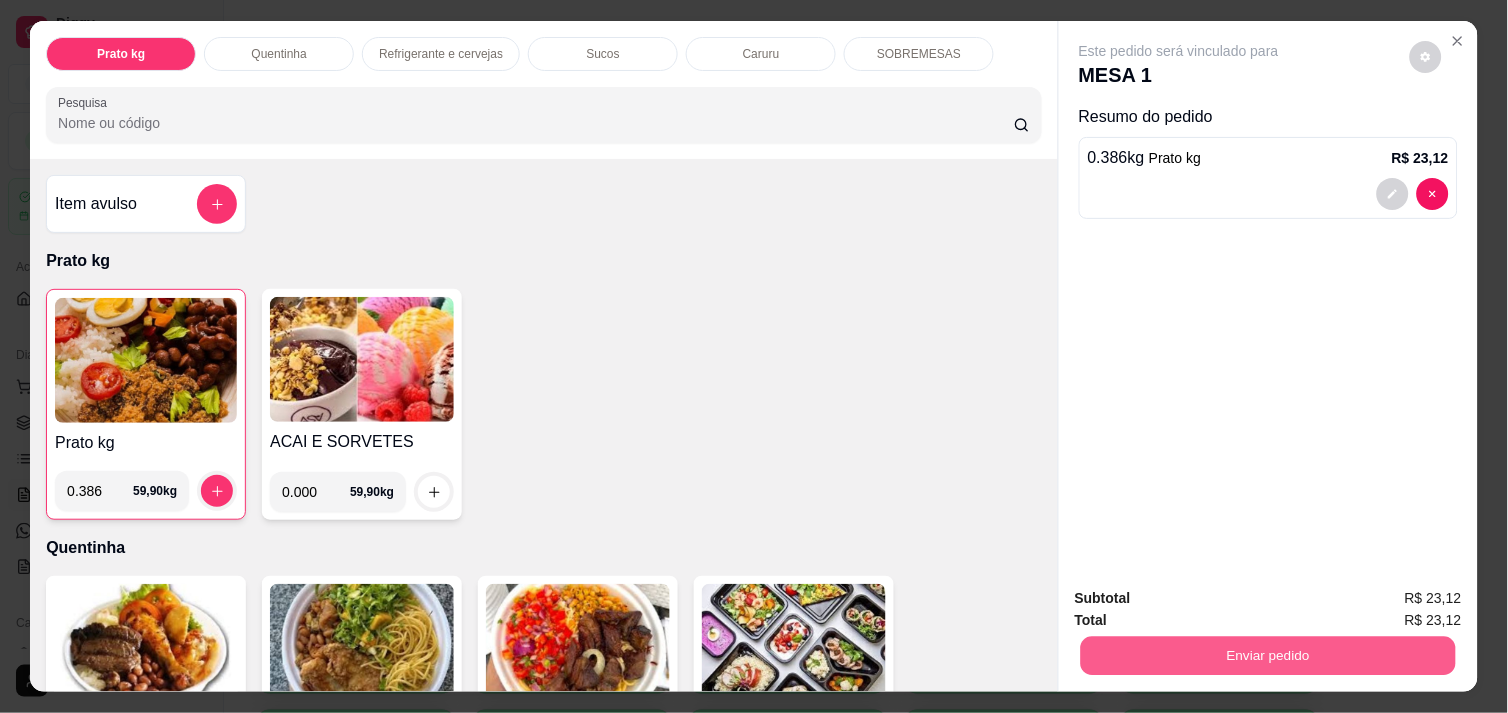 click on "Enviar pedido" at bounding box center (1268, 655) 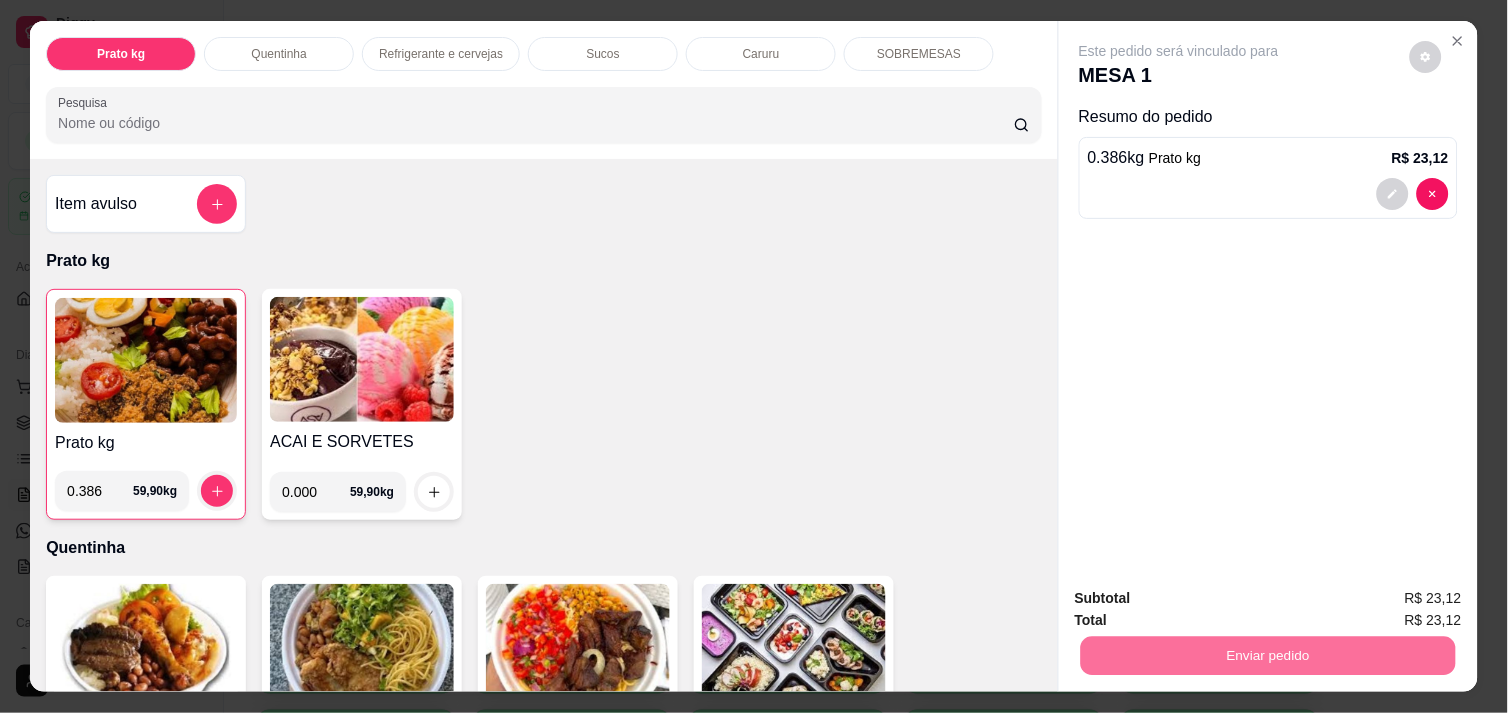 click on "Não registrar e enviar pedido" at bounding box center [1202, 598] 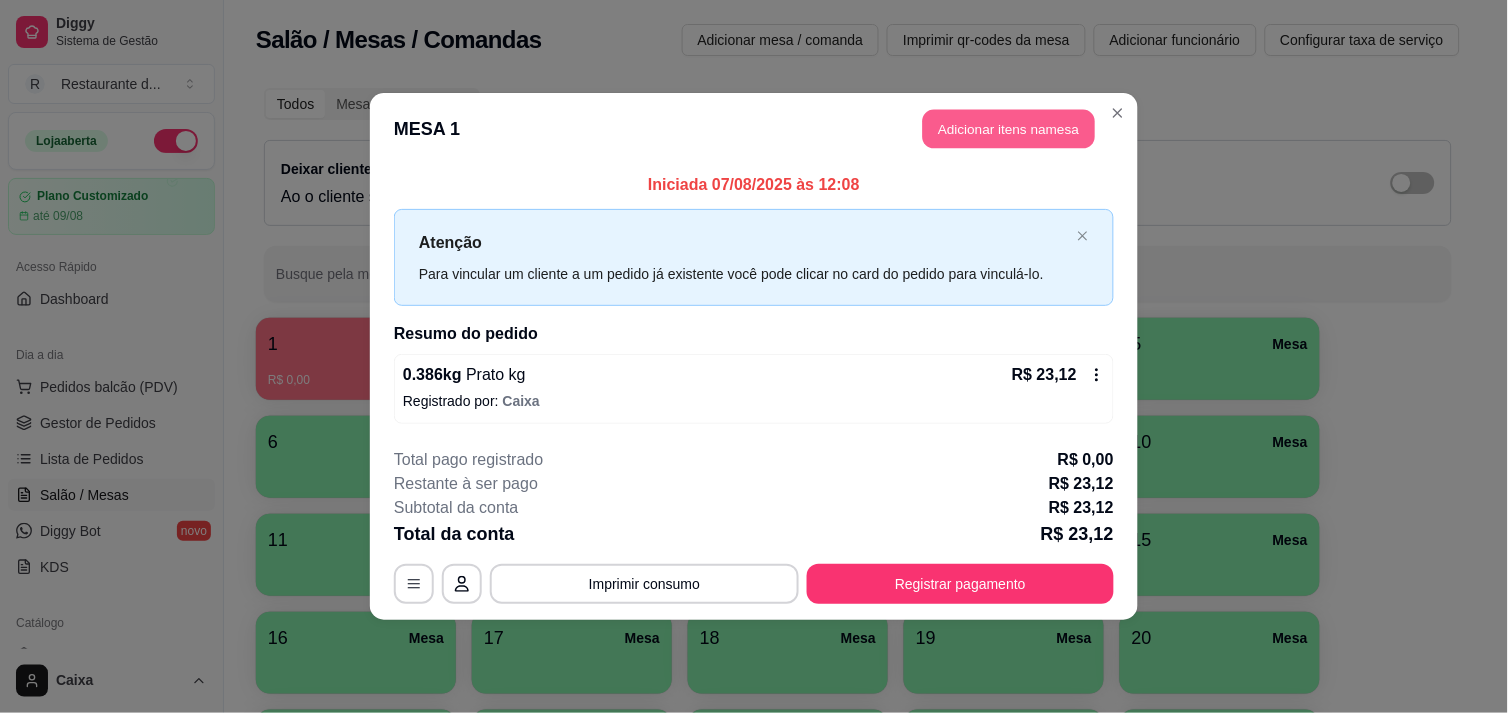 click on "Adicionar itens na  mesa" at bounding box center (1009, 129) 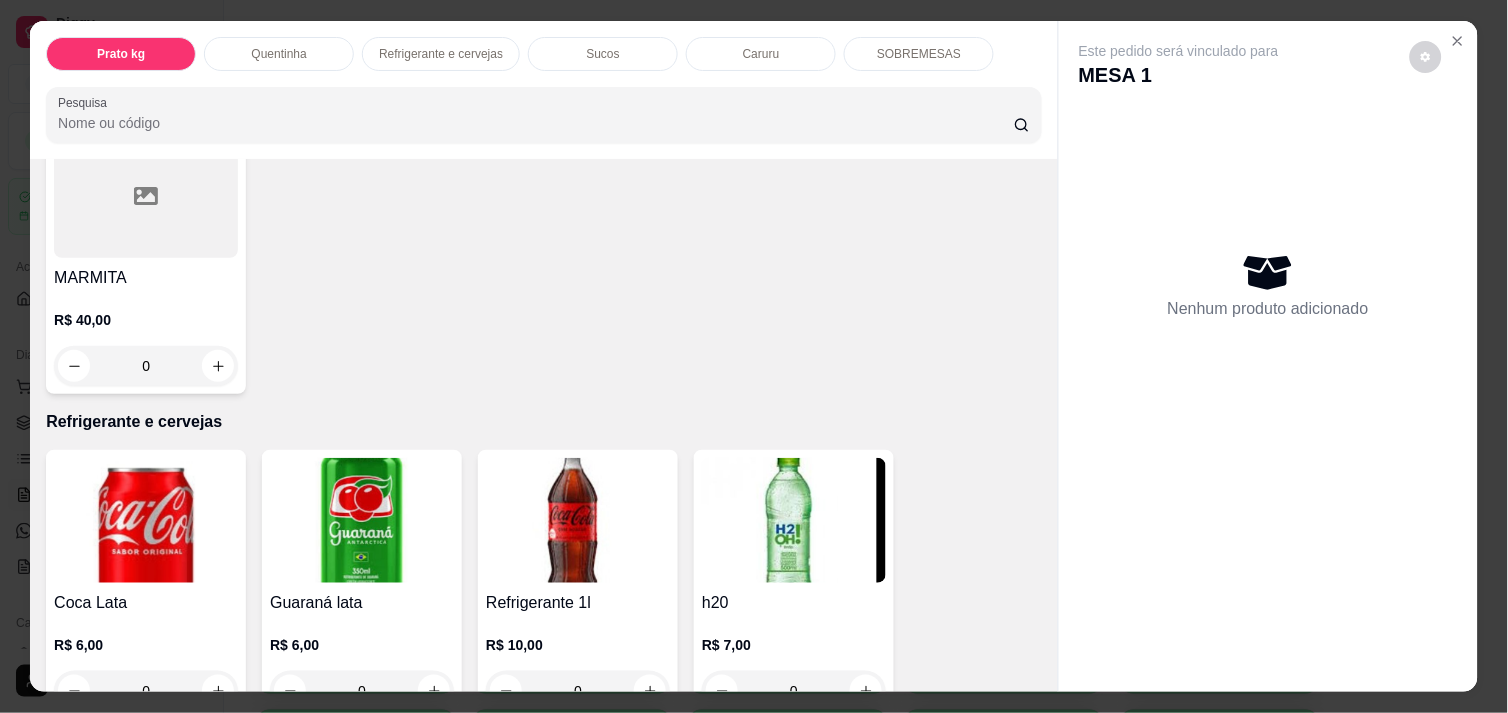 scroll, scrollTop: 755, scrollLeft: 0, axis: vertical 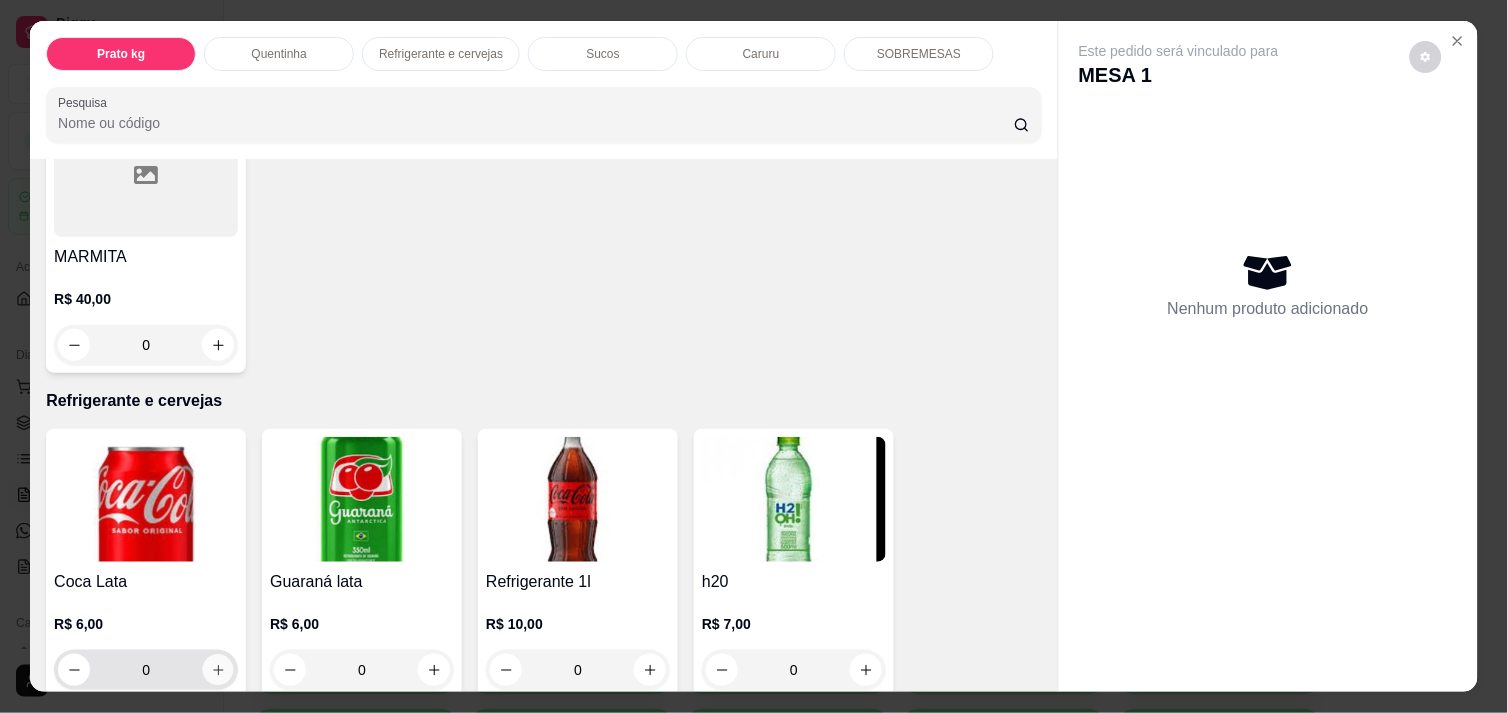 click 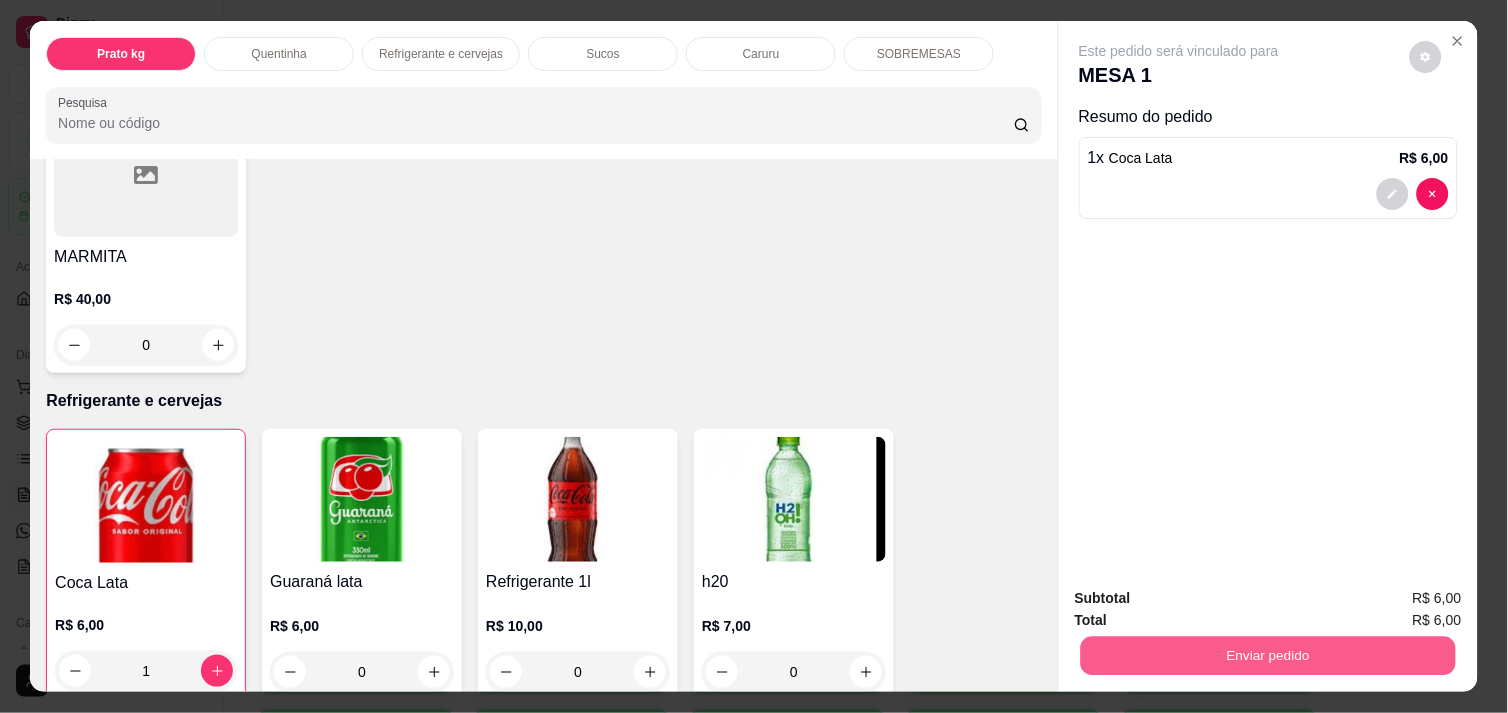 click on "Enviar pedido" at bounding box center [1268, 655] 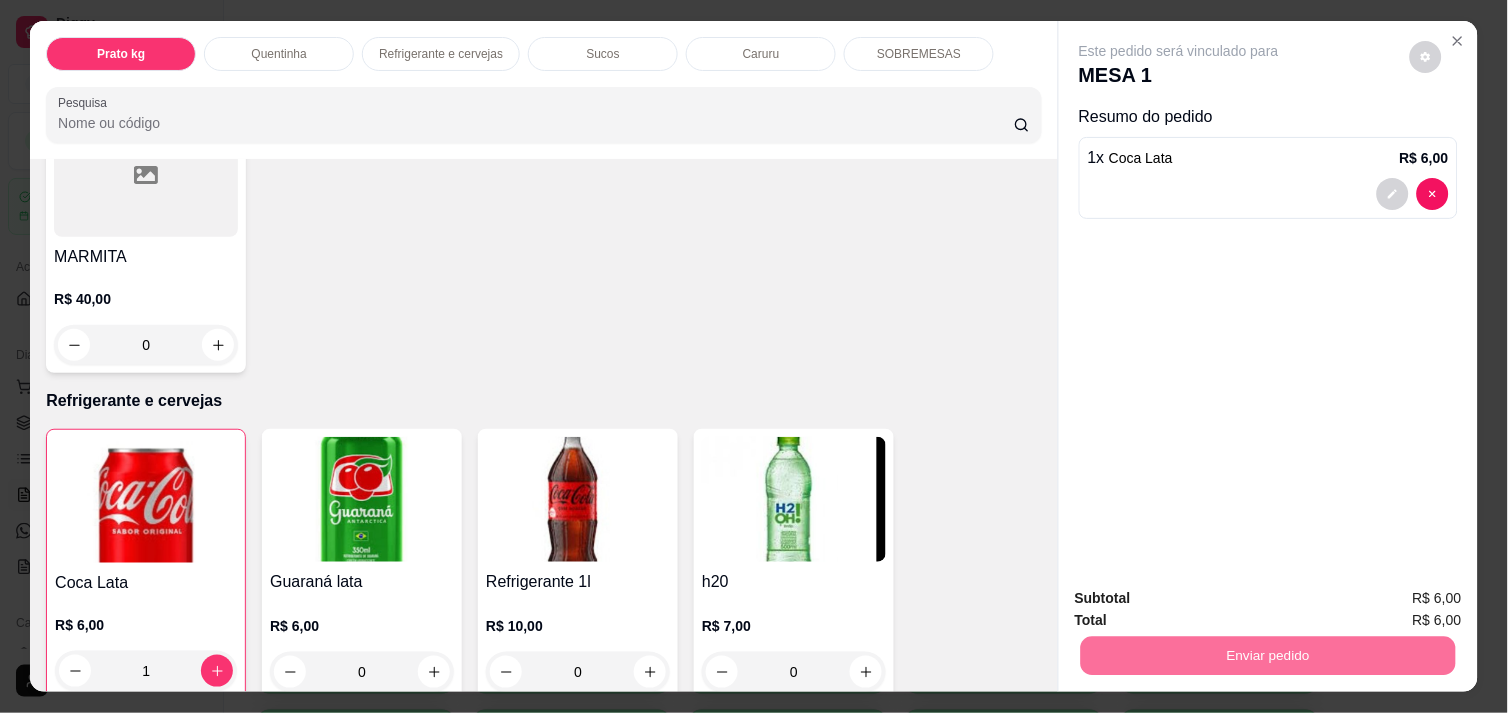 click on "Não registrar e enviar pedido" at bounding box center [1202, 598] 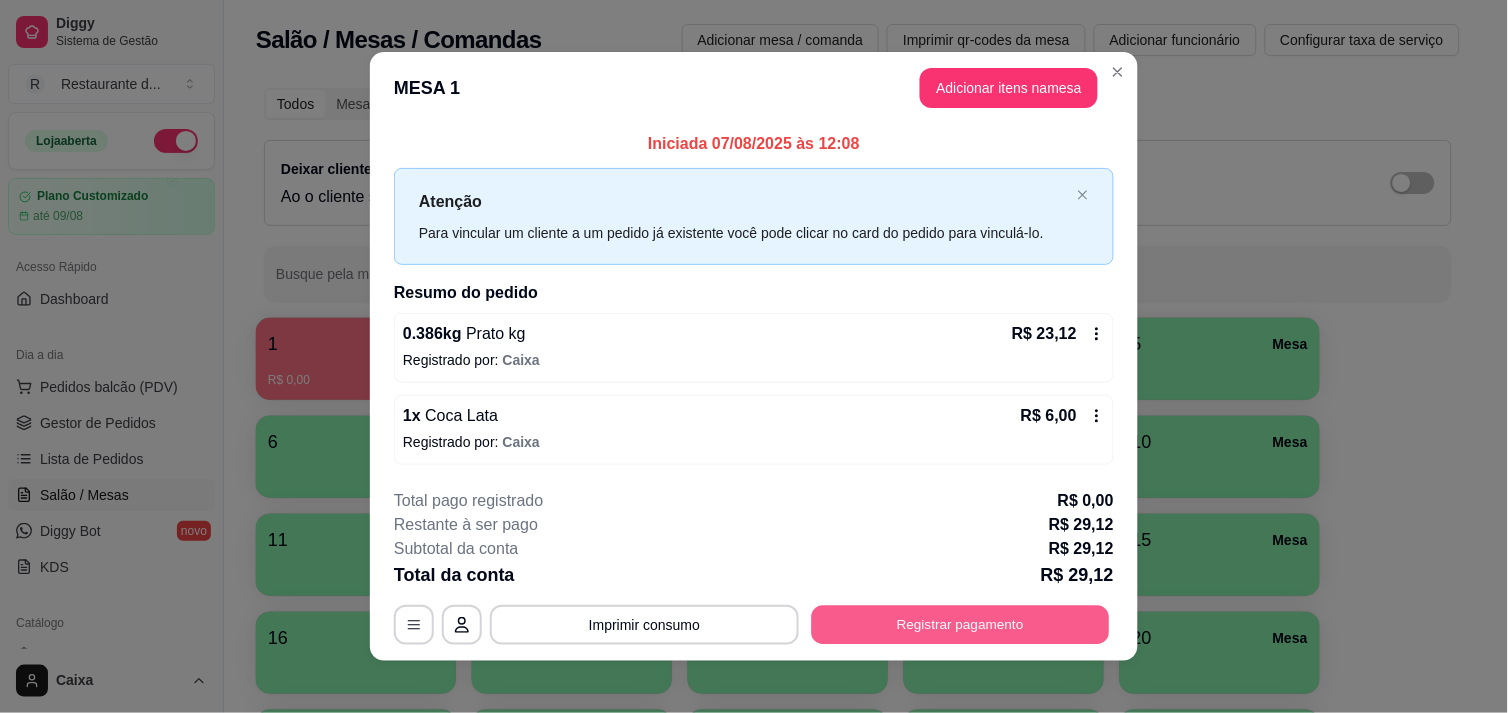 click on "Registrar pagamento" at bounding box center [961, 625] 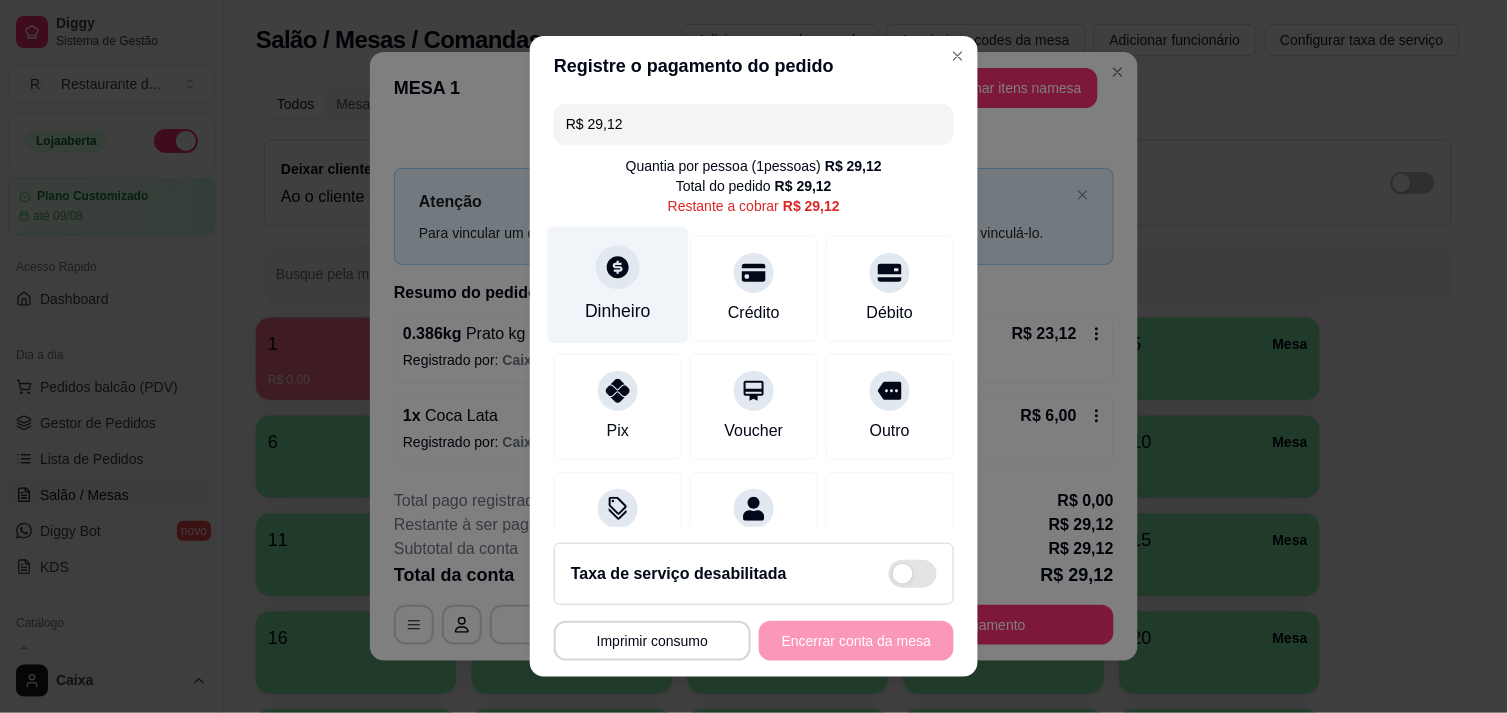 click 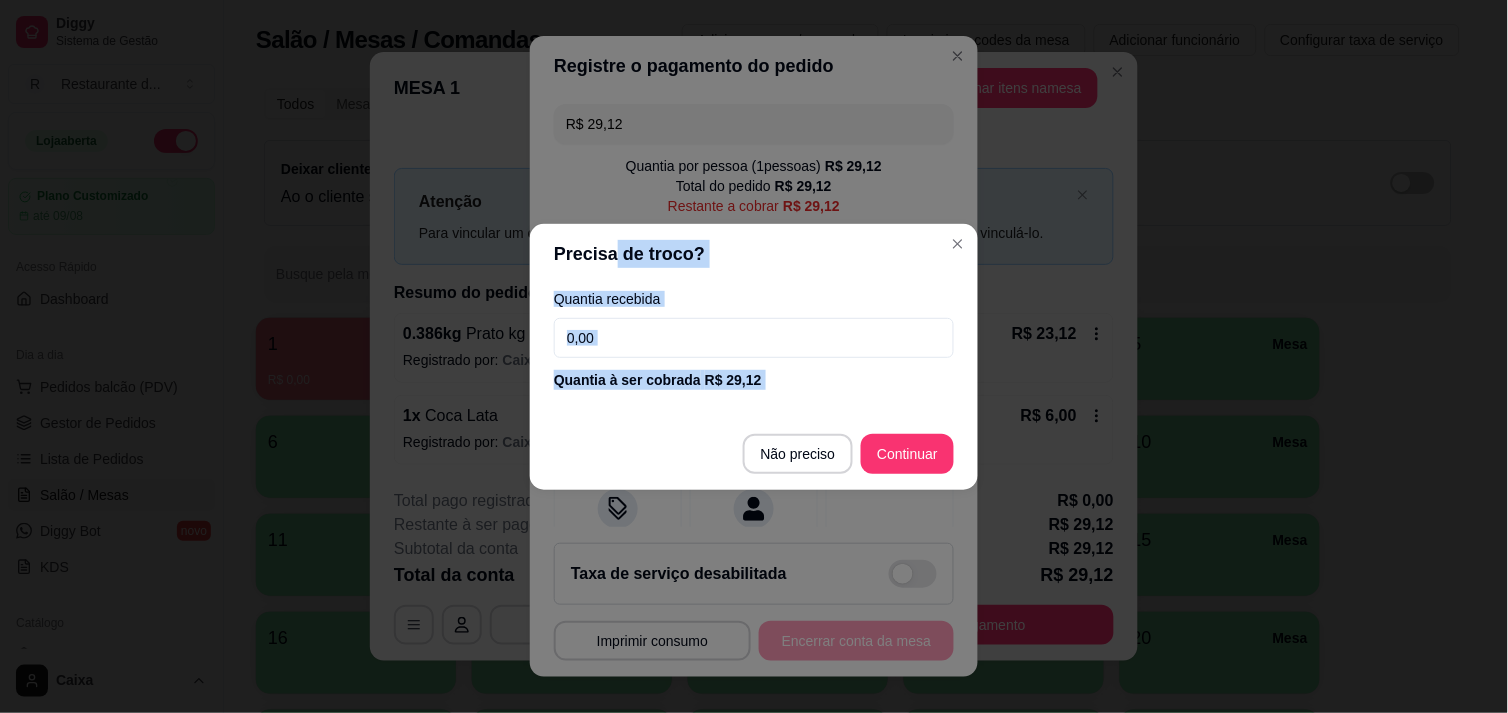 drag, startPoint x: 607, startPoint y: 274, endPoint x: 875, endPoint y: 427, distance: 308.59845 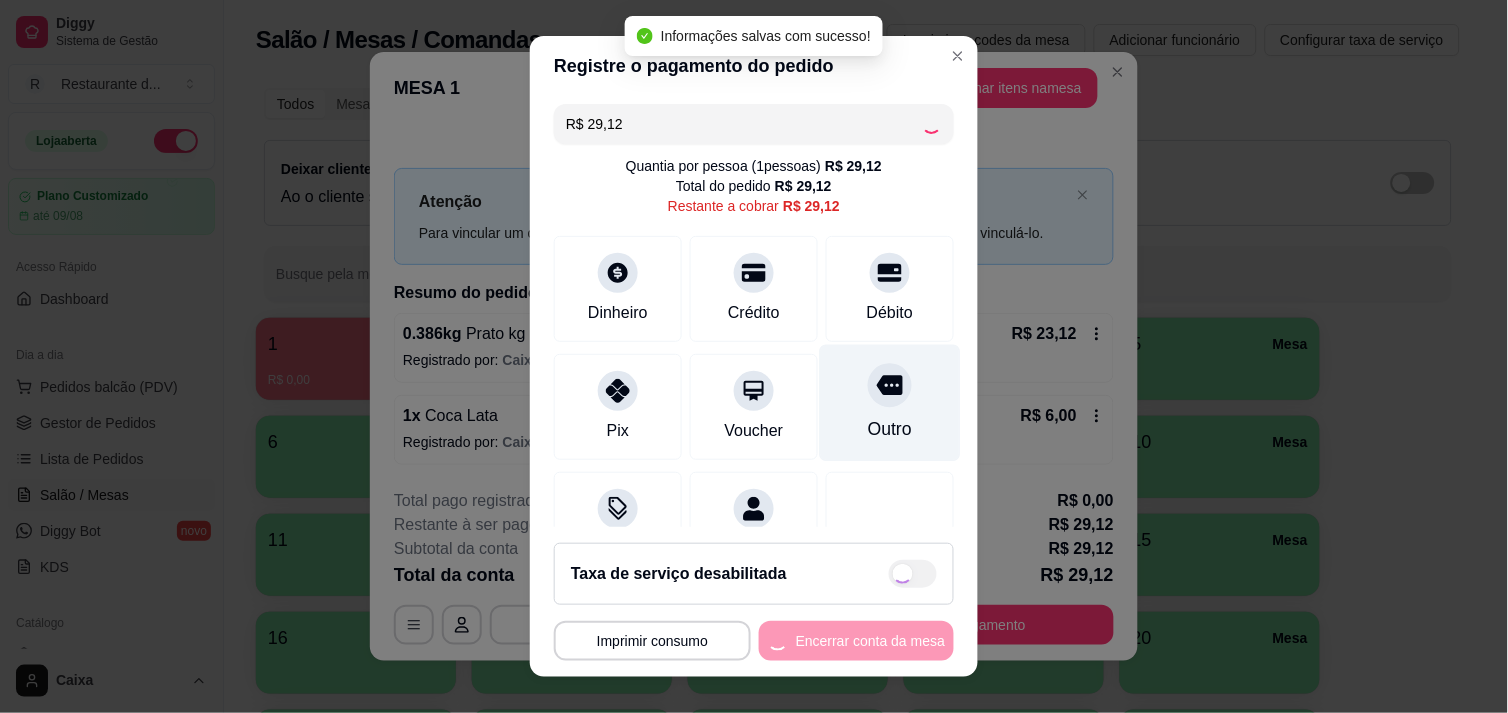 type on "R$ 0,00" 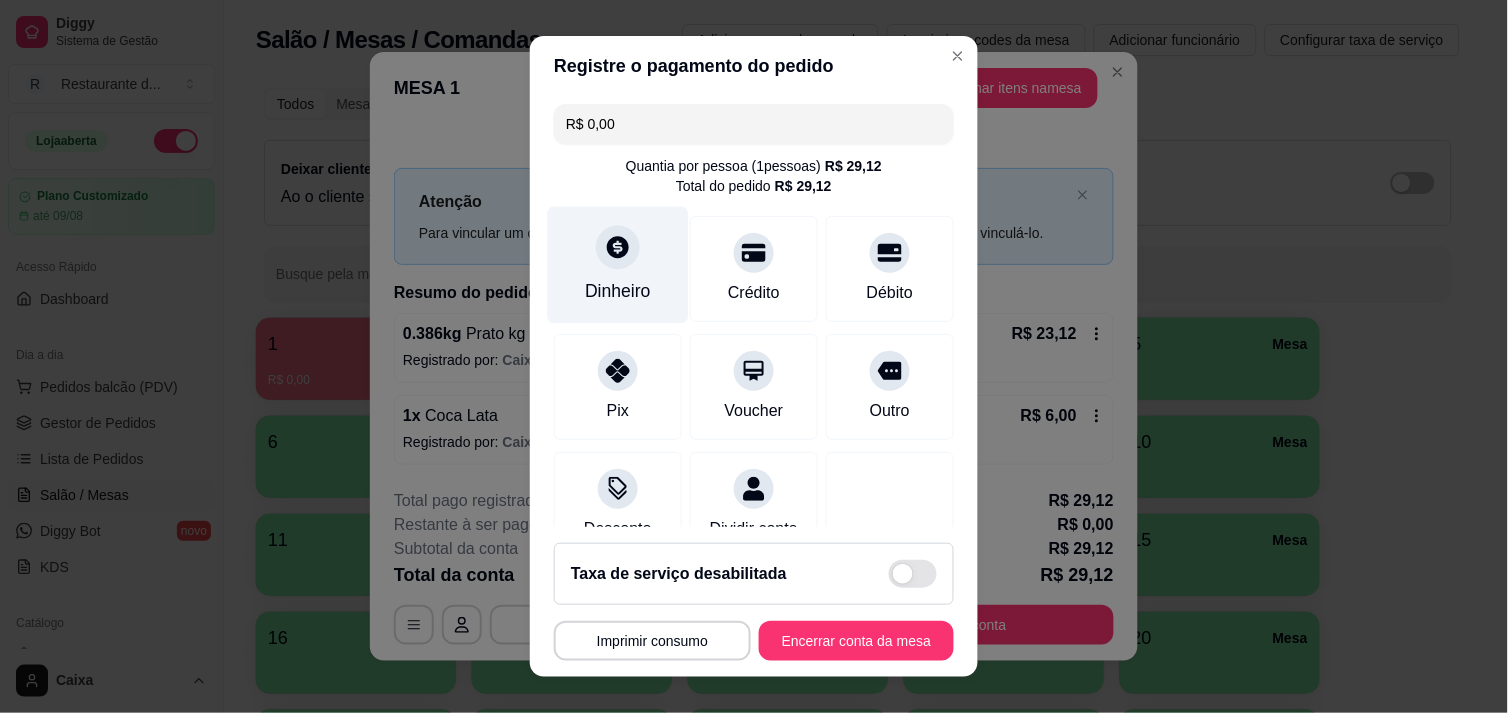 click 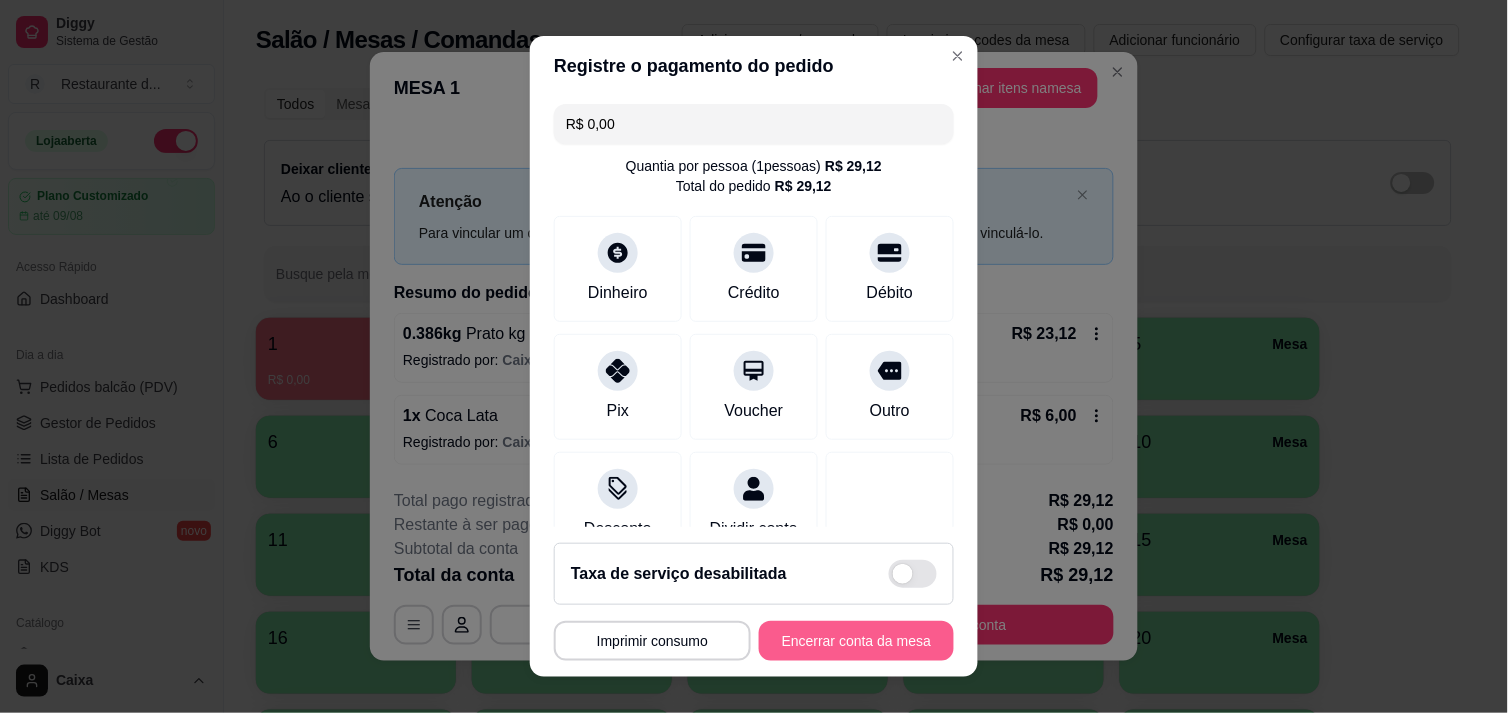 click on "Encerrar conta da mesa" at bounding box center (856, 641) 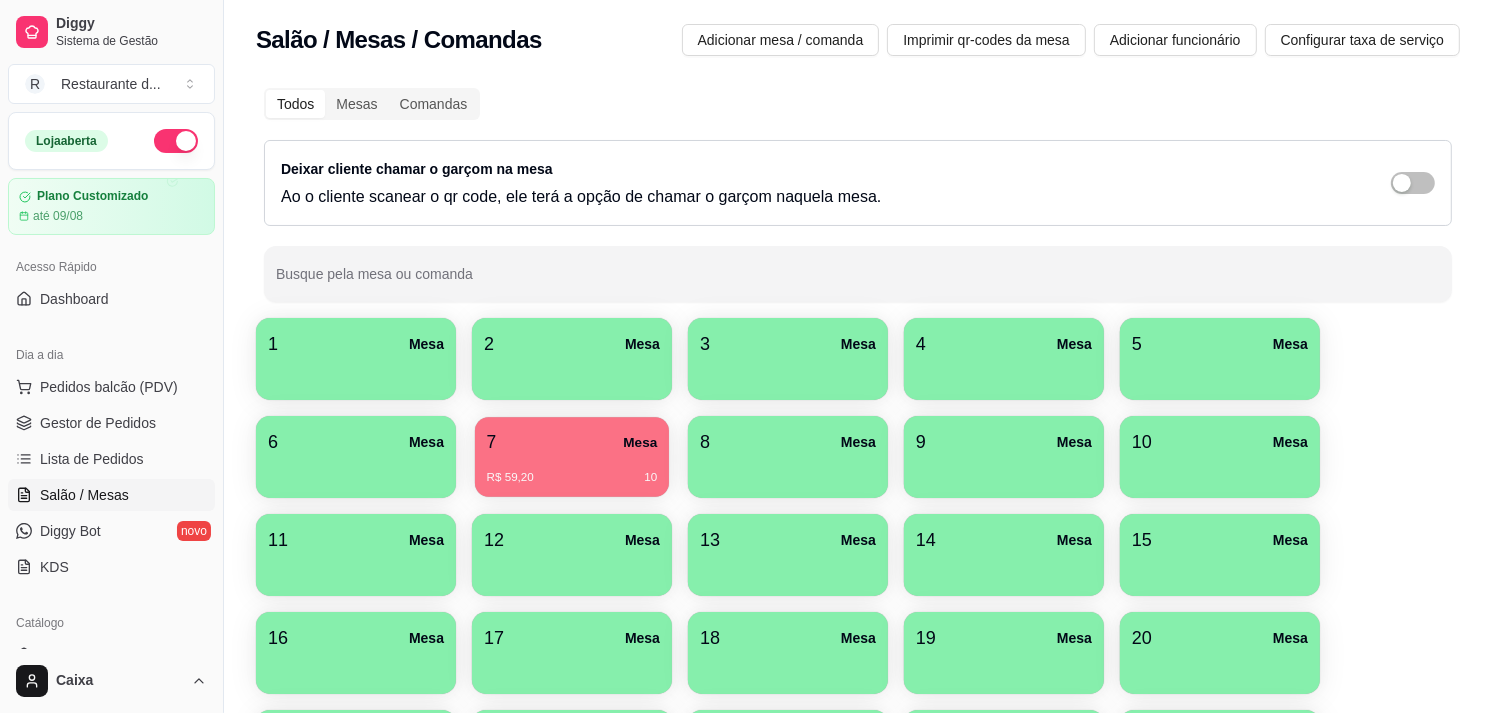 click on "7 Mesa" at bounding box center [572, 442] 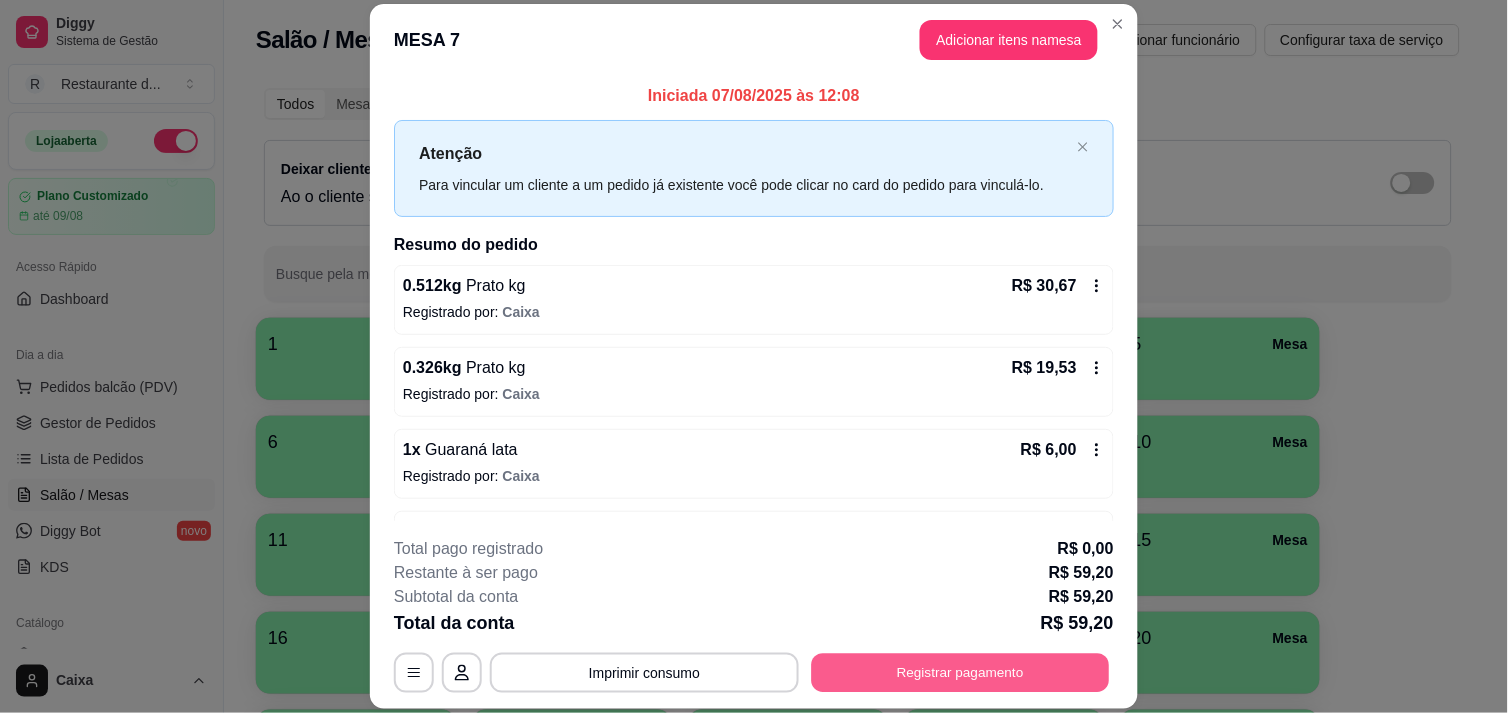 click on "Registrar pagamento" at bounding box center (961, 673) 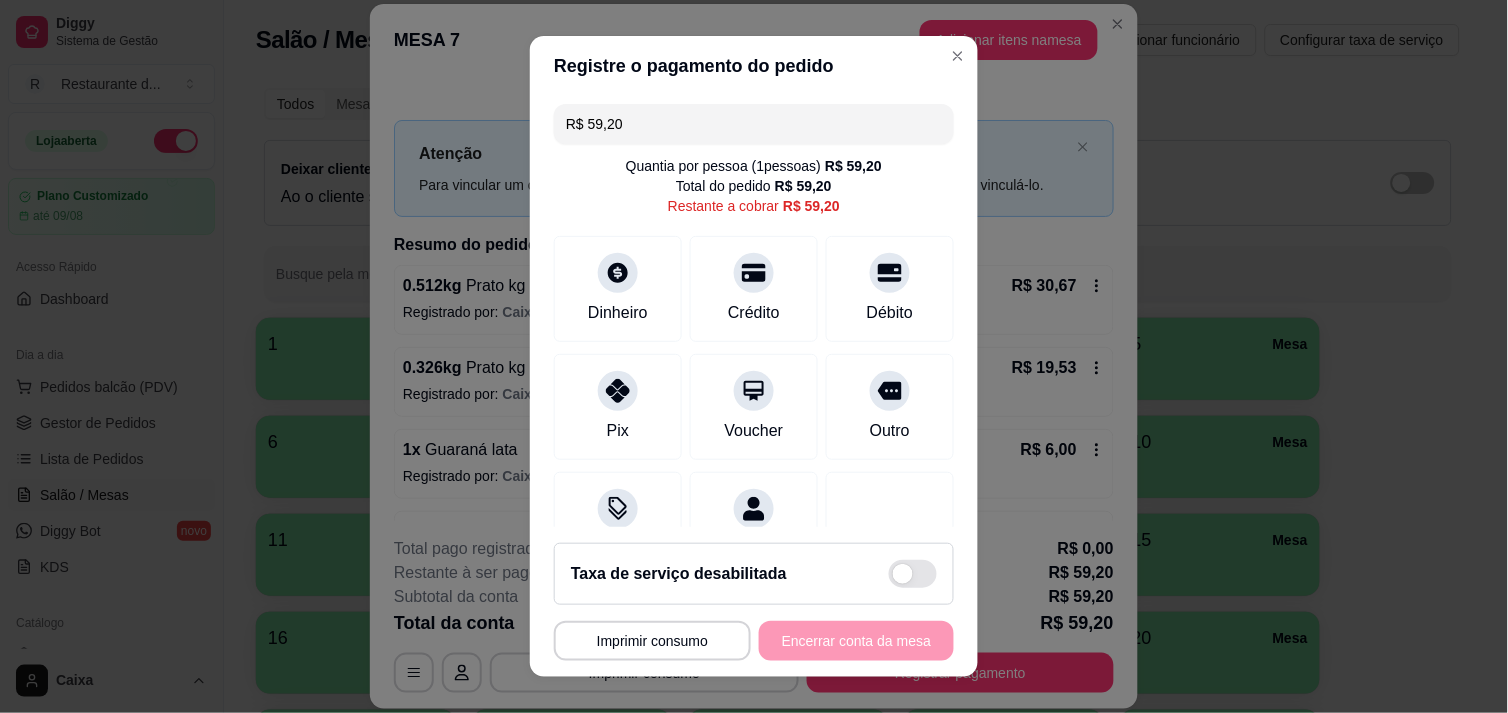 click on "**********" at bounding box center [754, 641] 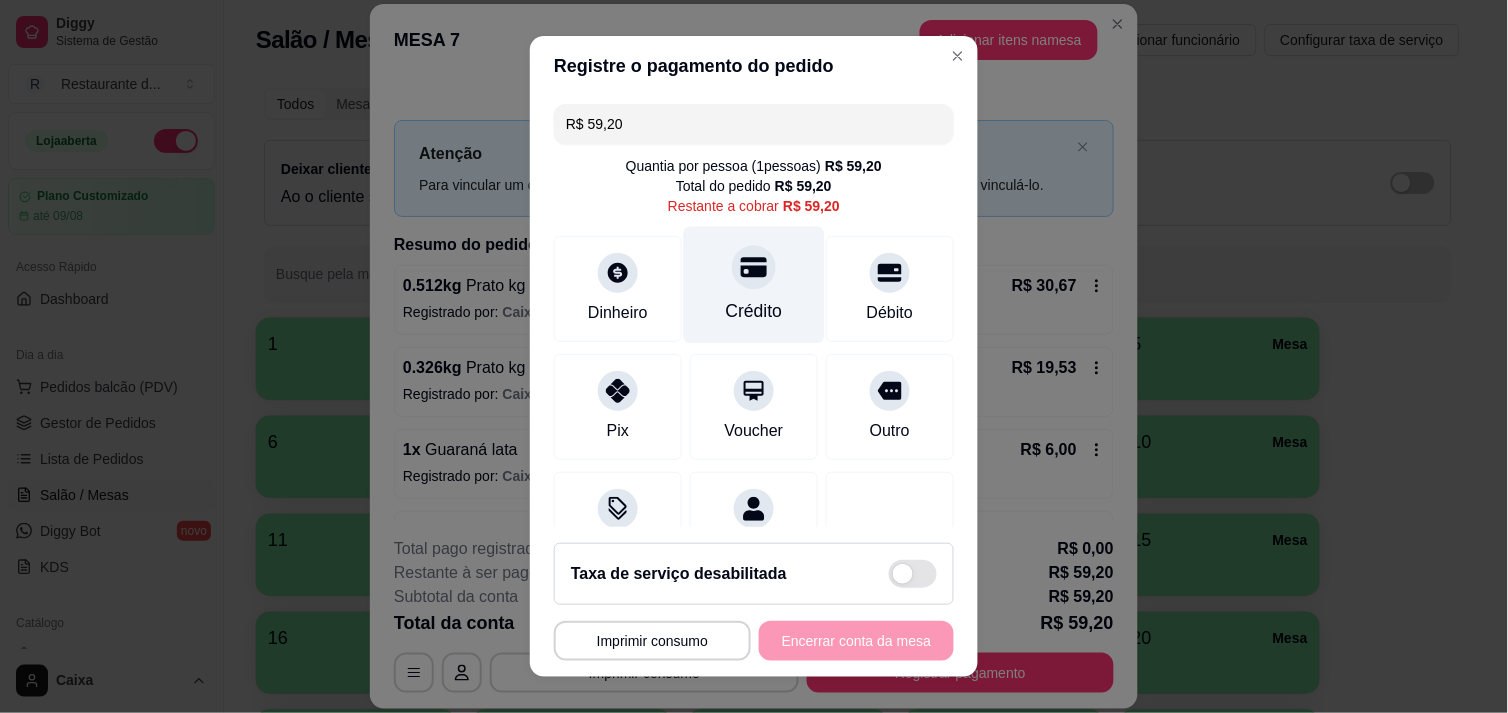 click 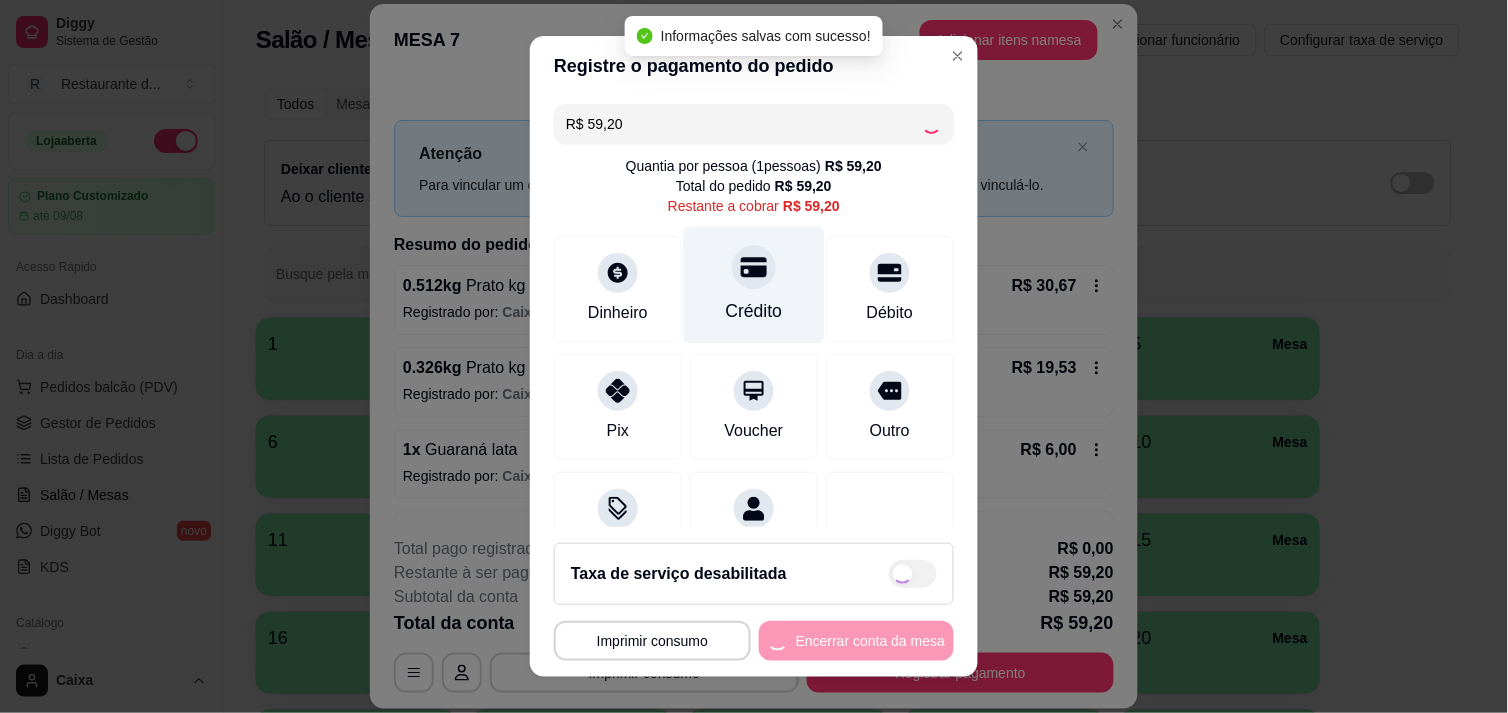 type on "R$ 0,00" 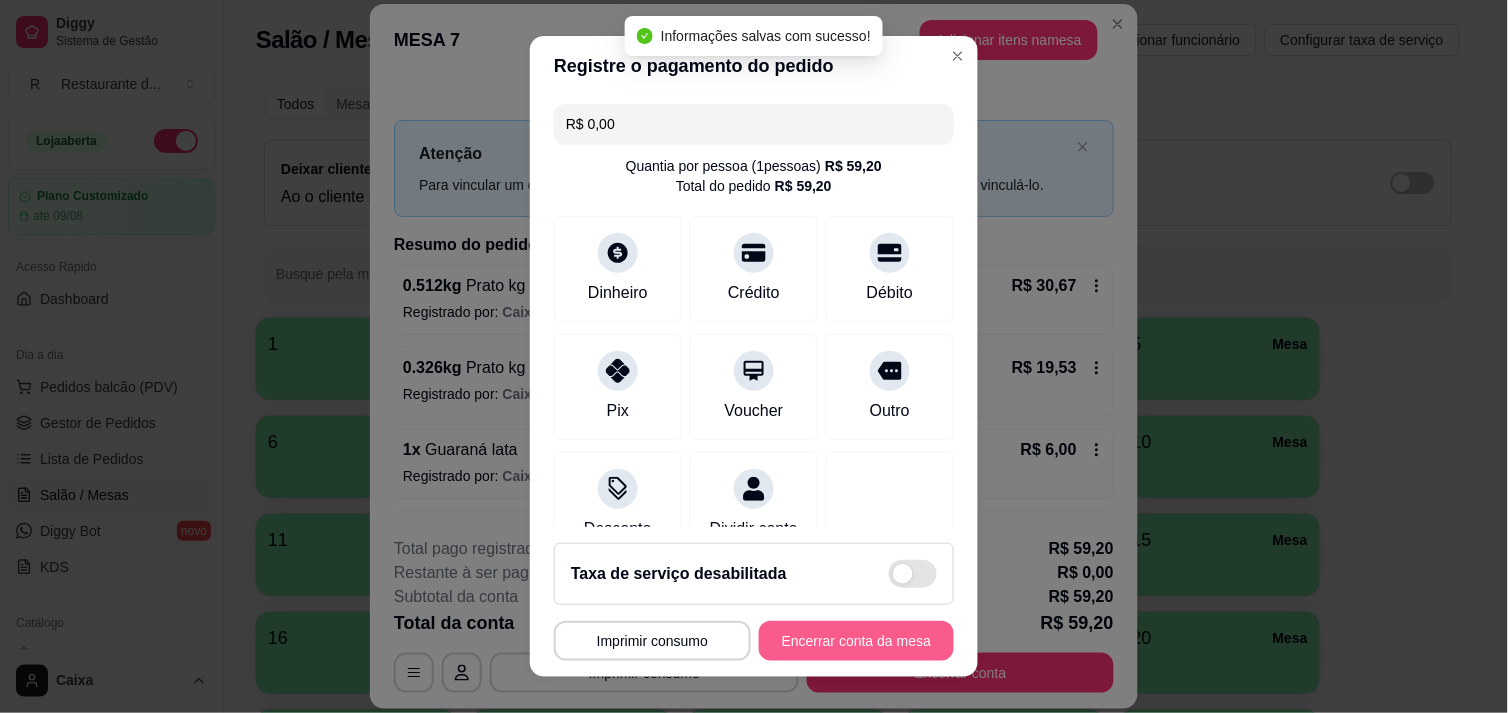 click on "Encerrar conta da mesa" at bounding box center (856, 641) 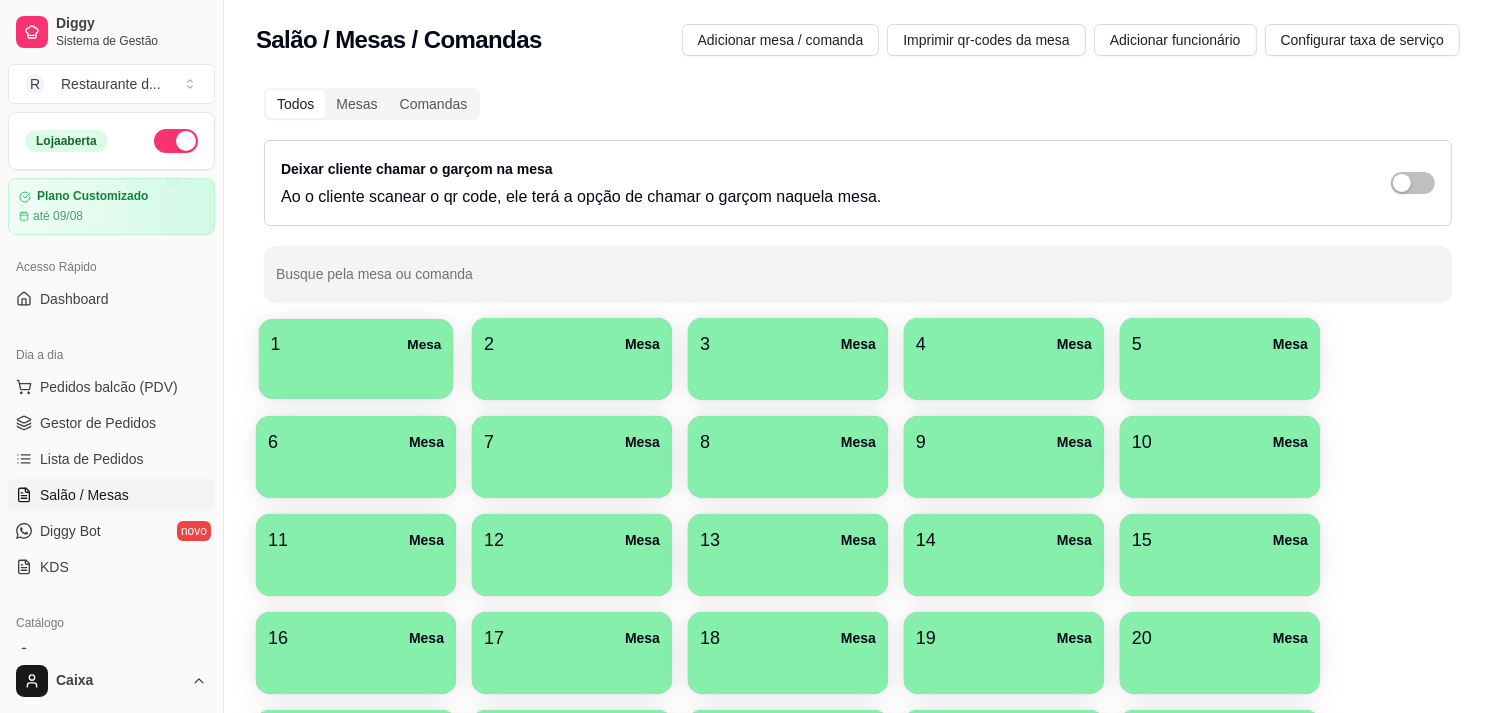 click at bounding box center [356, 372] 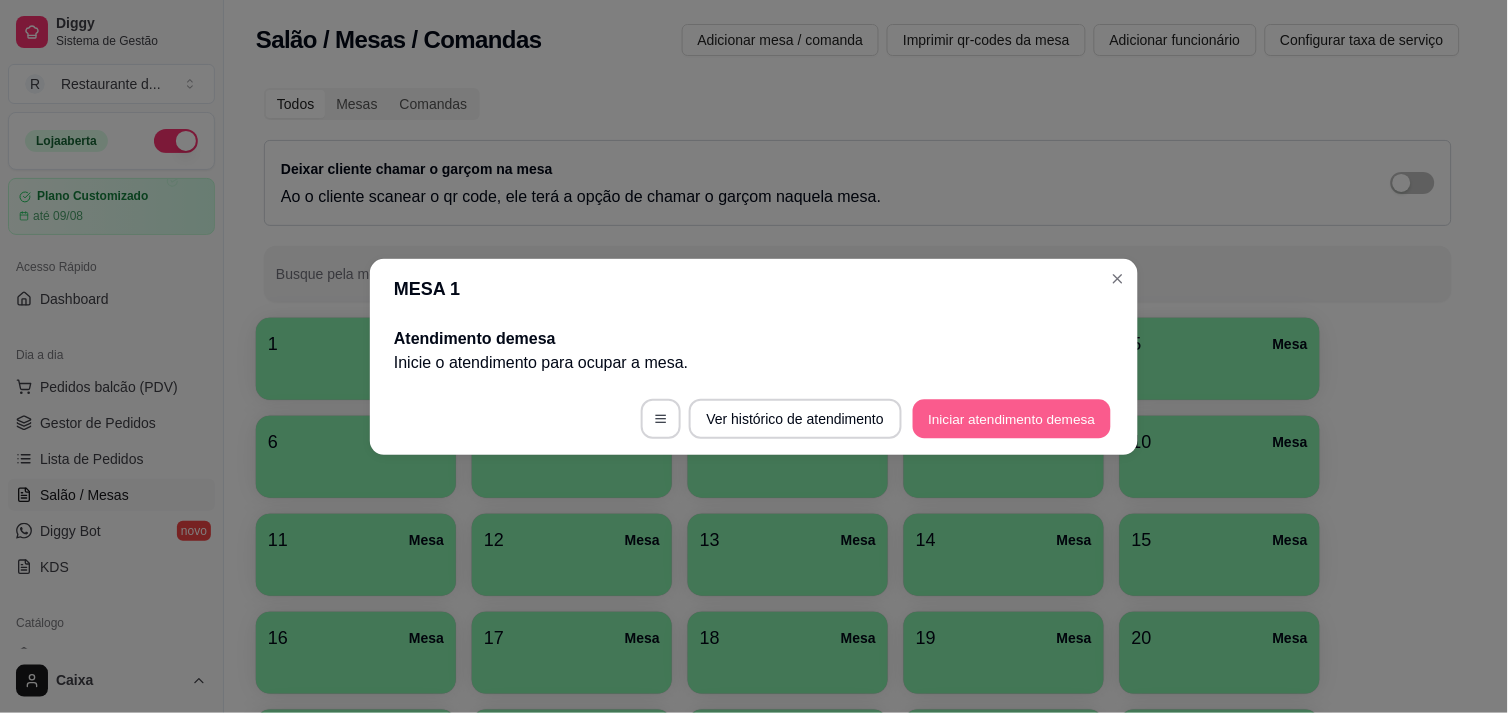 click on "Iniciar atendimento de  mesa" at bounding box center (1012, 418) 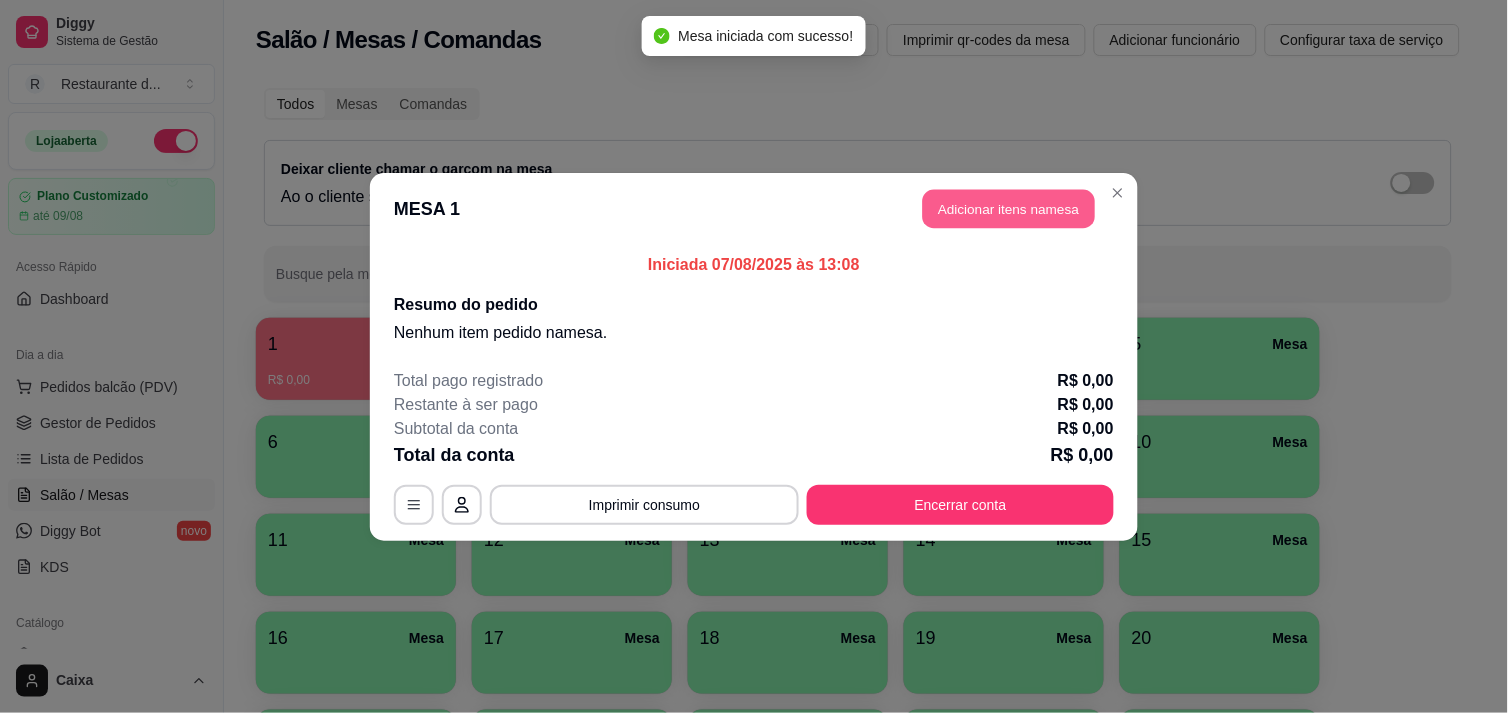 click on "Adicionar itens na  mesa" at bounding box center (1009, 208) 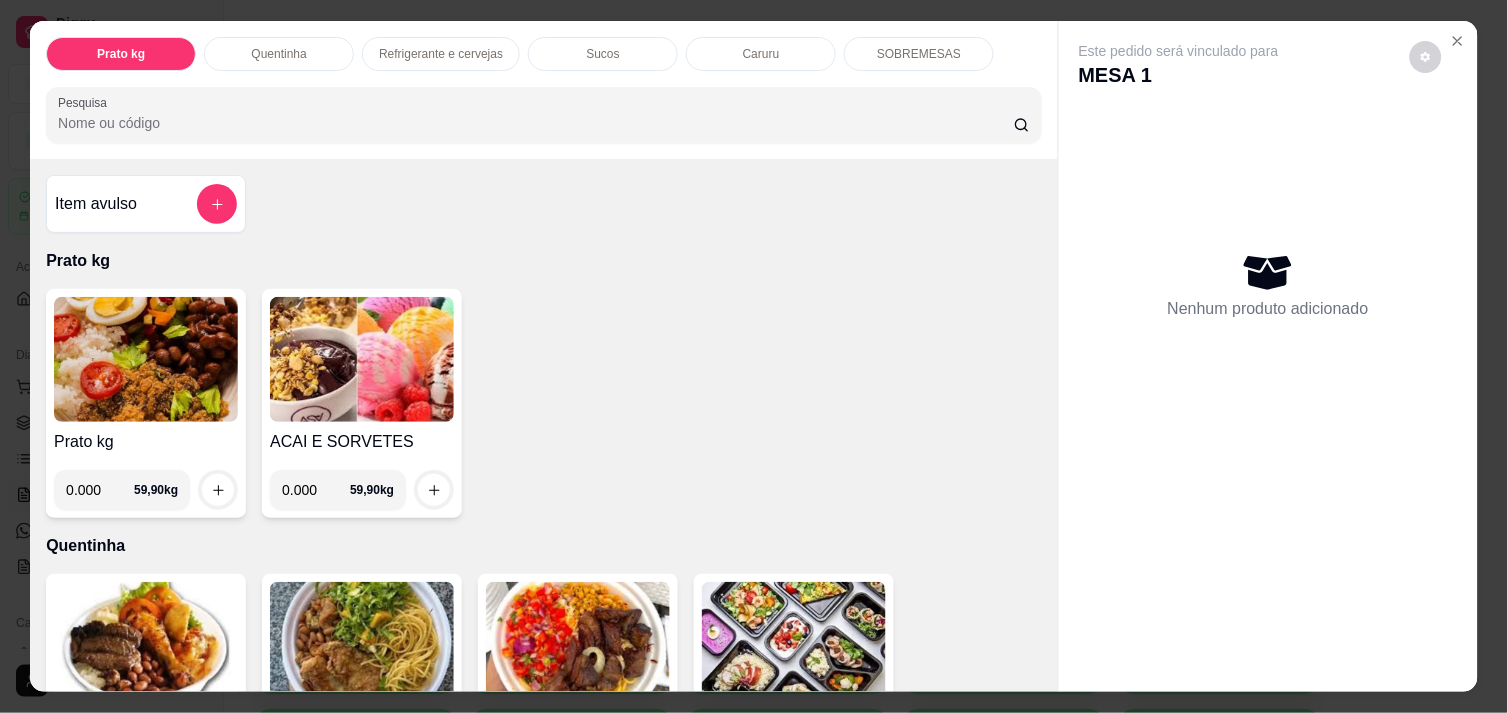 click on "0.000" at bounding box center [316, 490] 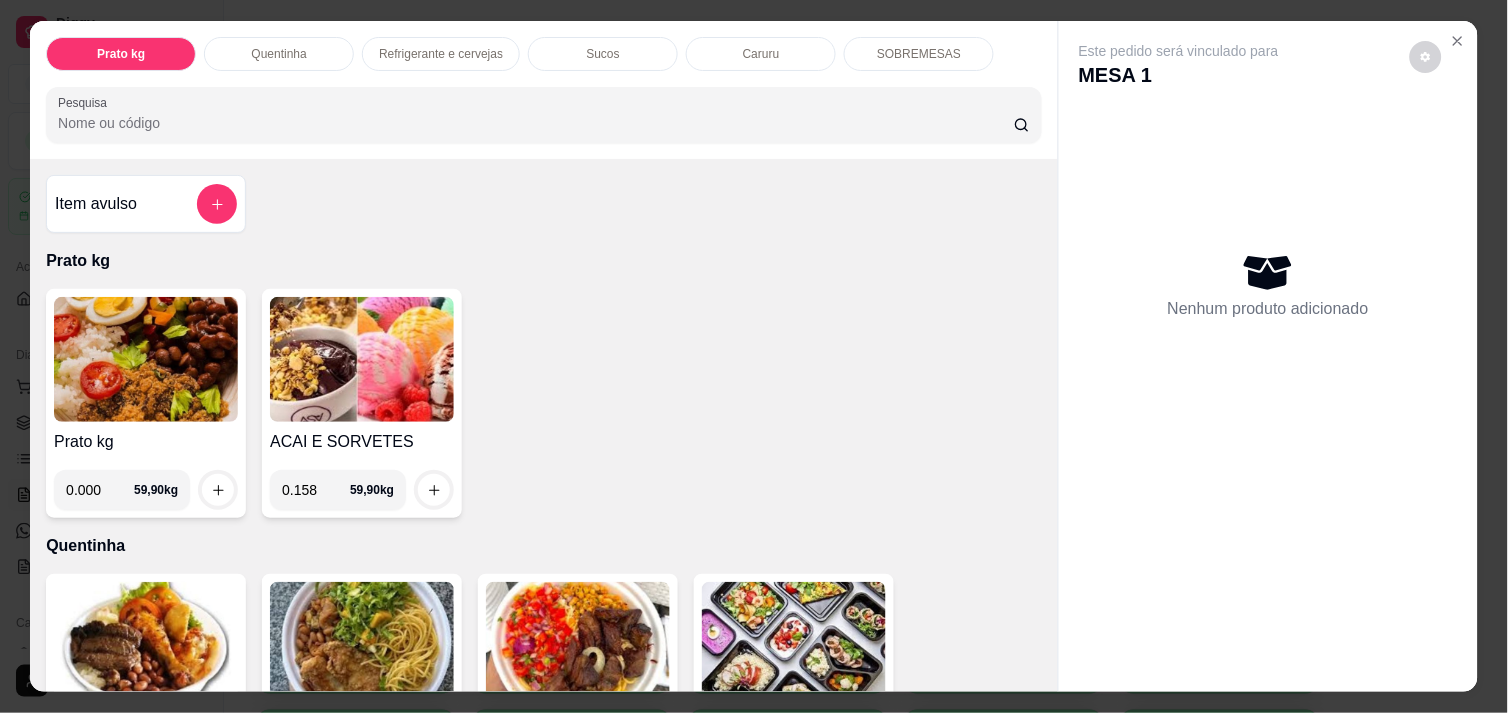 type on "0.158" 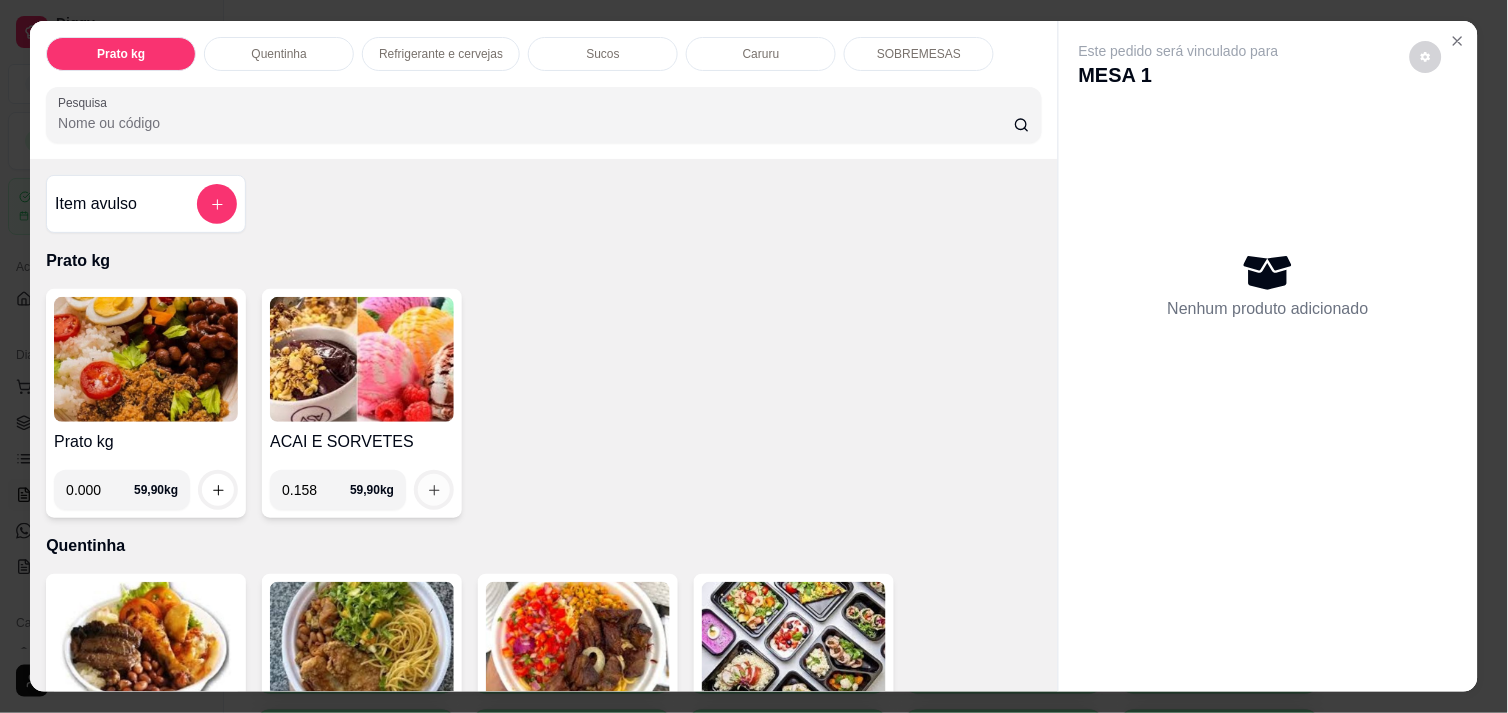click at bounding box center (434, 490) 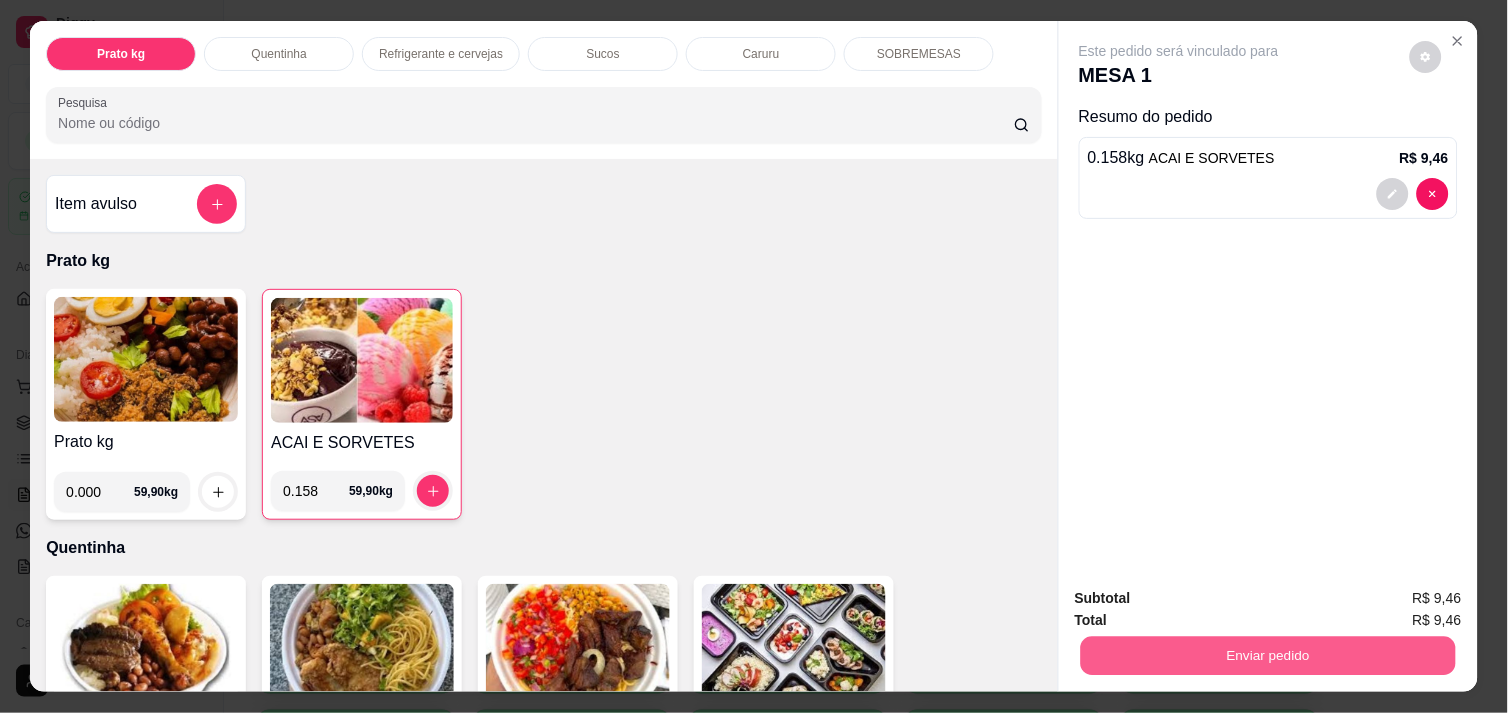 click on "Enviar pedido" at bounding box center [1268, 655] 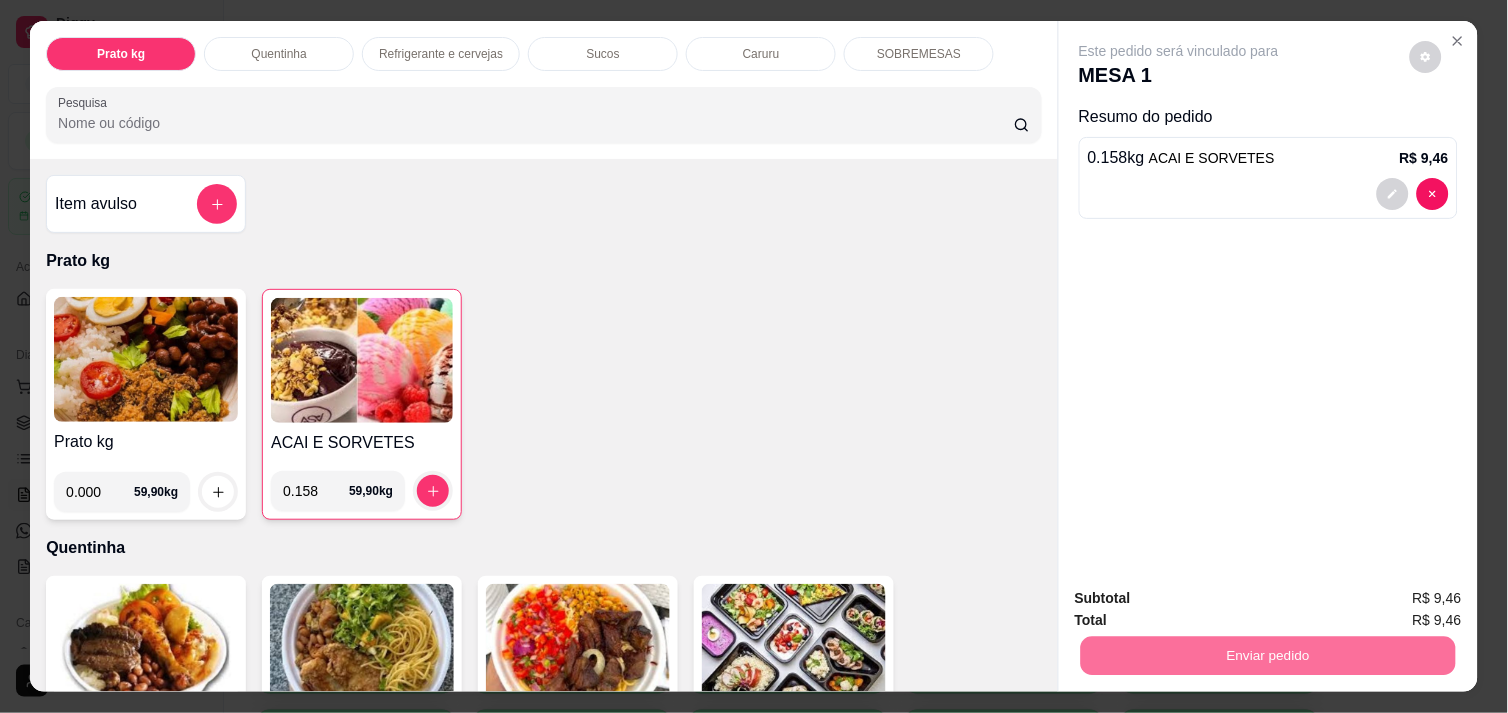 click on "Não registrar e enviar pedido" at bounding box center [1202, 598] 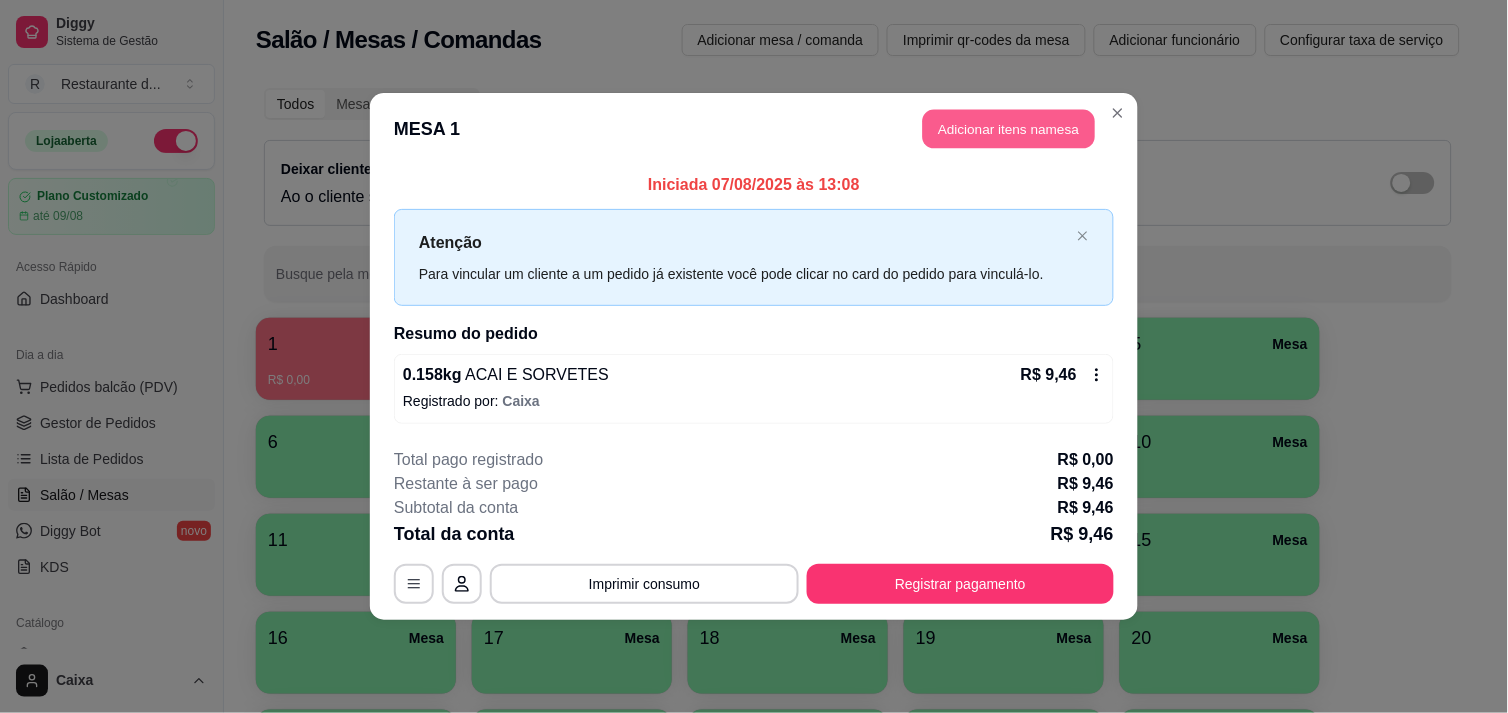 click on "Adicionar itens na  mesa" at bounding box center (1009, 129) 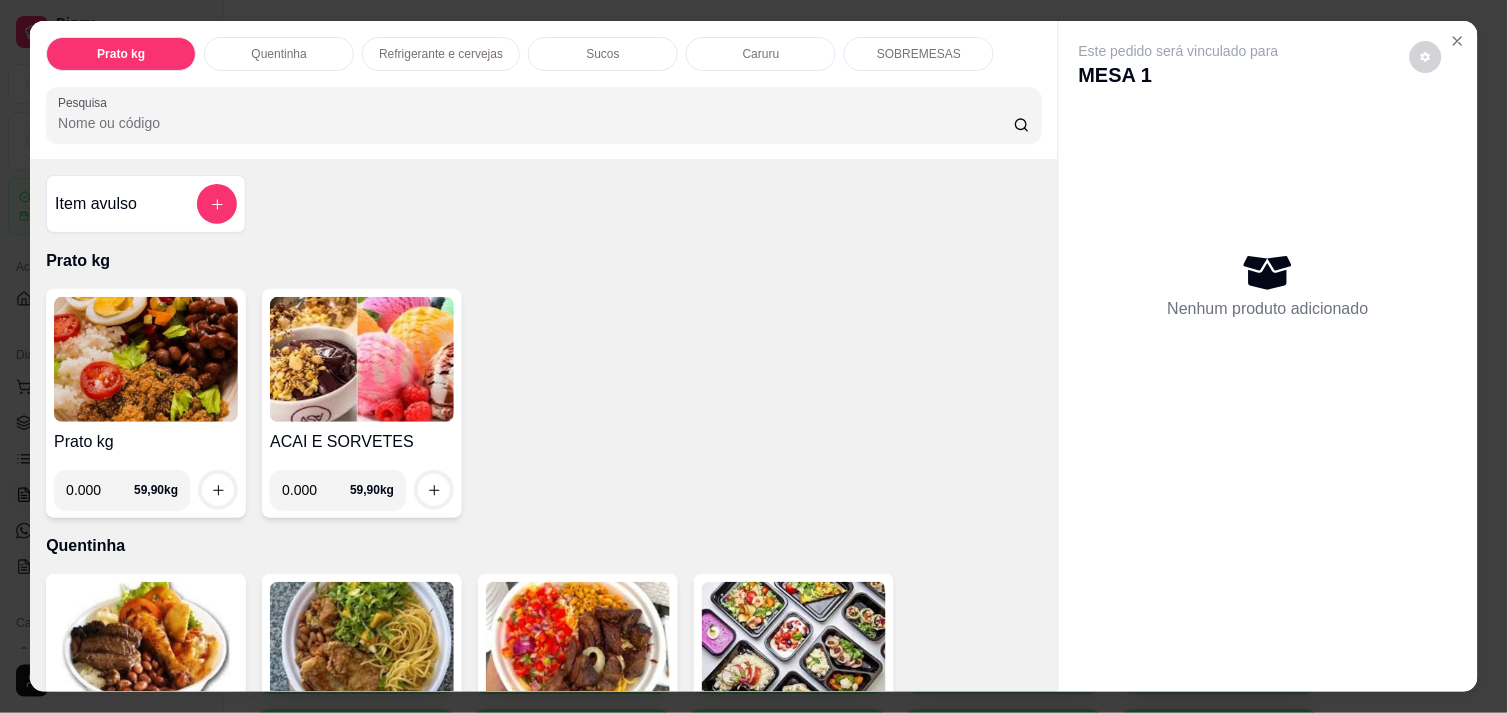 click on "0.000" at bounding box center [316, 490] 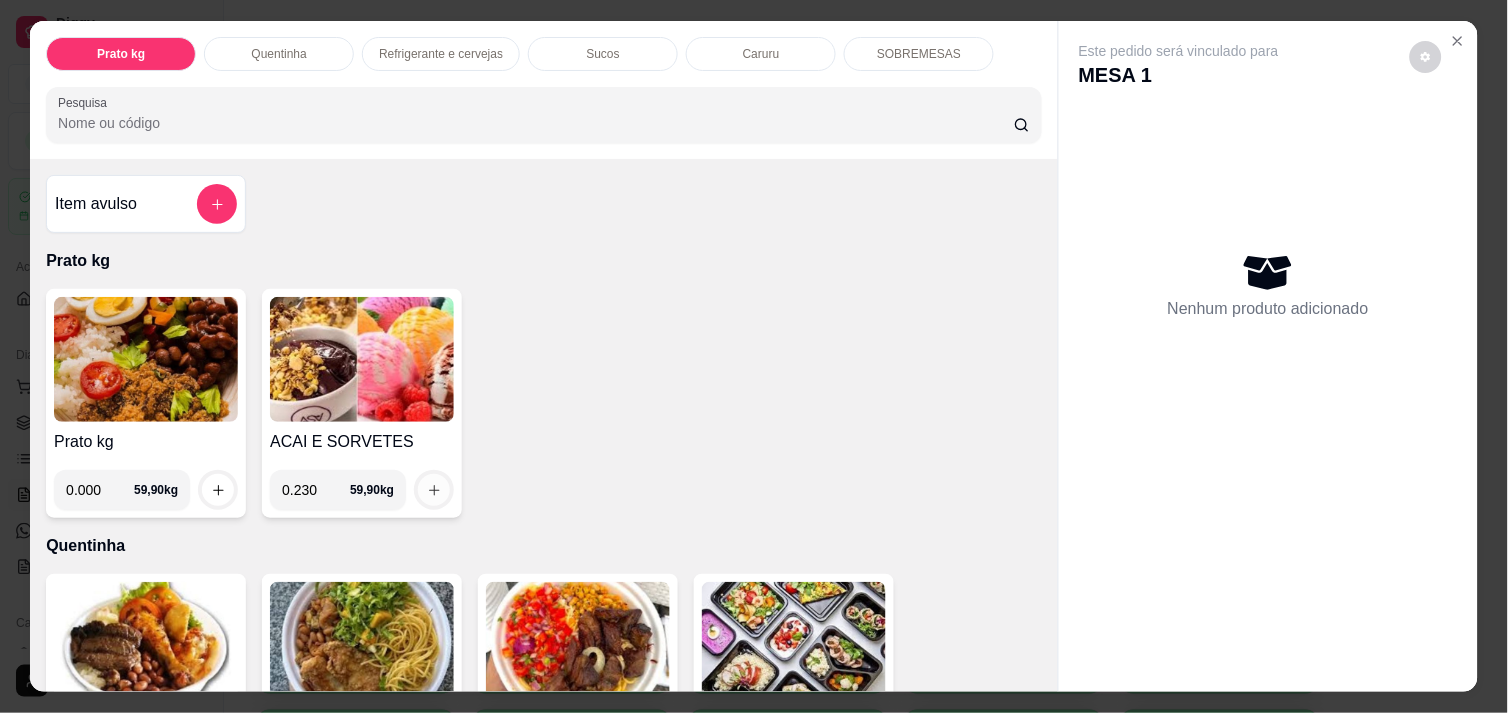 type on "0.230" 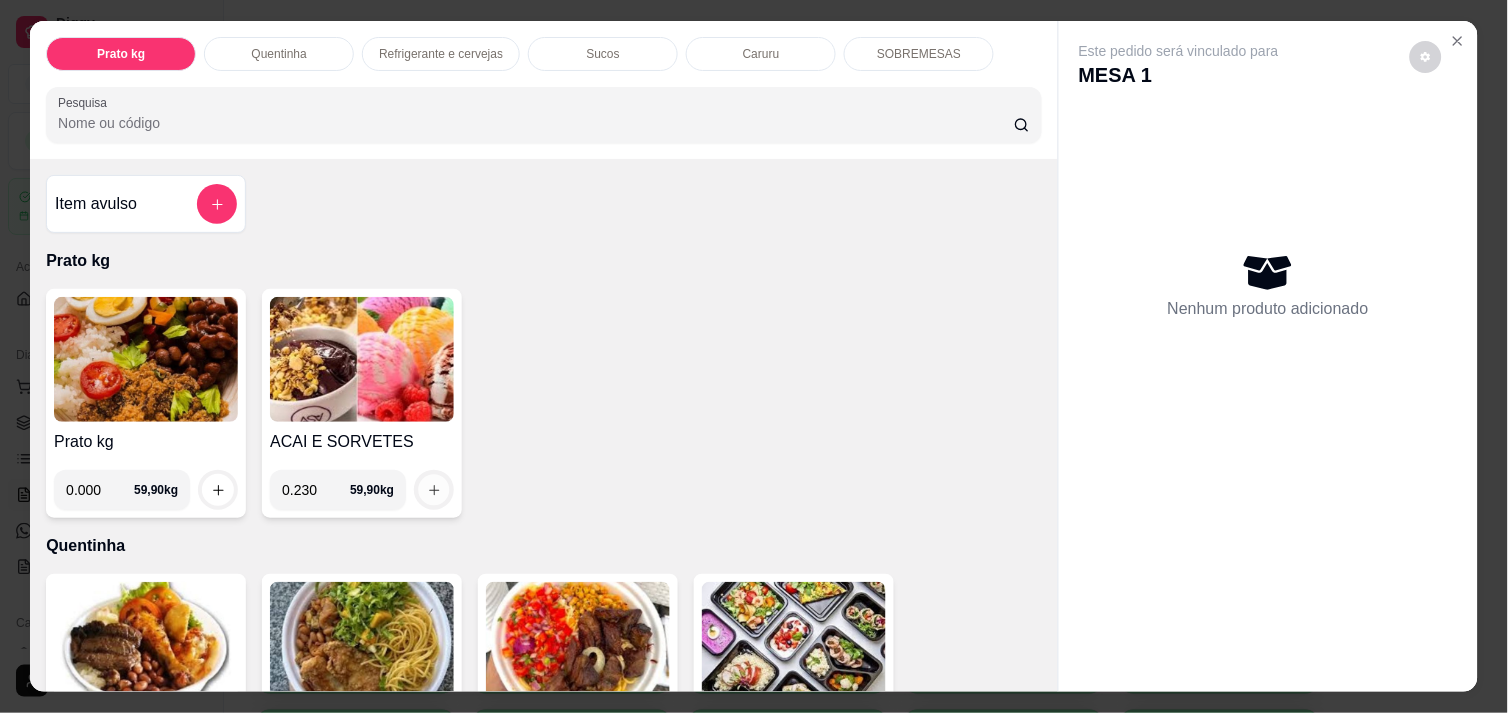 click at bounding box center (434, 490) 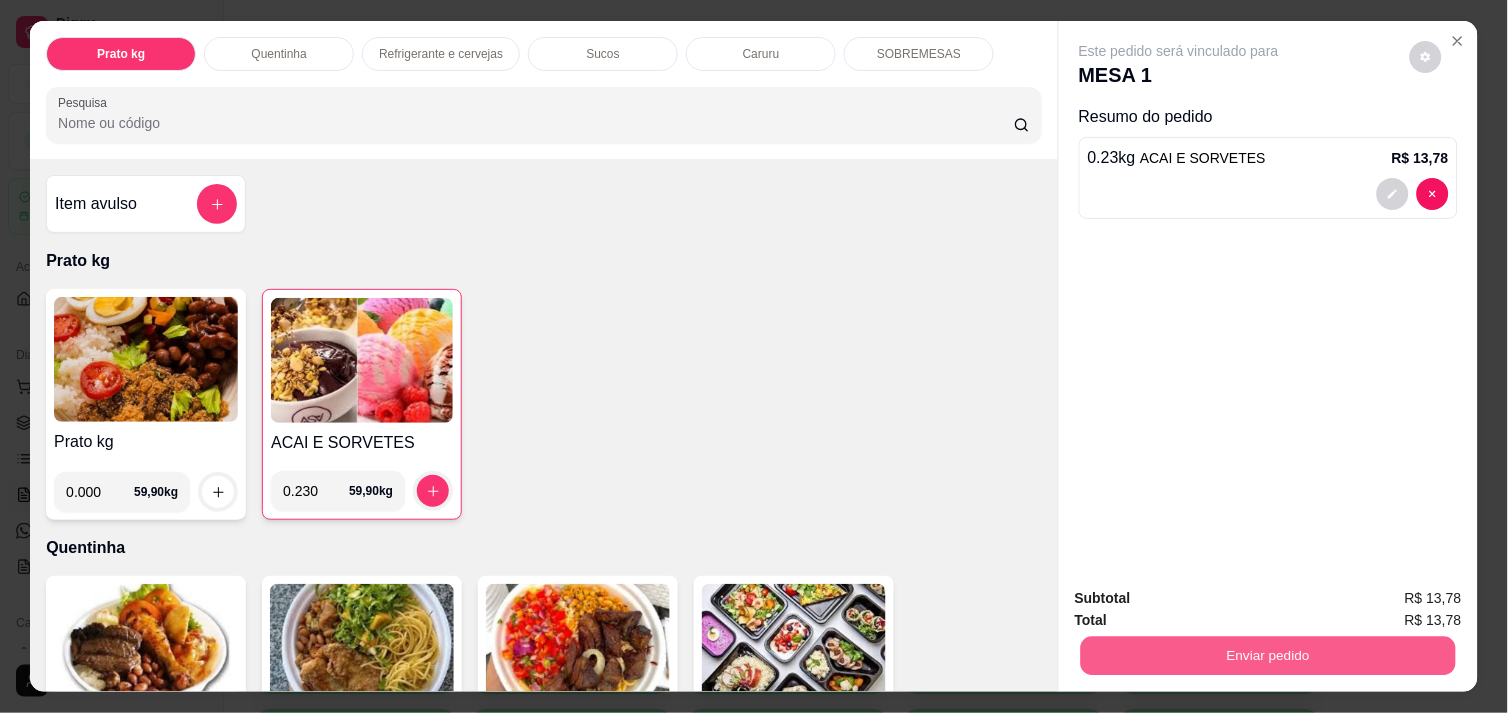 click on "Enviar pedido" at bounding box center (1268, 655) 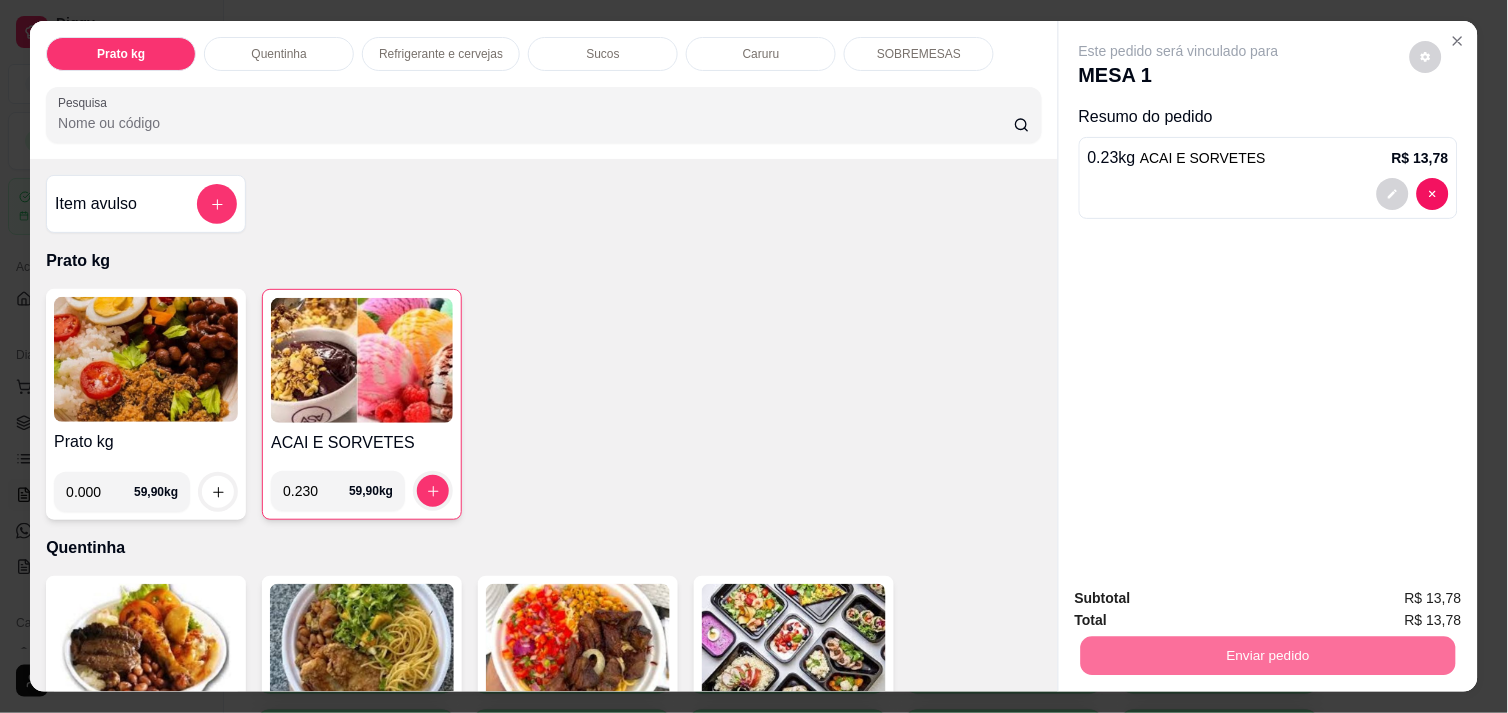 click on "Não registrar e enviar pedido" at bounding box center [1202, 598] 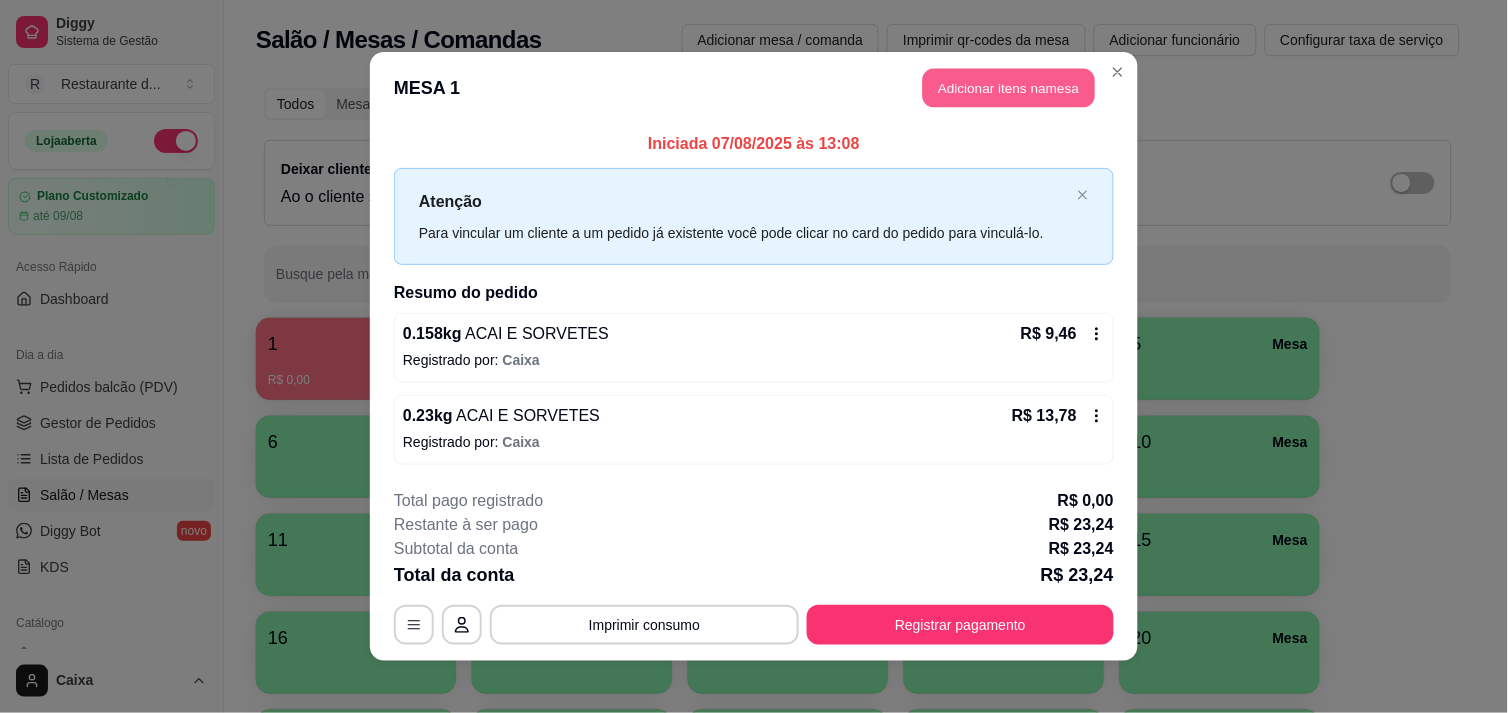 click on "Adicionar itens na  mesa" at bounding box center (1009, 88) 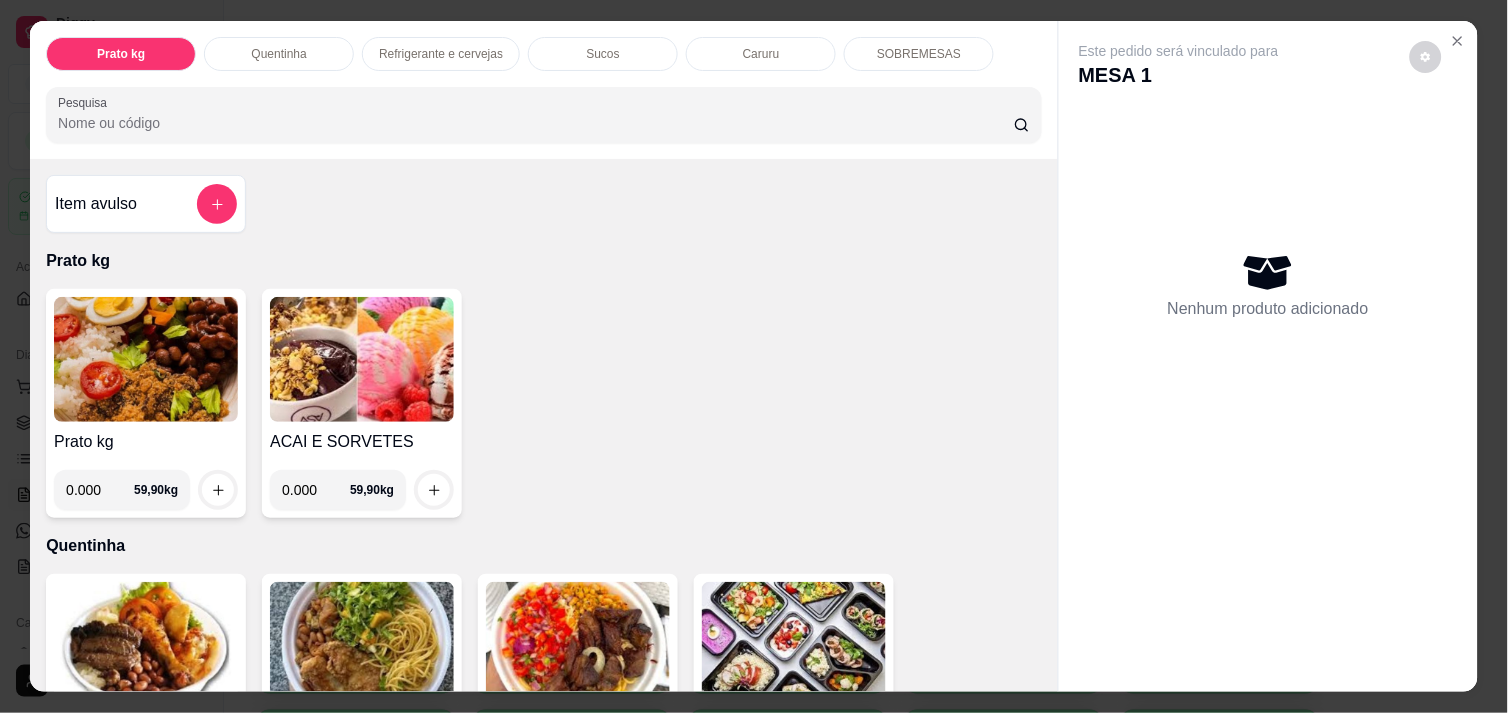 click on "0.000" at bounding box center (316, 490) 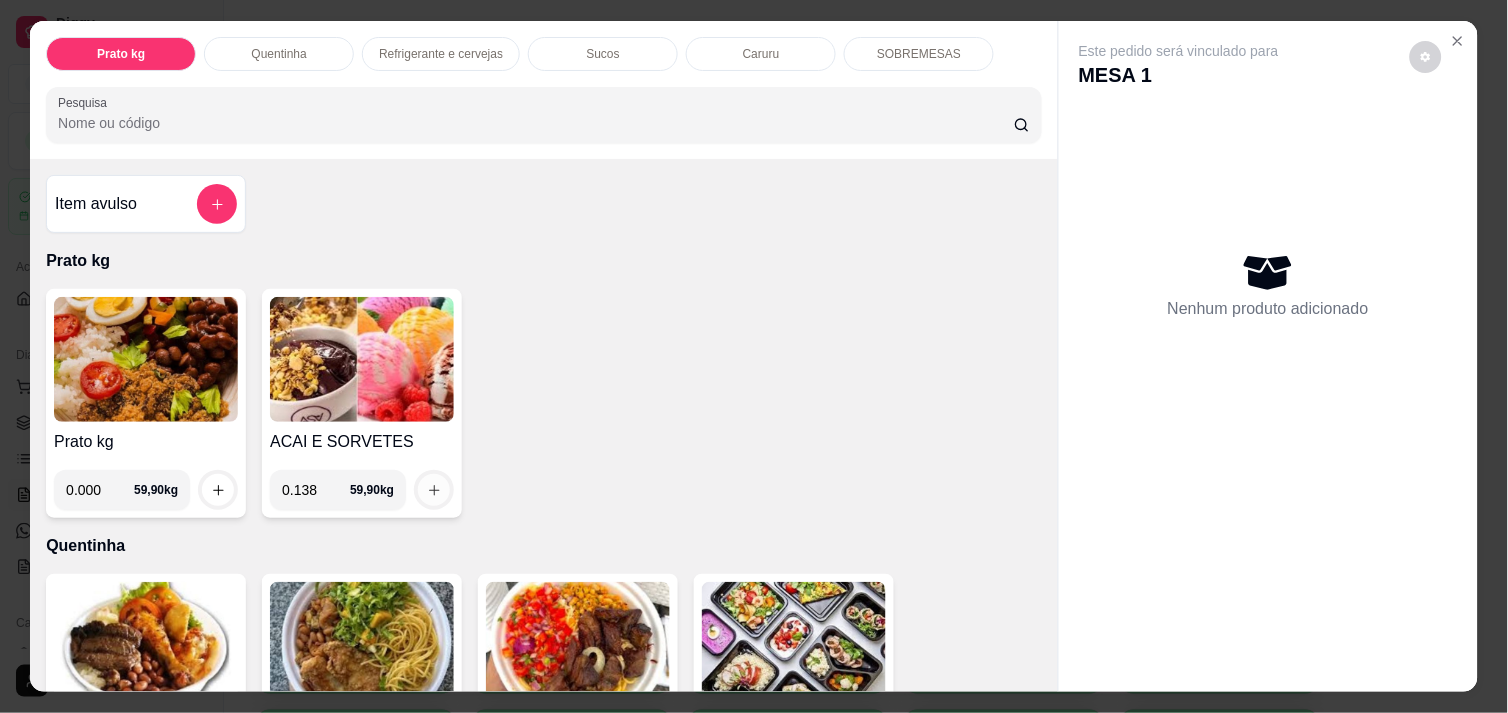 type on "0.138" 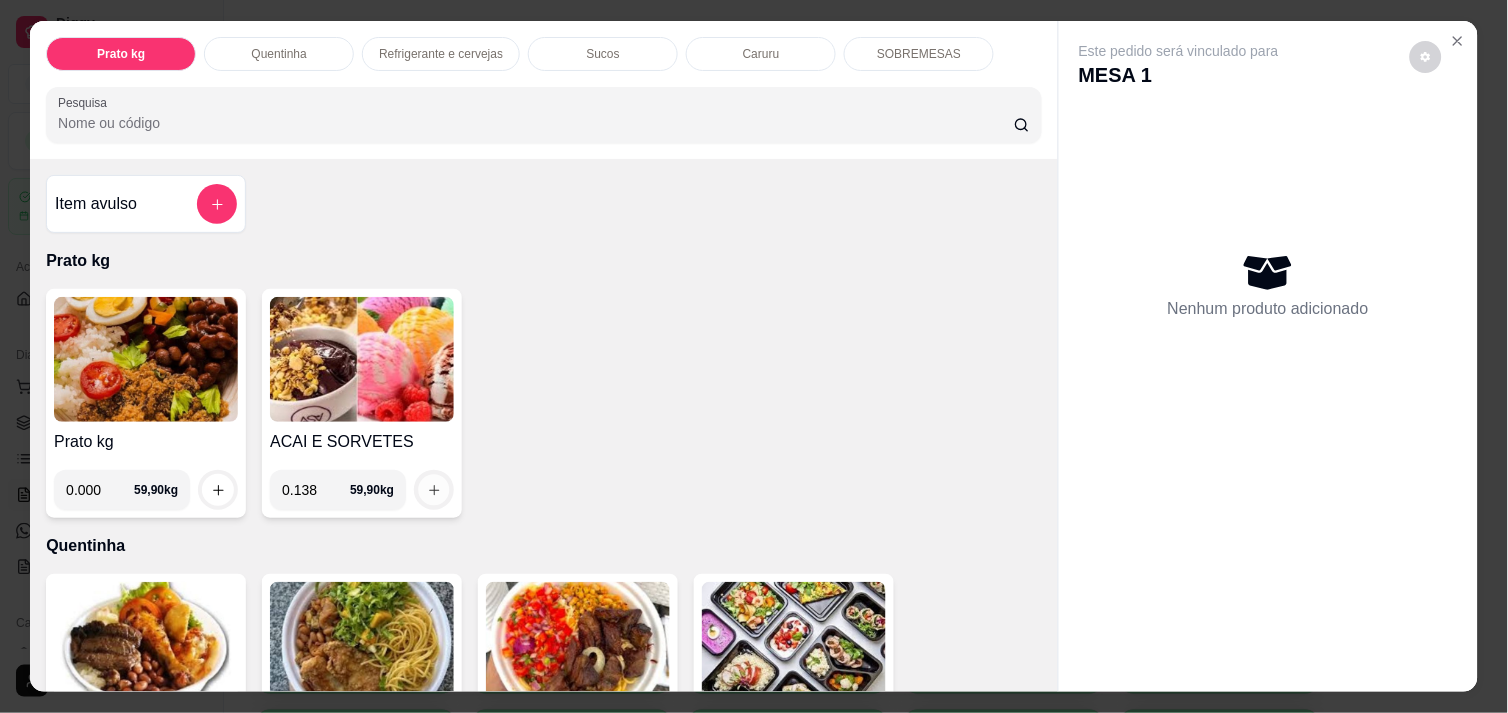 click at bounding box center [434, 490] 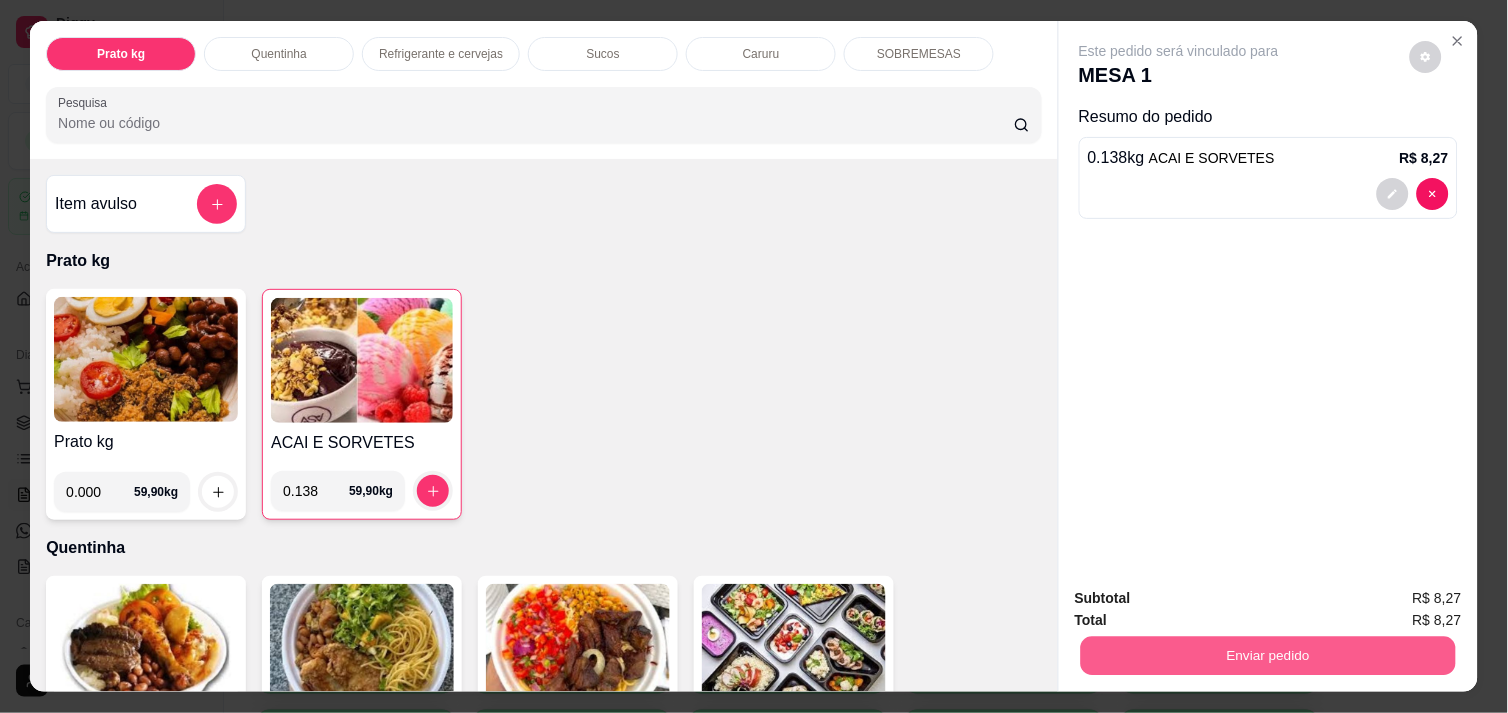 click on "Enviar pedido" at bounding box center (1268, 655) 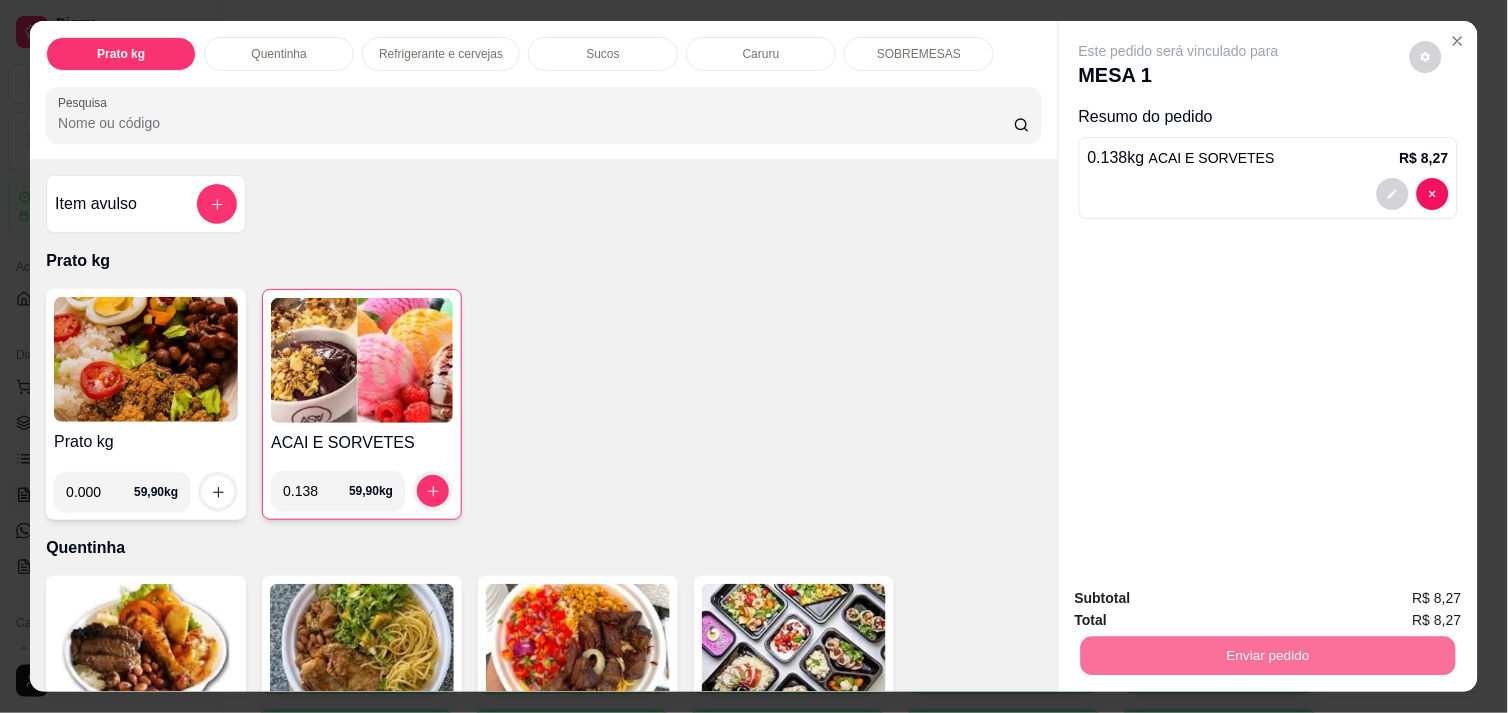 click on "Não registrar e enviar pedido" at bounding box center [1202, 598] 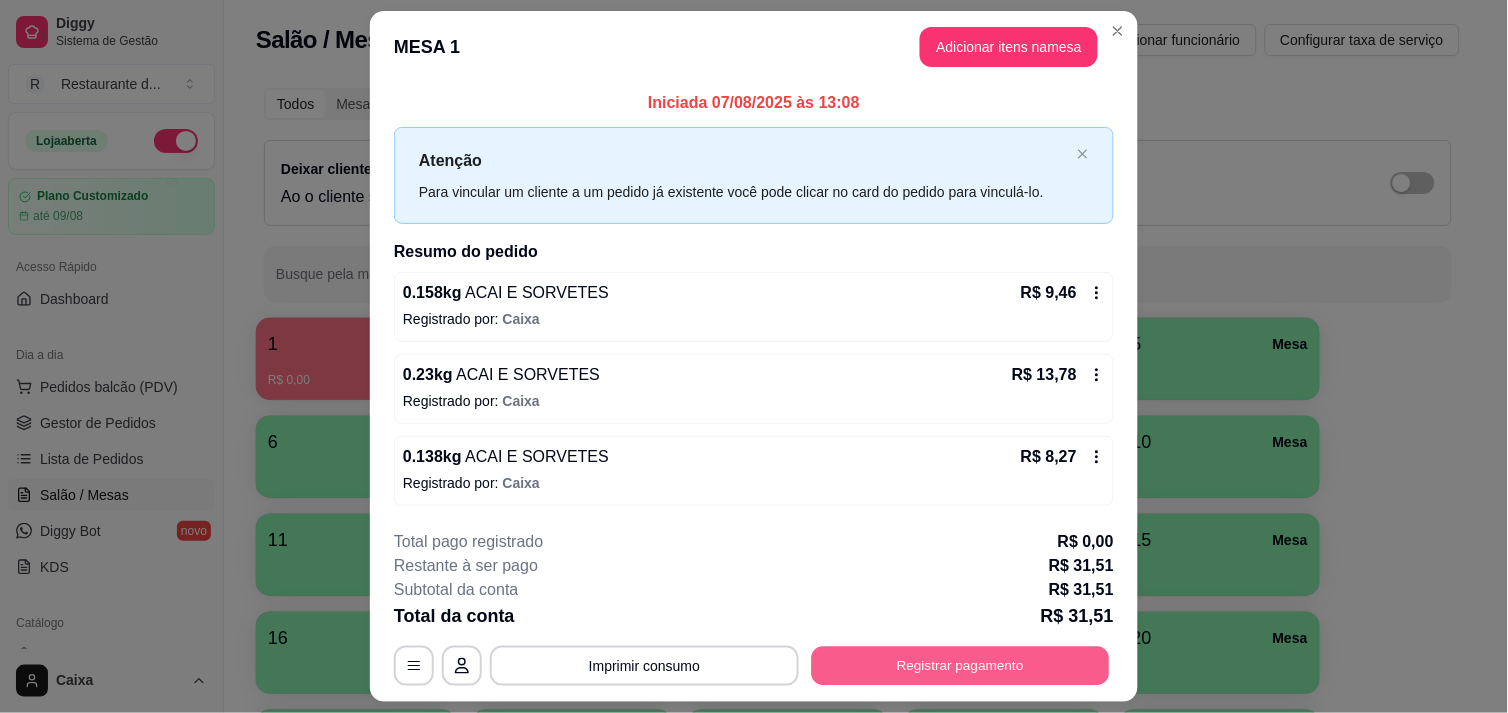 click on "Registrar pagamento" at bounding box center [961, 666] 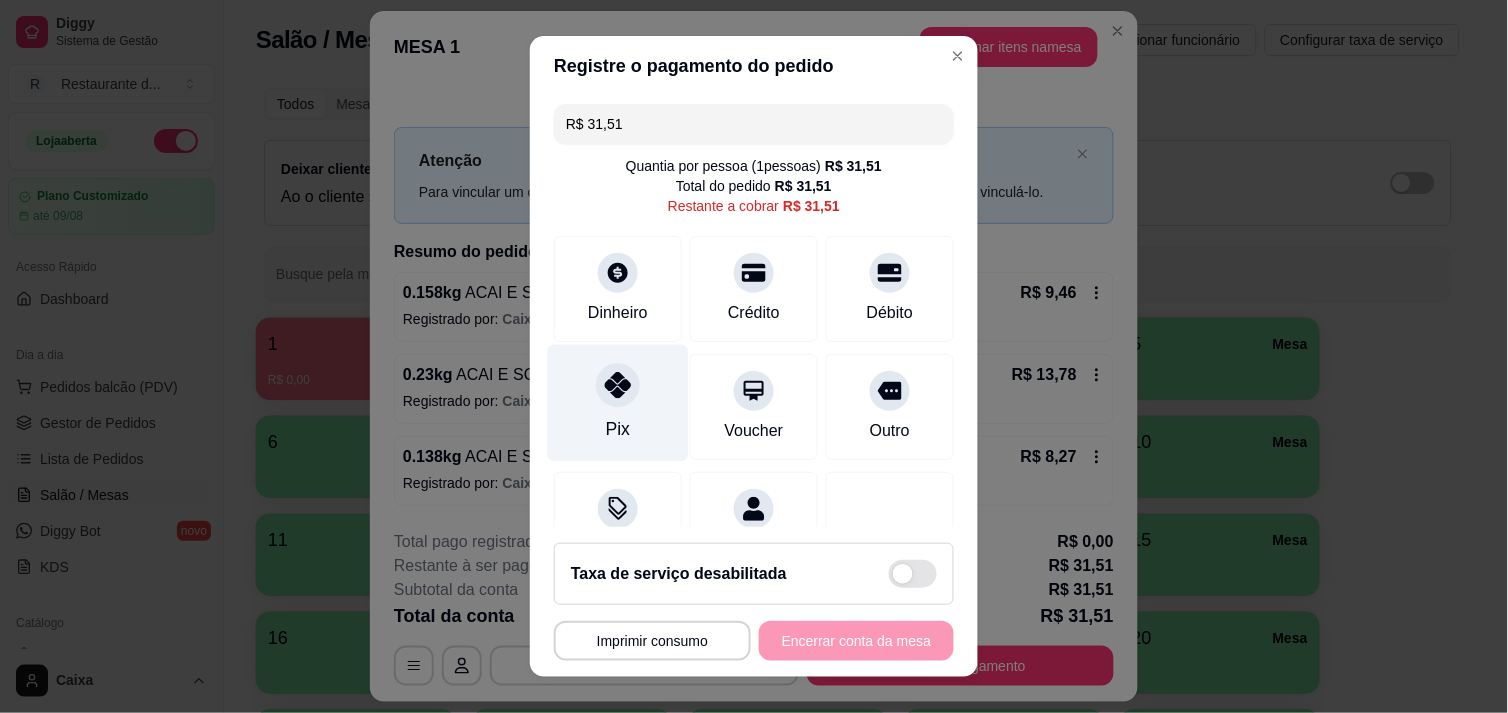 click on "Pix" at bounding box center (618, 429) 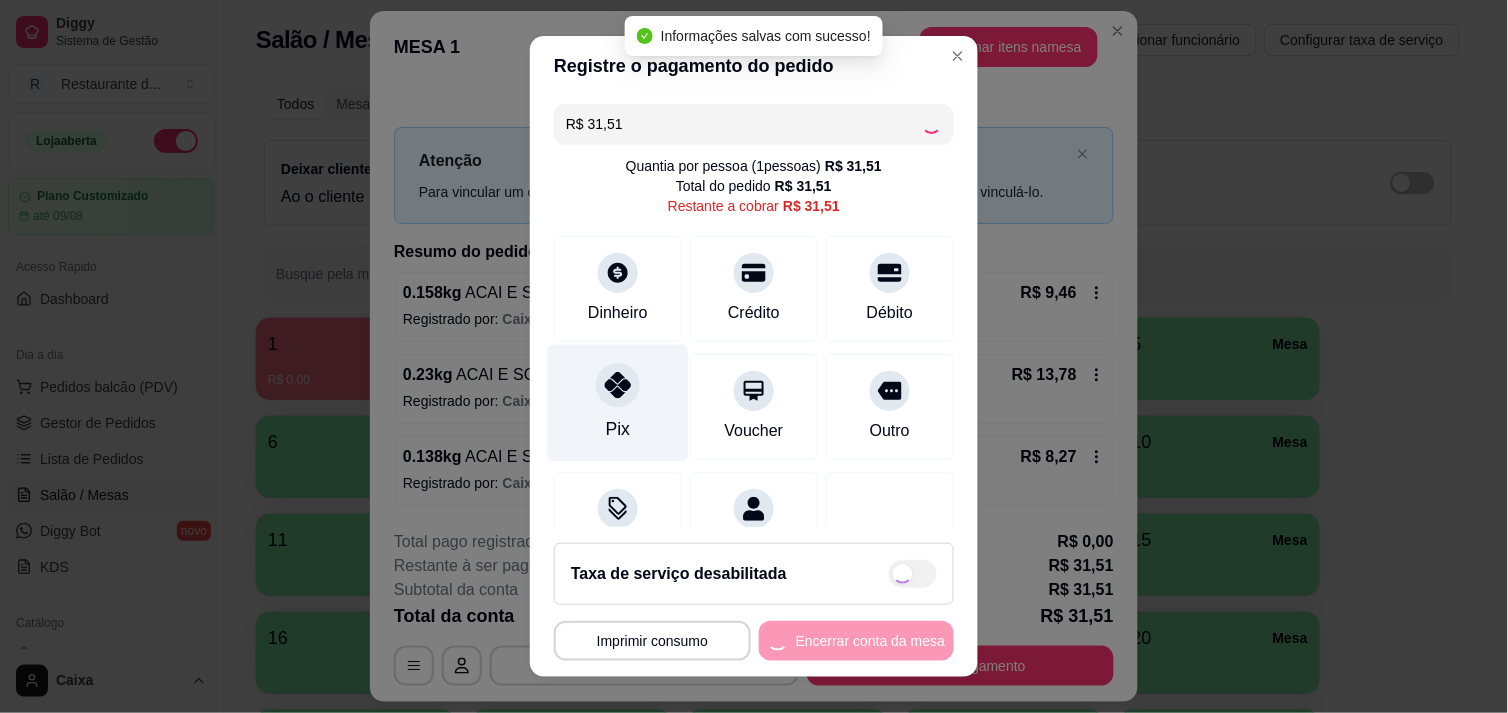 type on "R$ 0,00" 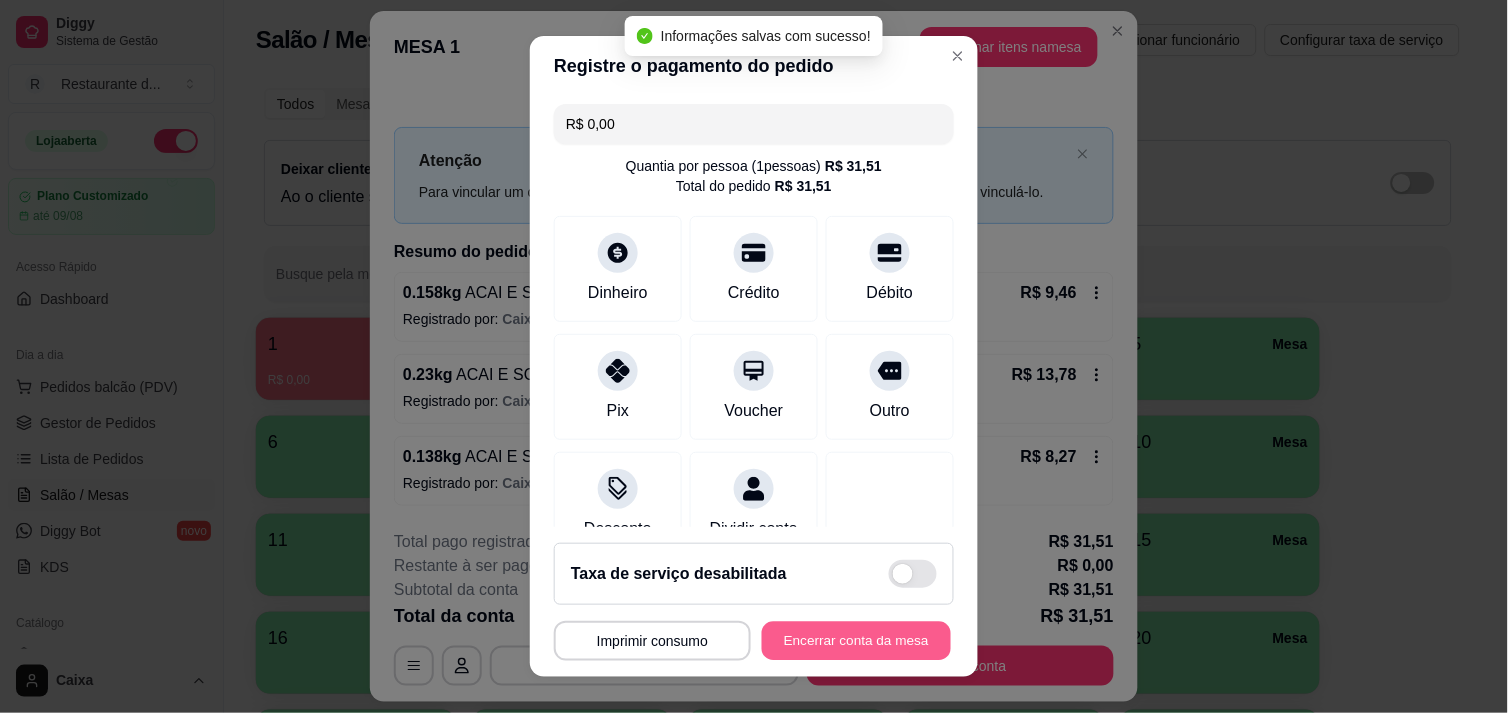 click on "Encerrar conta da mesa" at bounding box center (856, 641) 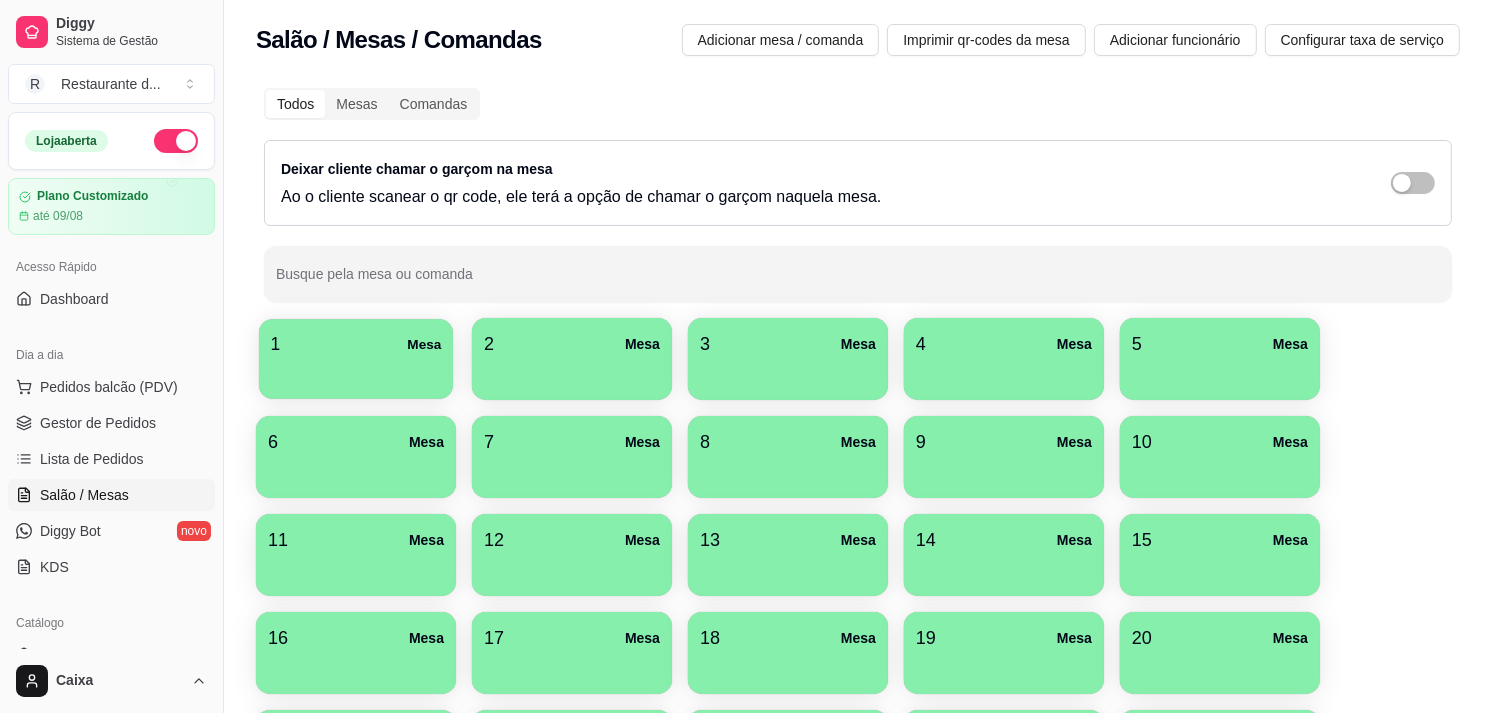 click at bounding box center (356, 372) 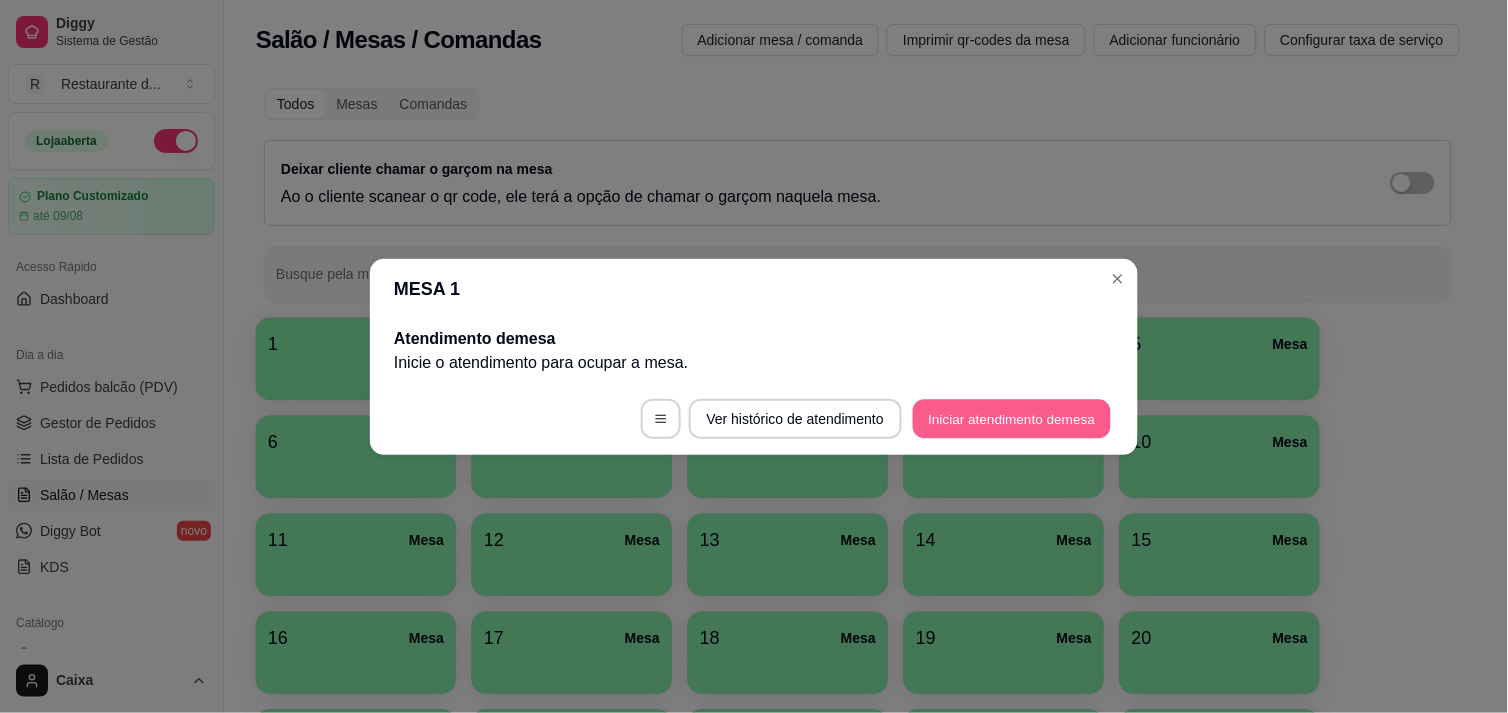 click on "Iniciar atendimento de  mesa" at bounding box center [1012, 418] 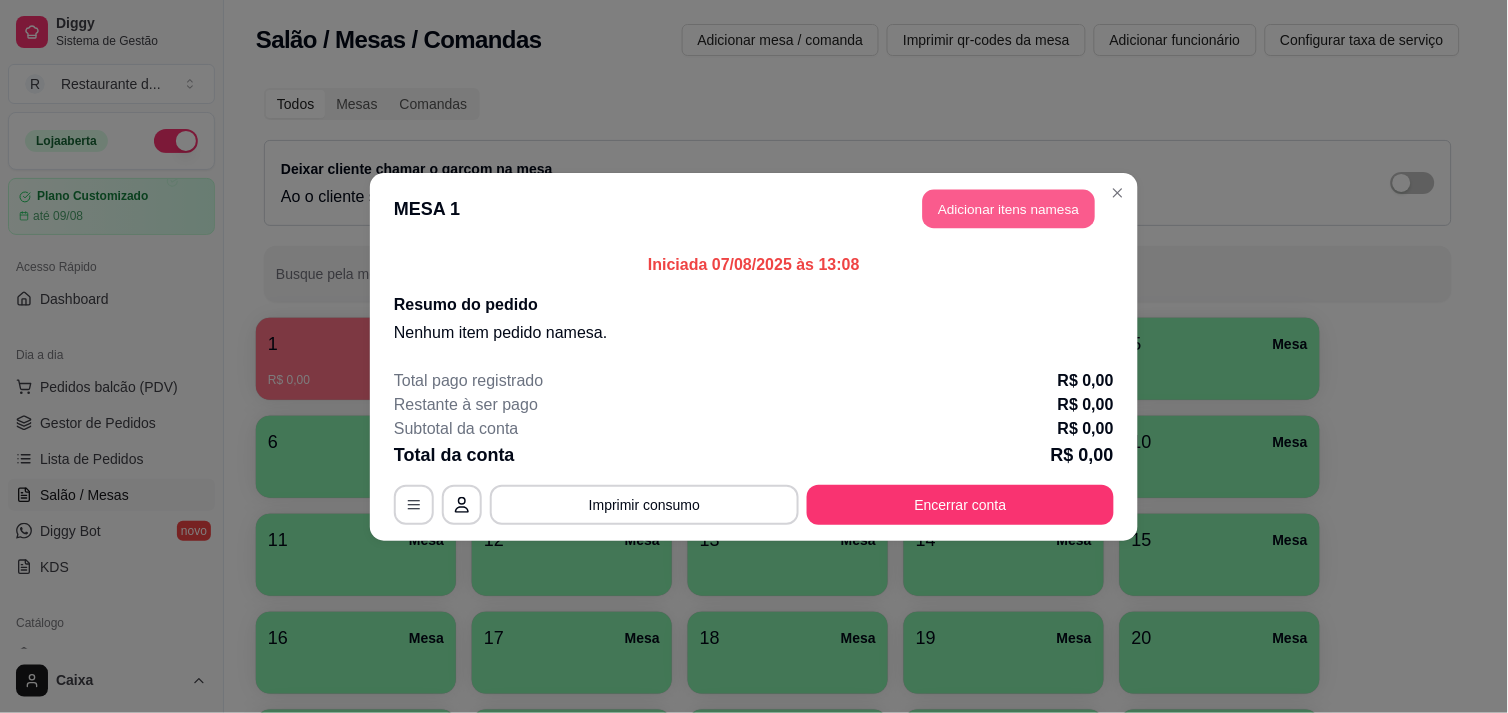 click on "Adicionar itens na  mesa" at bounding box center [1009, 208] 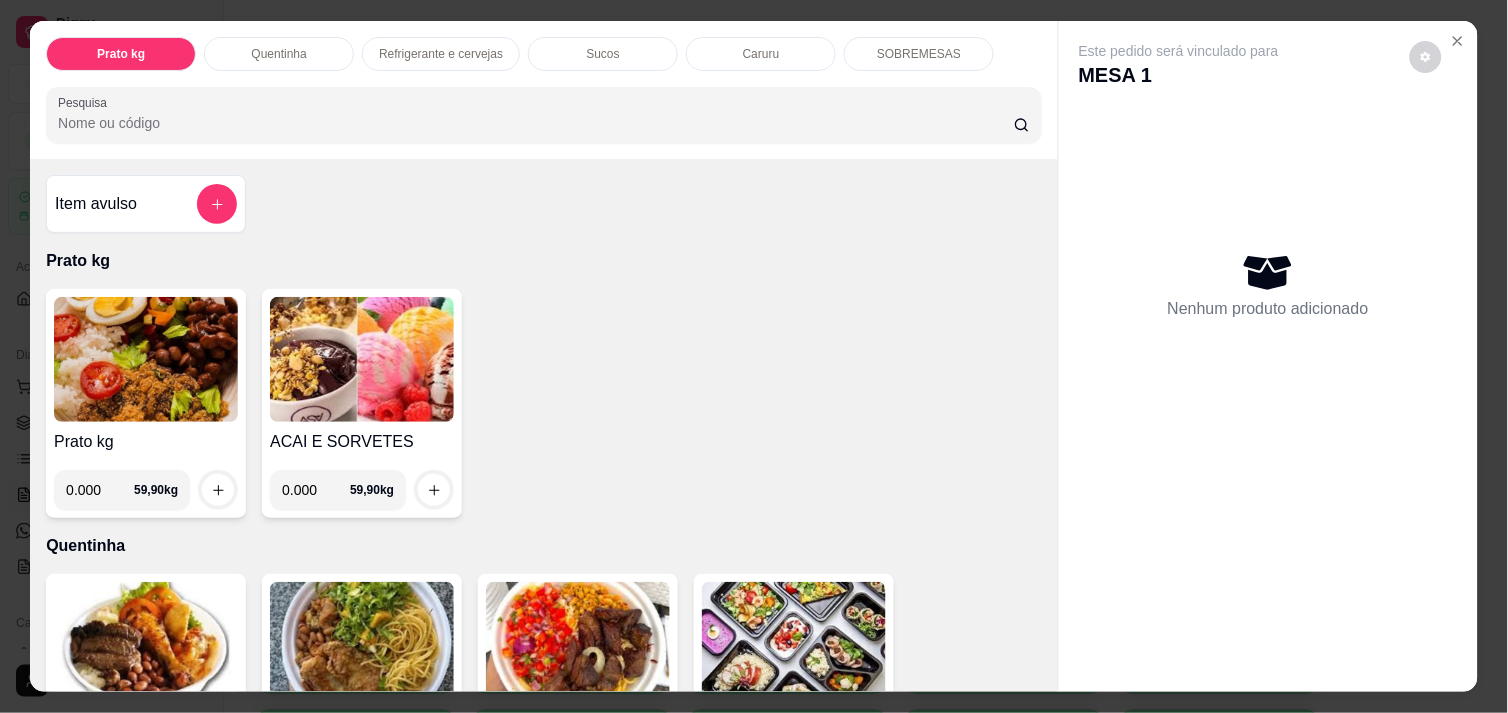 click on "0.000" at bounding box center [100, 490] 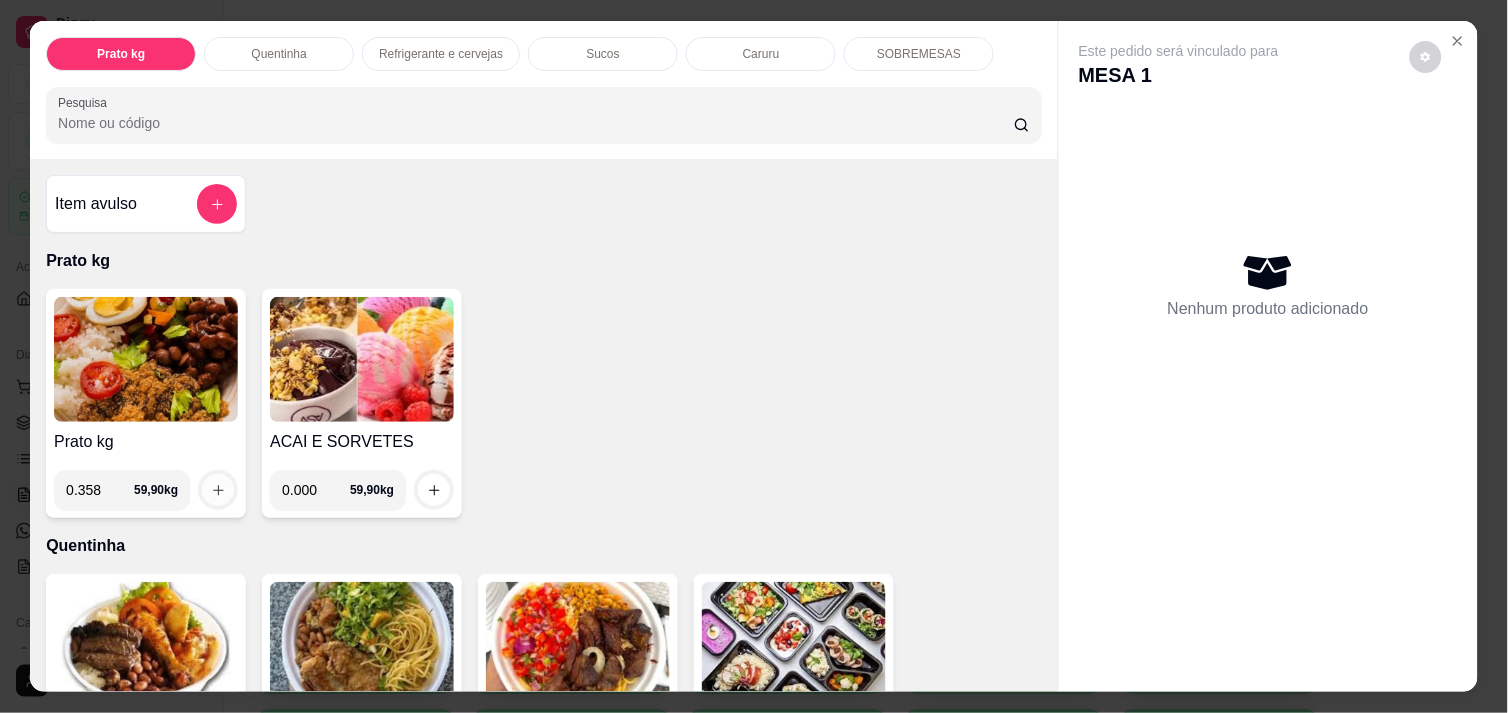 type on "0.358" 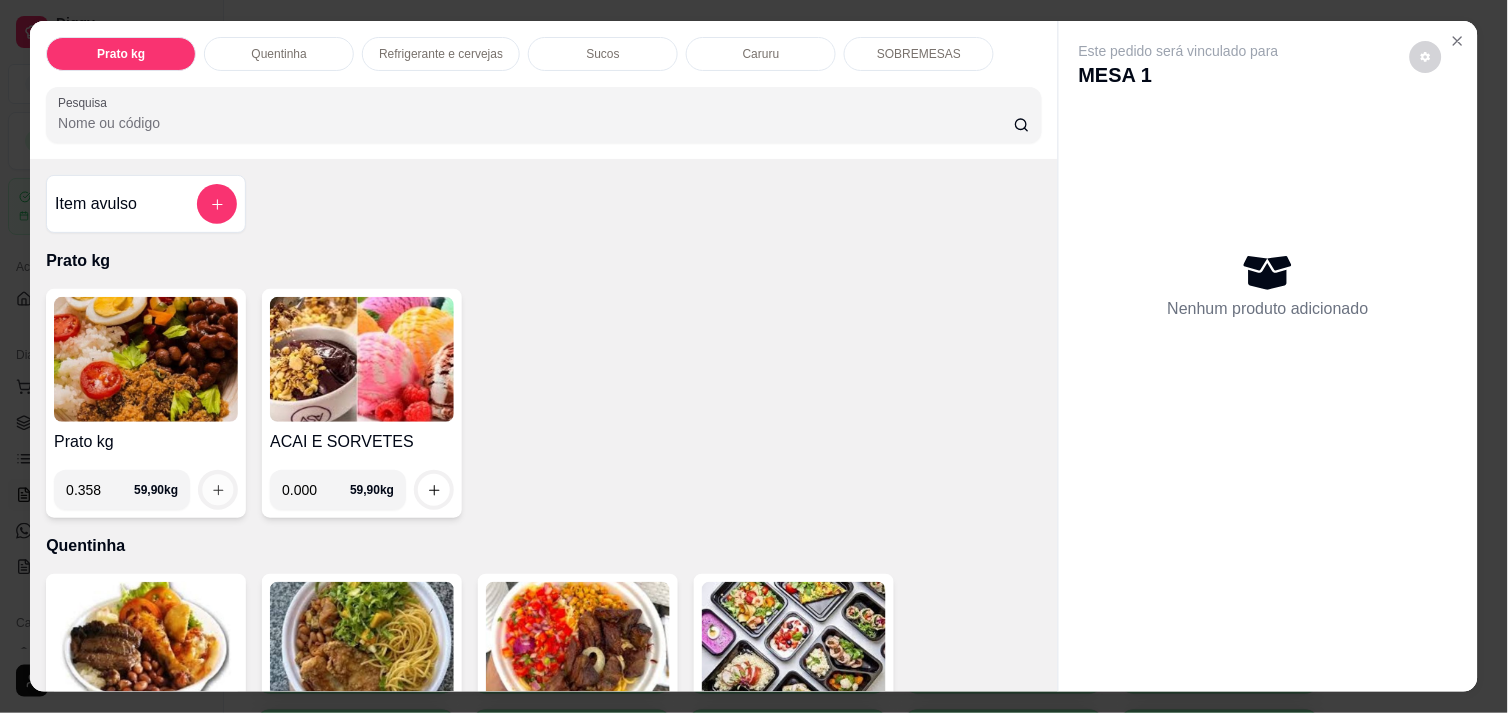 click at bounding box center [218, 490] 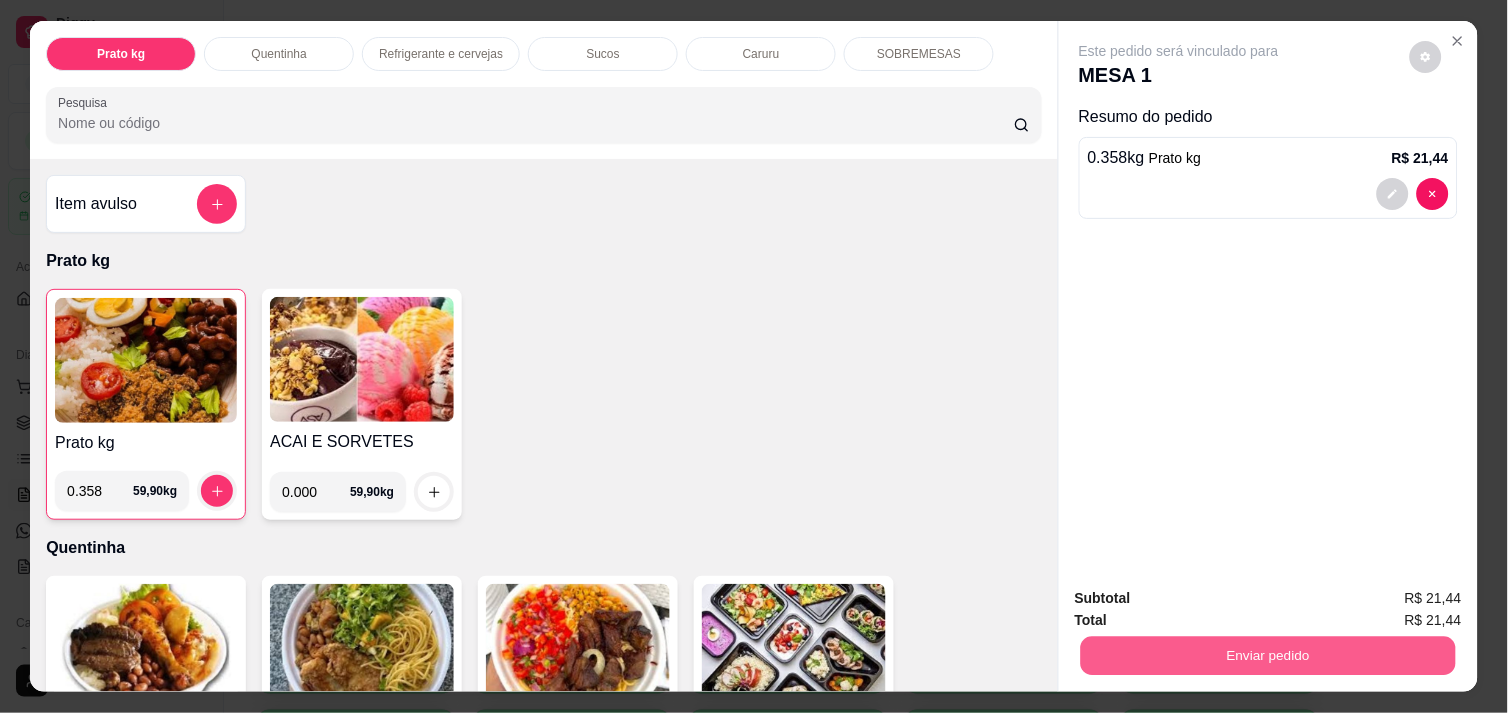 click on "Enviar pedido" at bounding box center (1268, 655) 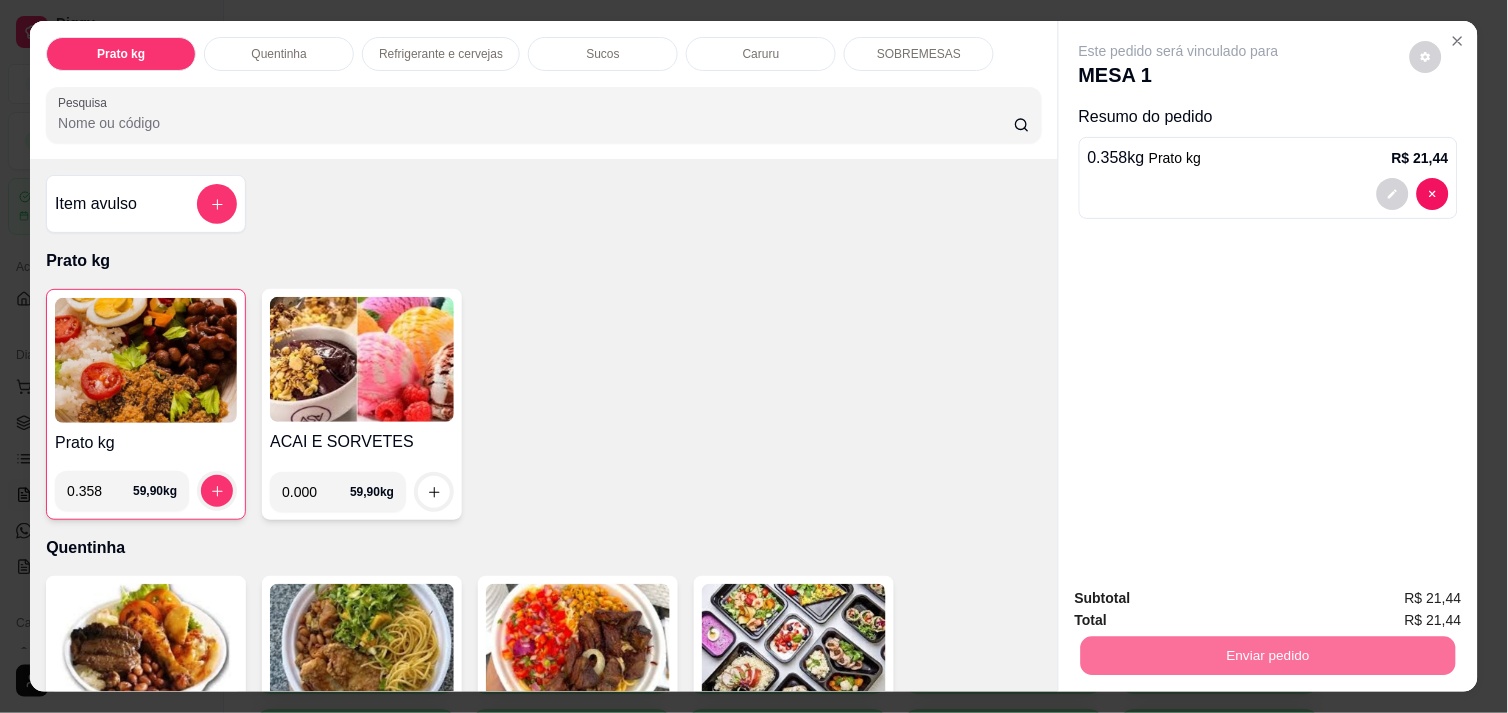click on "Não registrar e enviar pedido" at bounding box center [1202, 599] 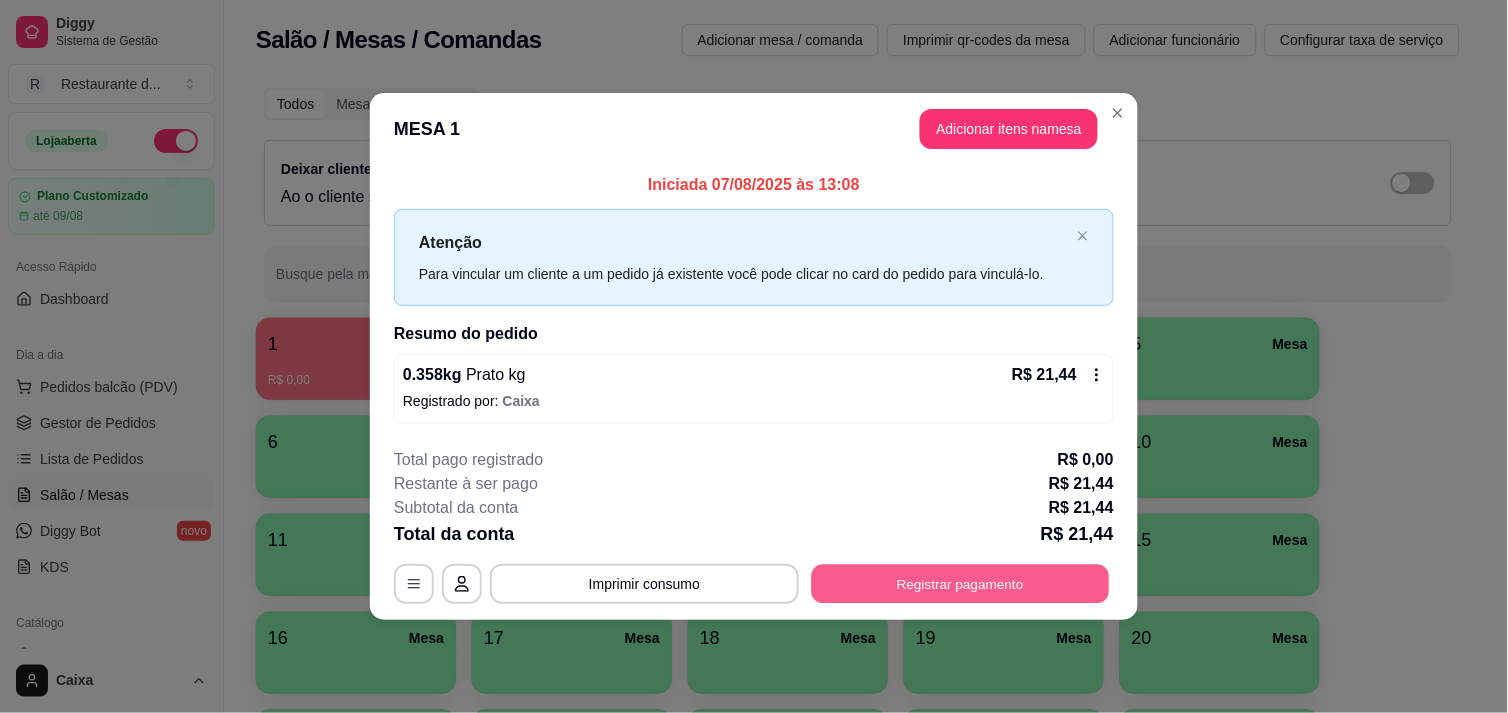 click on "Registrar pagamento" at bounding box center (961, 584) 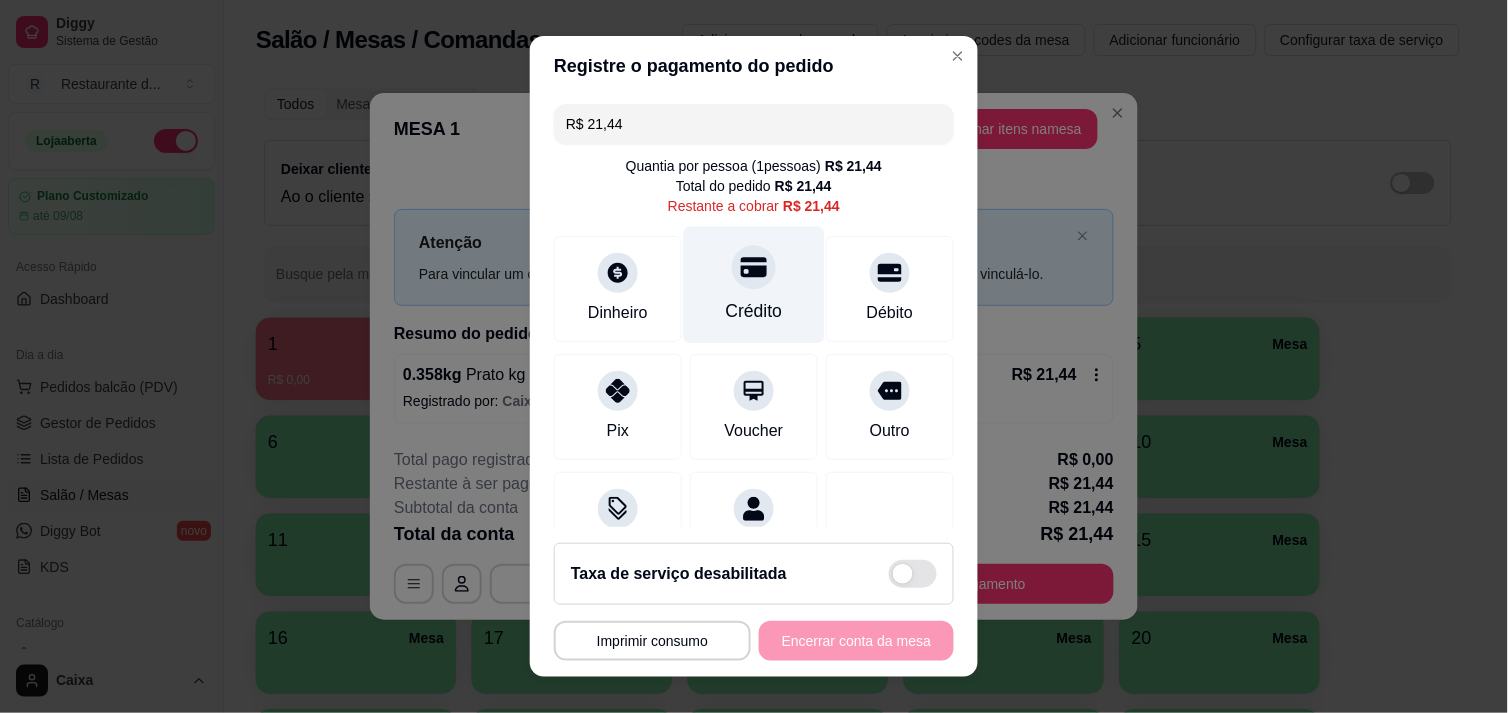 click on "Crédito" at bounding box center (754, 311) 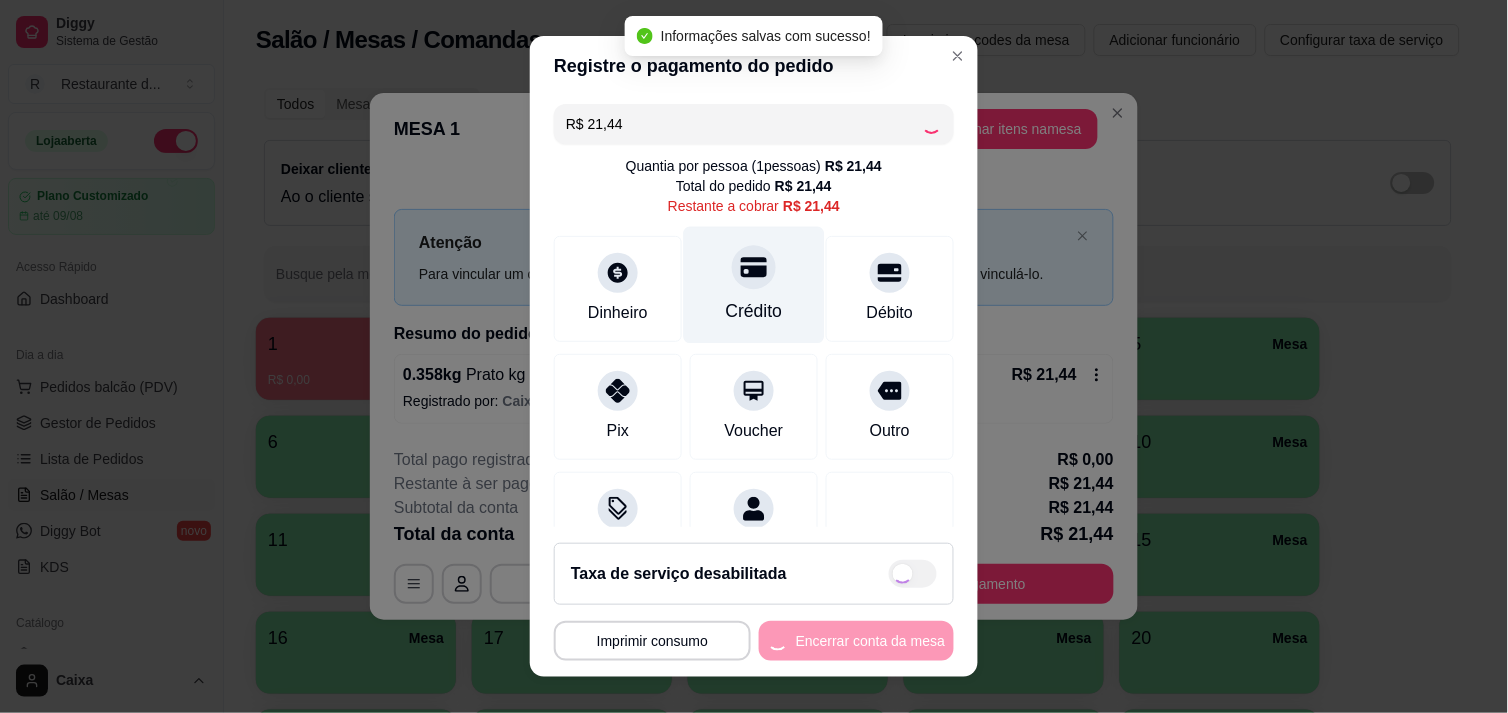 type on "R$ 0,00" 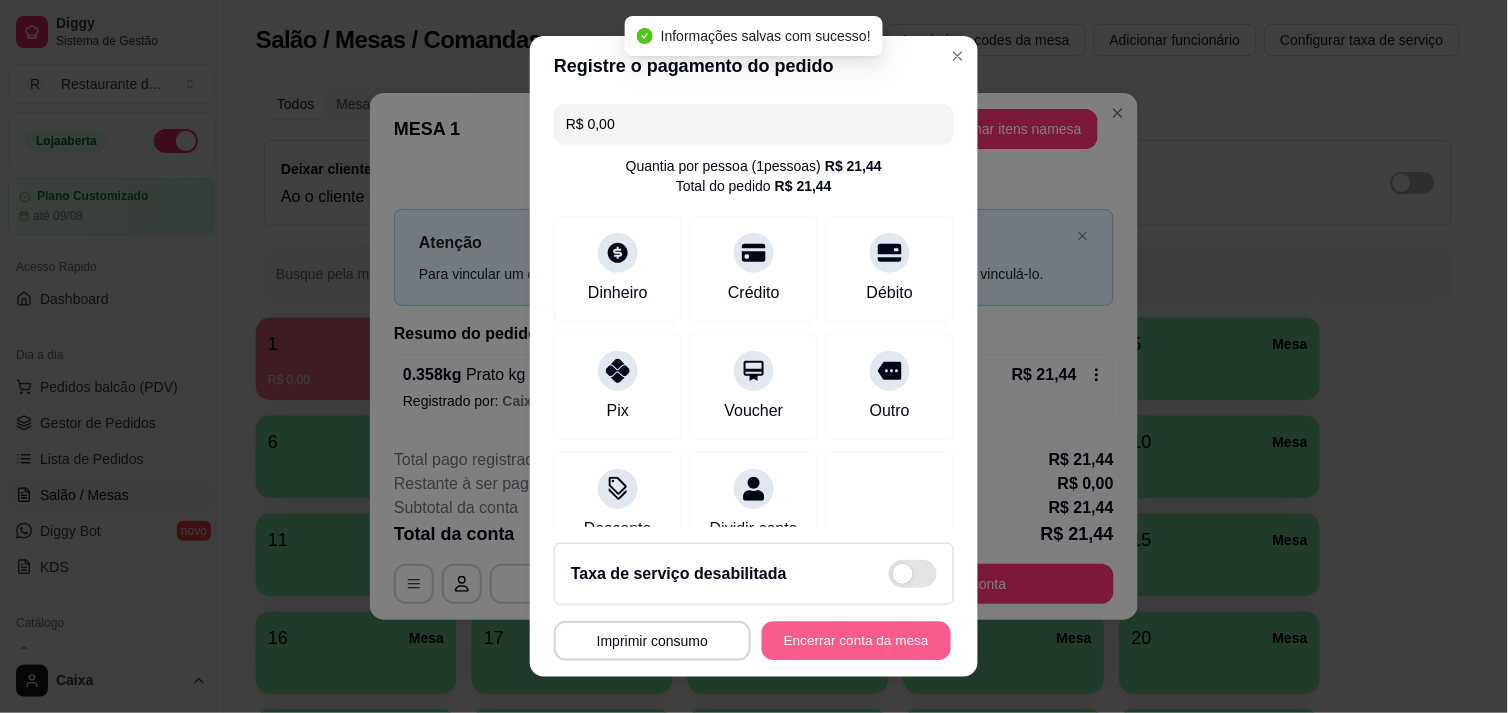 click on "Encerrar conta da mesa" at bounding box center [856, 641] 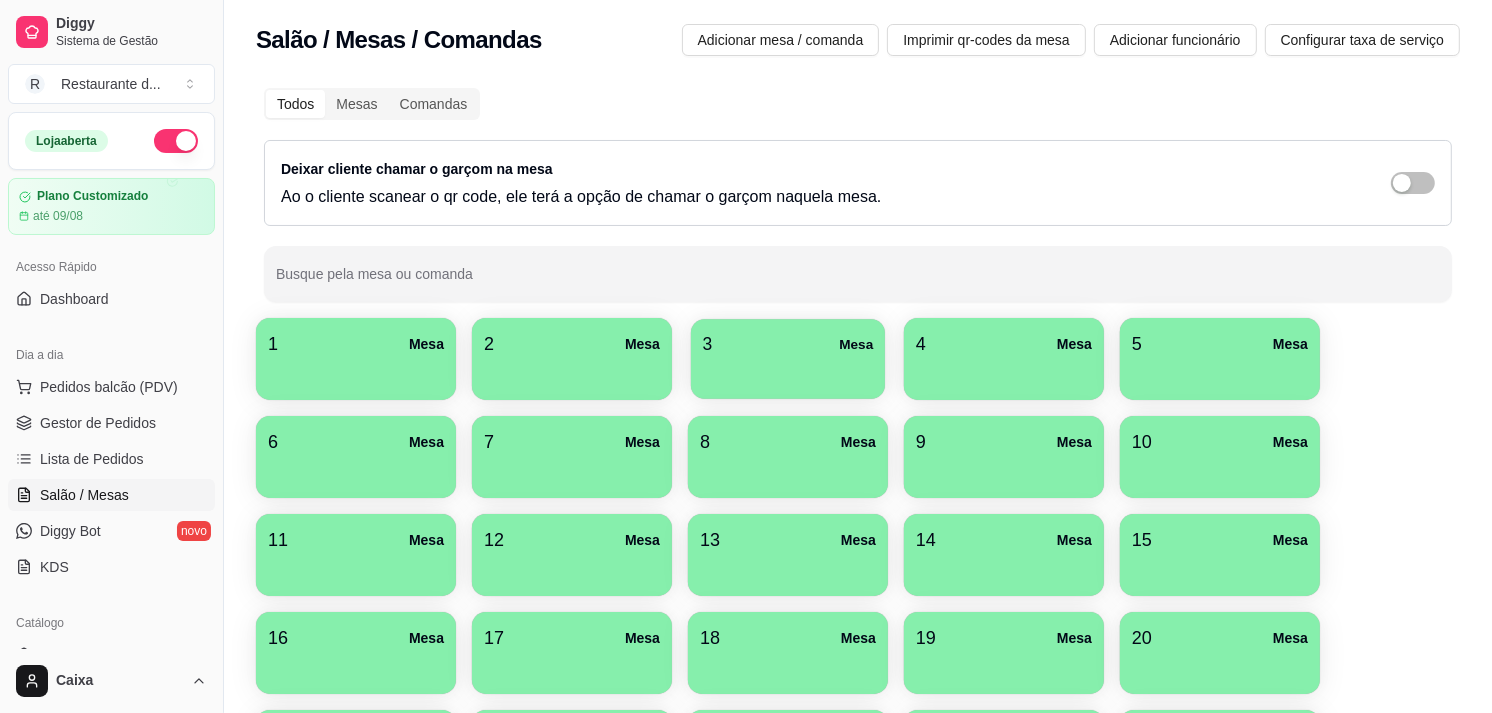 click on "3 Mesa" at bounding box center [788, 344] 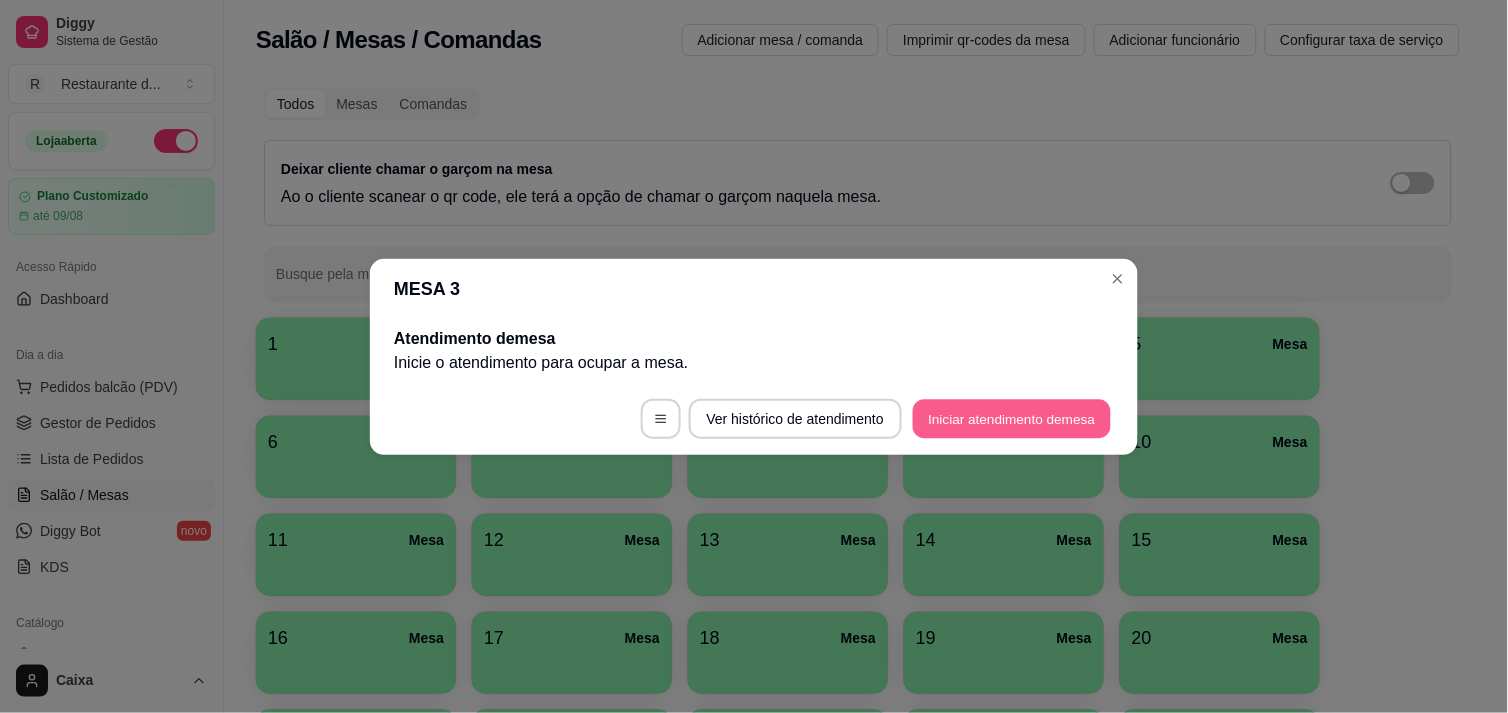click on "Iniciar atendimento de  mesa" at bounding box center (1012, 418) 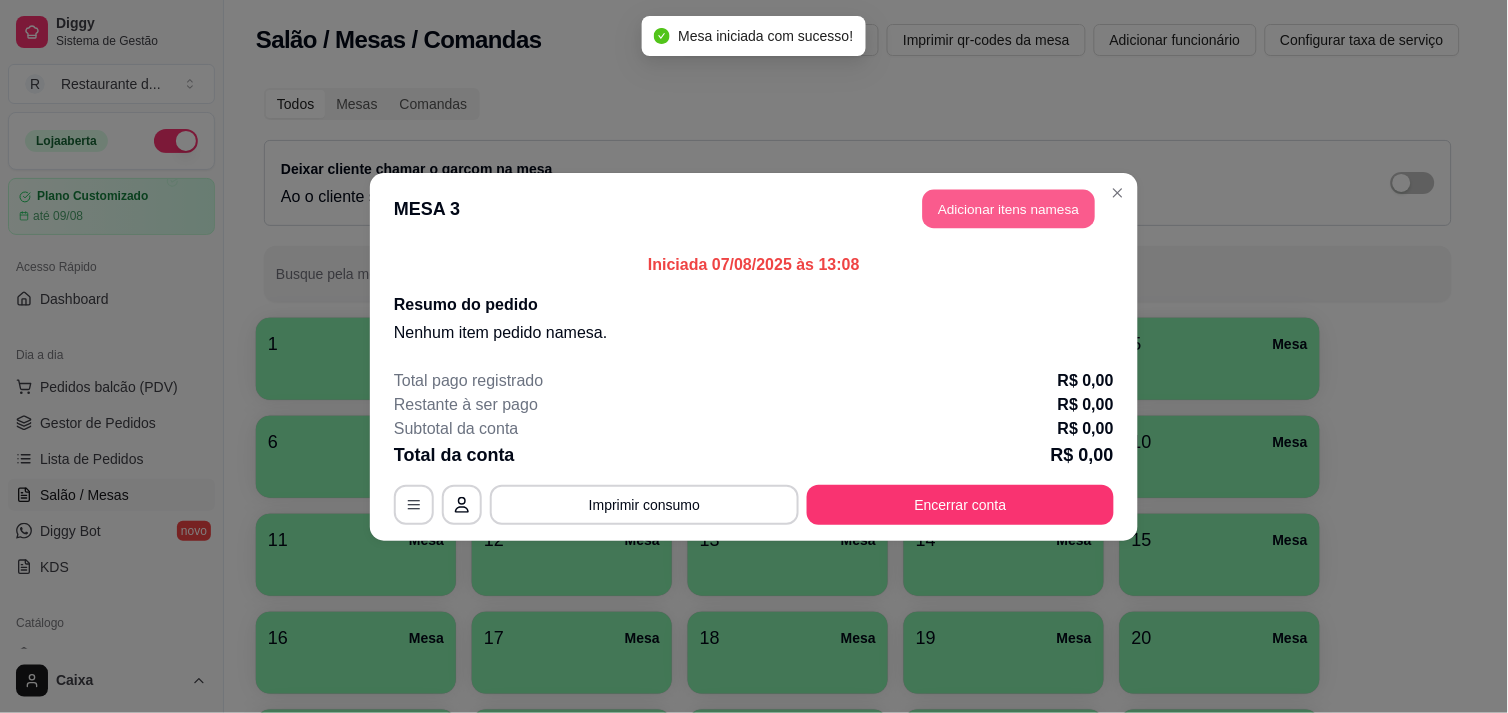 click on "Adicionar itens na  mesa" at bounding box center [1009, 208] 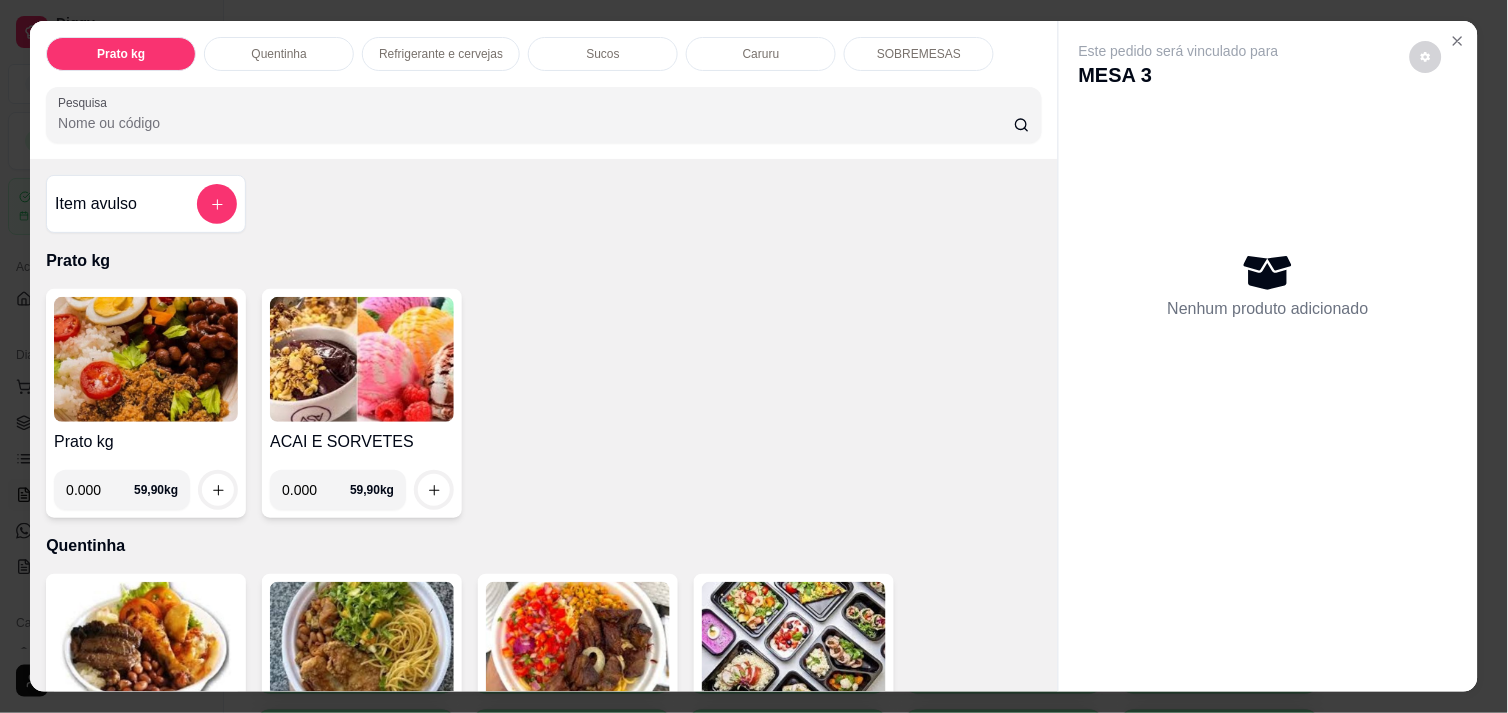 click on "0.000" at bounding box center [100, 490] 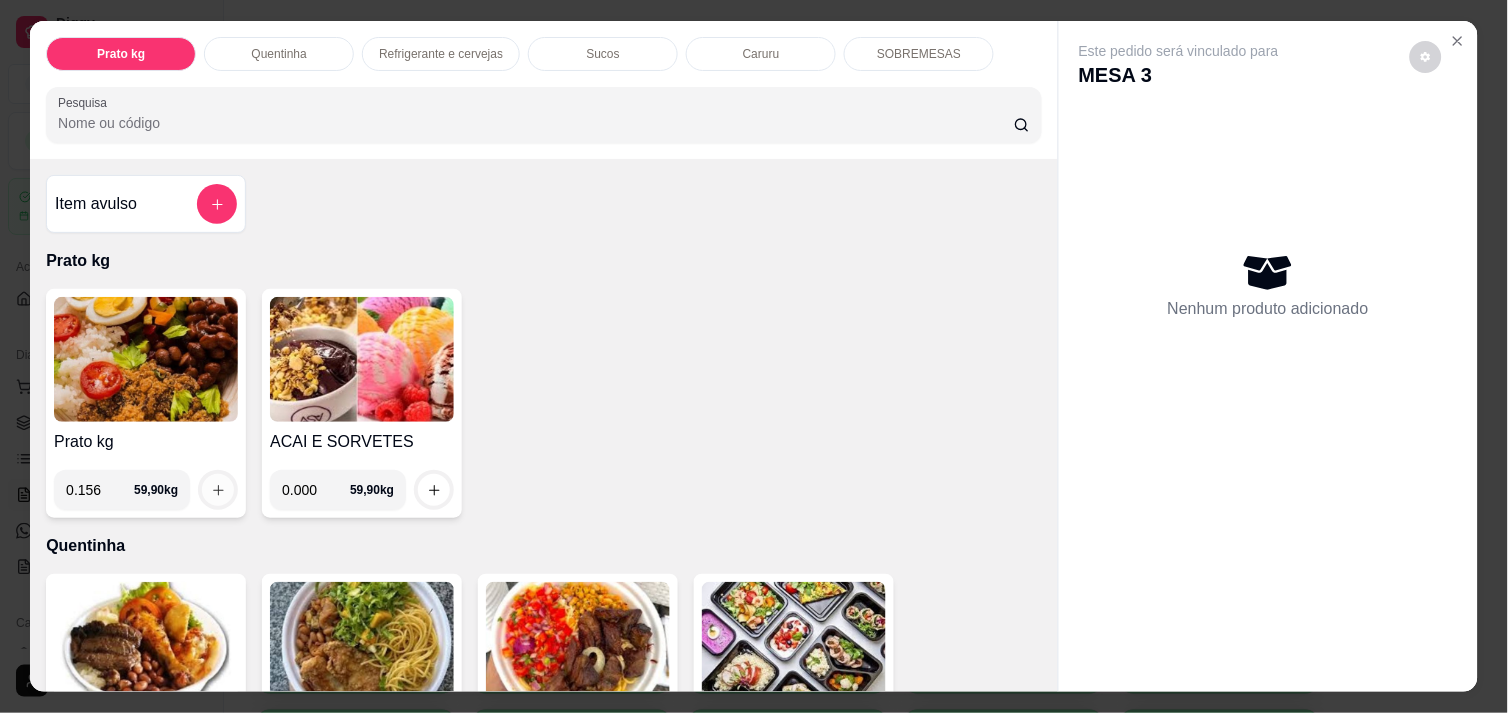 type on "0.156" 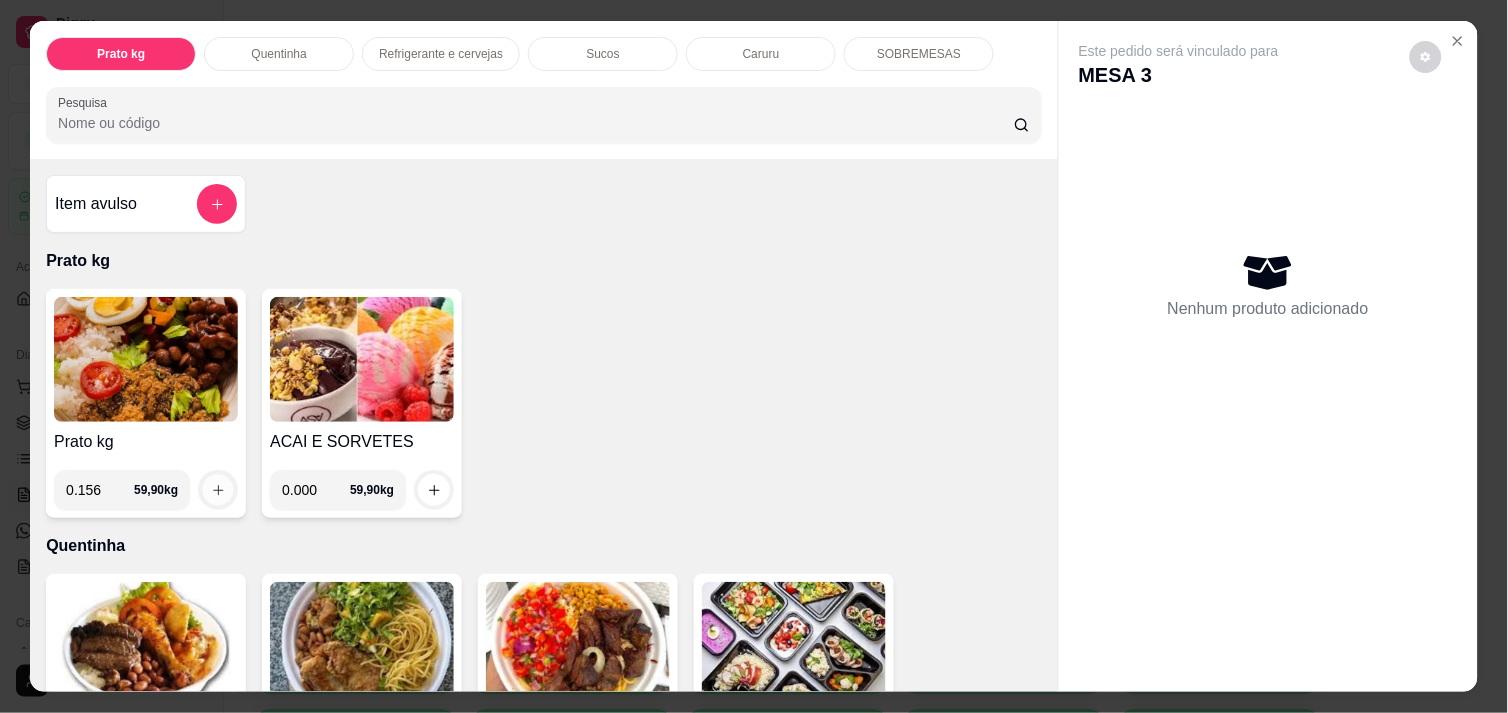 click 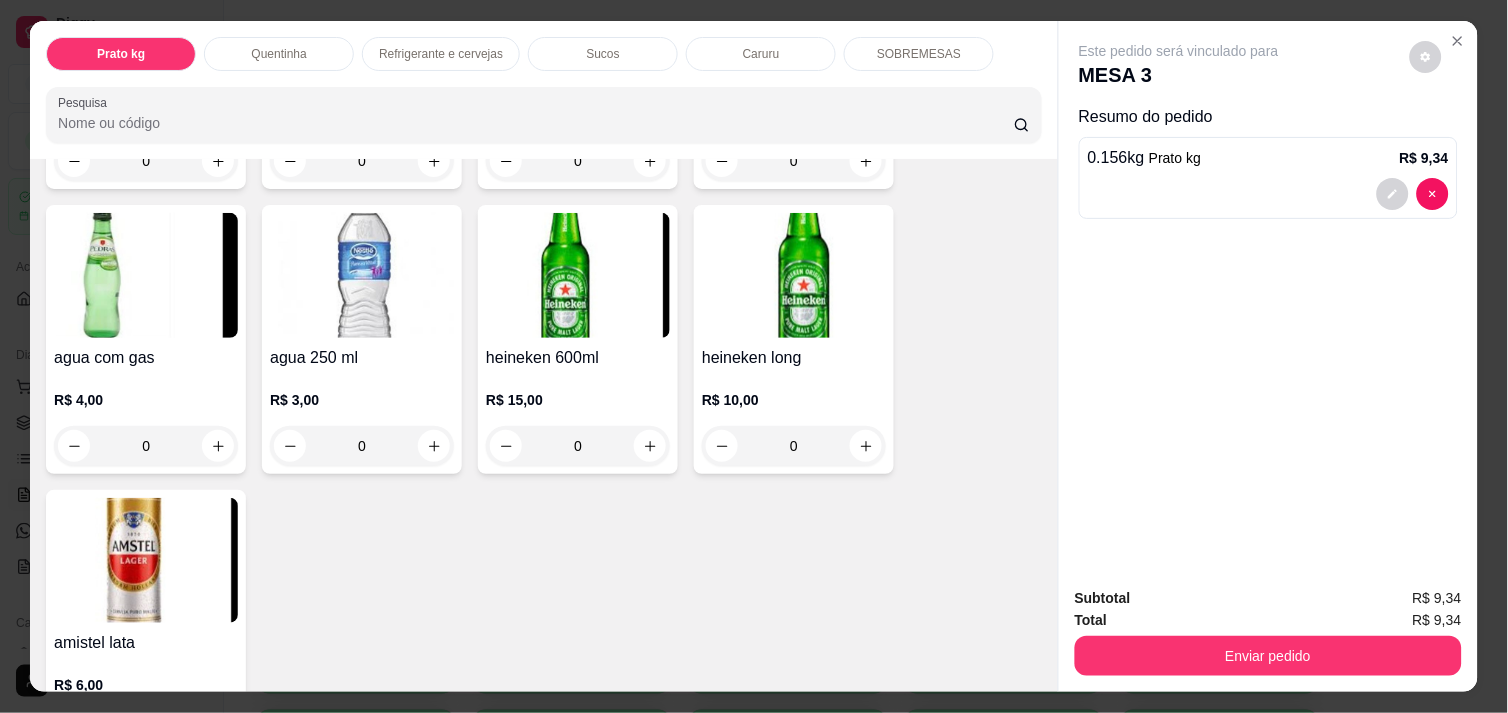 scroll, scrollTop: 1288, scrollLeft: 0, axis: vertical 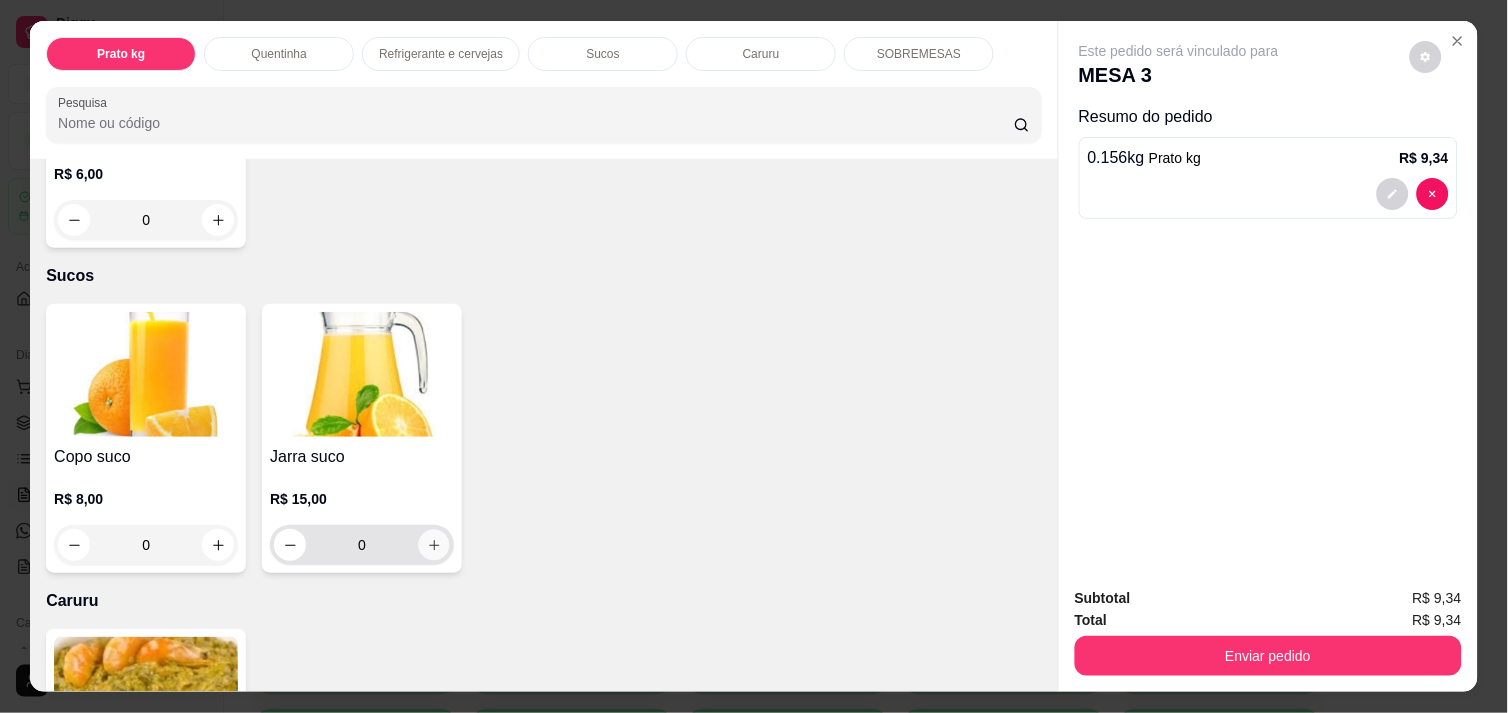 click 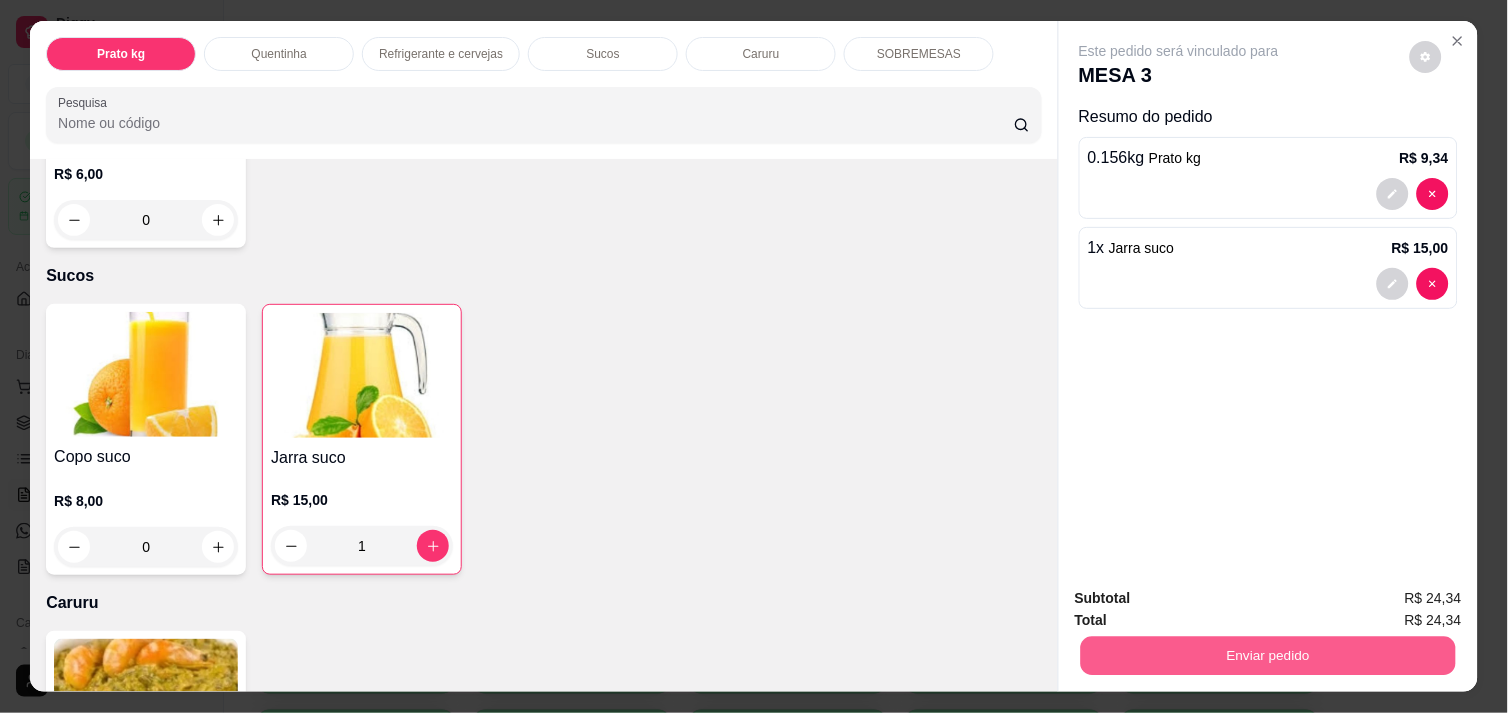 click on "Enviar pedido" at bounding box center [1268, 655] 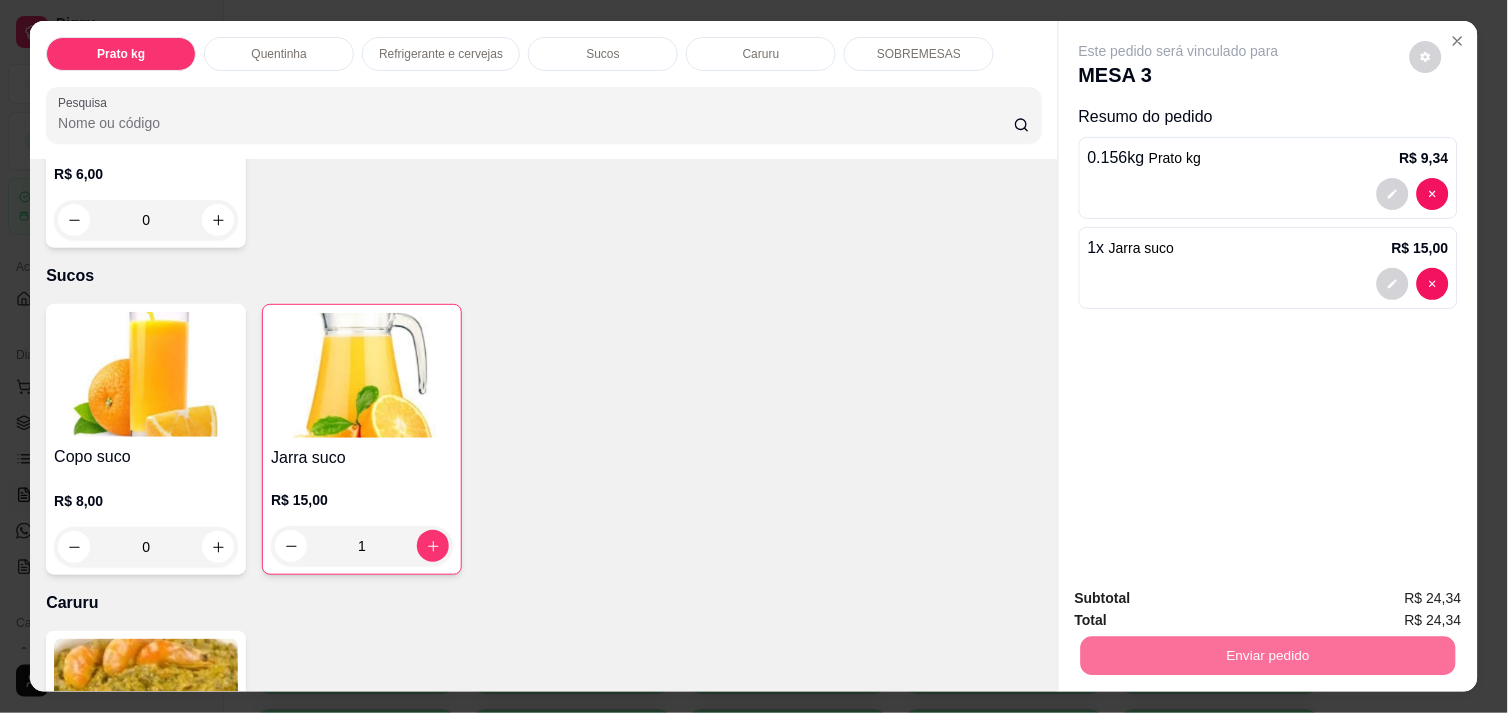 click on "Não registrar e enviar pedido" at bounding box center [1202, 598] 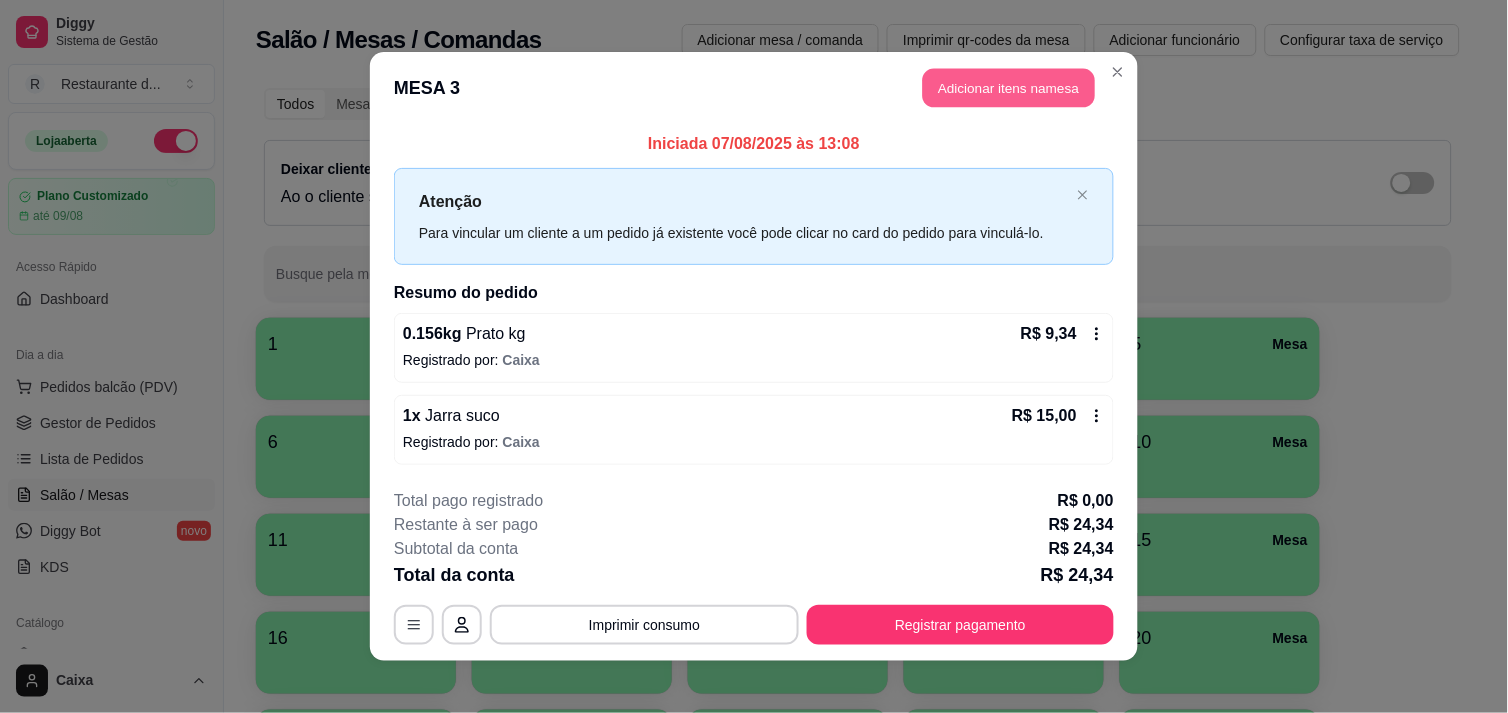 click on "Adicionar itens na  mesa" at bounding box center (1009, 88) 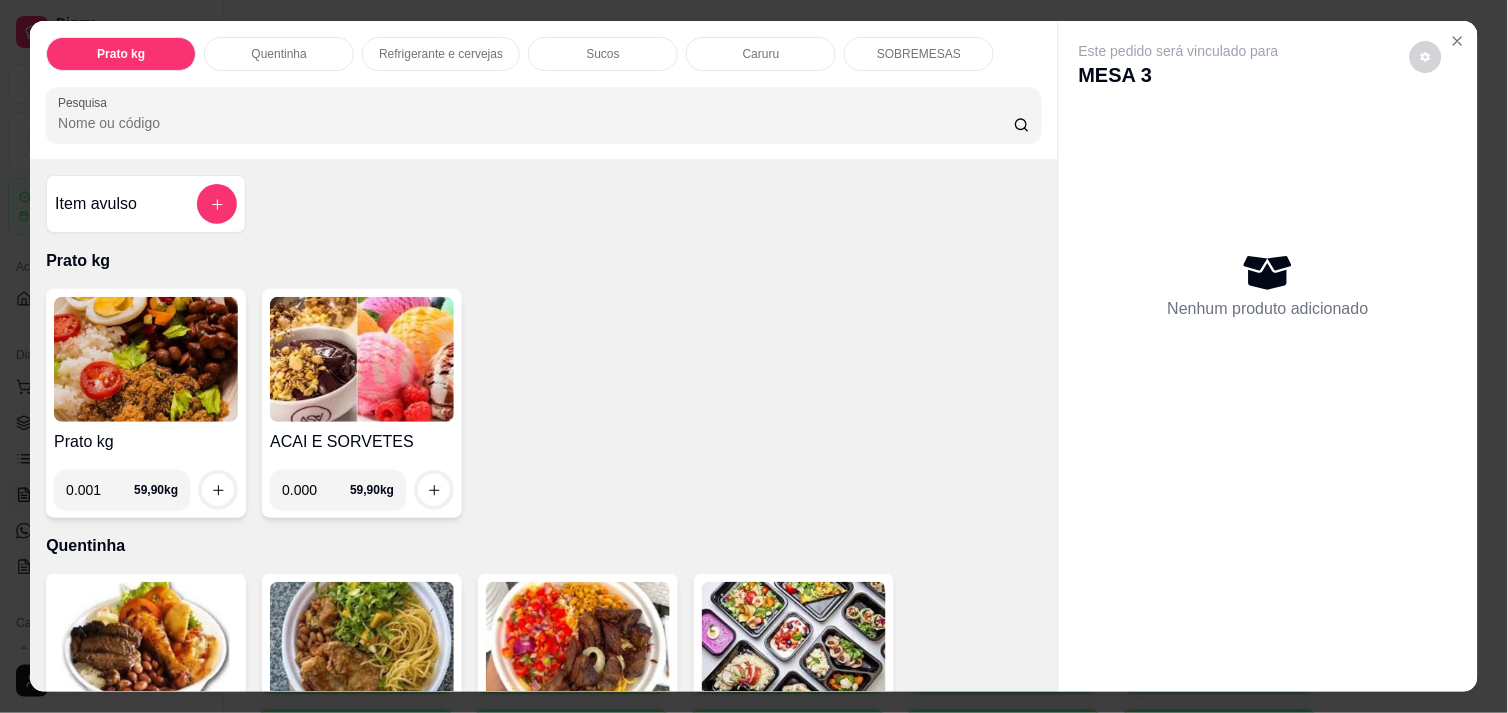 click on "0.001" at bounding box center (100, 490) 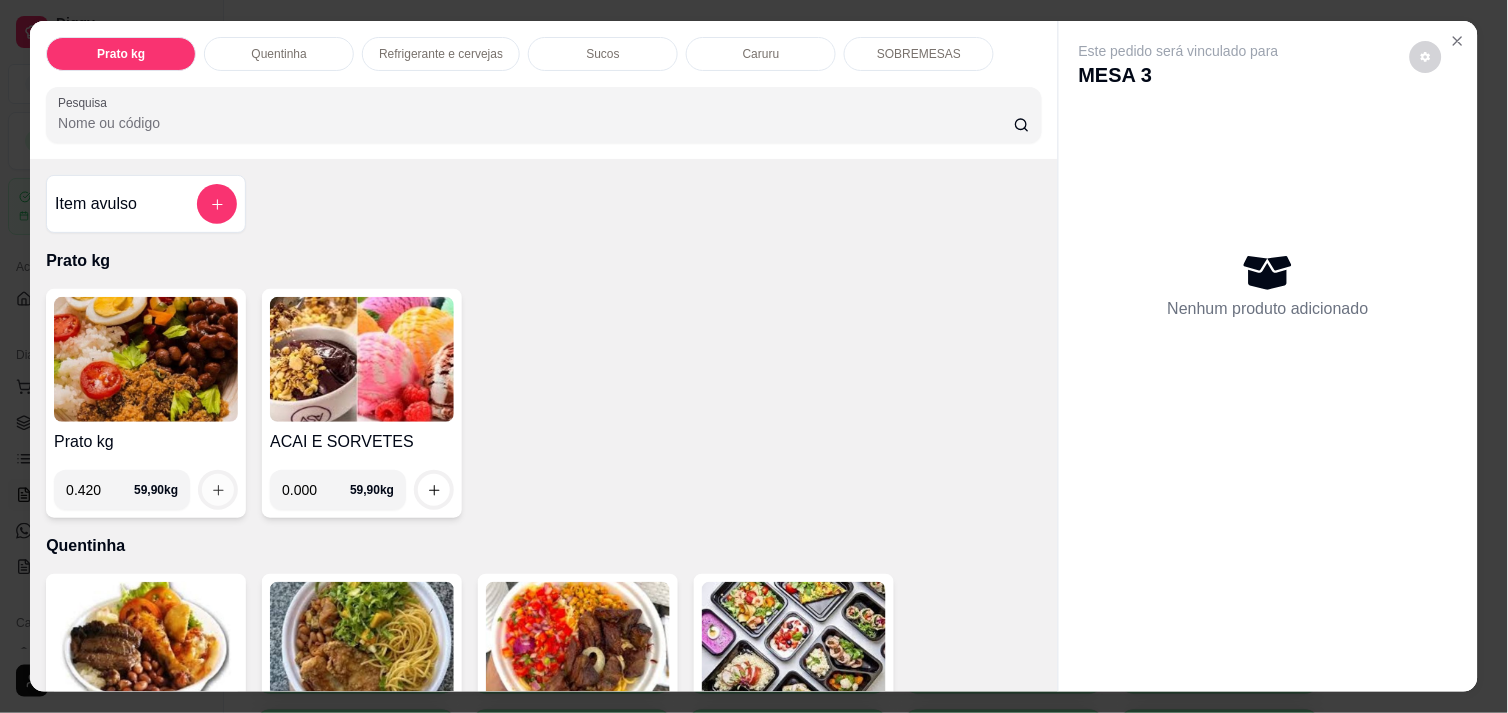 type on "0.420" 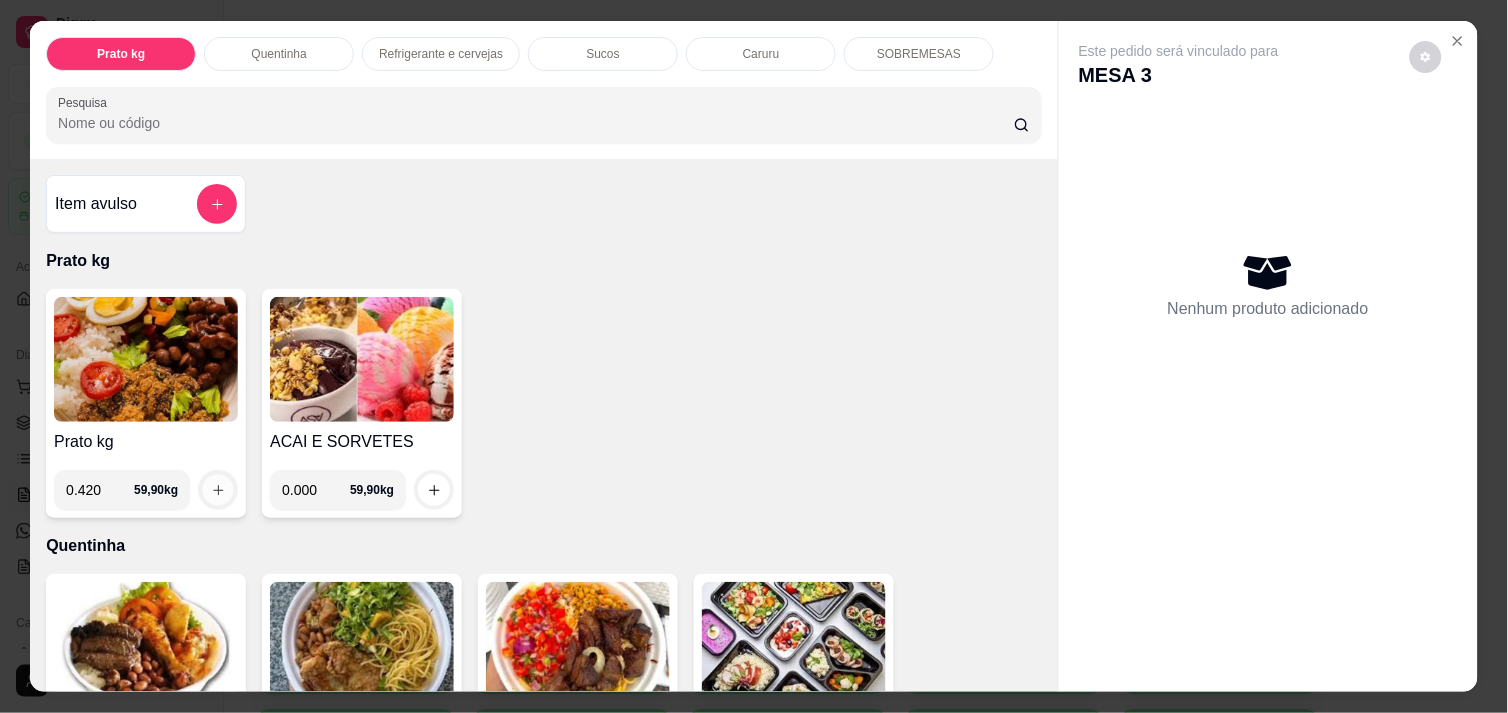 click 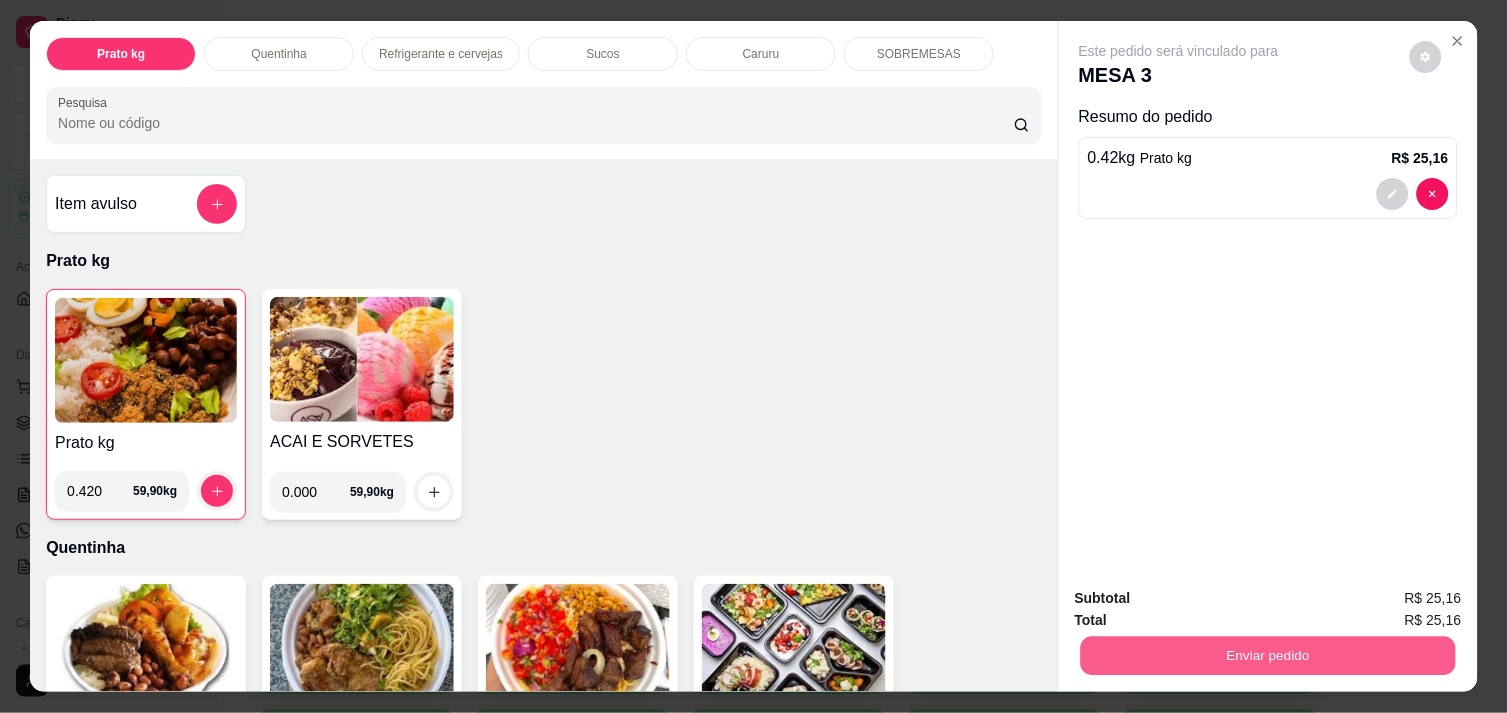 click on "Enviar pedido" at bounding box center (1268, 655) 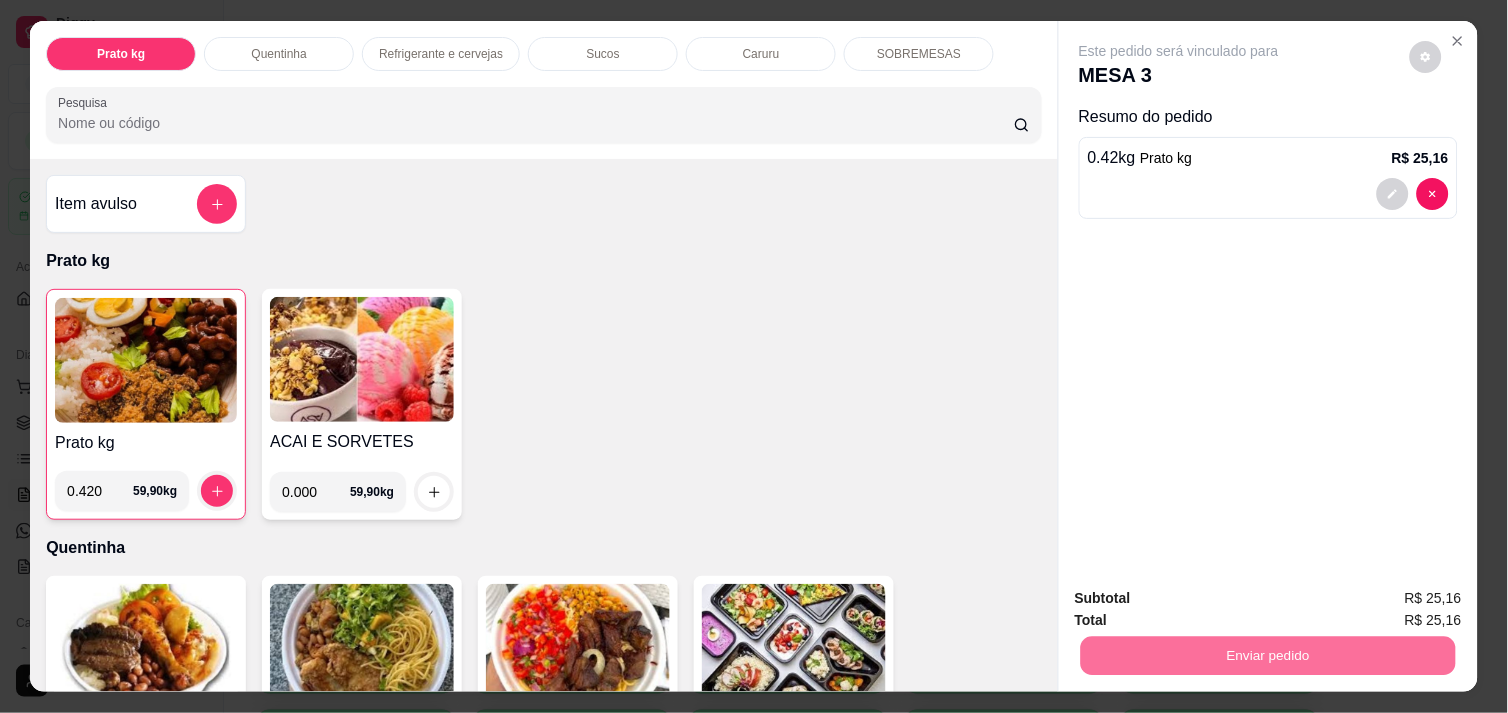 click on "Não registrar e enviar pedido" at bounding box center (1202, 598) 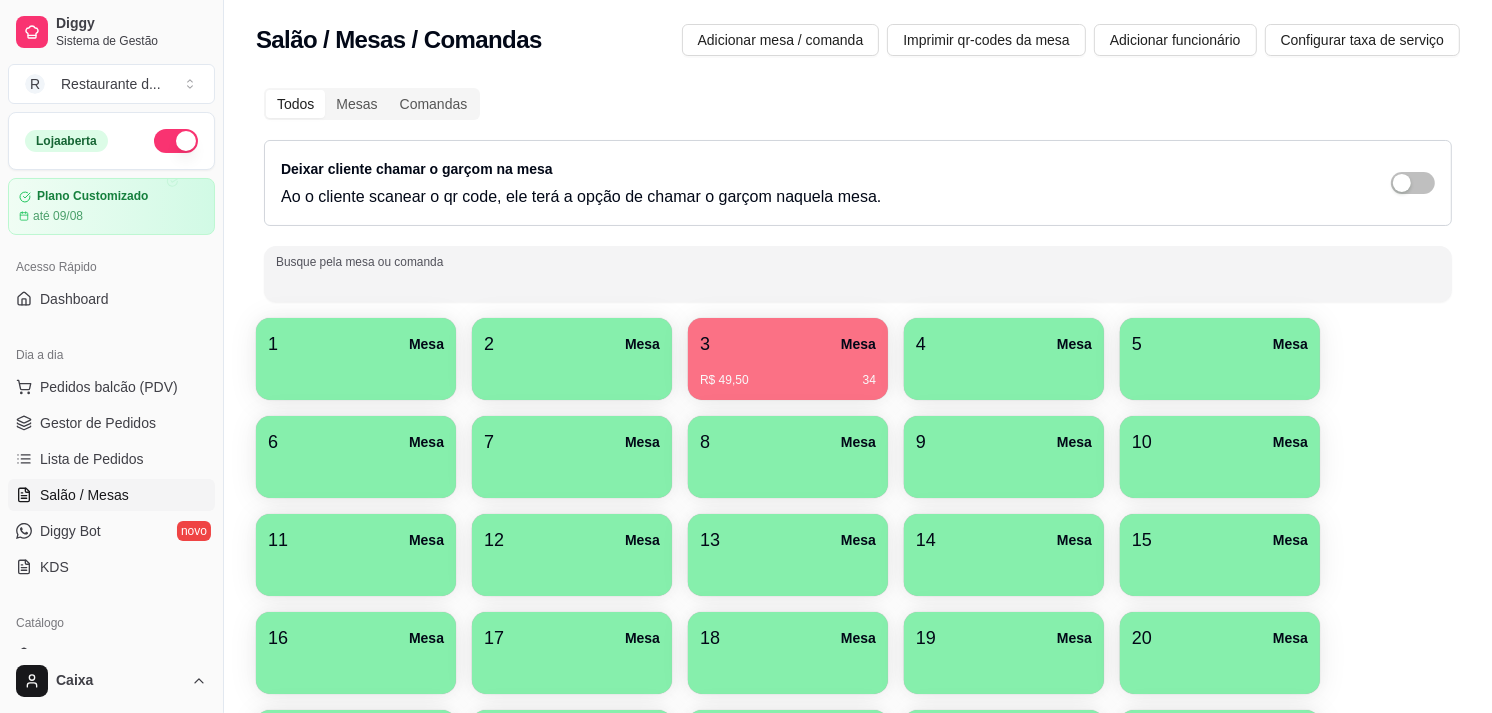 click on "Busque pela mesa ou comanda" at bounding box center [858, 282] 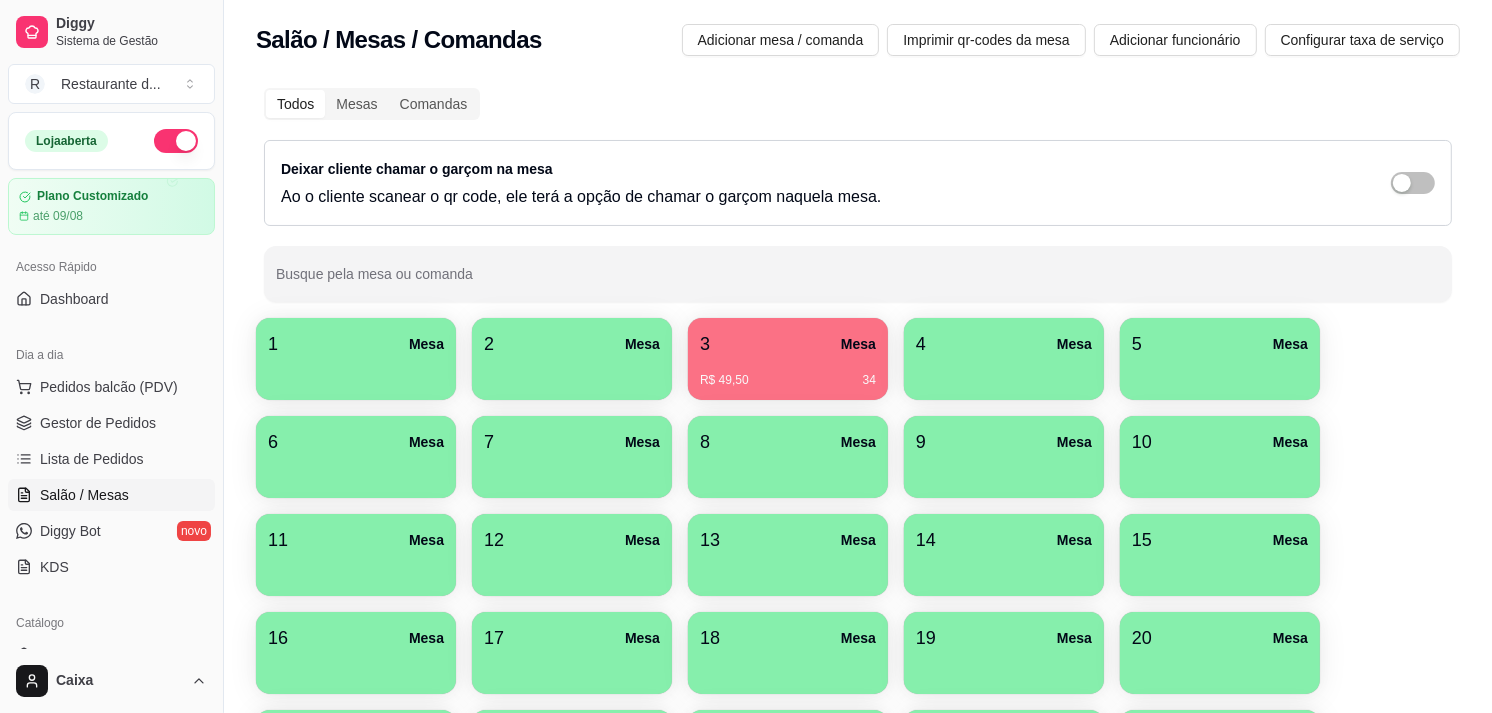 click on "Todos Mesas Comandas Deixar cliente chamar o garçom na mesa Ao o cliente scanear o qr code, ele terá a opção de chamar o garçom naquela mesa. Busque pela mesa ou comanda
1 Mesa 2 Mesa 3 Mesa R$ 49,50 34 4 Mesa 5 Mesa 6 Mesa 7 Mesa 8 Mesa 9 Mesa 10 Mesa 11 Mesa 12 Mesa 13 Mesa 14 Mesa 15 Mesa 16 Mesa 17 Mesa 18 Mesa 19 Mesa 20 Mesa 21 Mesa 22 Mesa 23 Mesa 24 Mesa 25 Mesa 26 Mesa 27 Mesa 28 Mesa 29 Mesa 30 Mesa 31 Mesa 32 Mesa 33 Mesa 34 Mesa 35 Mesa 36 Mesa 37 Mesa 38 Mesa 39 Mesa 40 Mesa" at bounding box center [858, 589] 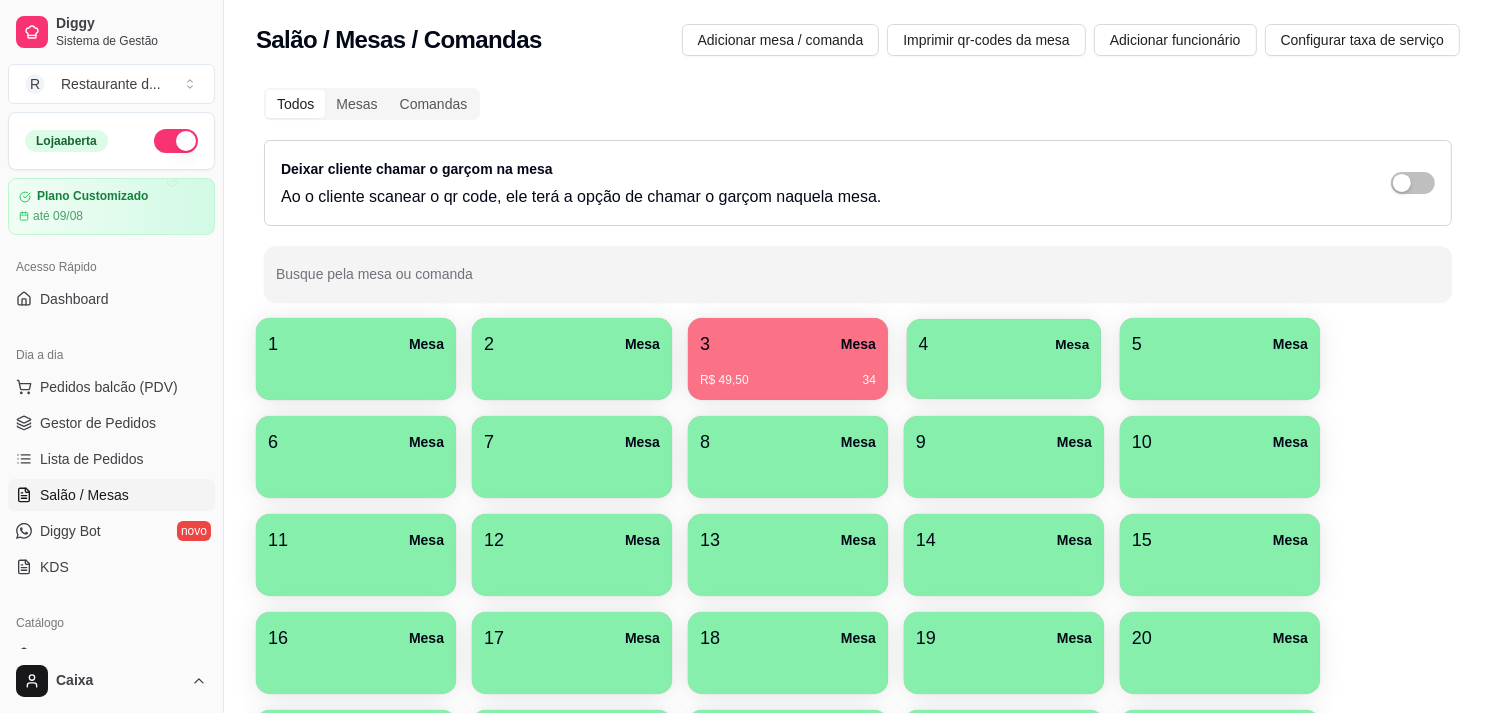 click on "4 Mesa" at bounding box center (1004, 344) 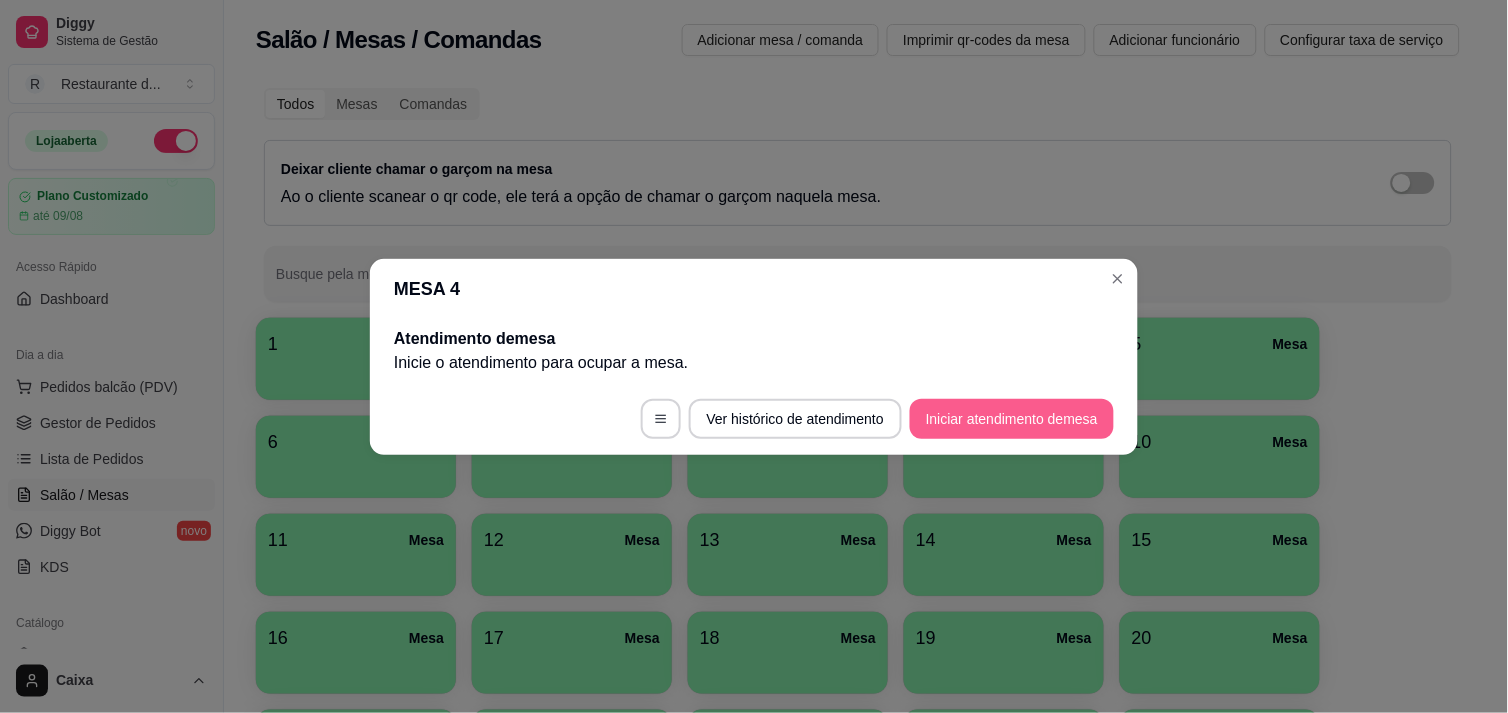 click on "Iniciar atendimento de  mesa" at bounding box center [1012, 419] 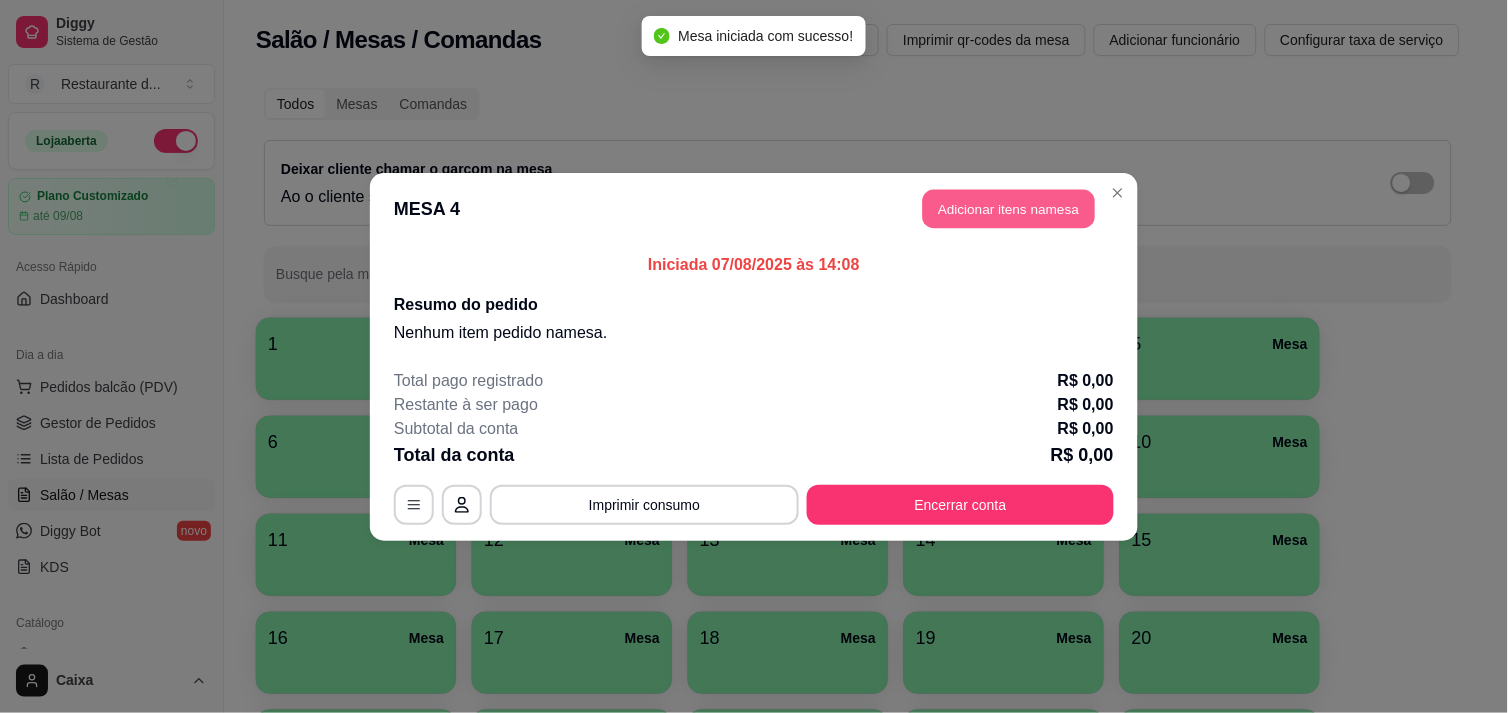 click on "Adicionar itens na  mesa" at bounding box center [1009, 208] 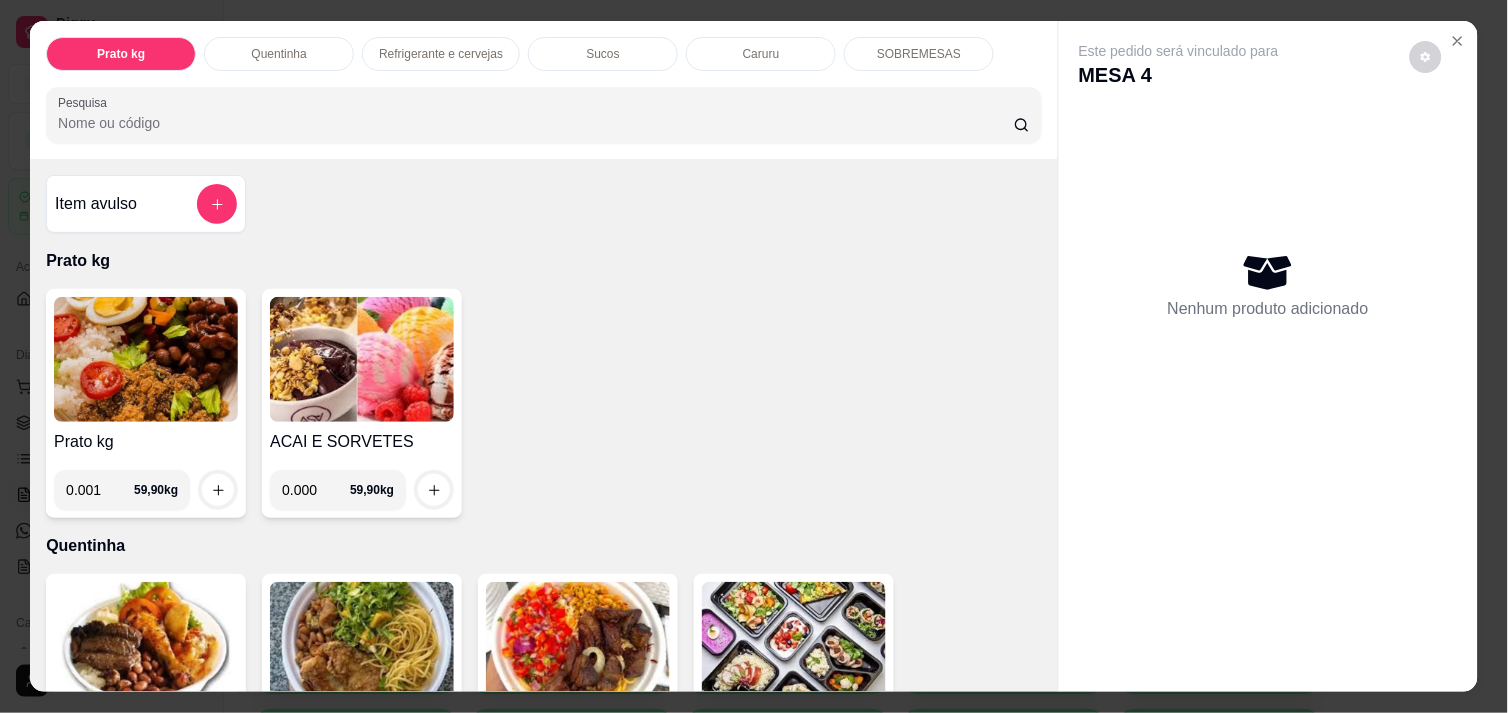 click on "0.001" at bounding box center (100, 490) 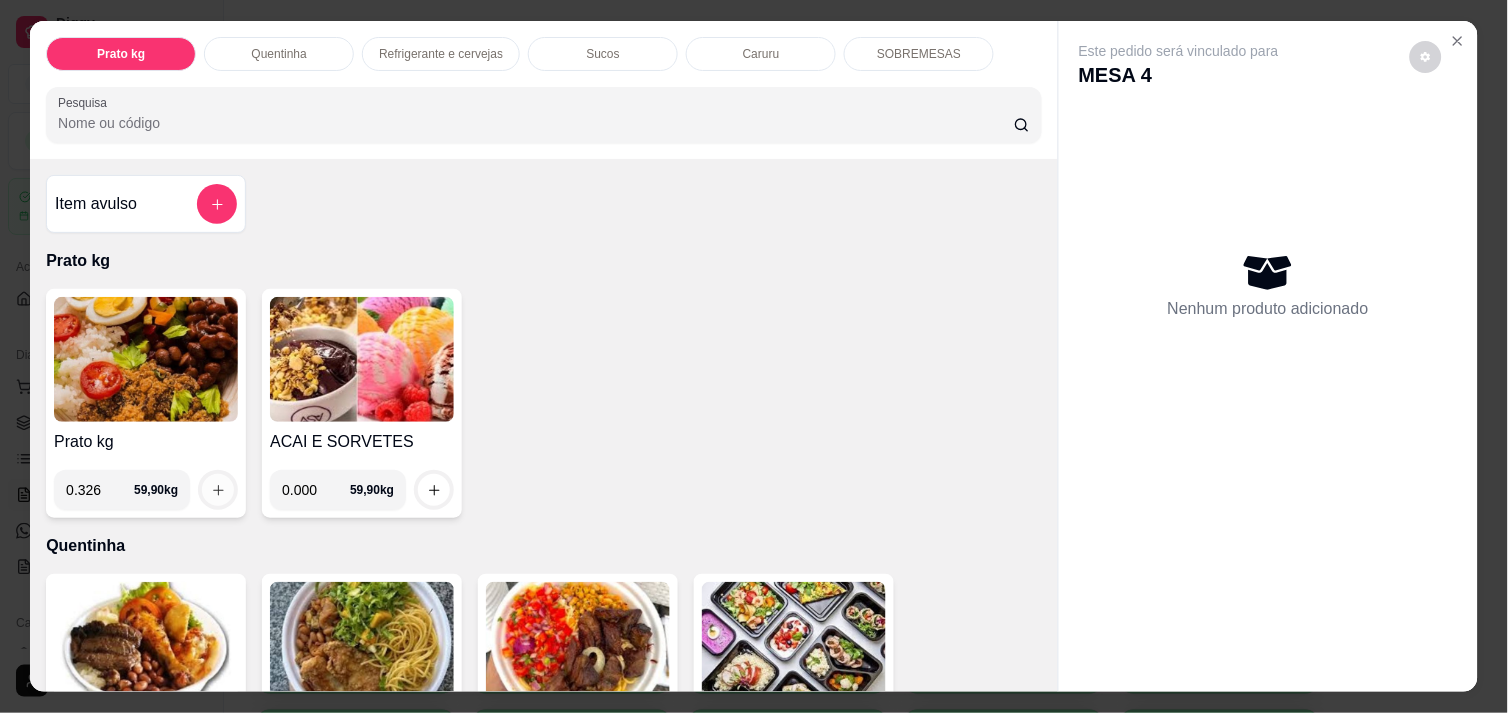 type on "0.326" 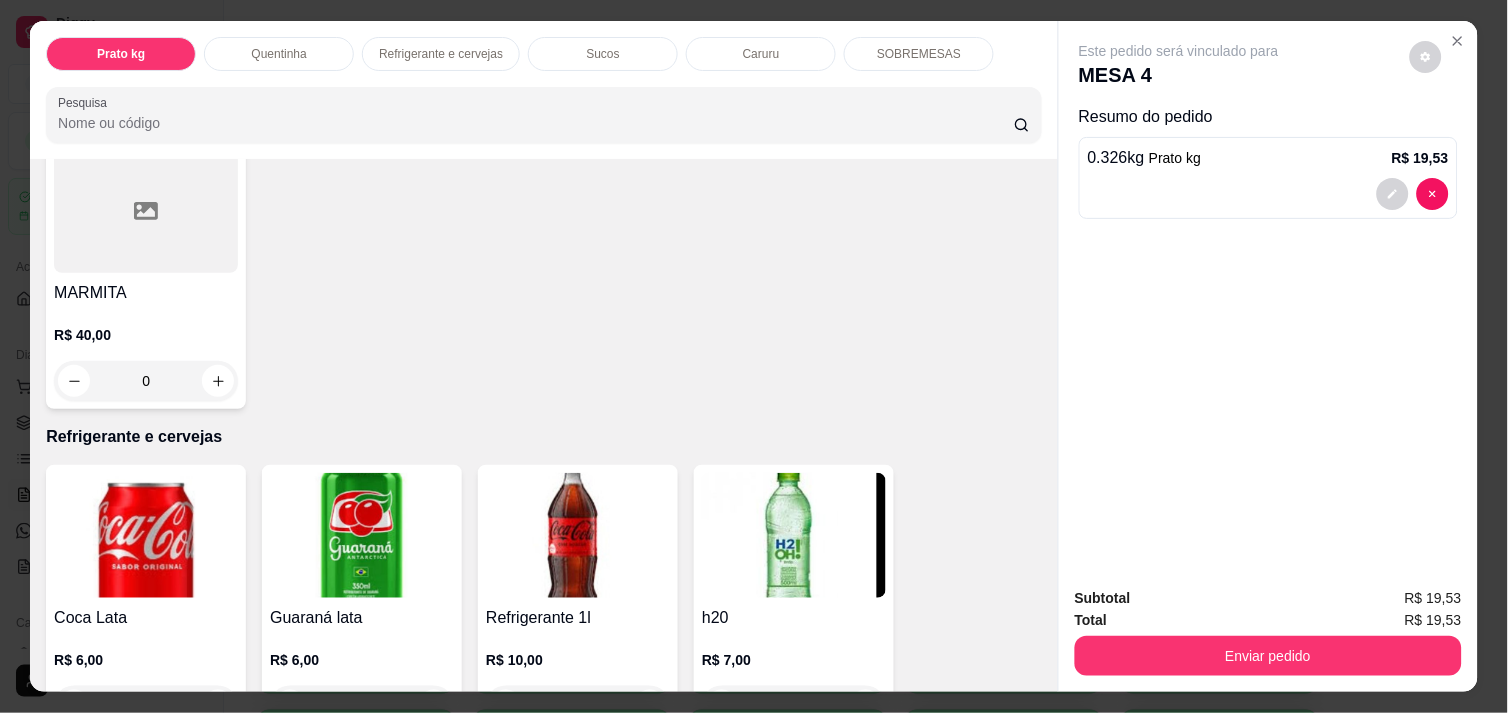 scroll, scrollTop: 755, scrollLeft: 0, axis: vertical 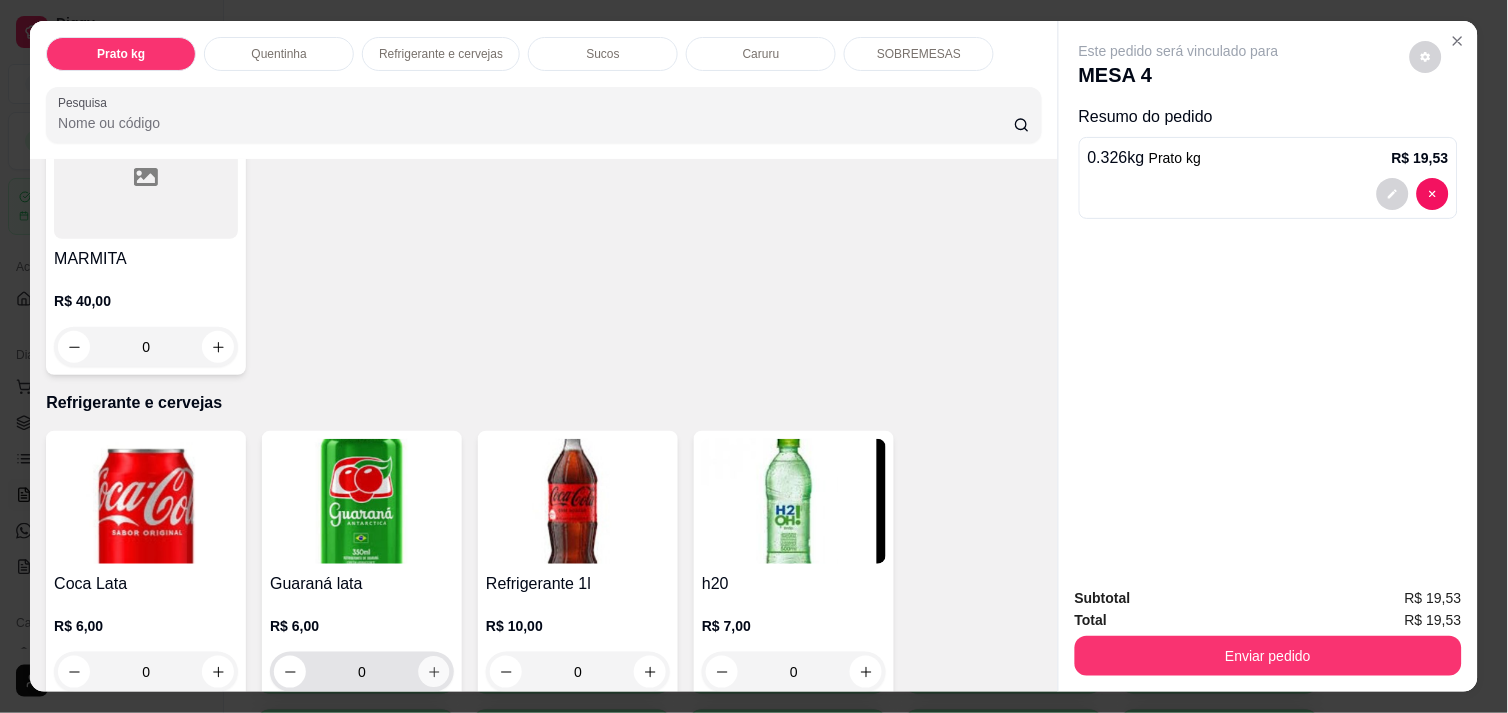 click 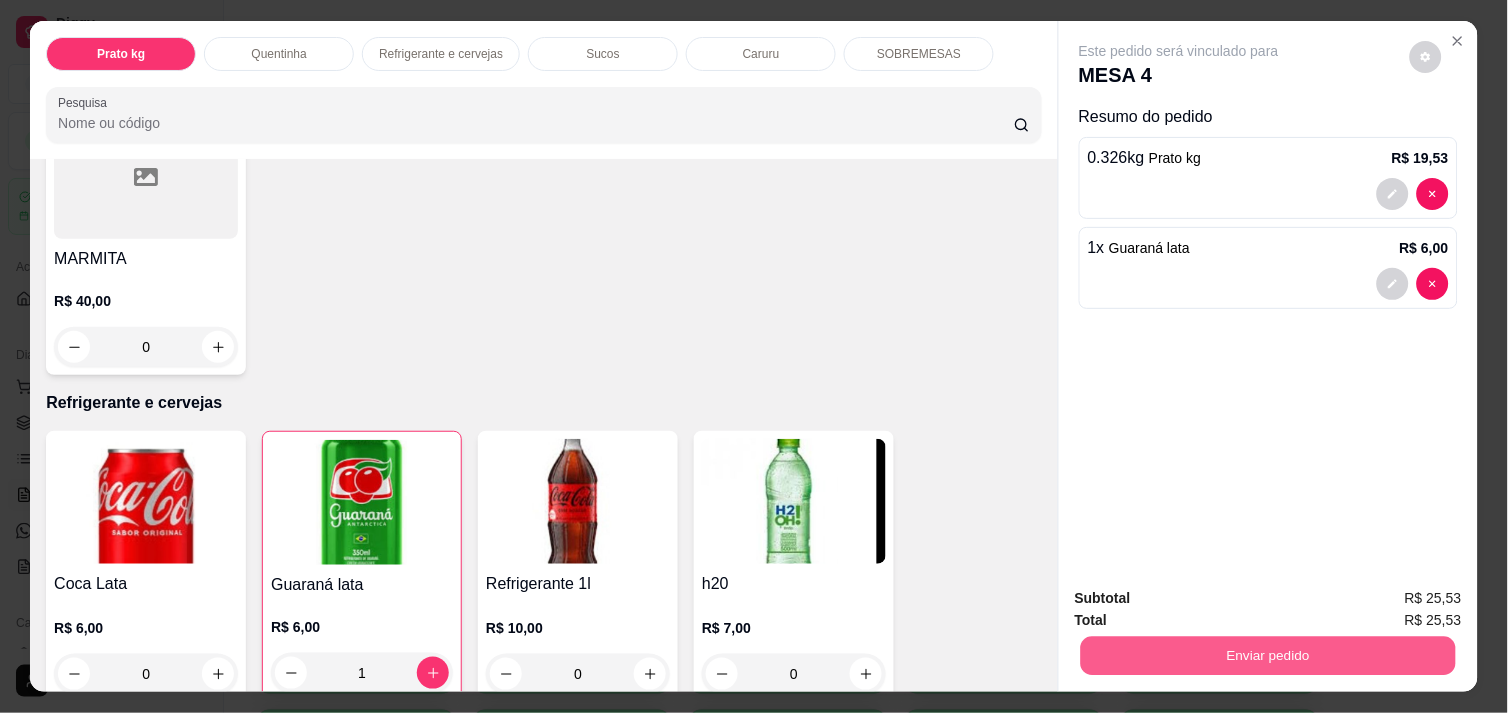 click on "Enviar pedido" at bounding box center (1268, 655) 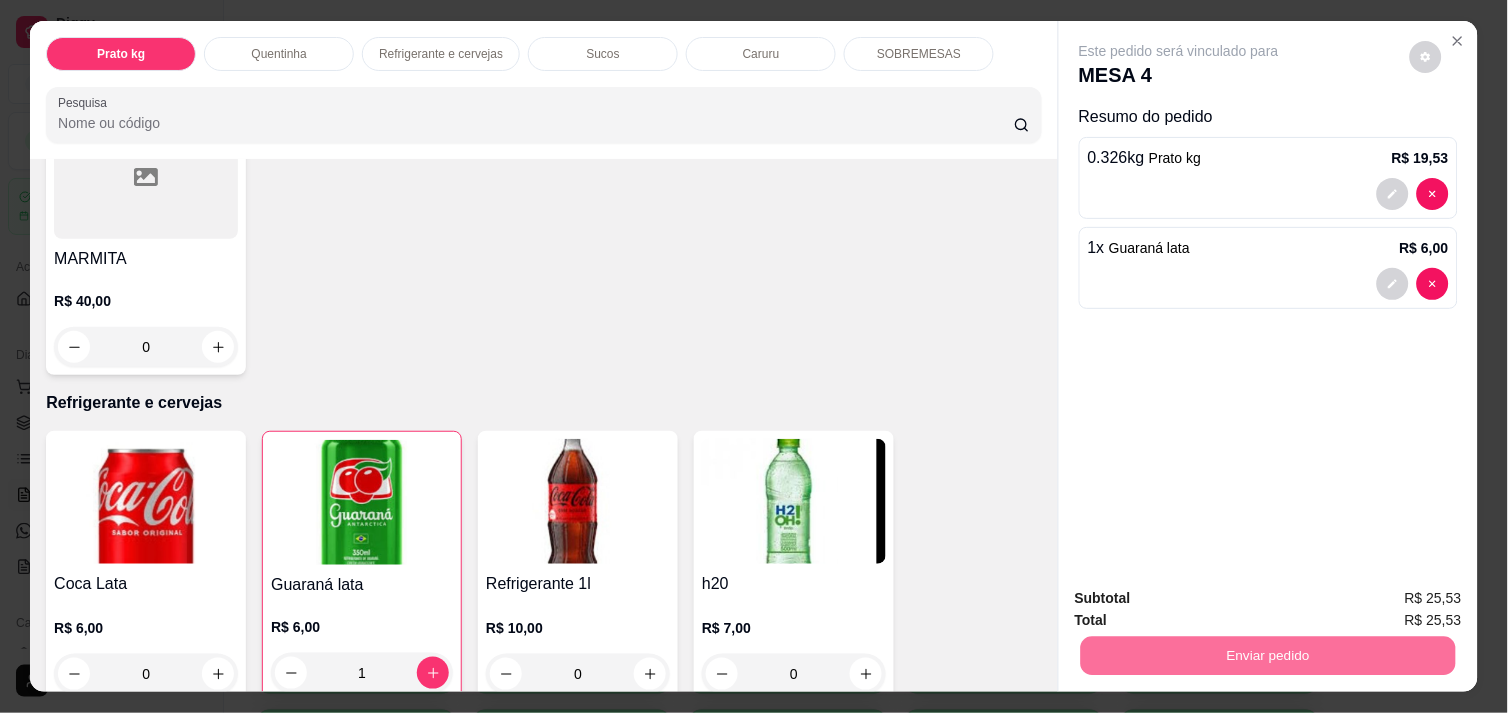 click on "Não registrar e enviar pedido" at bounding box center [1202, 598] 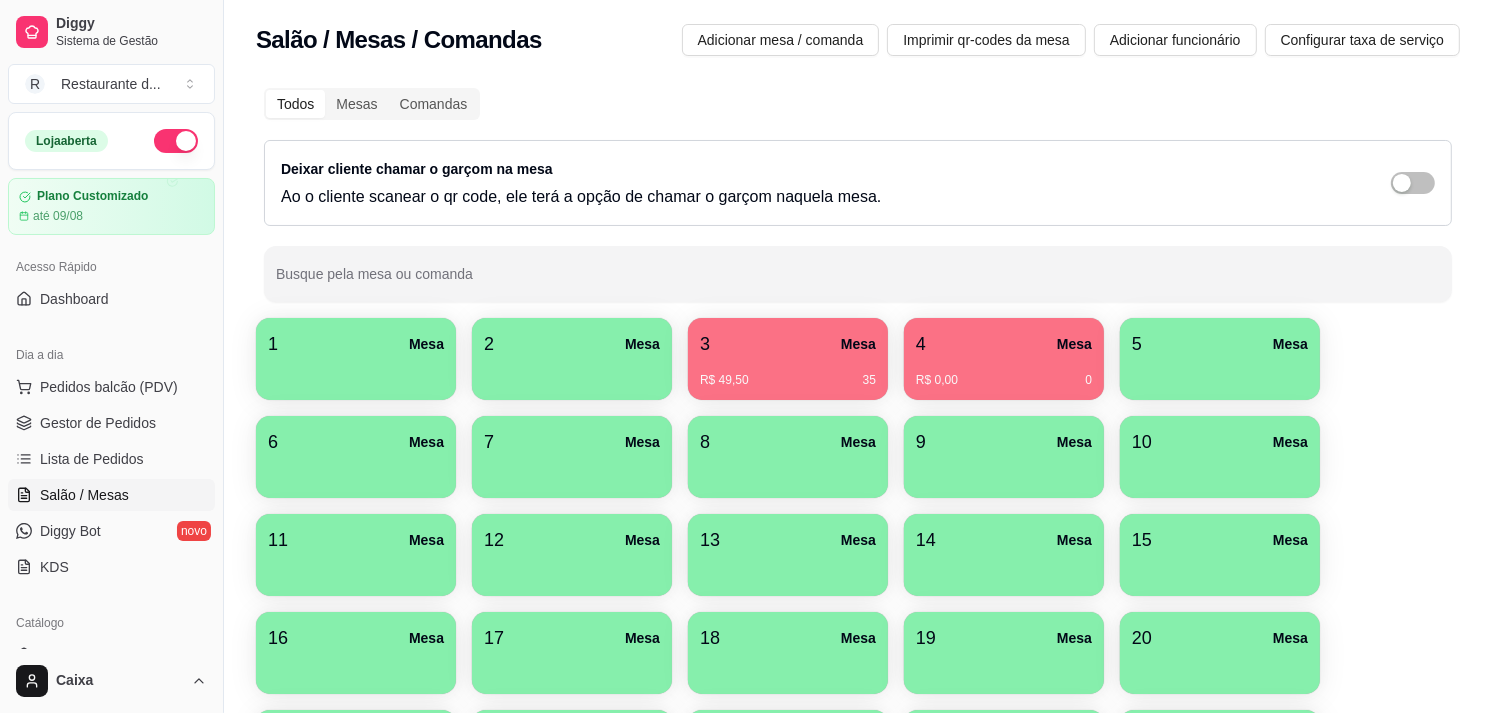 click on "1 Mesa 2 Mesa 3 Mesa R$ 49,50 35 4 Mesa R$ 0,00 0 5 Mesa 6 Mesa 7 Mesa 8 Mesa 9 Mesa 10 Mesa 11 Mesa 12 Mesa 13 Mesa 14 Mesa 15 Mesa 16 Mesa 17 Mesa 18 Mesa 19 Mesa 20 Mesa 21 Mesa 22 Mesa 23 Mesa 24 Mesa 25 Mesa 26 Mesa 27 Mesa 28 Mesa 29 Mesa 30 Mesa 31 Mesa 32 Mesa 33 Mesa 34 Mesa 35 Mesa 36 Mesa 37 Mesa 38 Mesa 39 Mesa 40 Mesa" at bounding box center (858, 702) 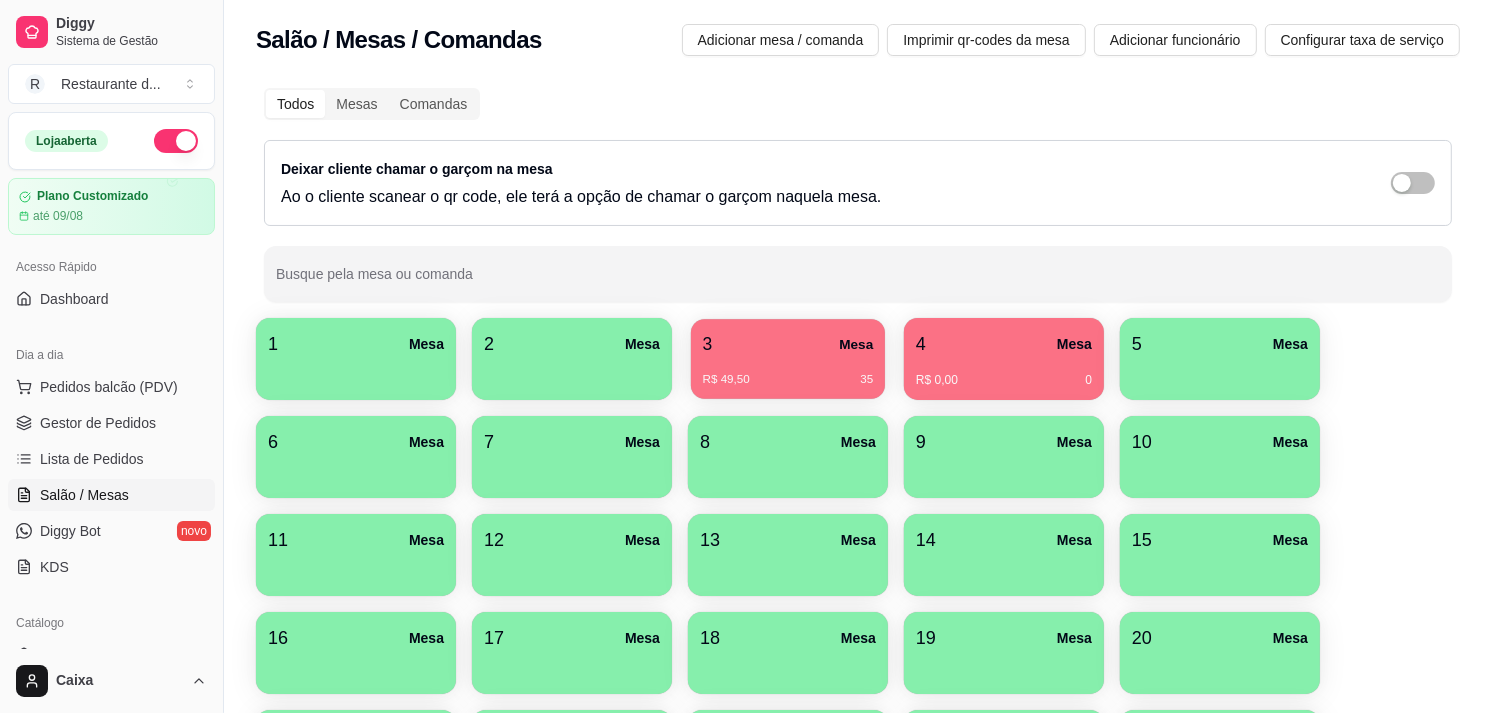 click on "3 Mesa" at bounding box center [788, 344] 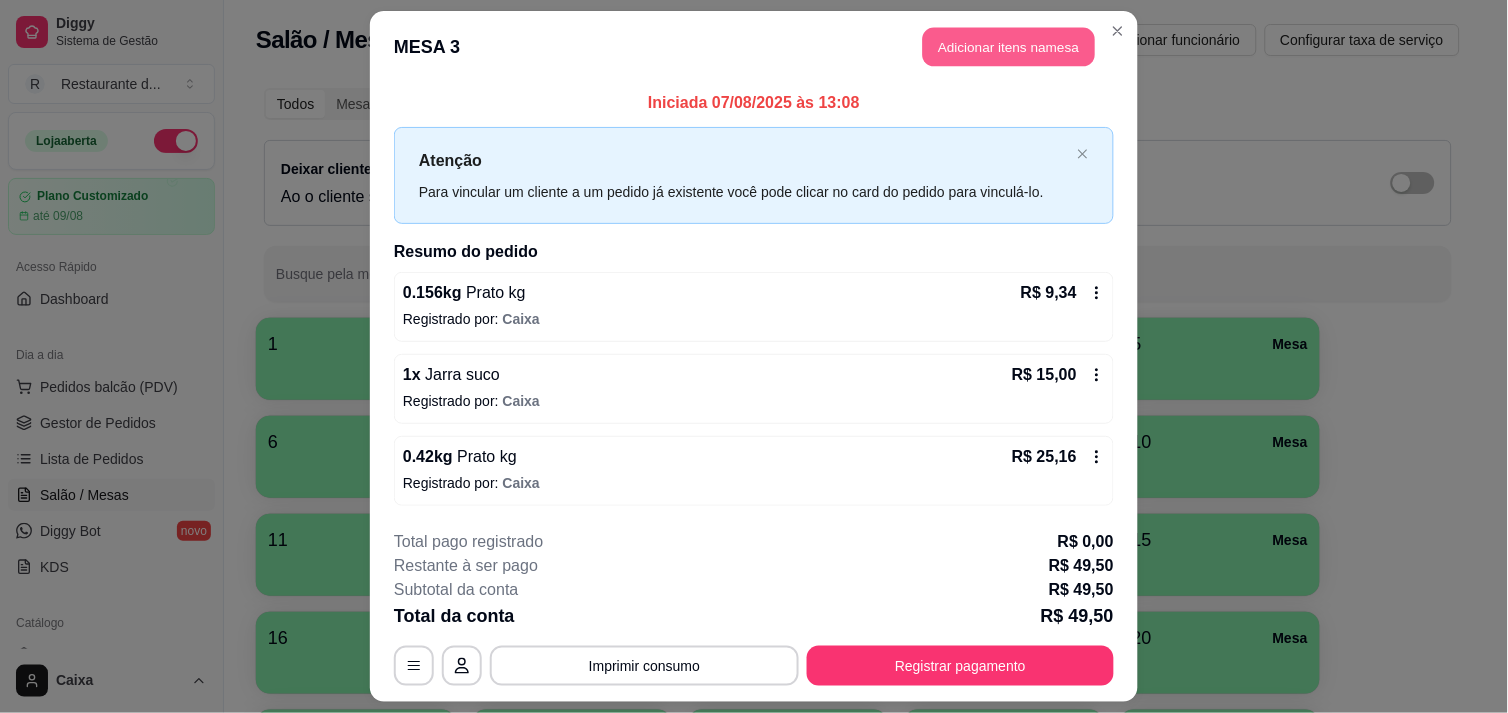 click on "Adicionar itens na  mesa" at bounding box center (1009, 47) 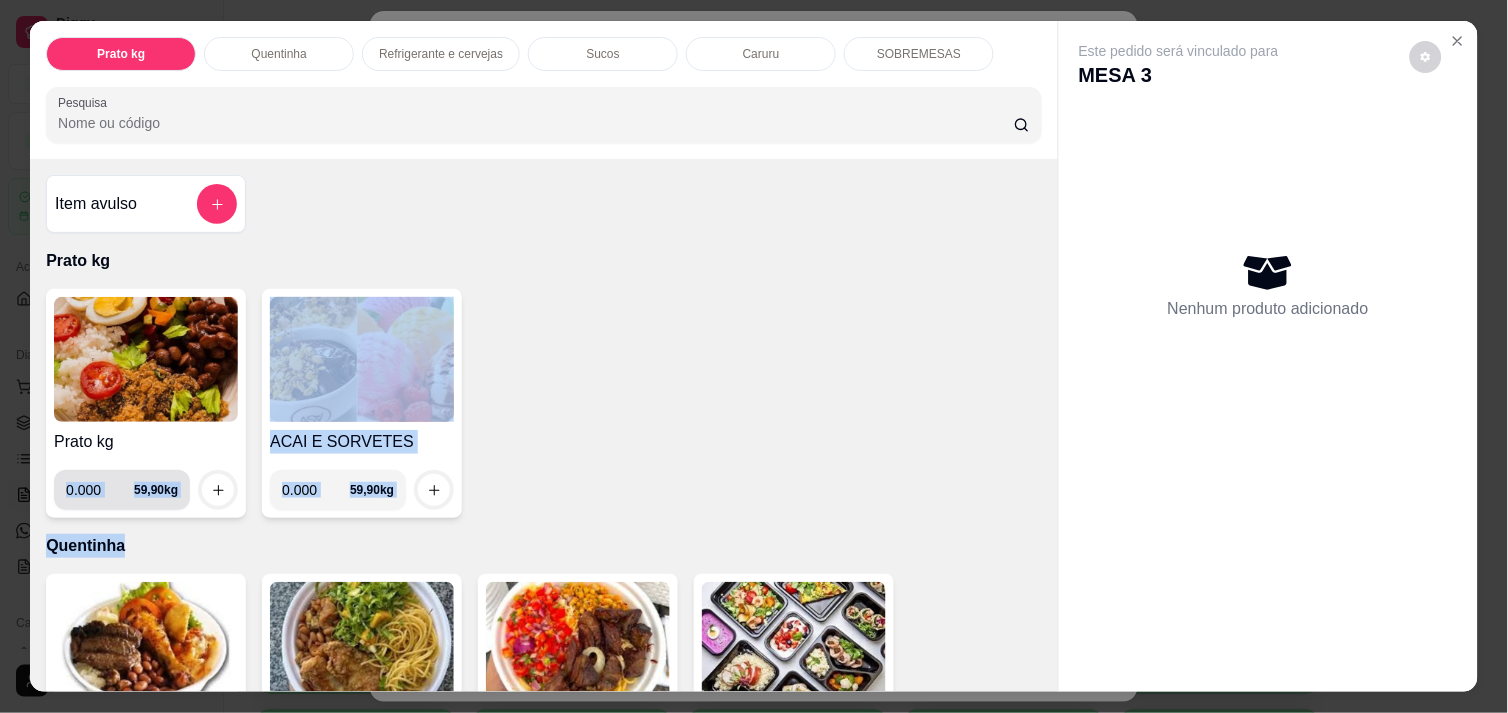 drag, startPoint x: 136, startPoint y: 548, endPoint x: 95, endPoint y: 486, distance: 74.330345 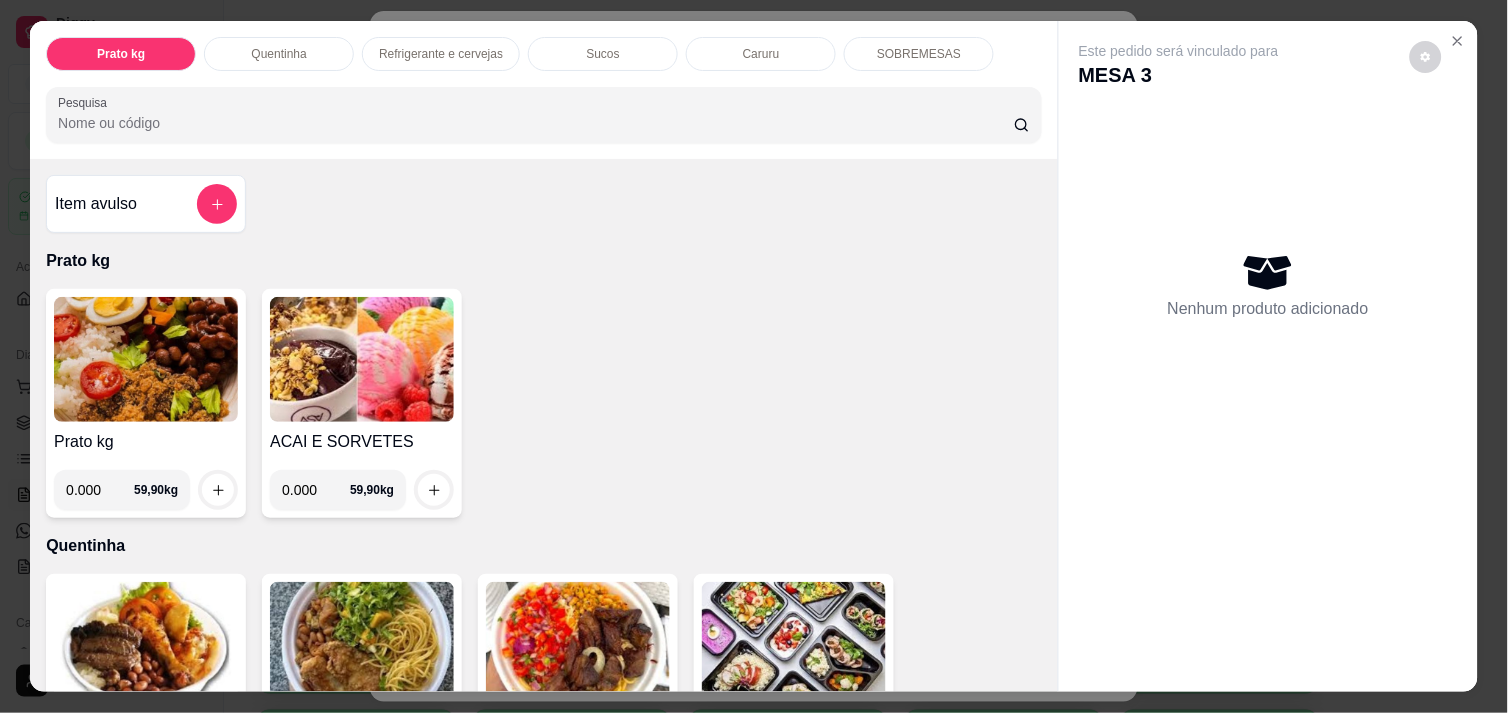 click on "0.000" at bounding box center [100, 490] 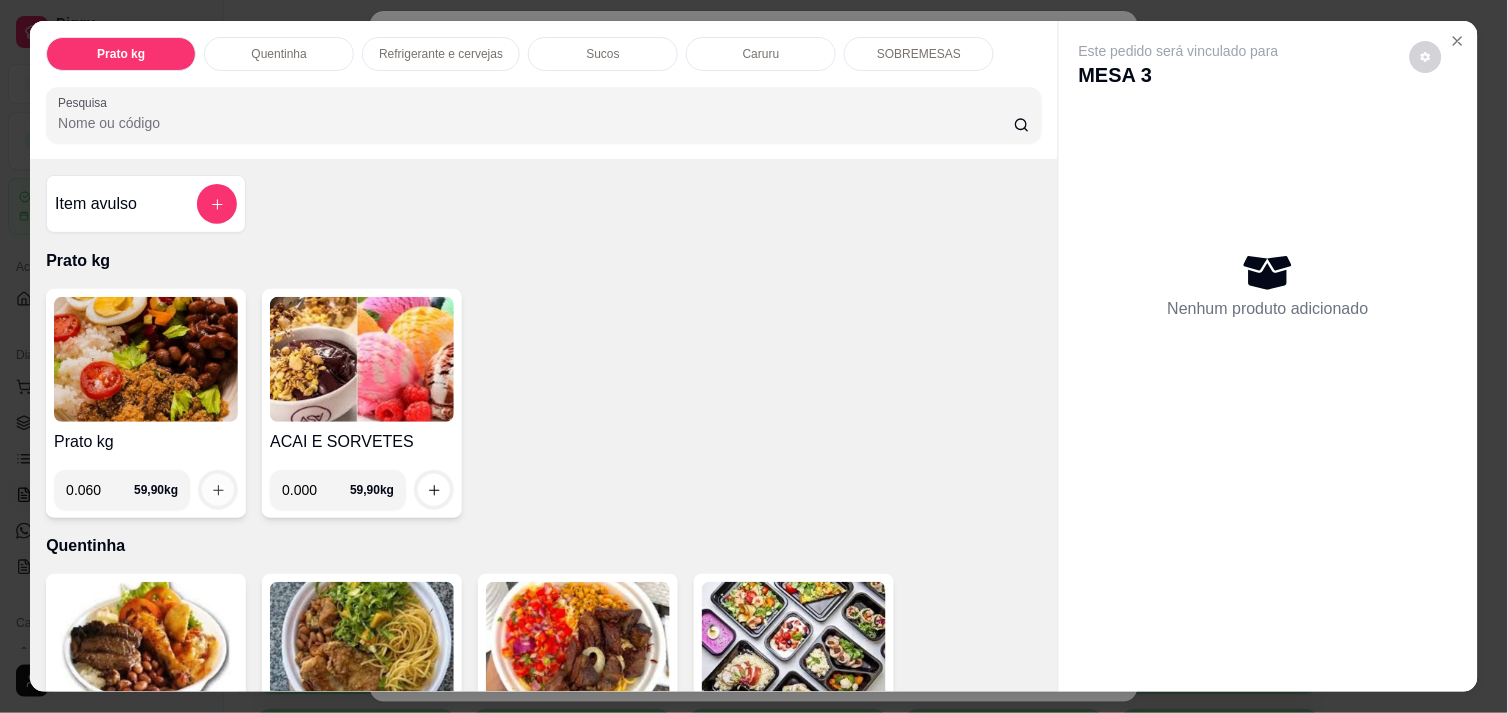 type on "0.060" 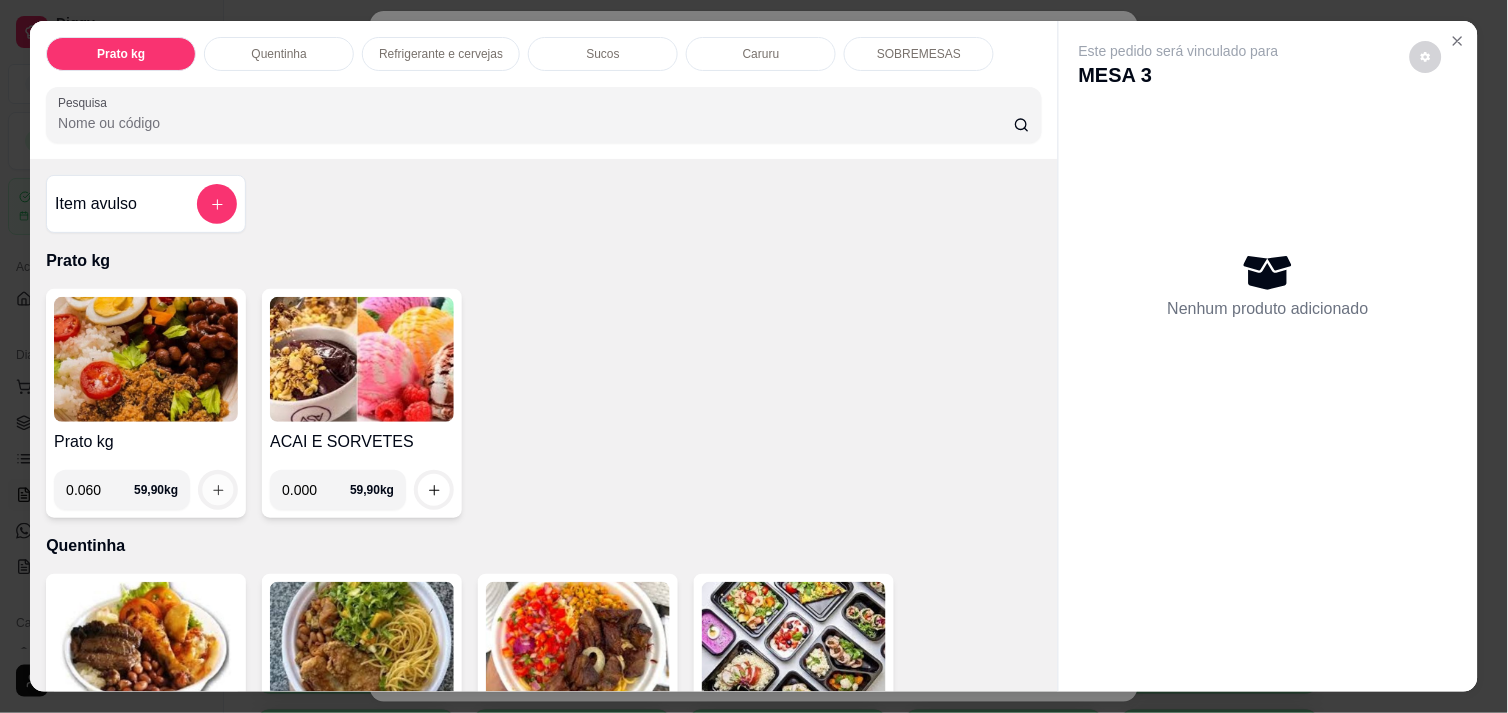 click 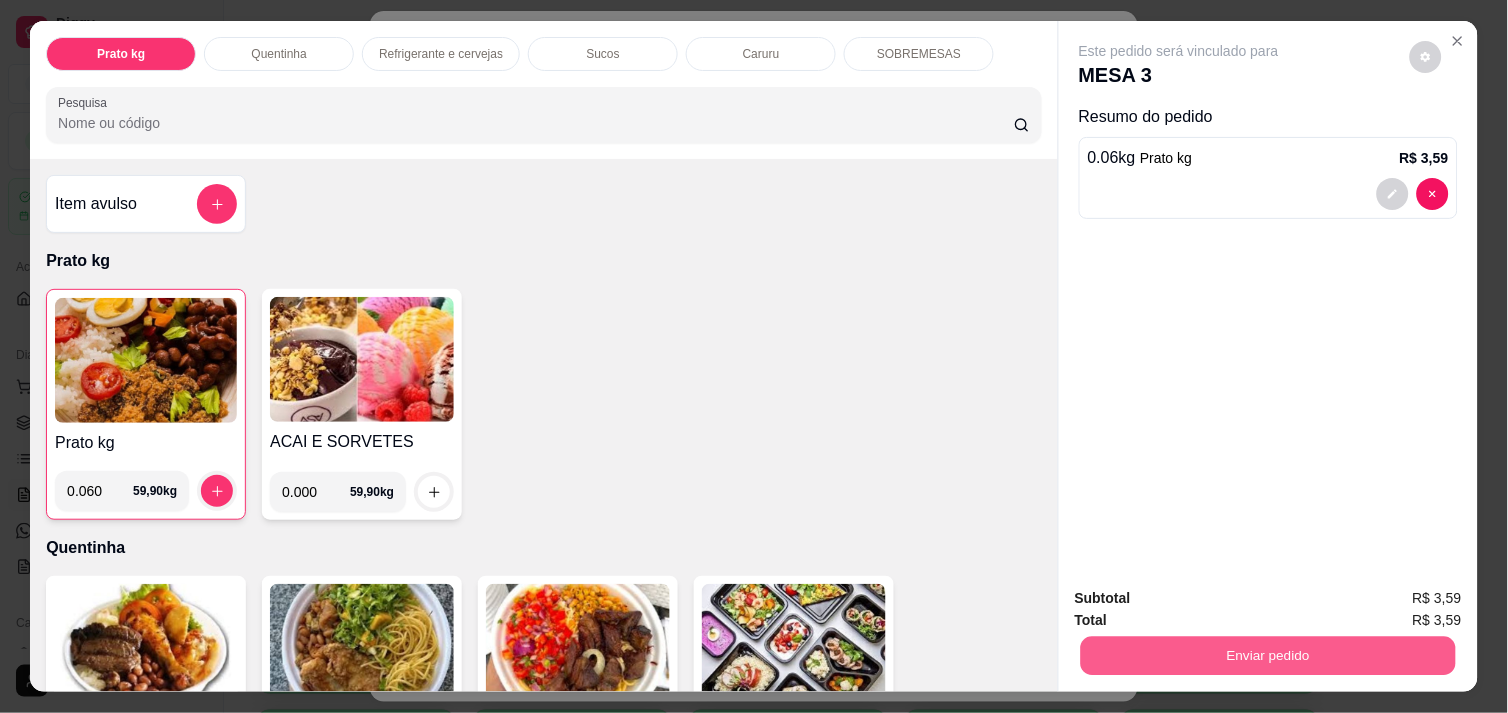 click on "Enviar pedido" at bounding box center (1268, 655) 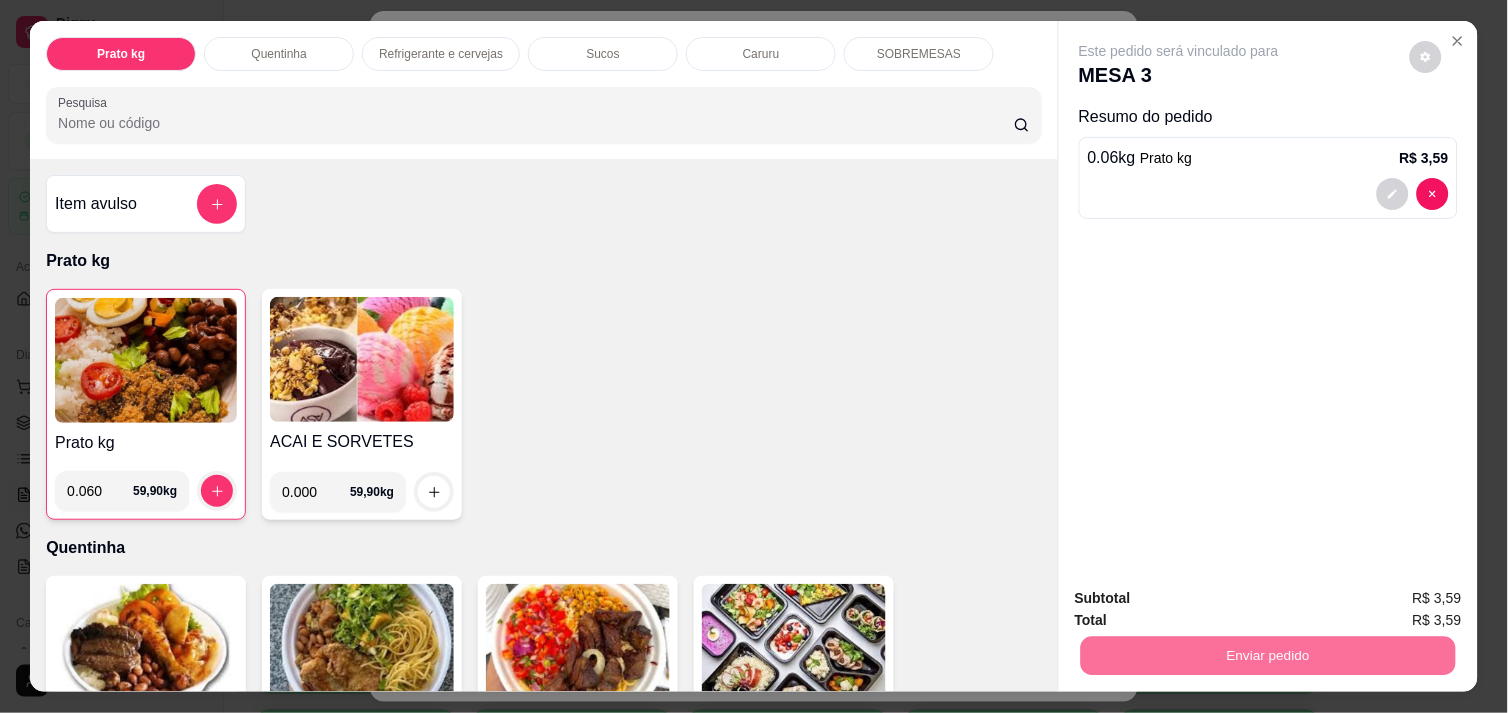 click on "Não registrar e enviar pedido" at bounding box center [1202, 598] 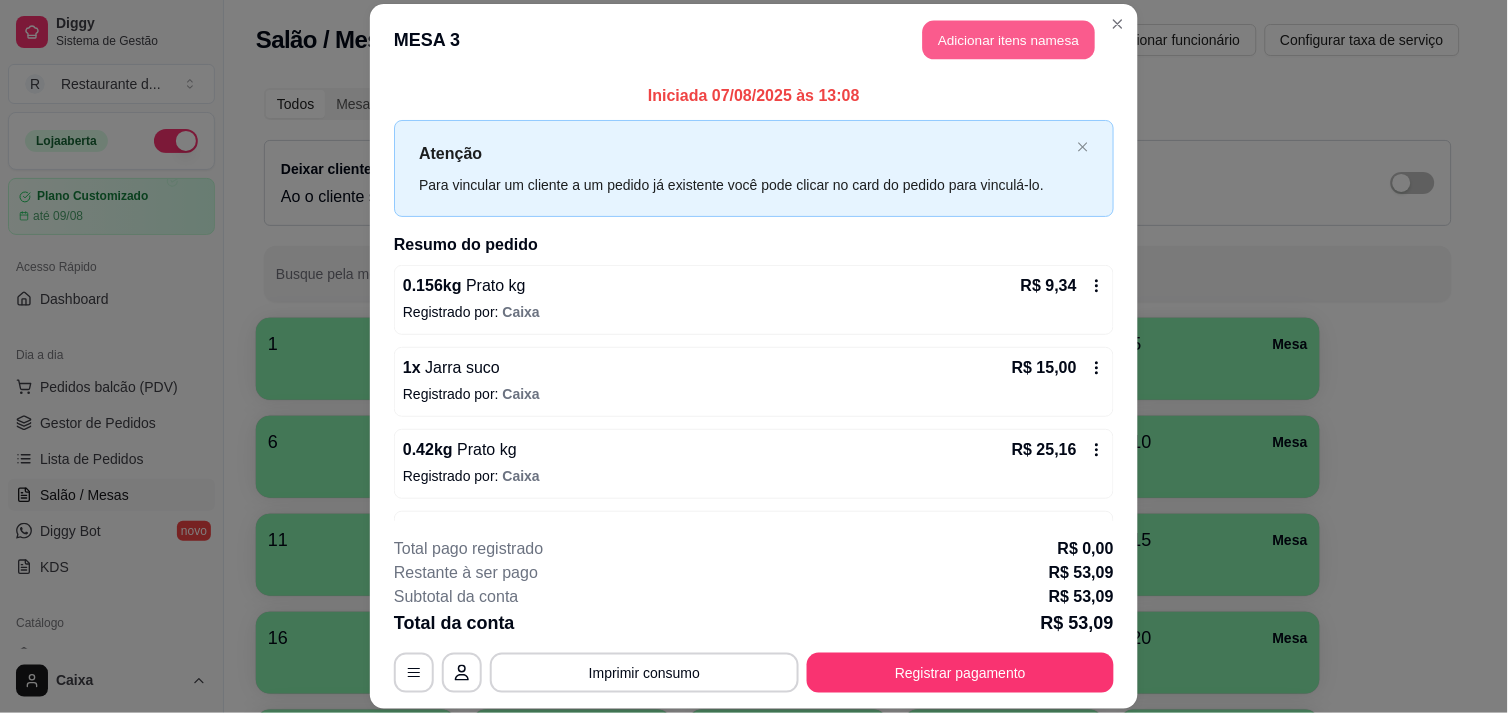 click on "Adicionar itens na  mesa" at bounding box center [1009, 39] 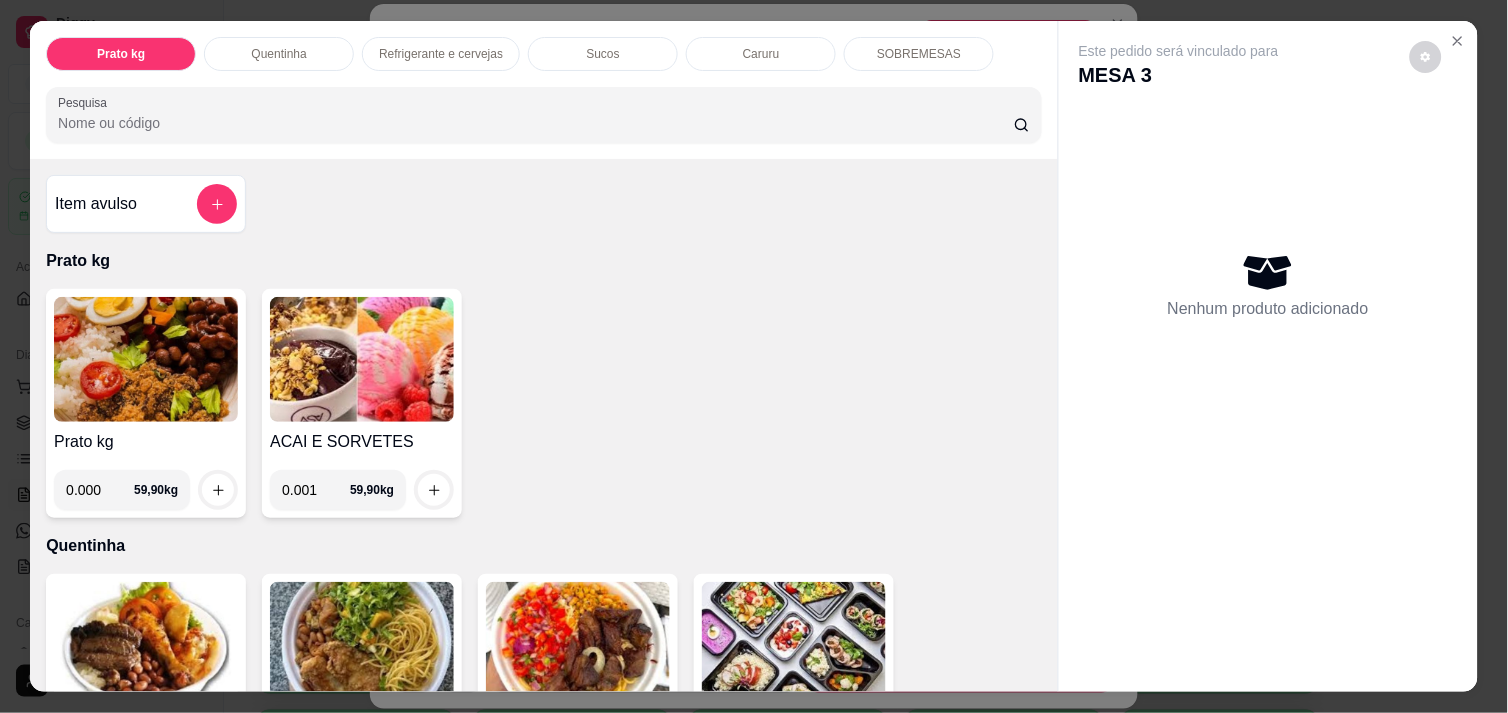 click on "0.001" at bounding box center [316, 490] 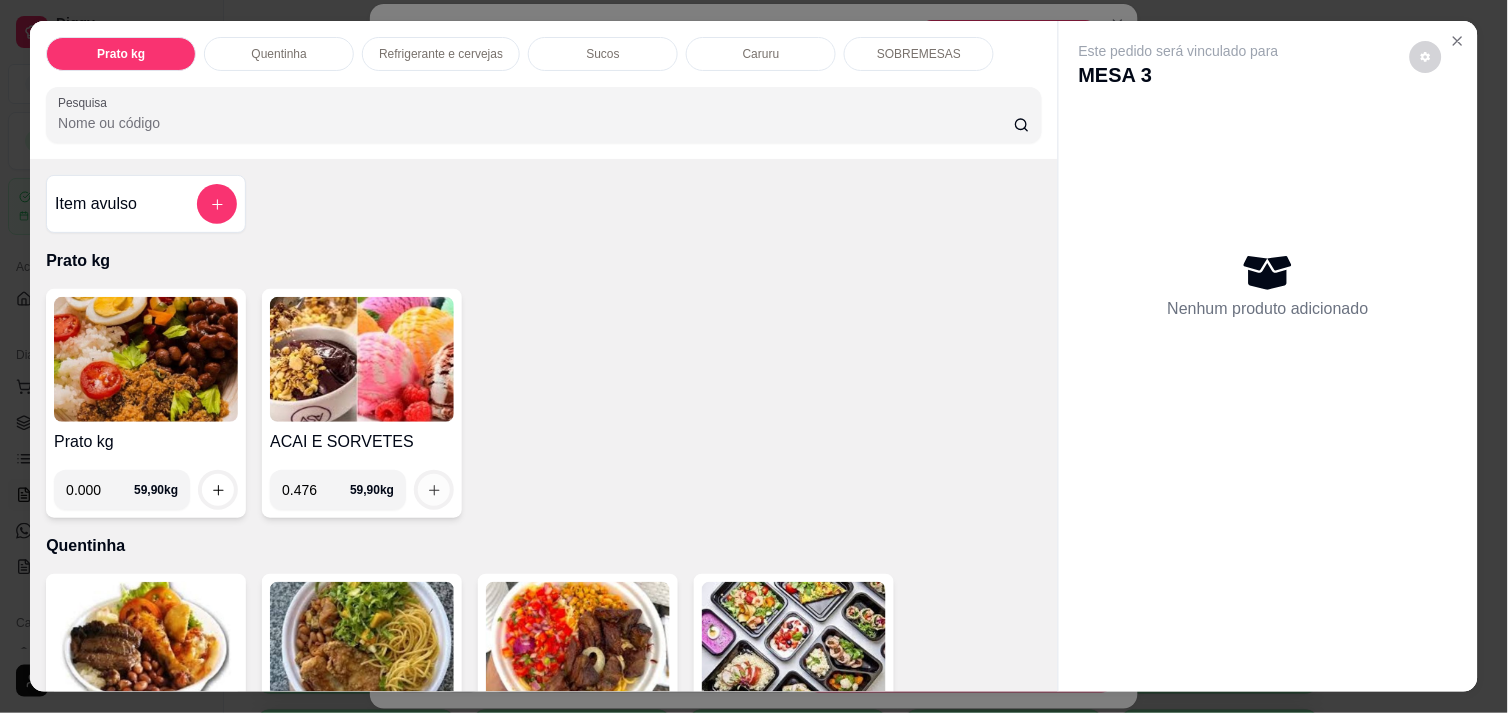 type on "0.476" 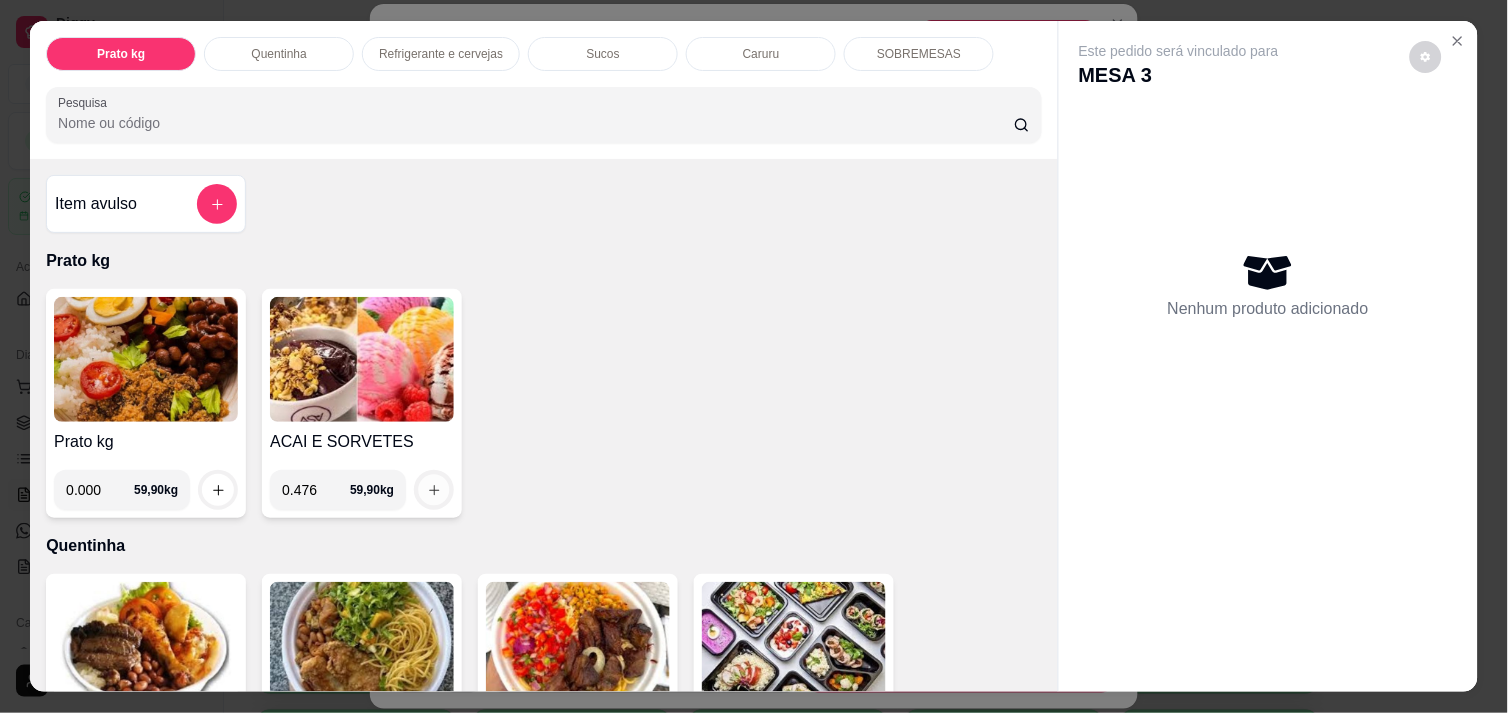 click 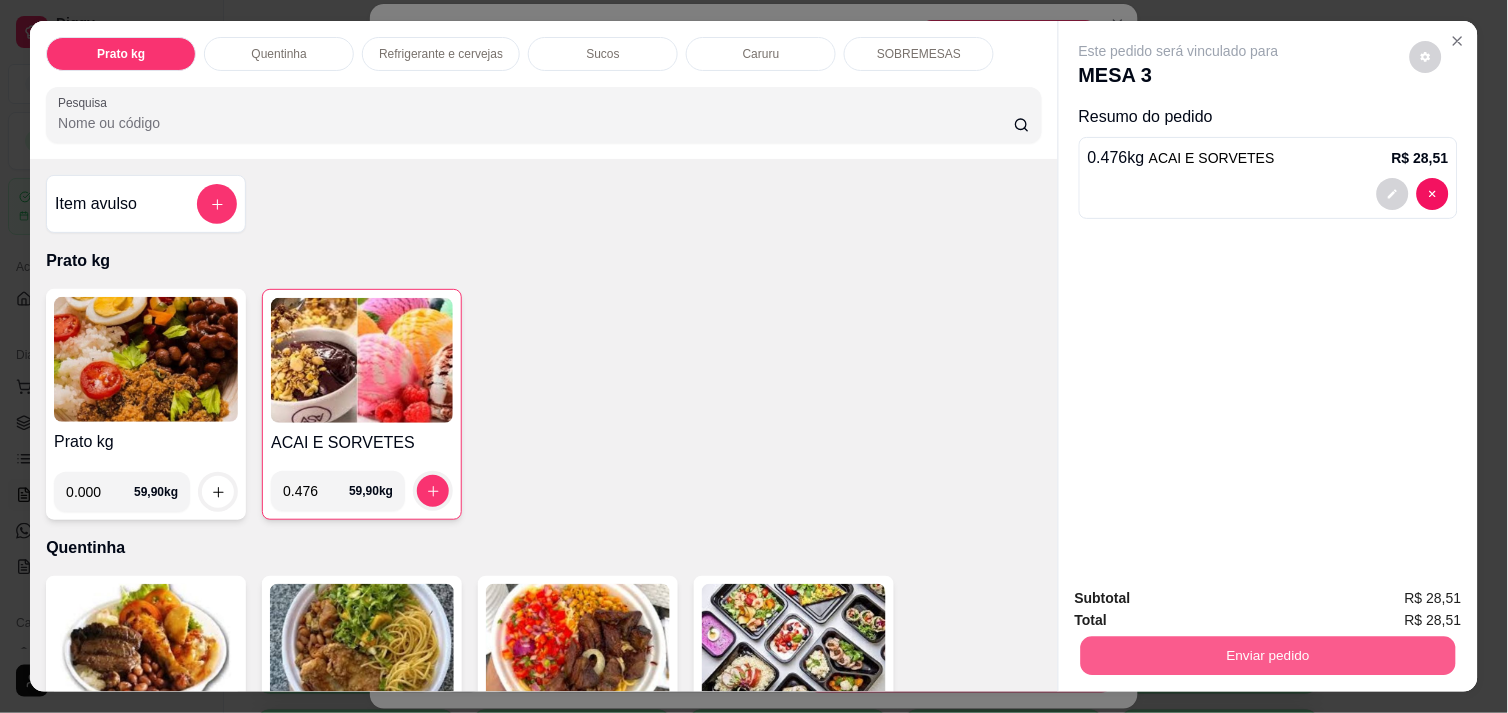 click on "Enviar pedido" at bounding box center (1268, 655) 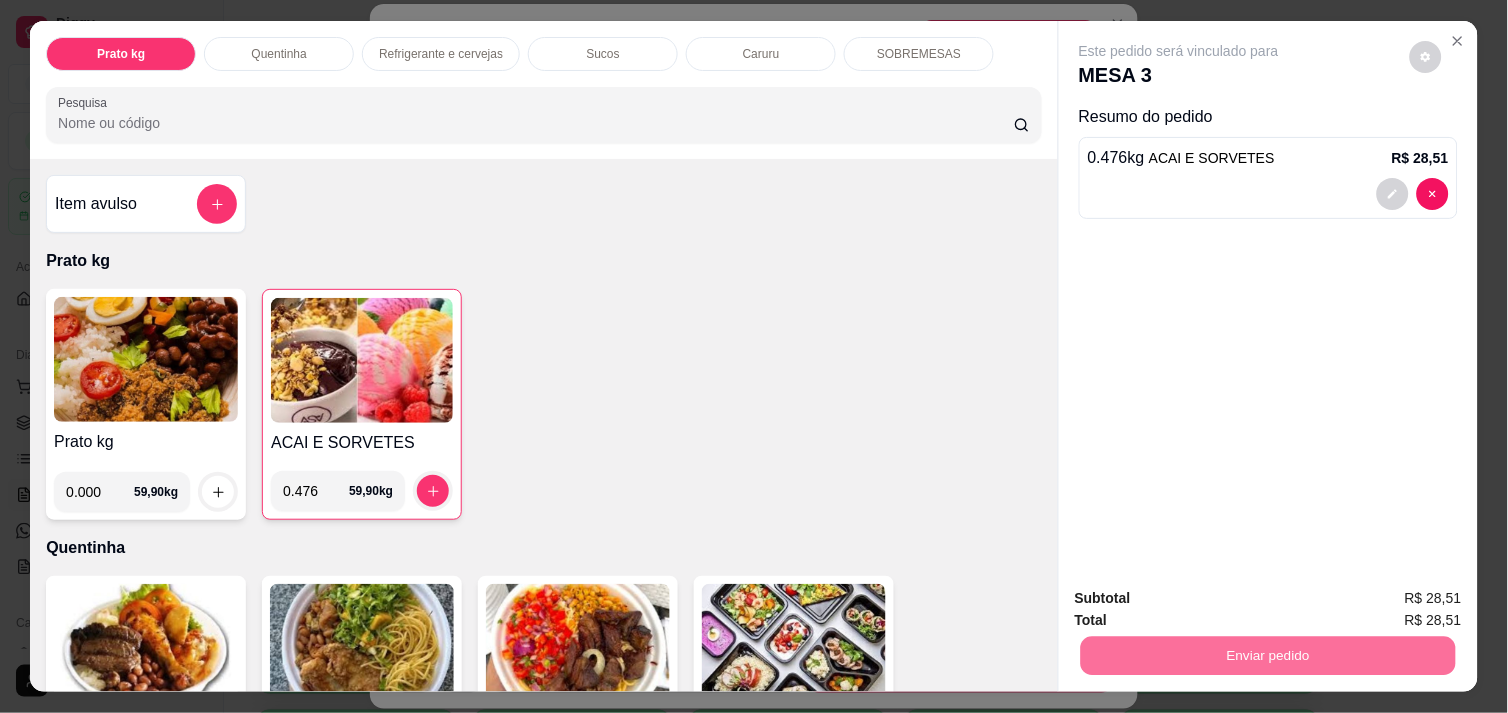 click on "Não registrar e enviar pedido" at bounding box center [1202, 598] 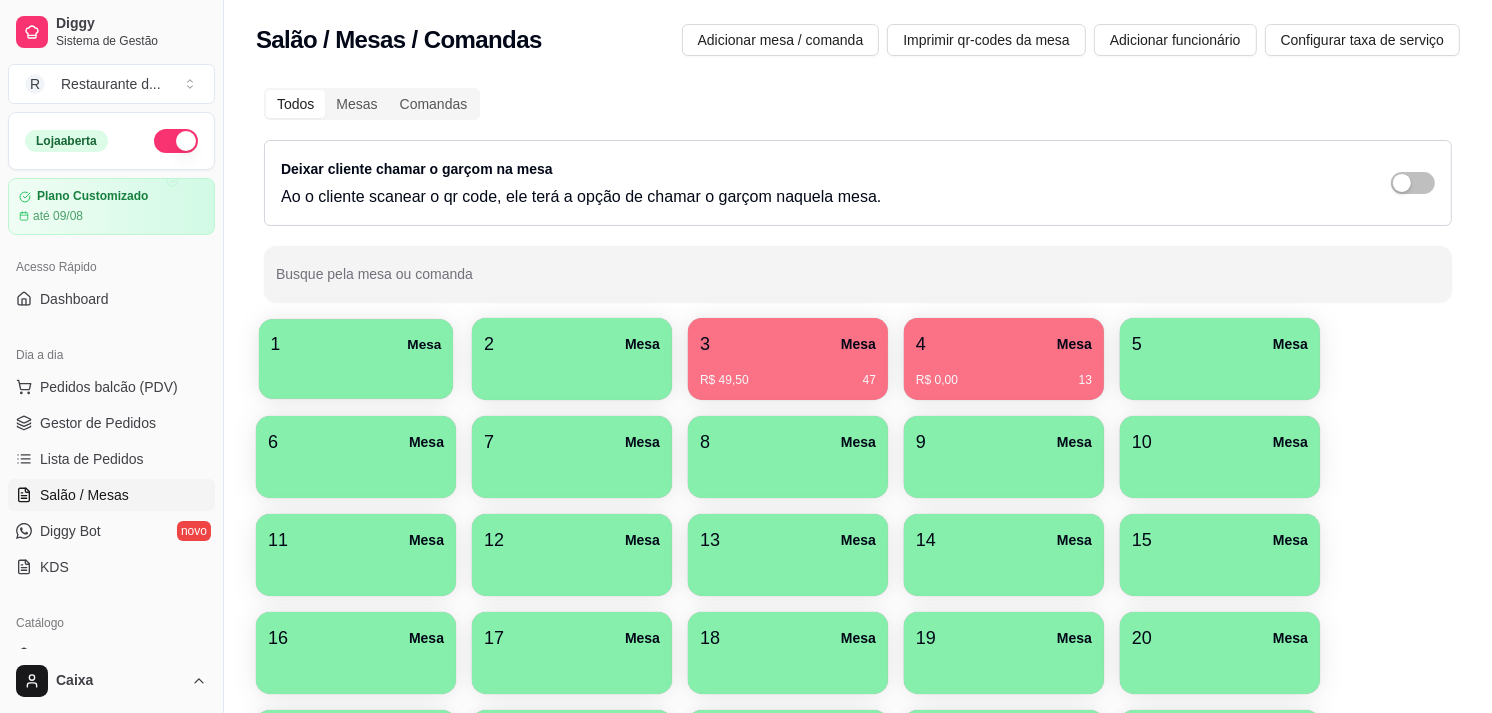 click on "1 Mesa" at bounding box center [356, 344] 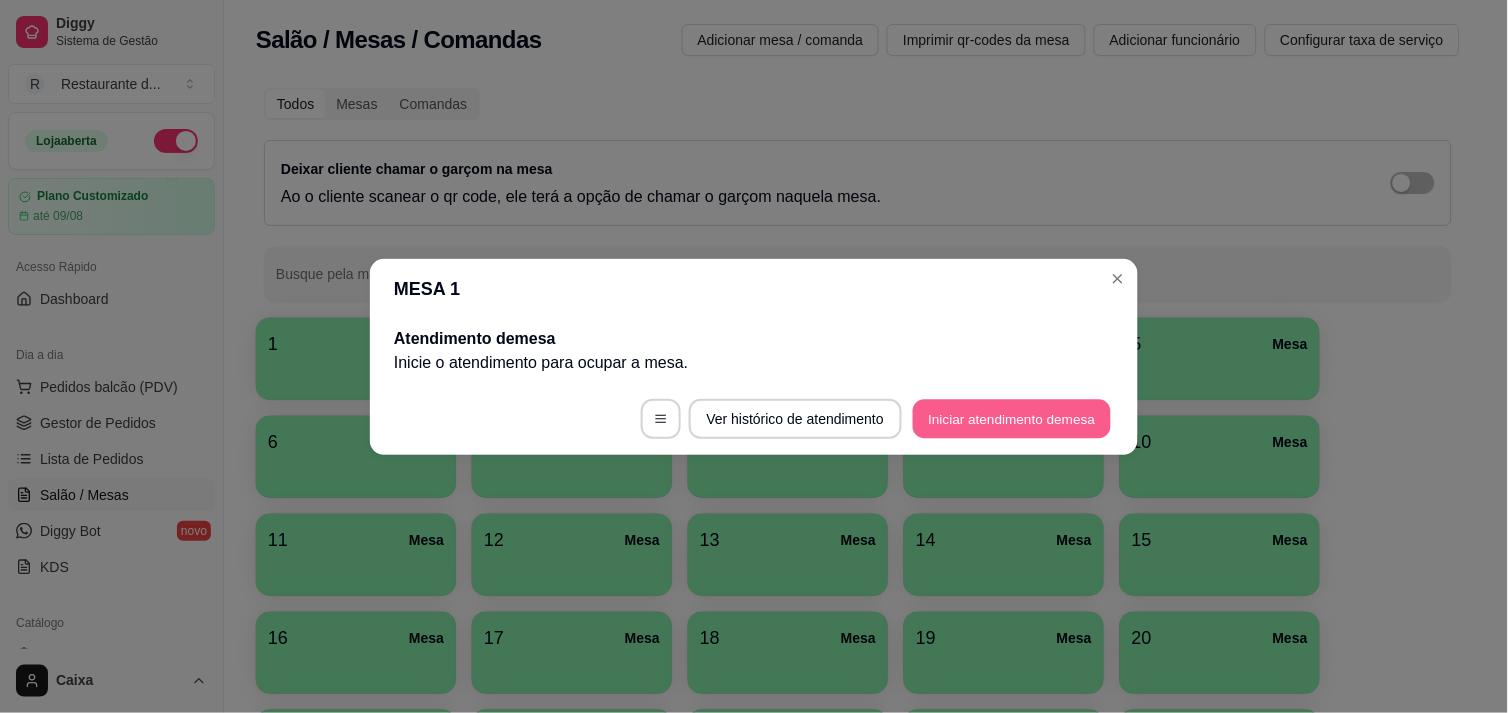 click on "Iniciar atendimento de  mesa" at bounding box center [1012, 418] 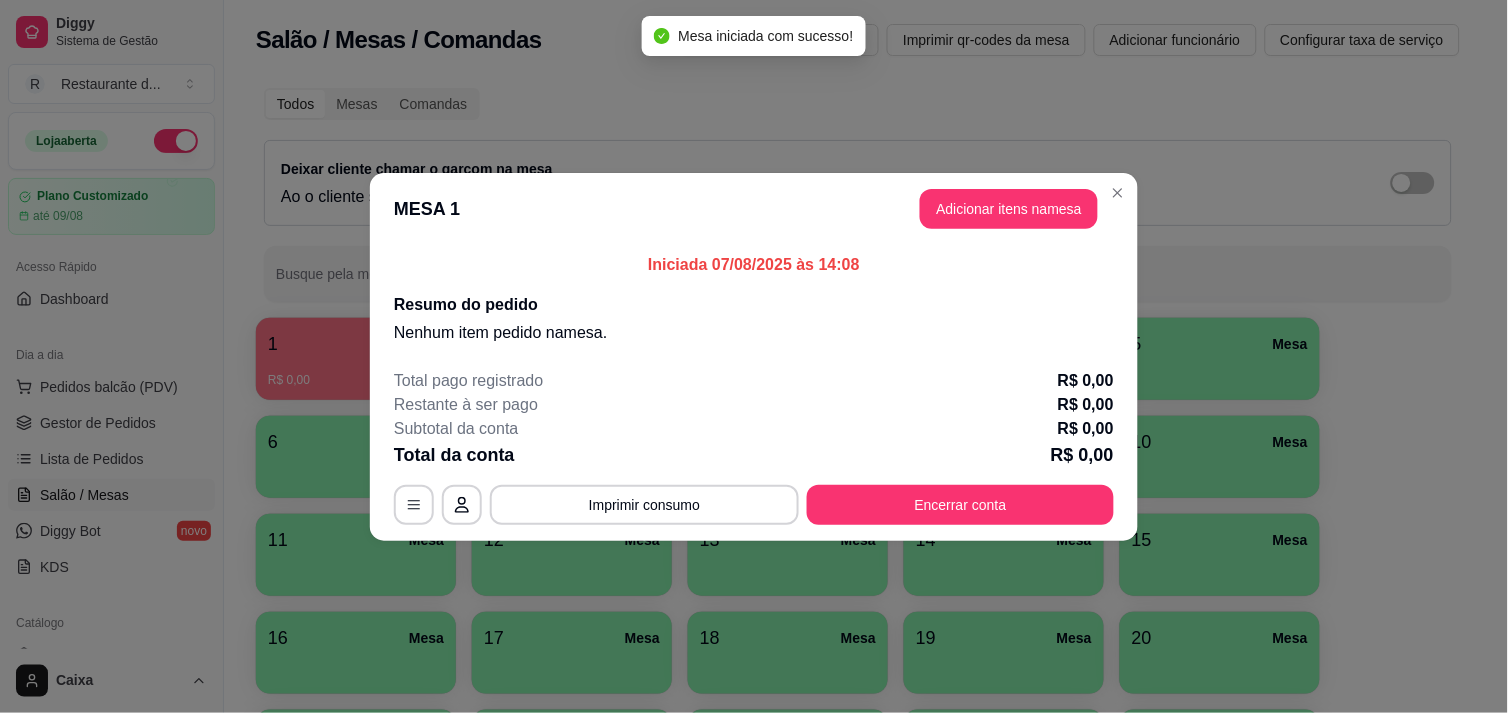 click on "Restante à ser pago R$ 0,00" at bounding box center [754, 405] 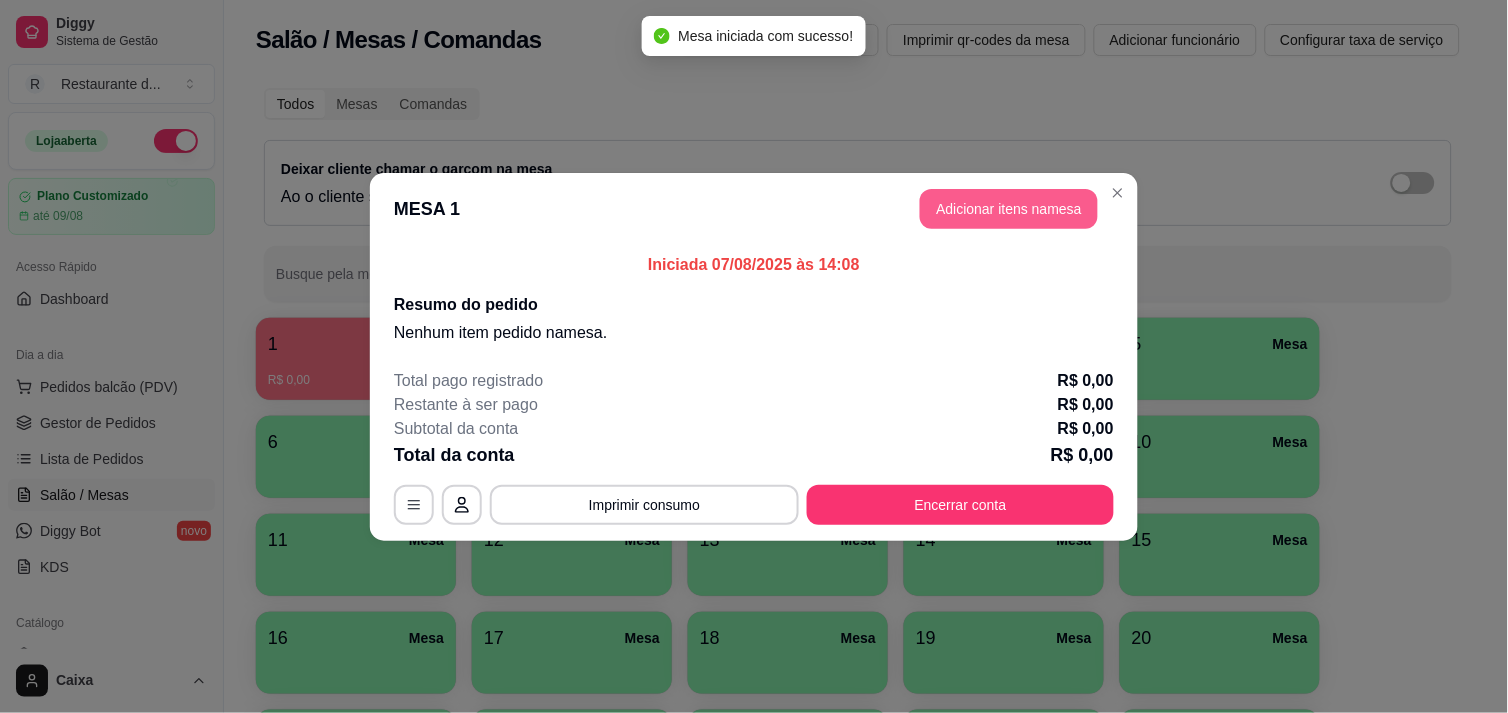 click on "Adicionar itens na  mesa" at bounding box center (1009, 209) 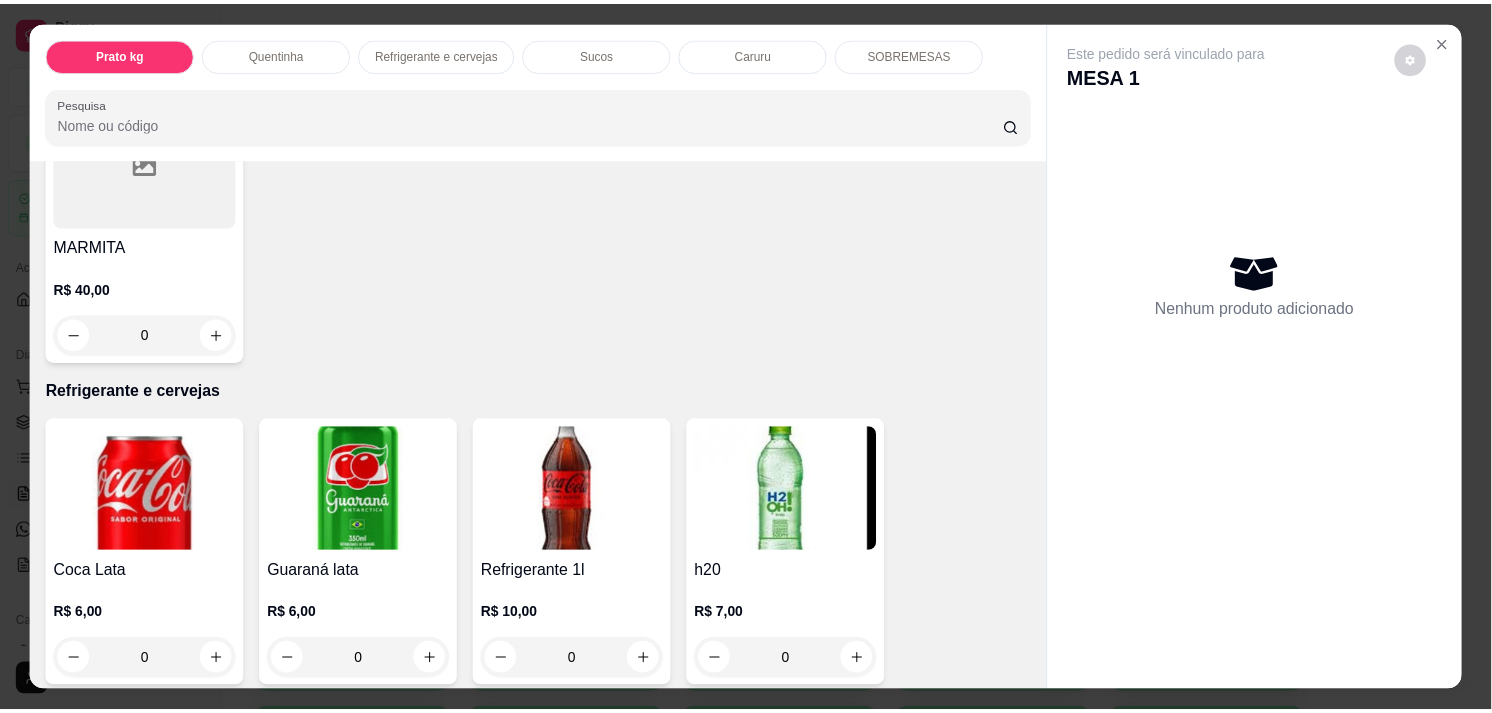 scroll, scrollTop: 800, scrollLeft: 0, axis: vertical 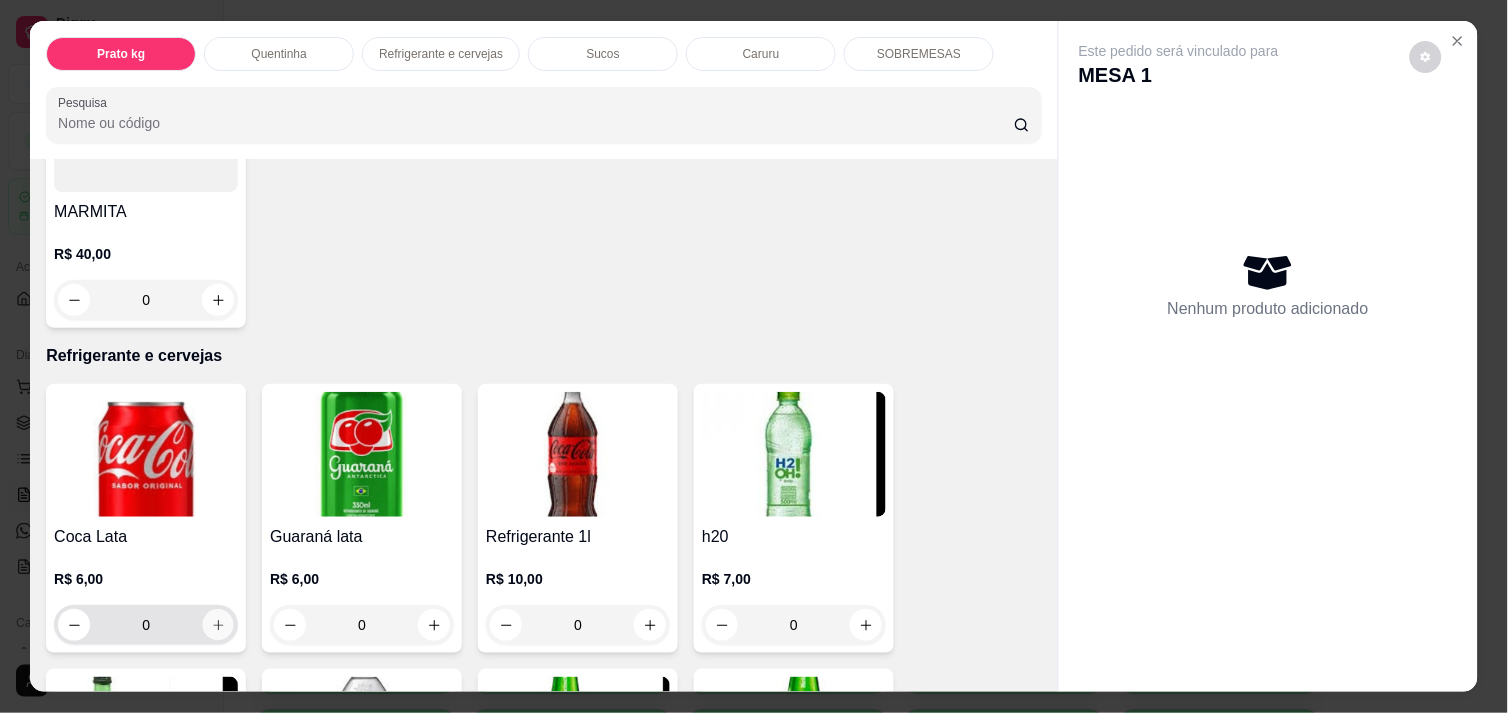 click 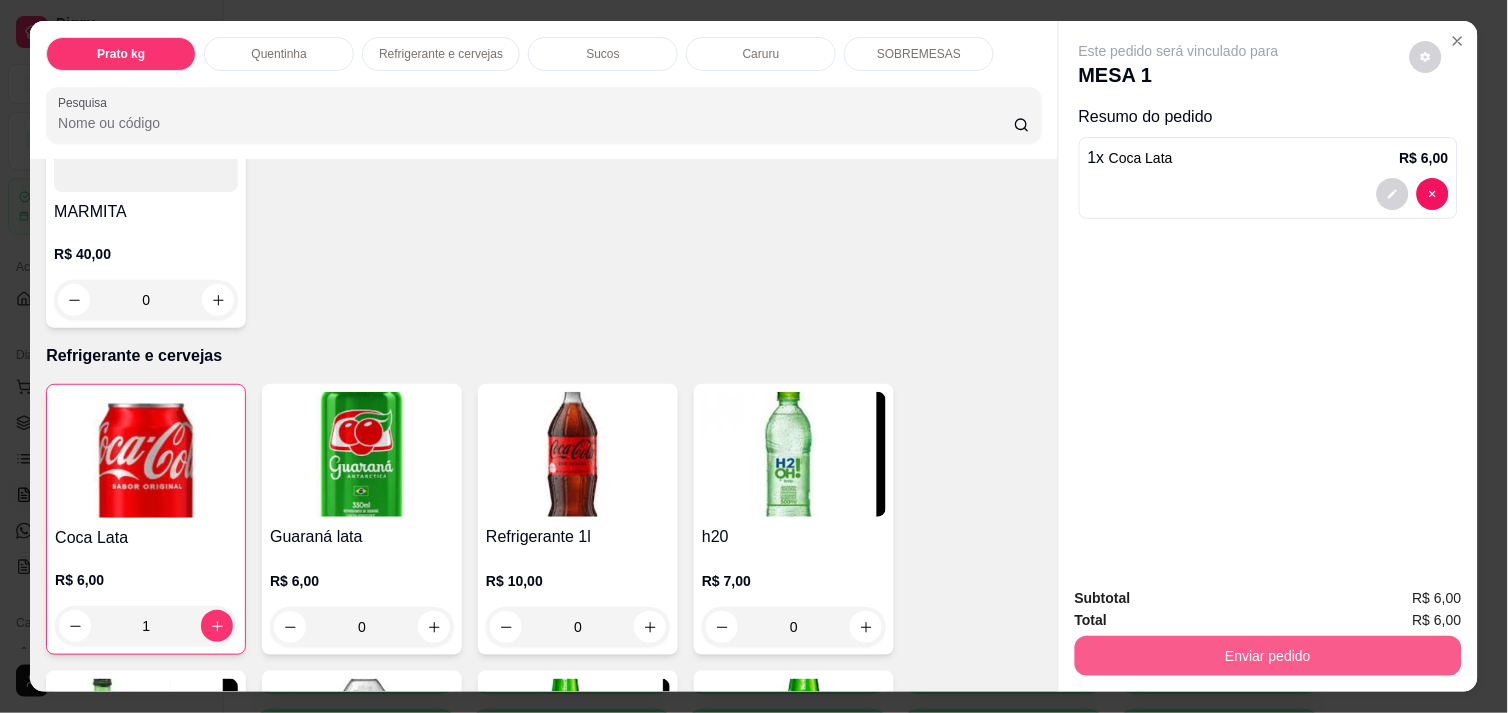 click on "Enviar pedido" at bounding box center [1268, 656] 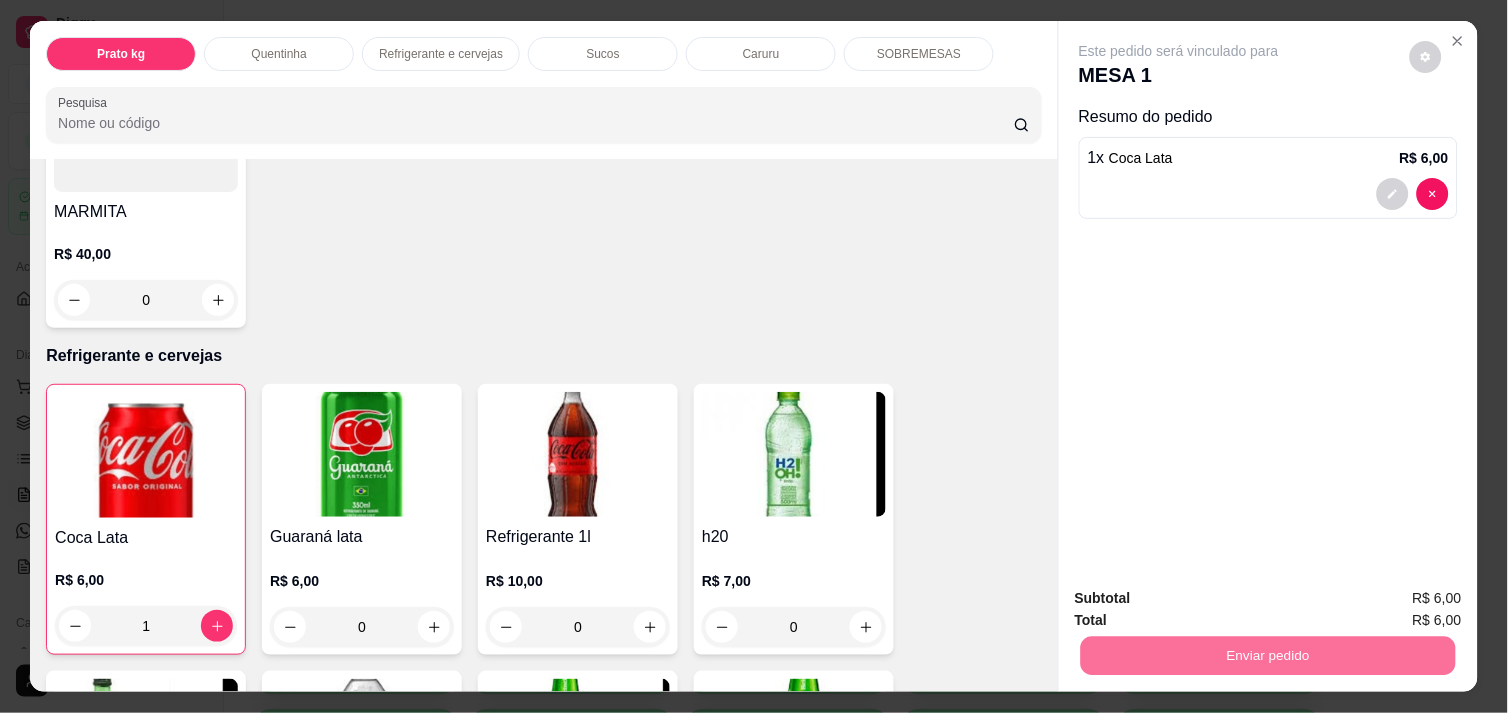 click on "Não registrar e enviar pedido" at bounding box center [1202, 598] 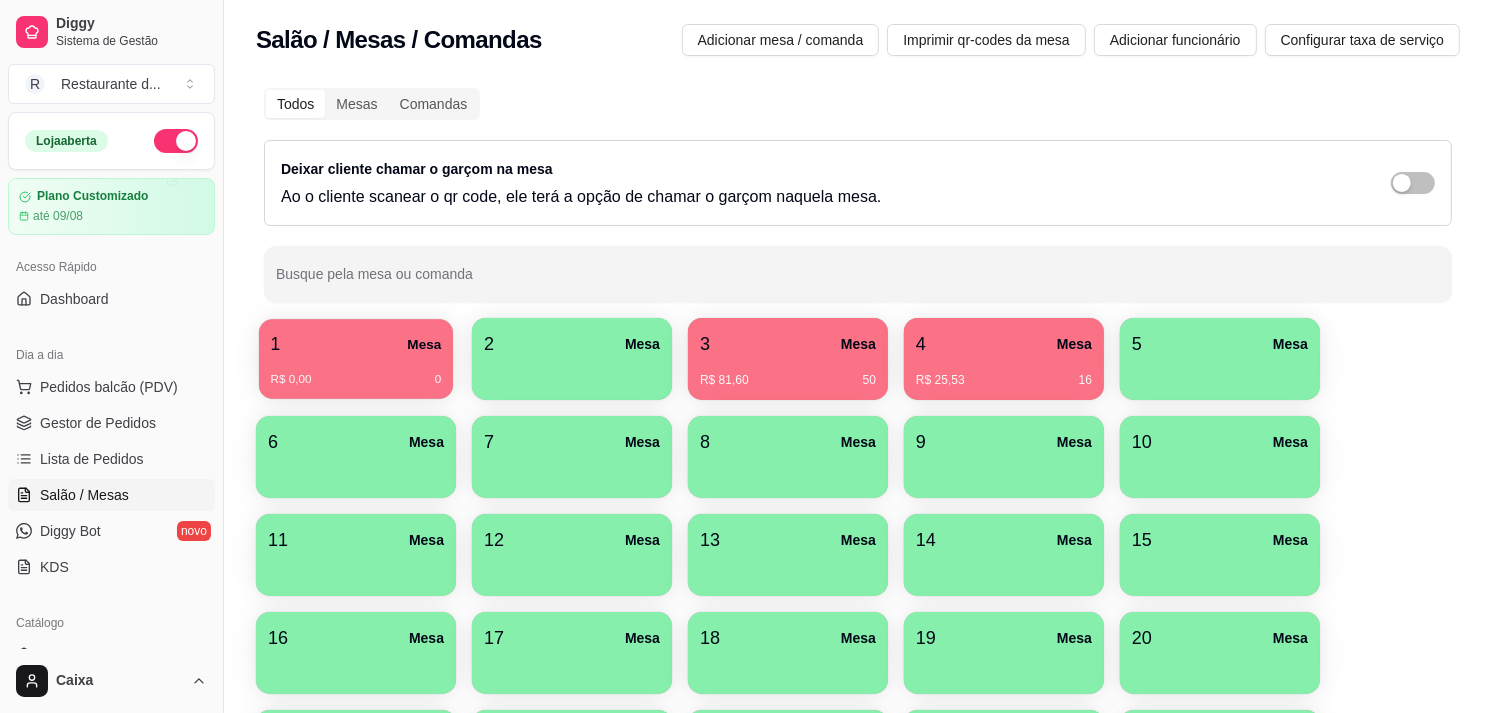 click on "R$ 0,00 0" at bounding box center (356, 380) 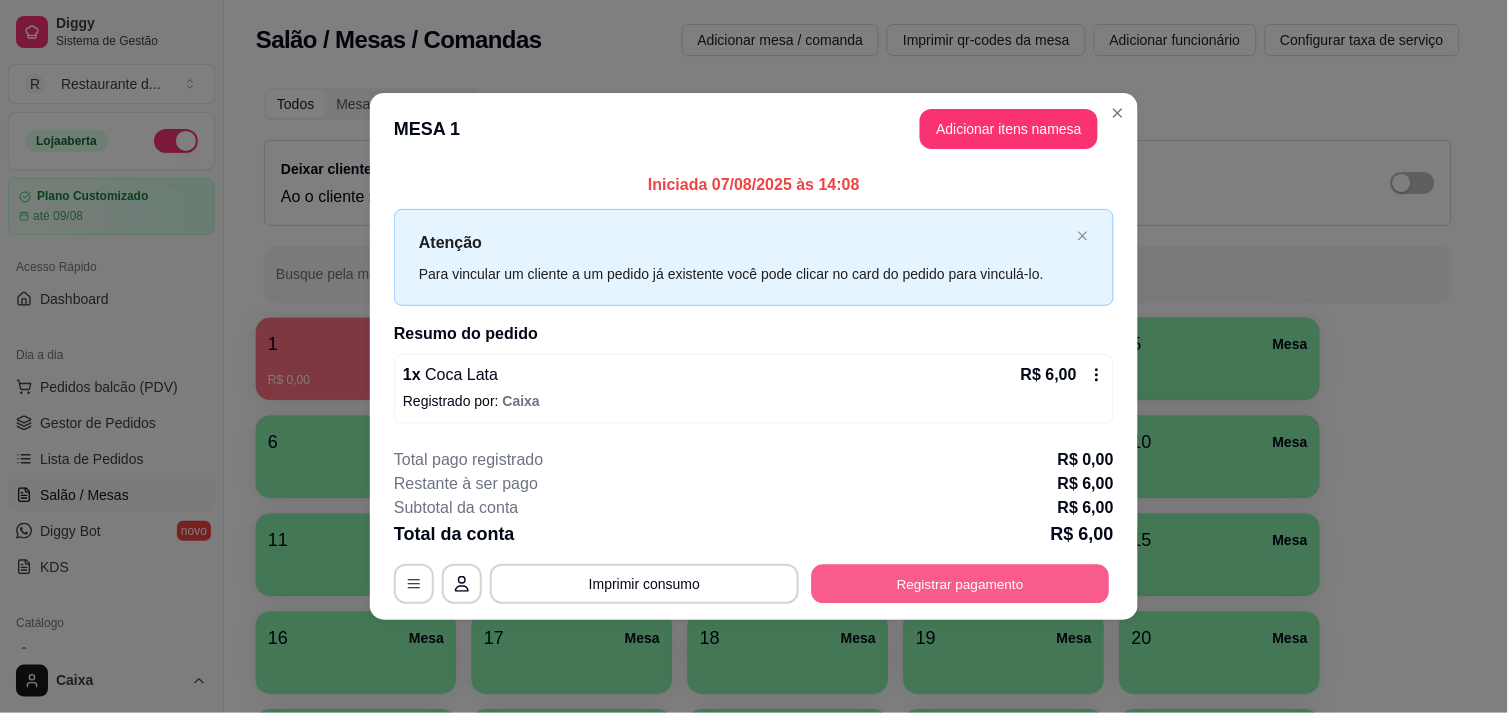 click on "Registrar pagamento" at bounding box center [961, 584] 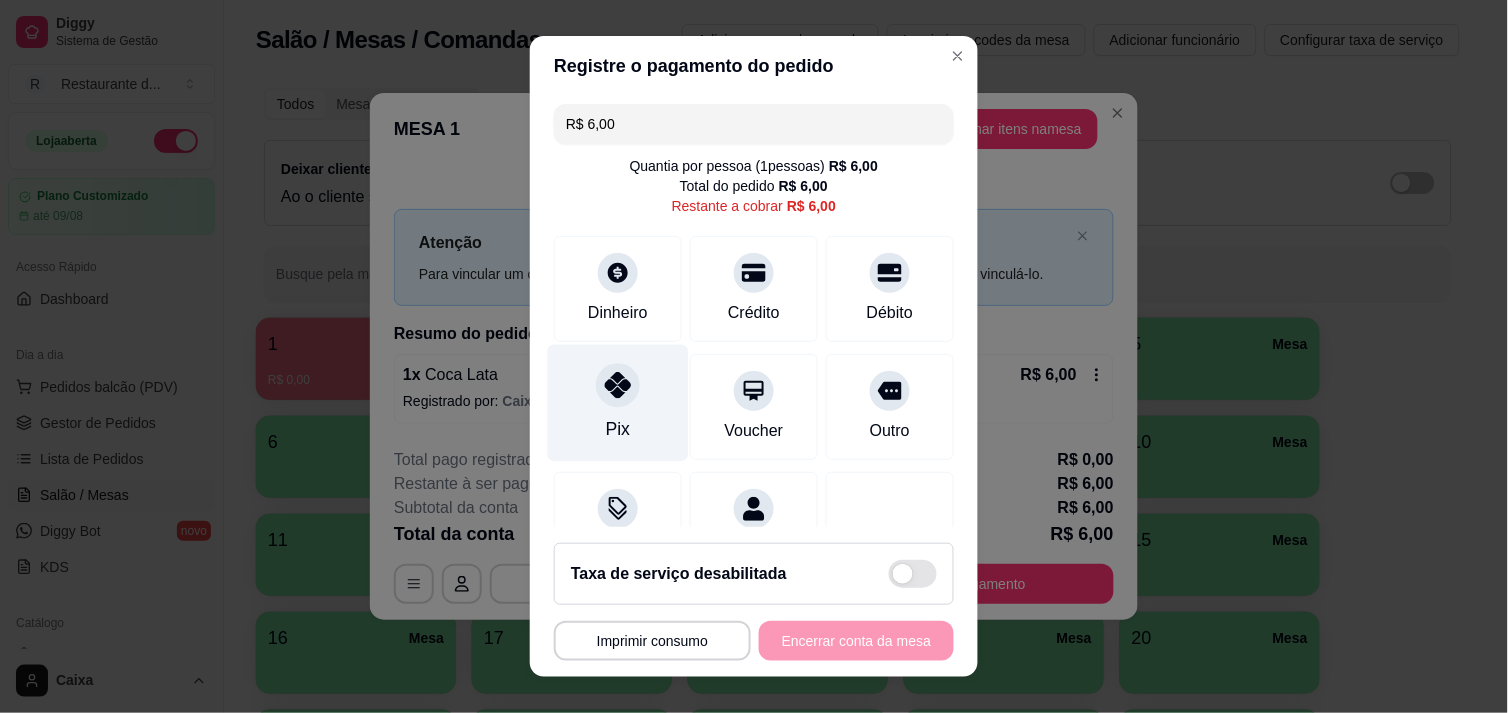click at bounding box center [618, 385] 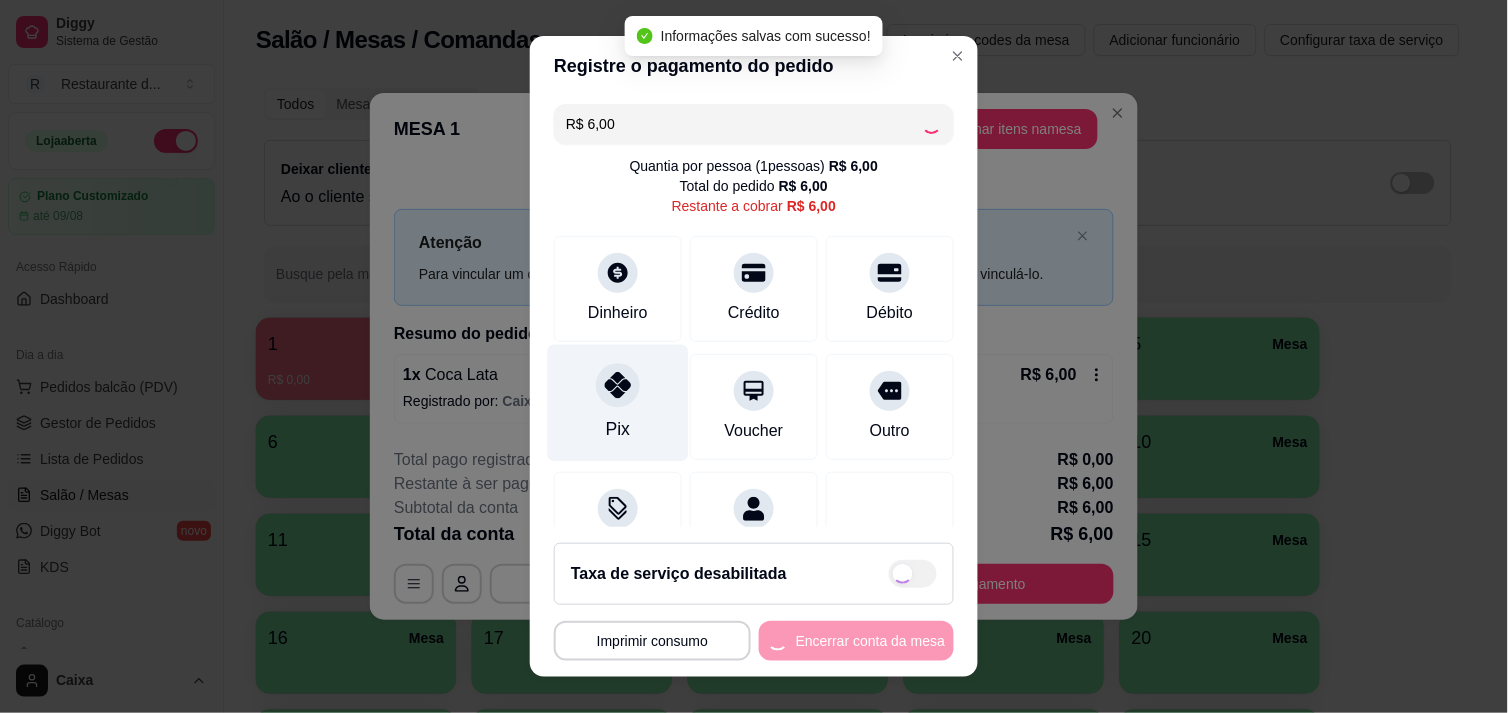 type on "R$ 0,00" 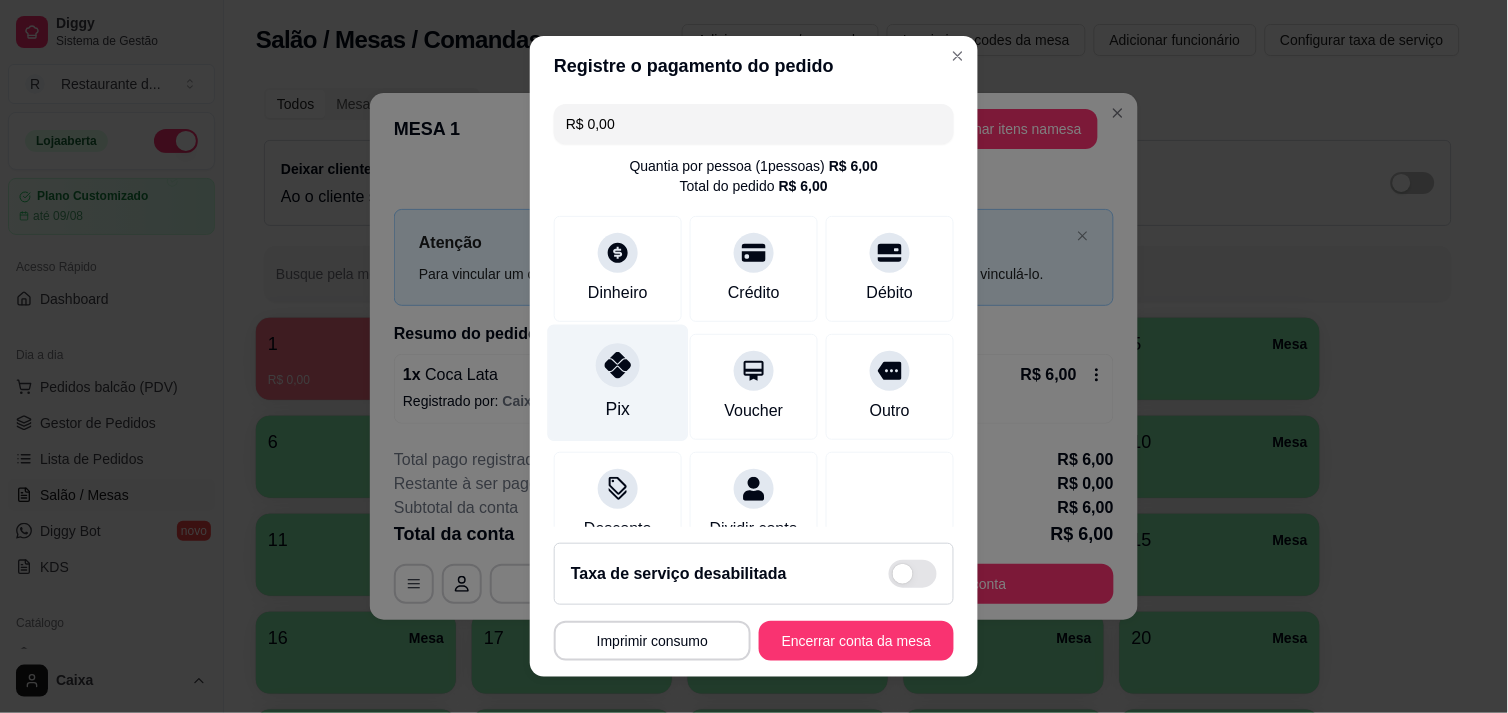 click on "Pix" at bounding box center (618, 382) 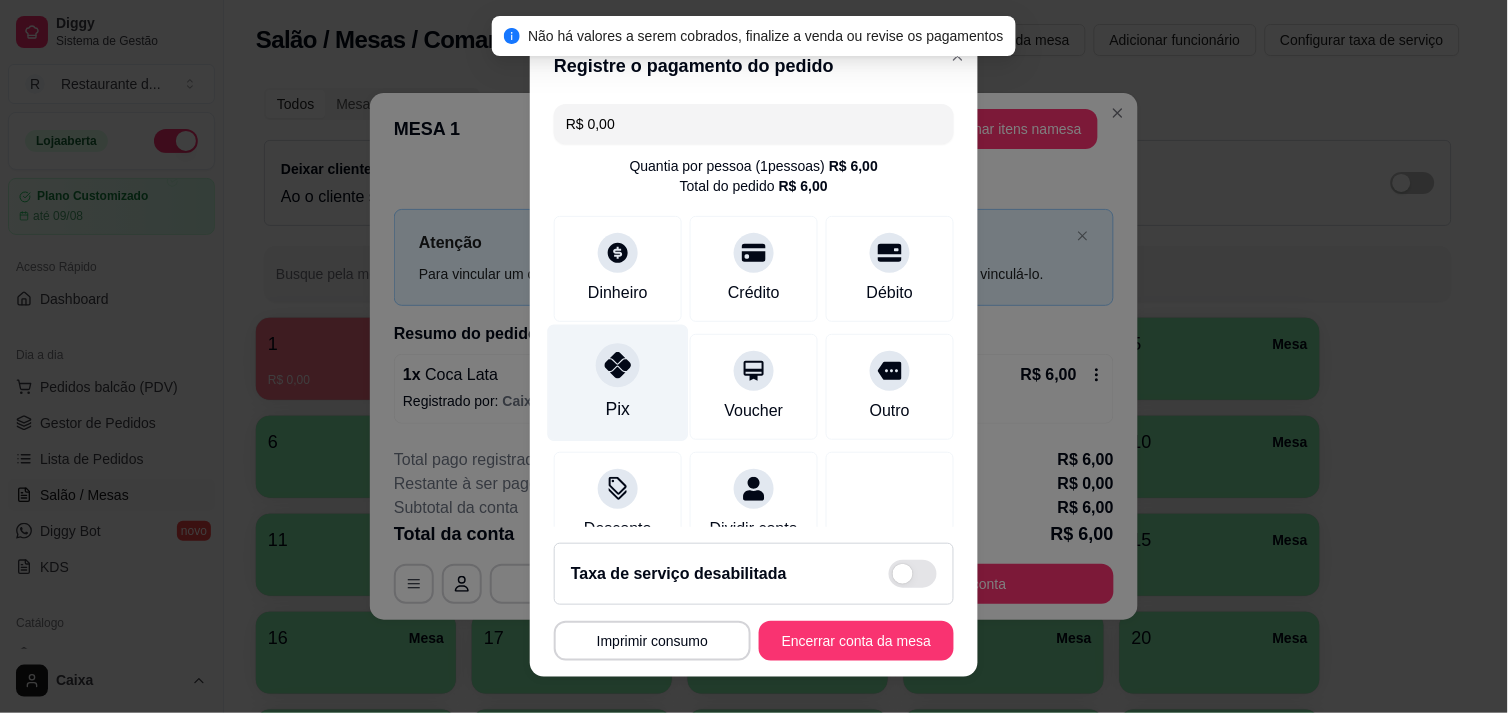 click 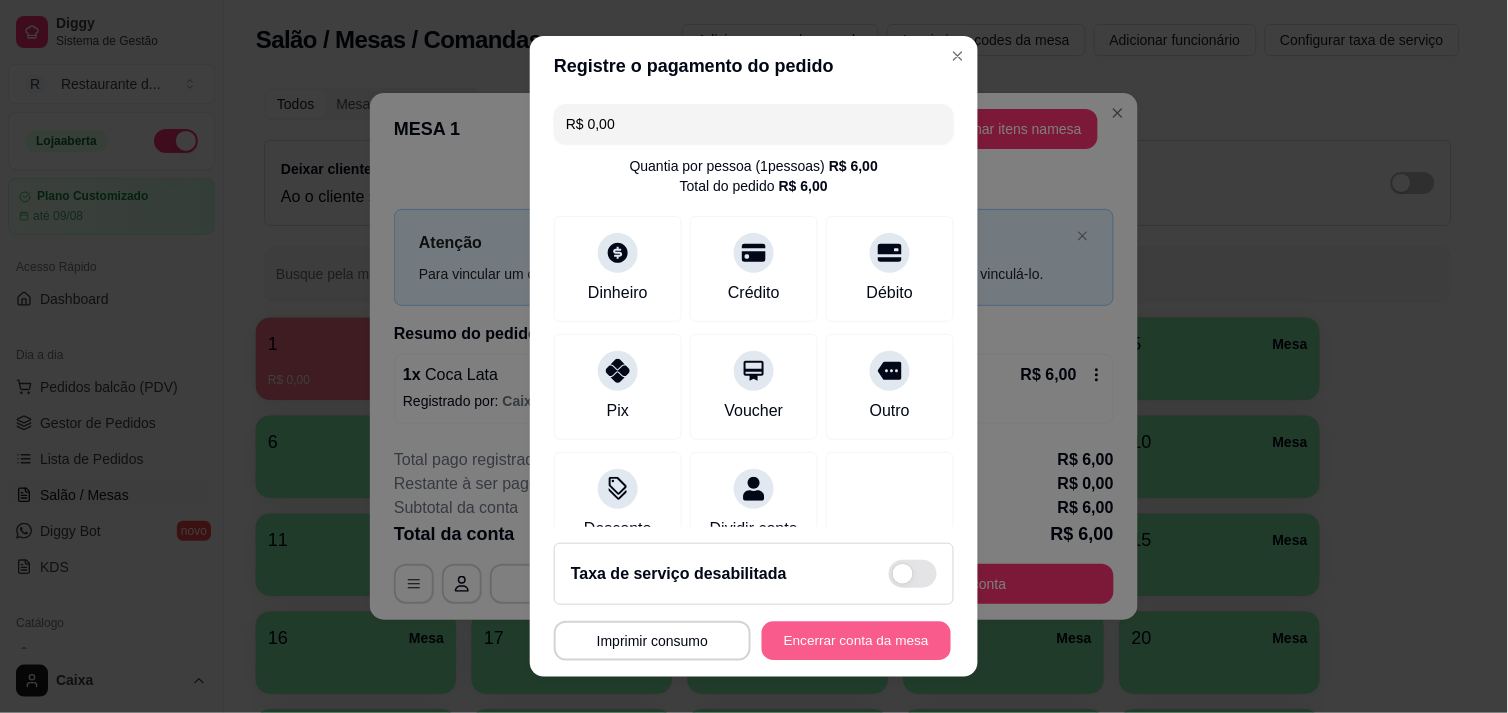 click on "Encerrar conta da mesa" at bounding box center [856, 641] 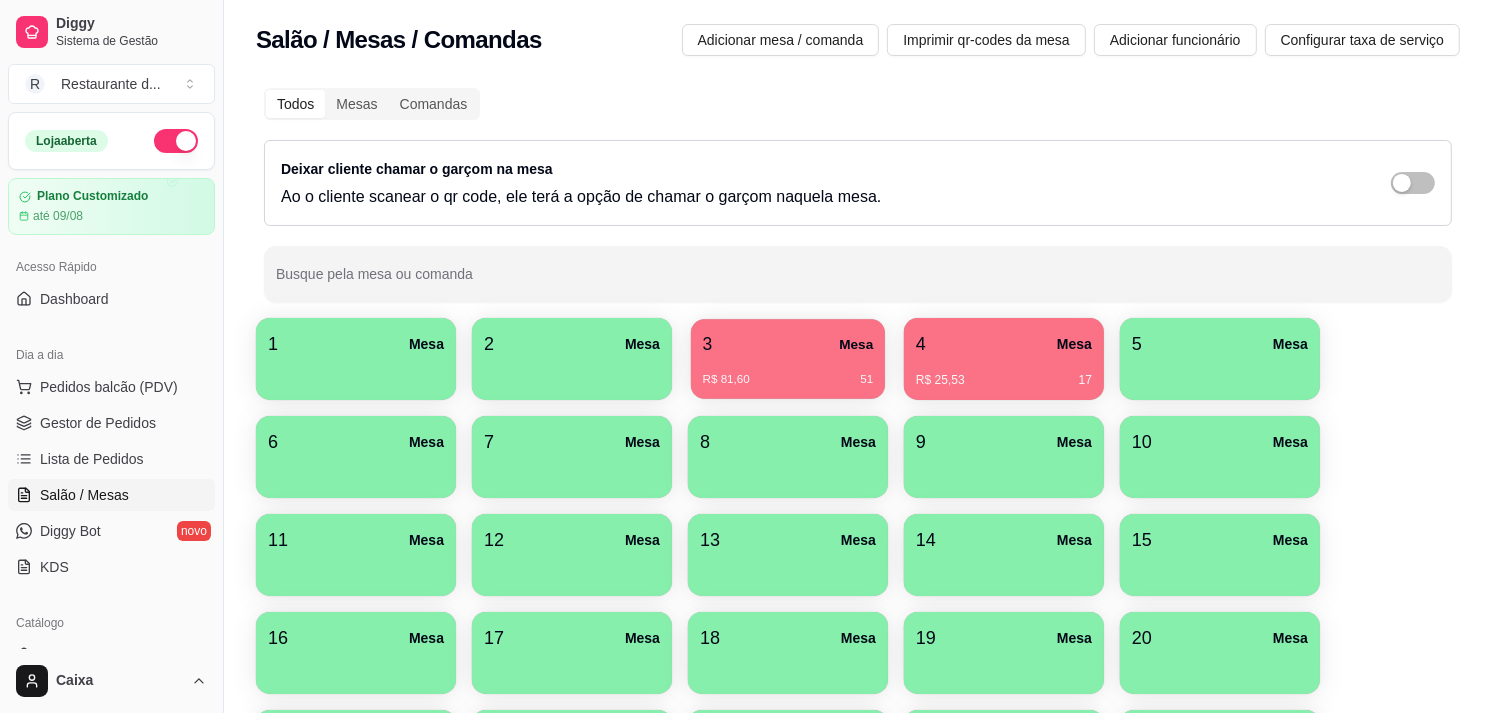 click on "3 Mesa" at bounding box center [788, 344] 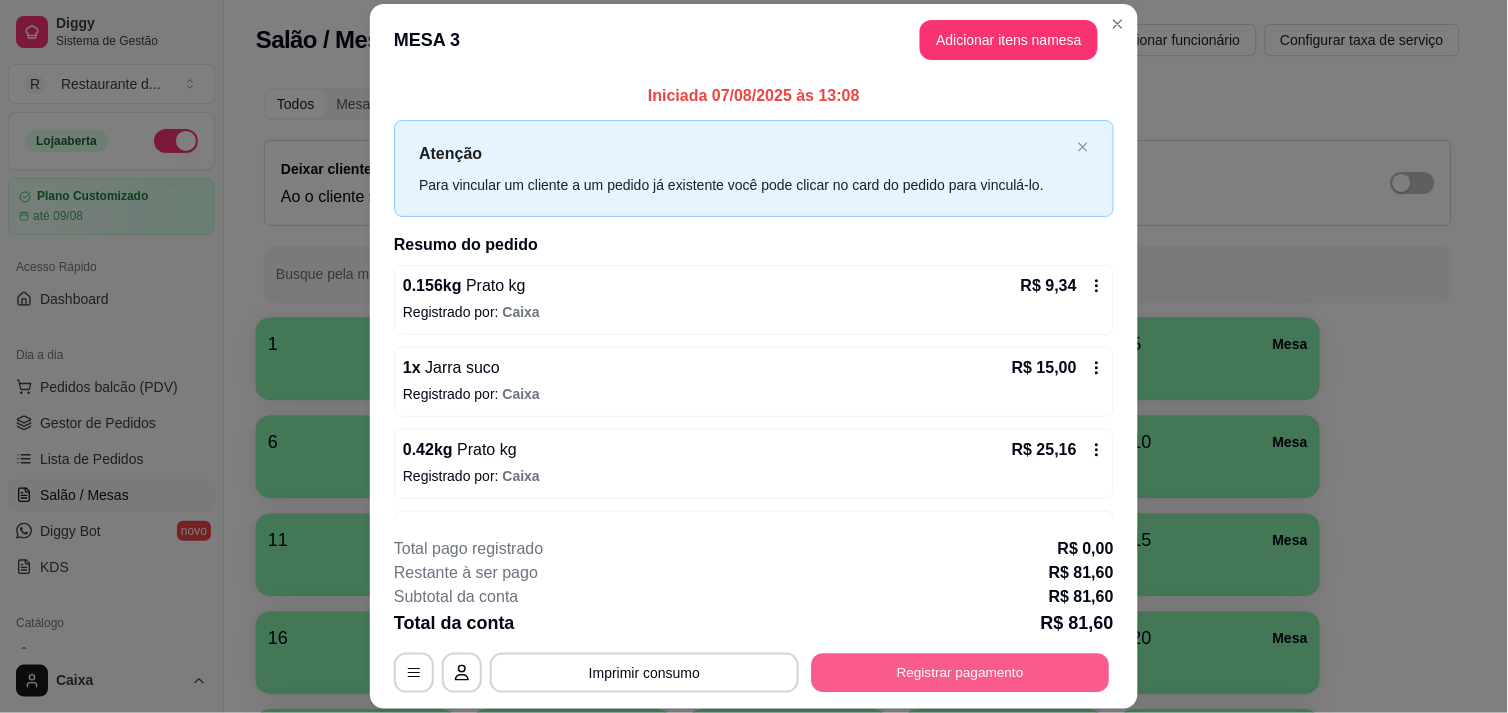 click on "Registrar pagamento" at bounding box center (961, 673) 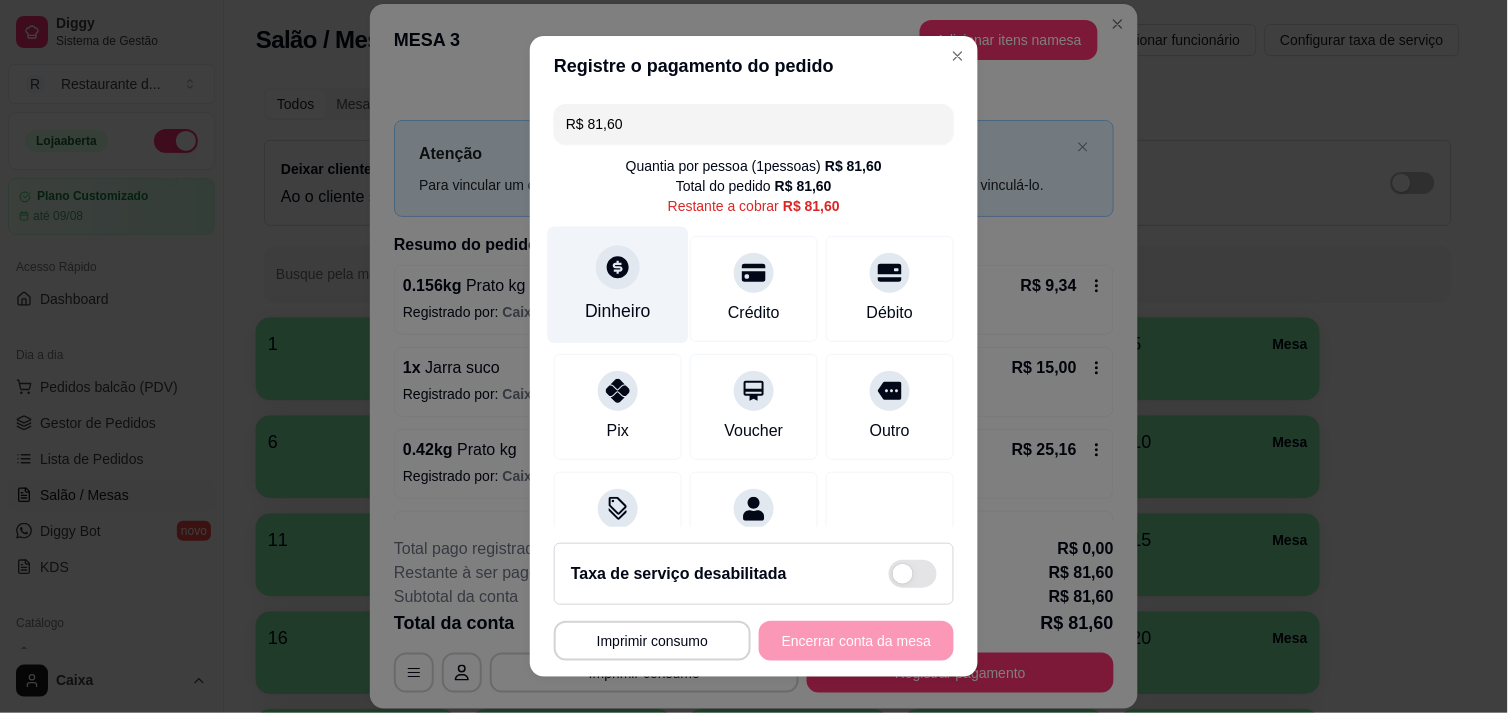 click 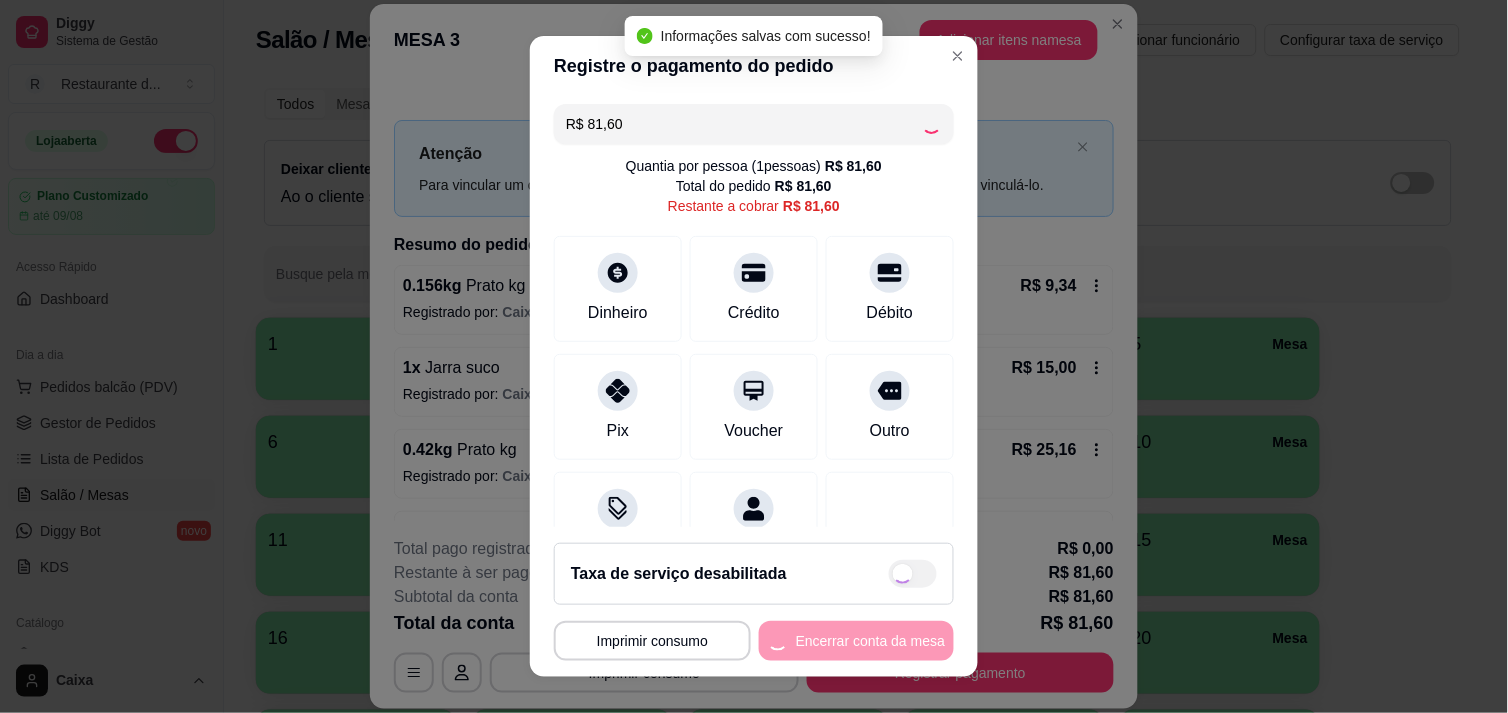 type on "R$ 0,00" 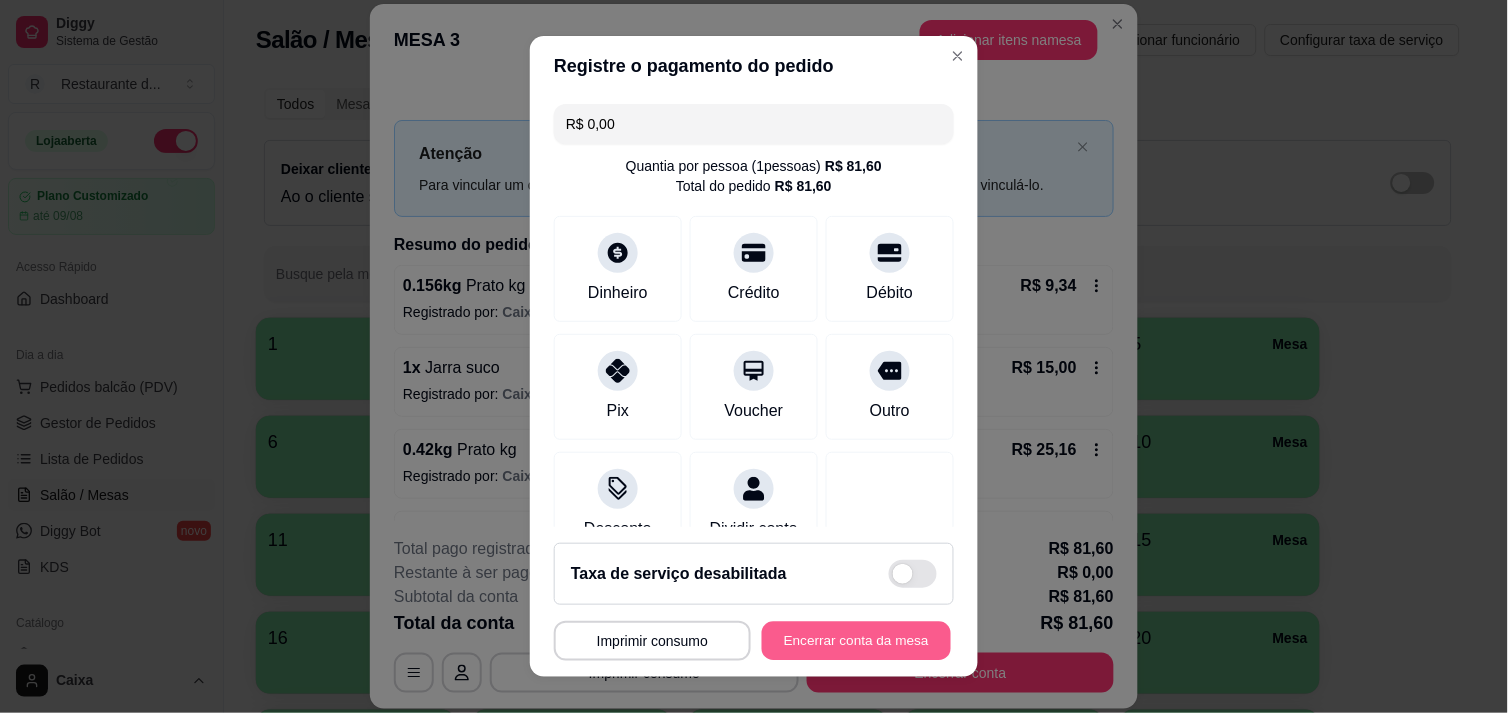 click on "Encerrar conta da mesa" at bounding box center [856, 641] 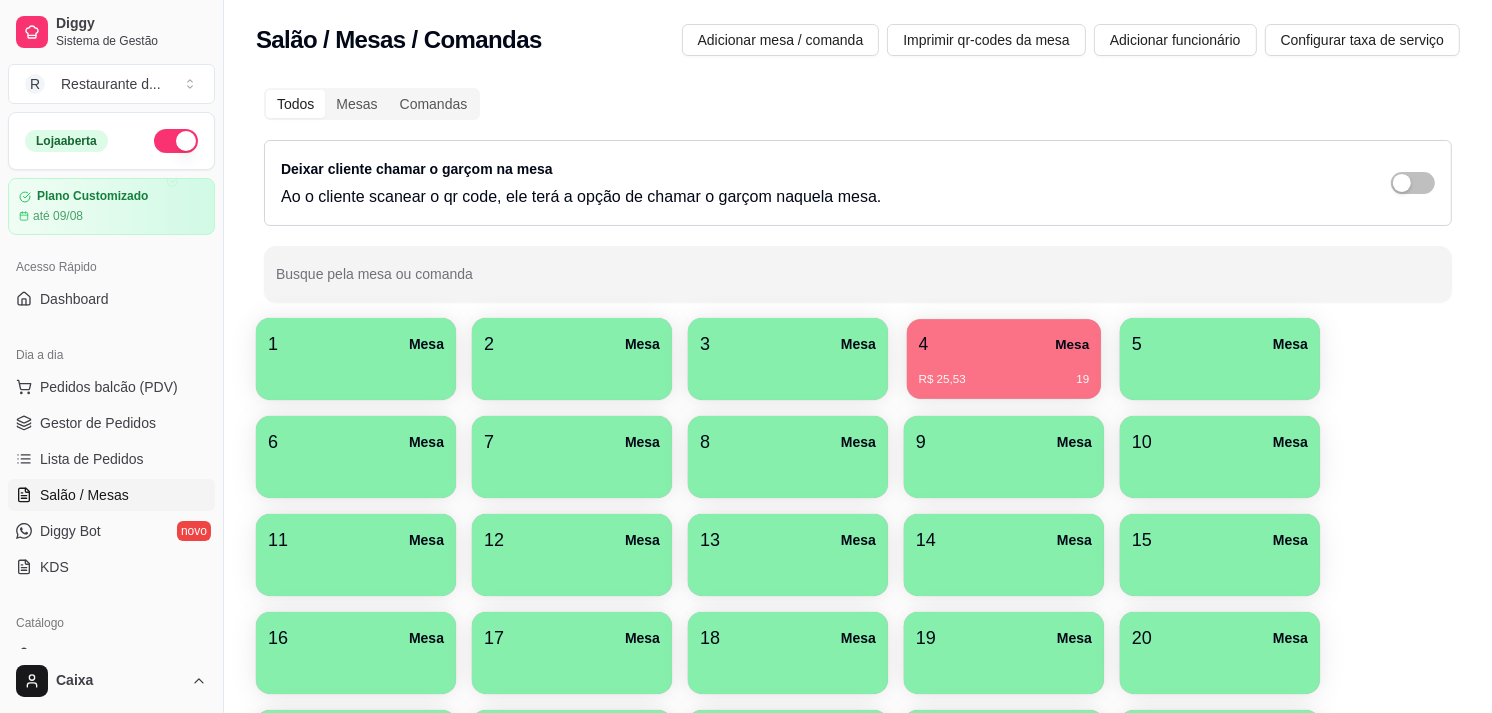 click on "R$ 25,53 19" at bounding box center [1004, 380] 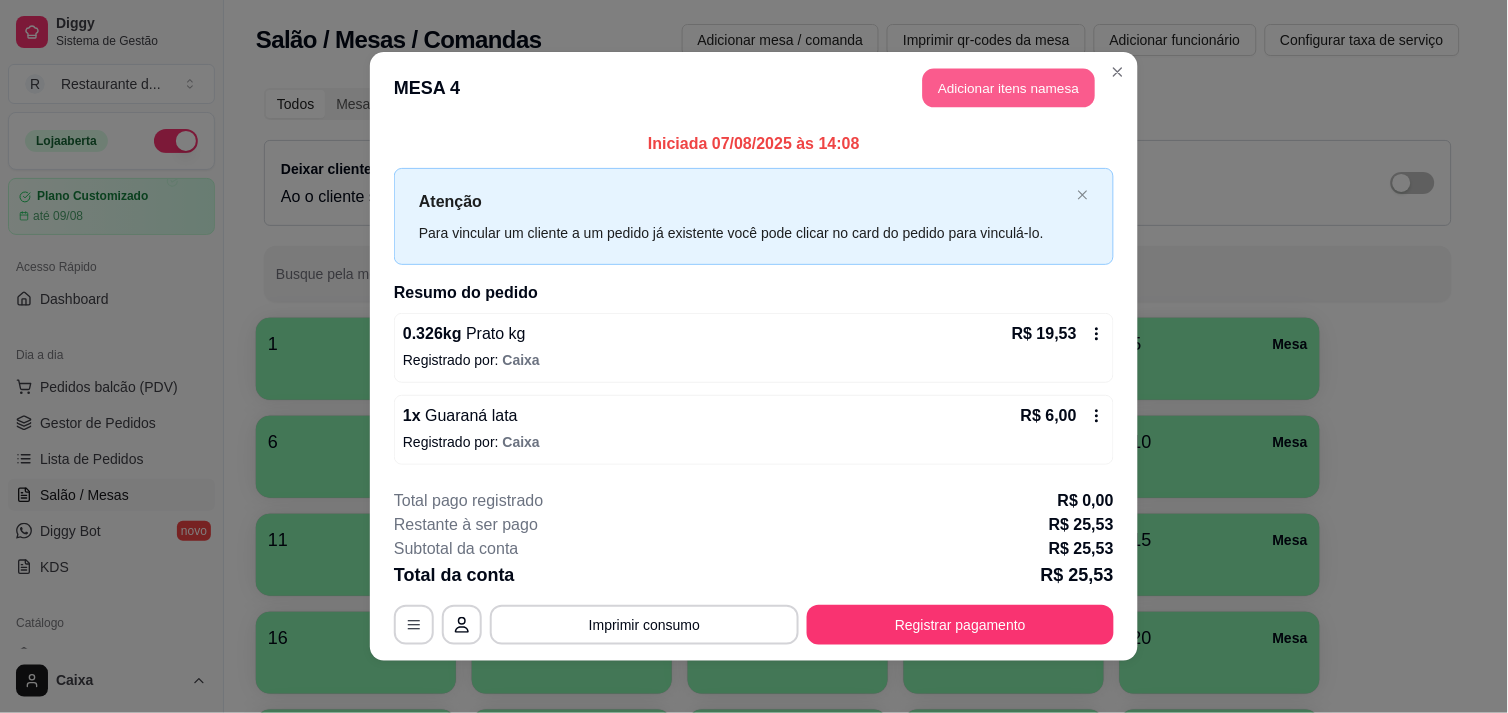 click on "Adicionar itens na  mesa" at bounding box center [1009, 88] 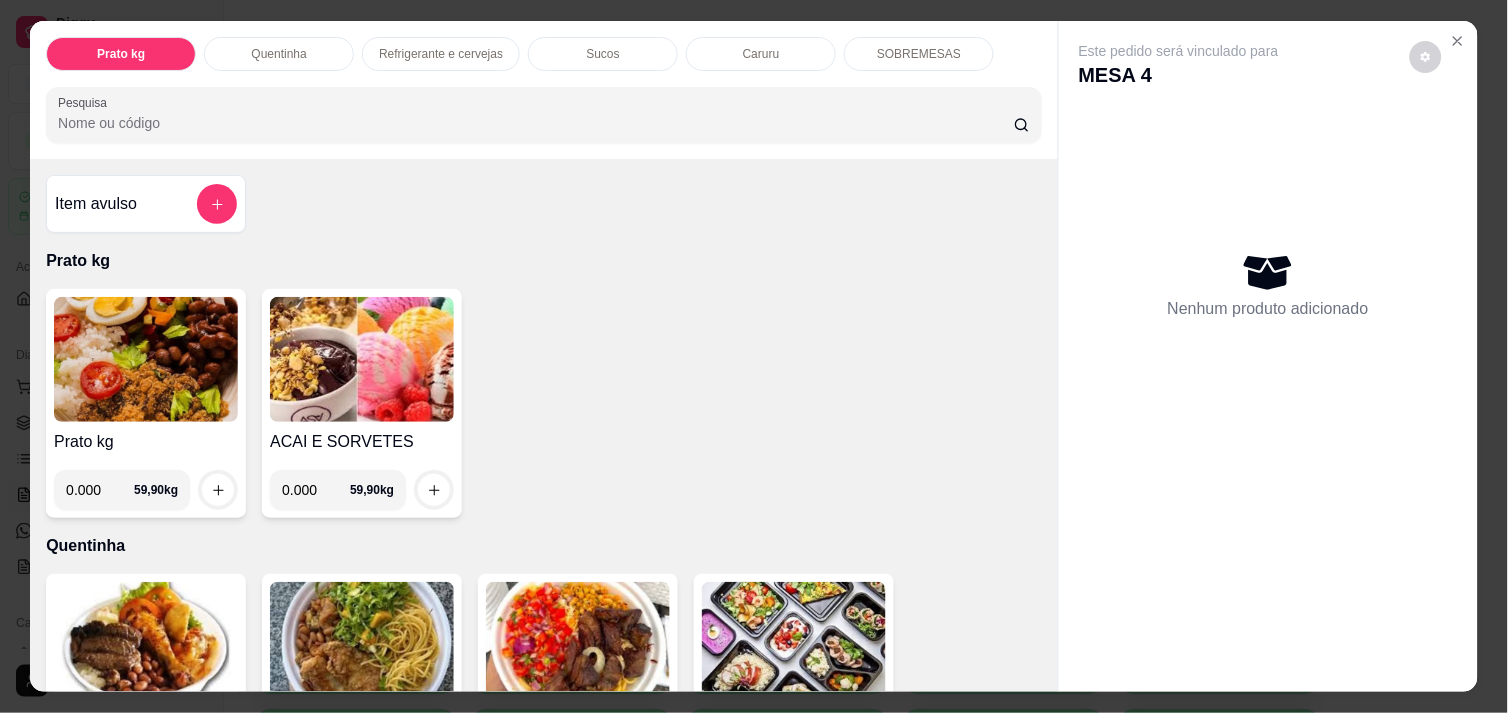 click on "0.000" at bounding box center [316, 490] 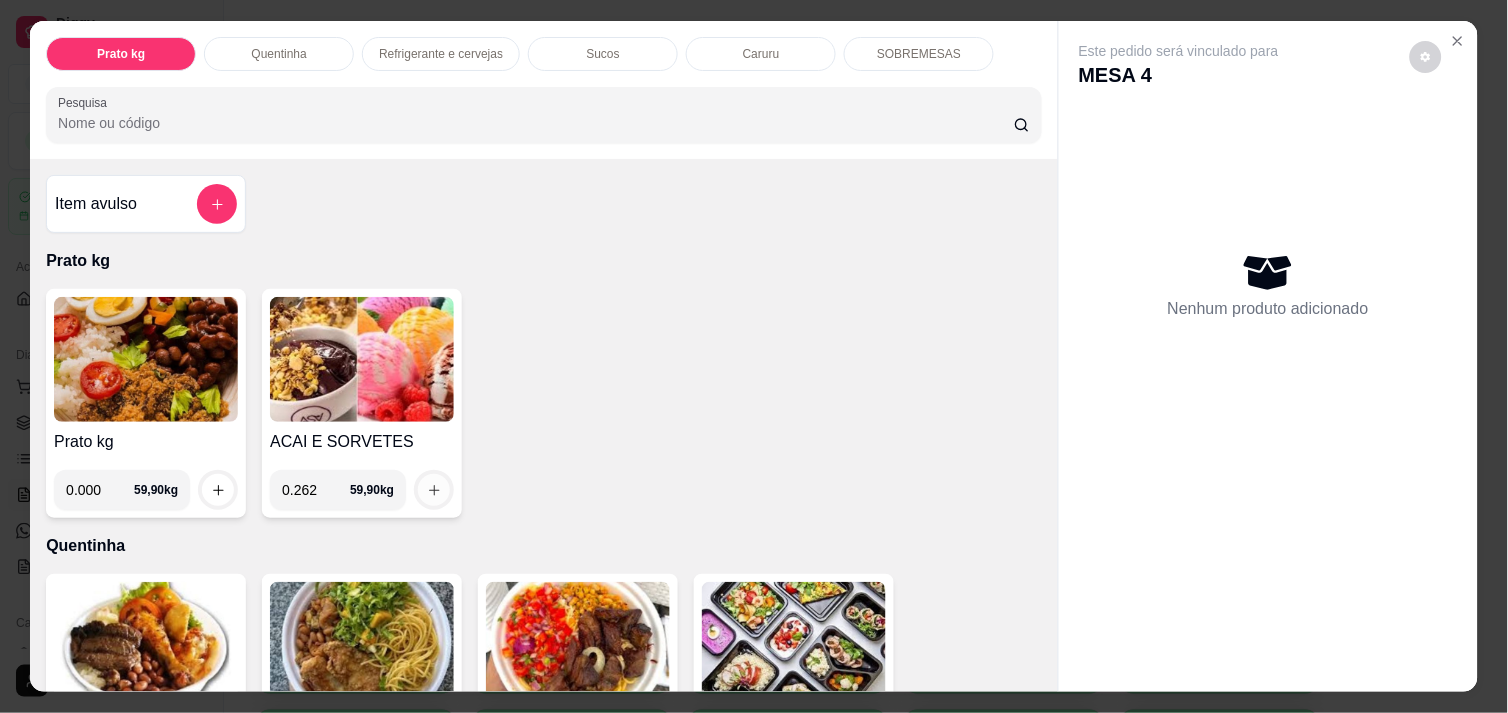 type on "0.262" 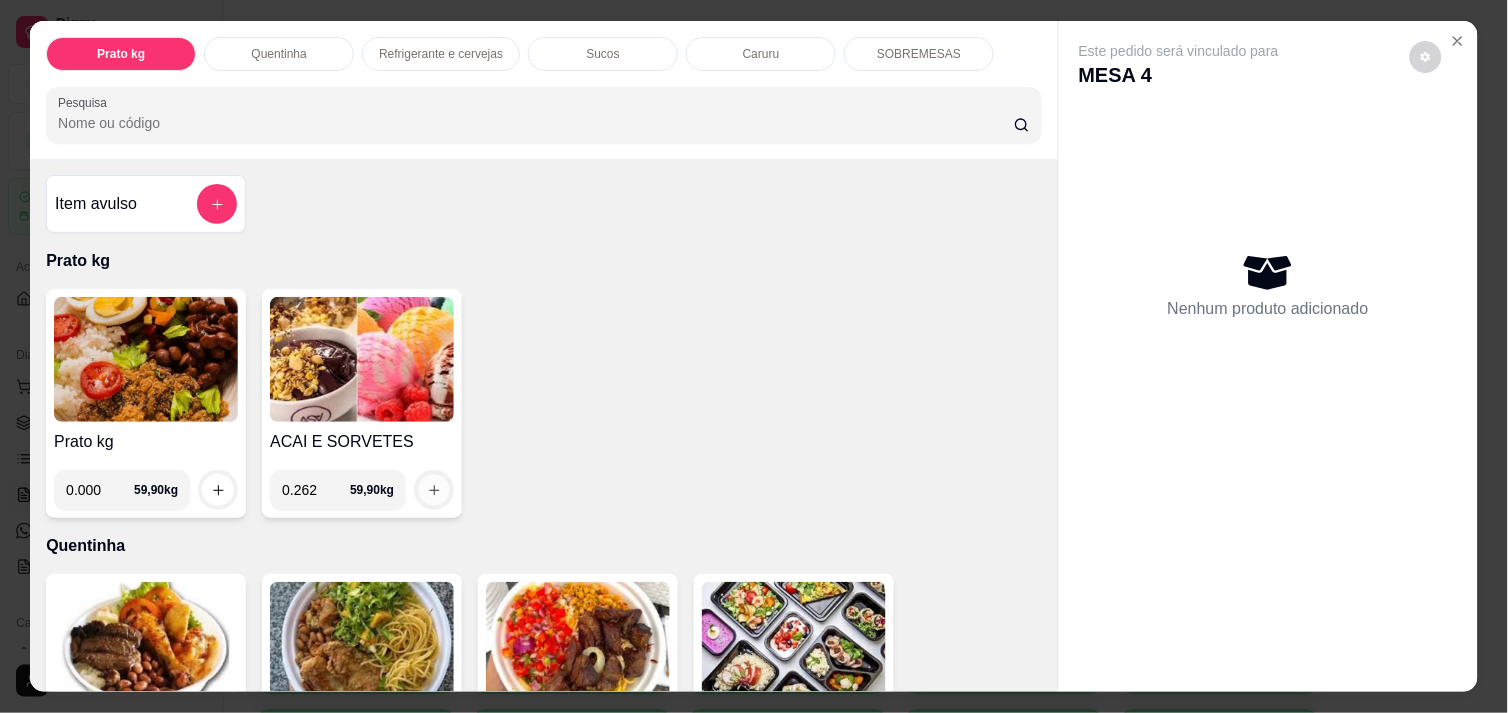 click 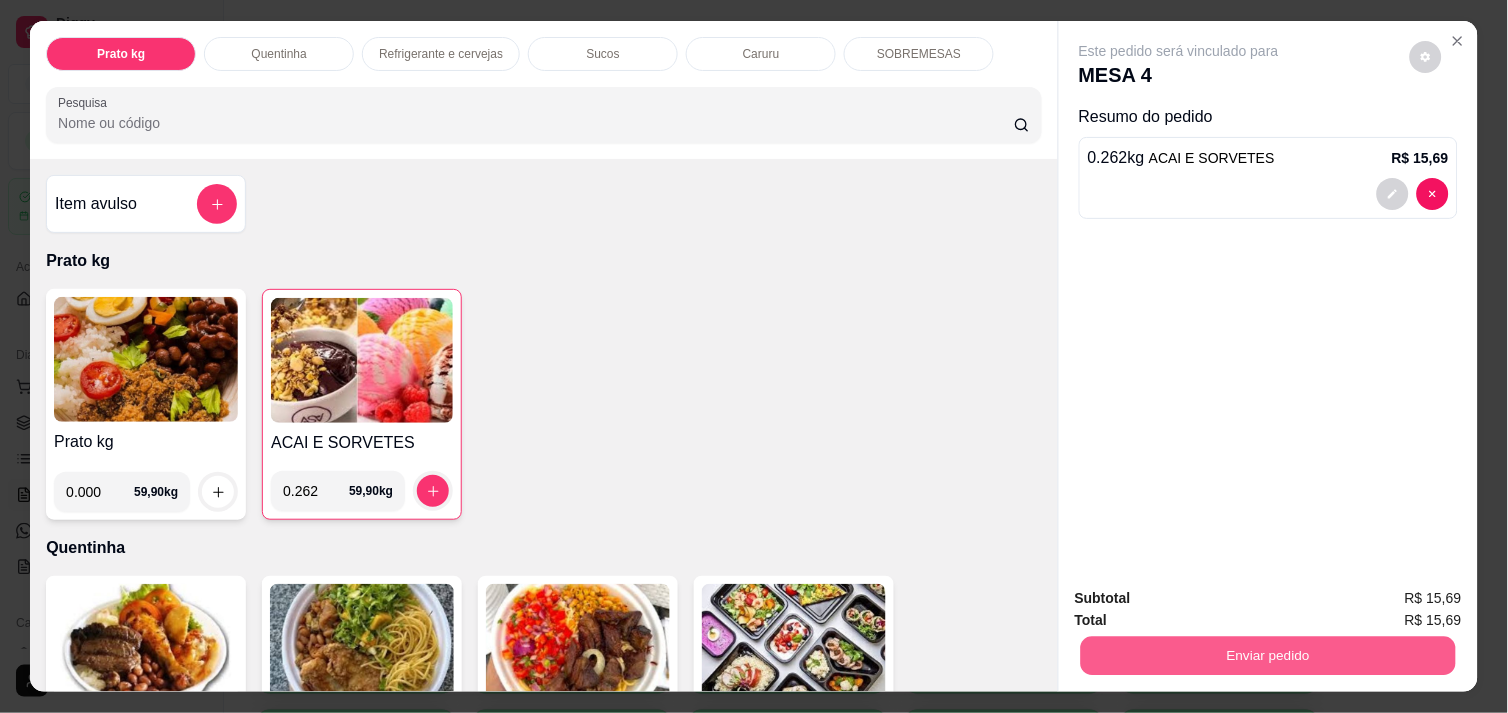 click on "Enviar pedido" at bounding box center (1268, 655) 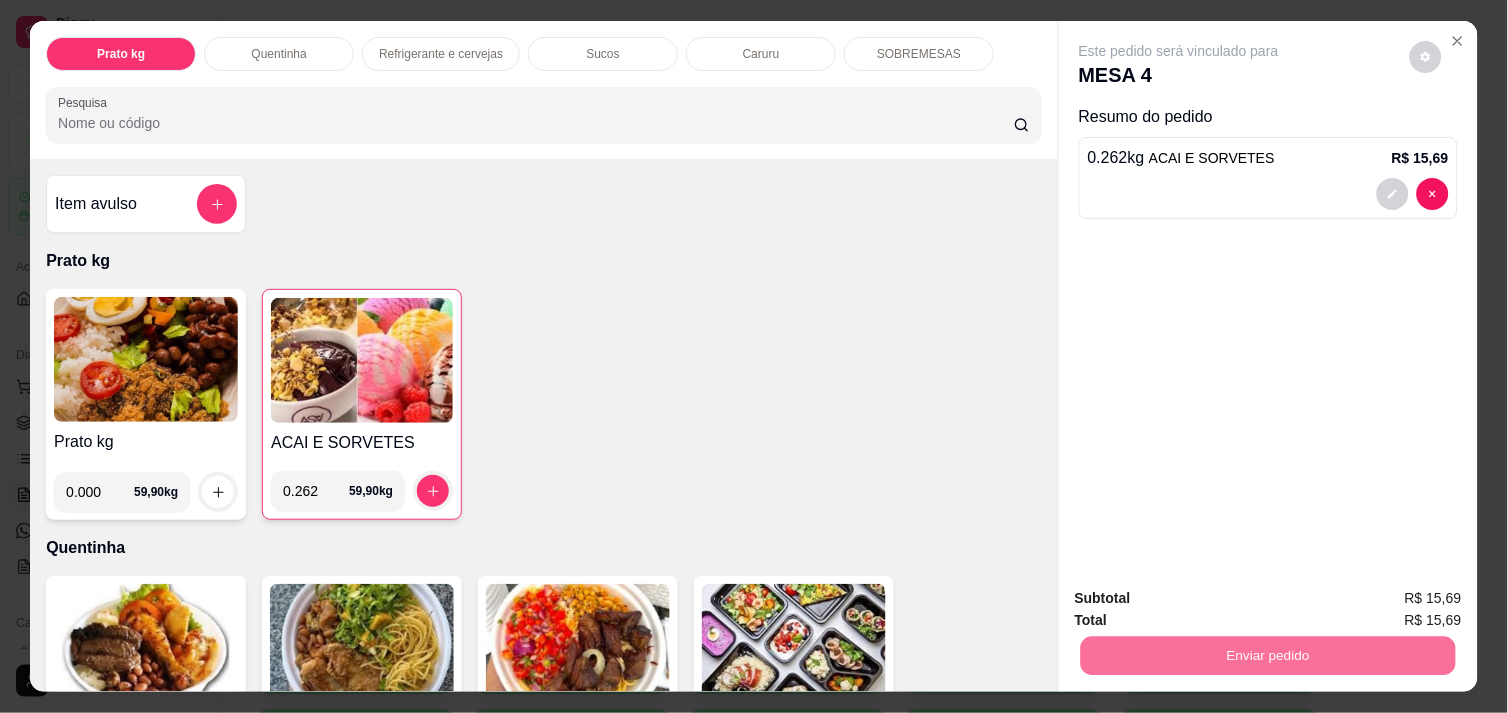 click on "Não registrar e enviar pedido" at bounding box center [1202, 598] 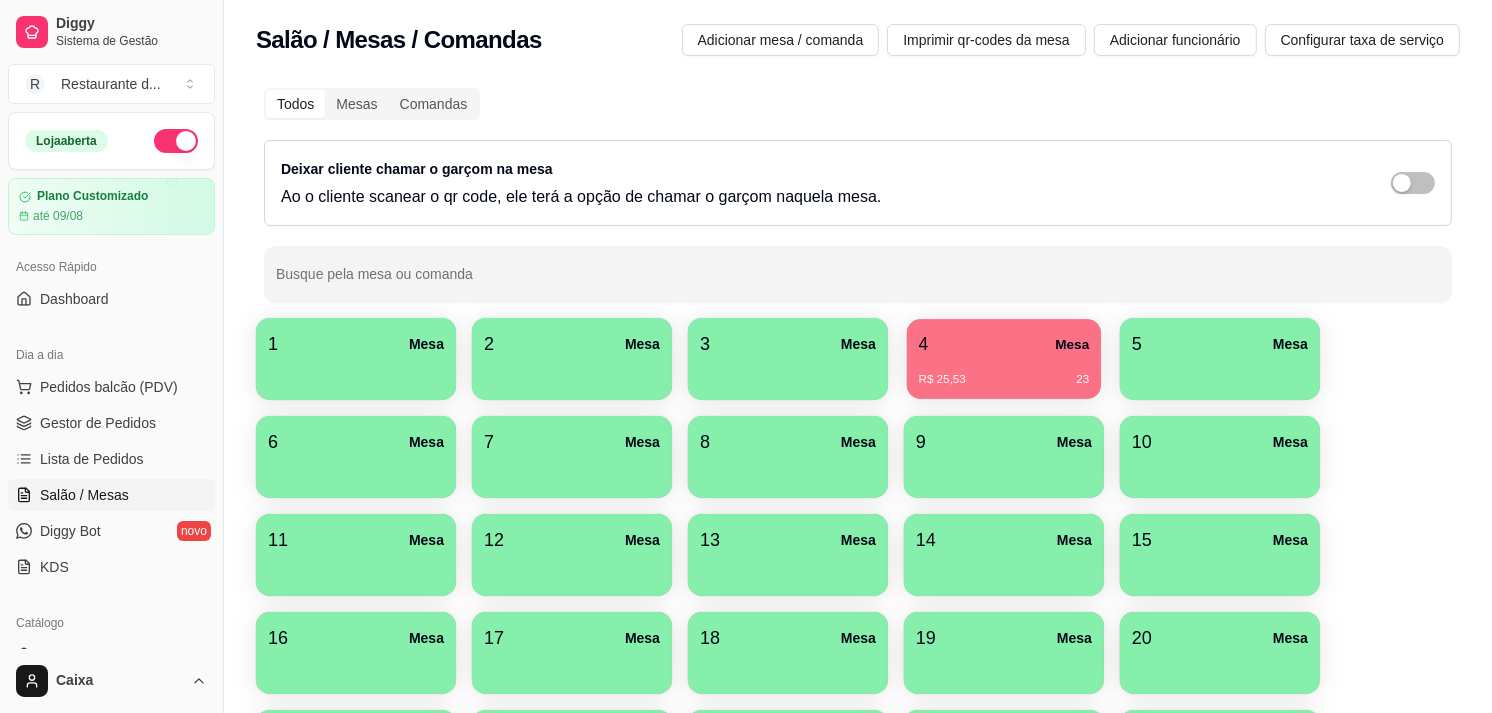 click on "R$ 25,53 23" at bounding box center [1004, 380] 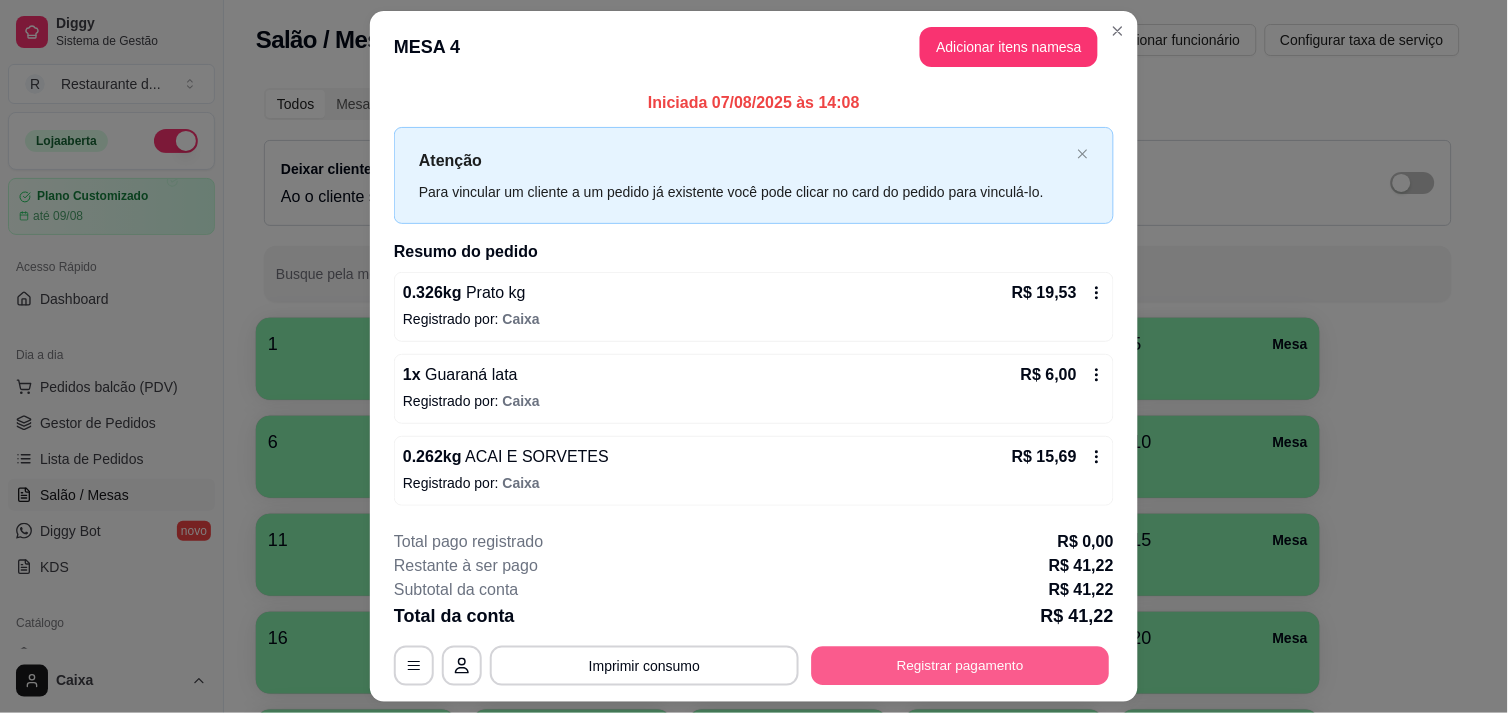click on "Registrar pagamento" at bounding box center (961, 666) 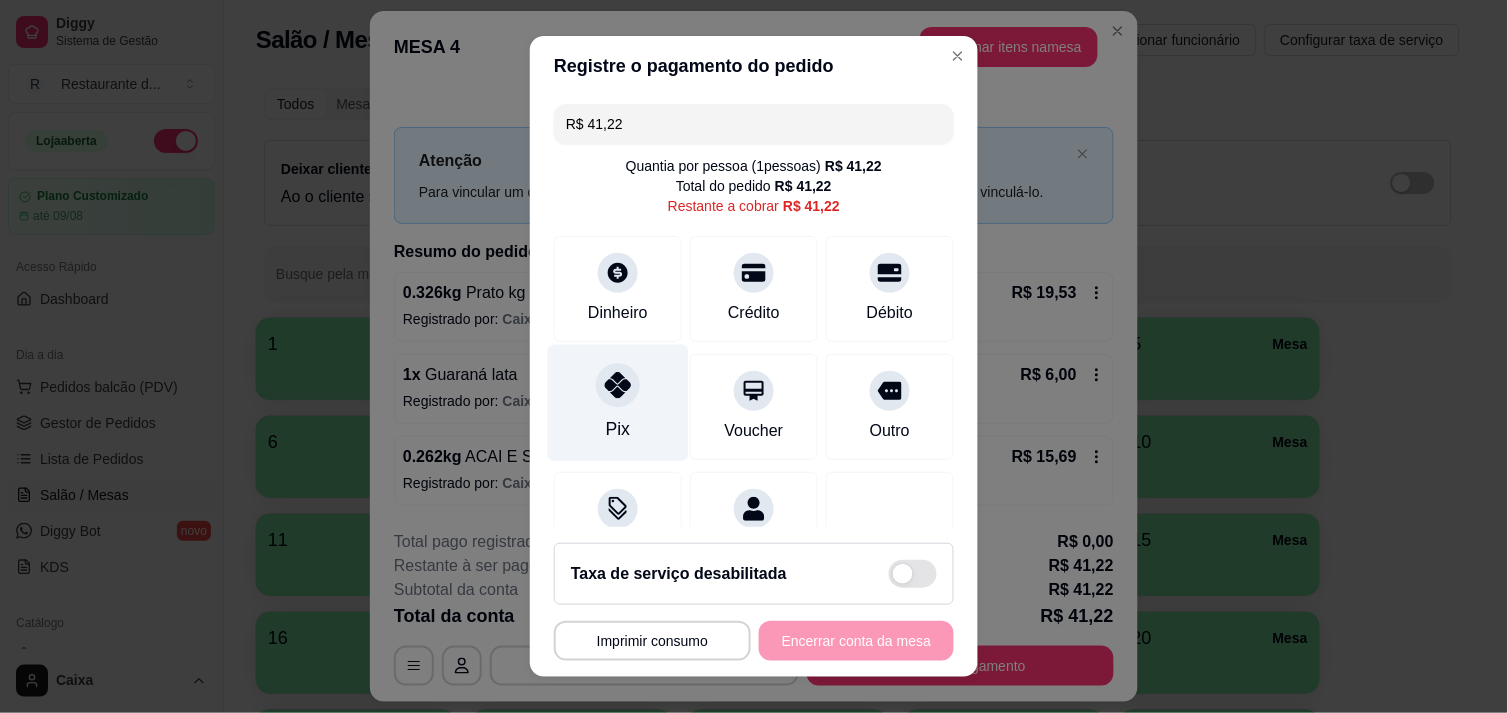 click on "Pix" at bounding box center (618, 429) 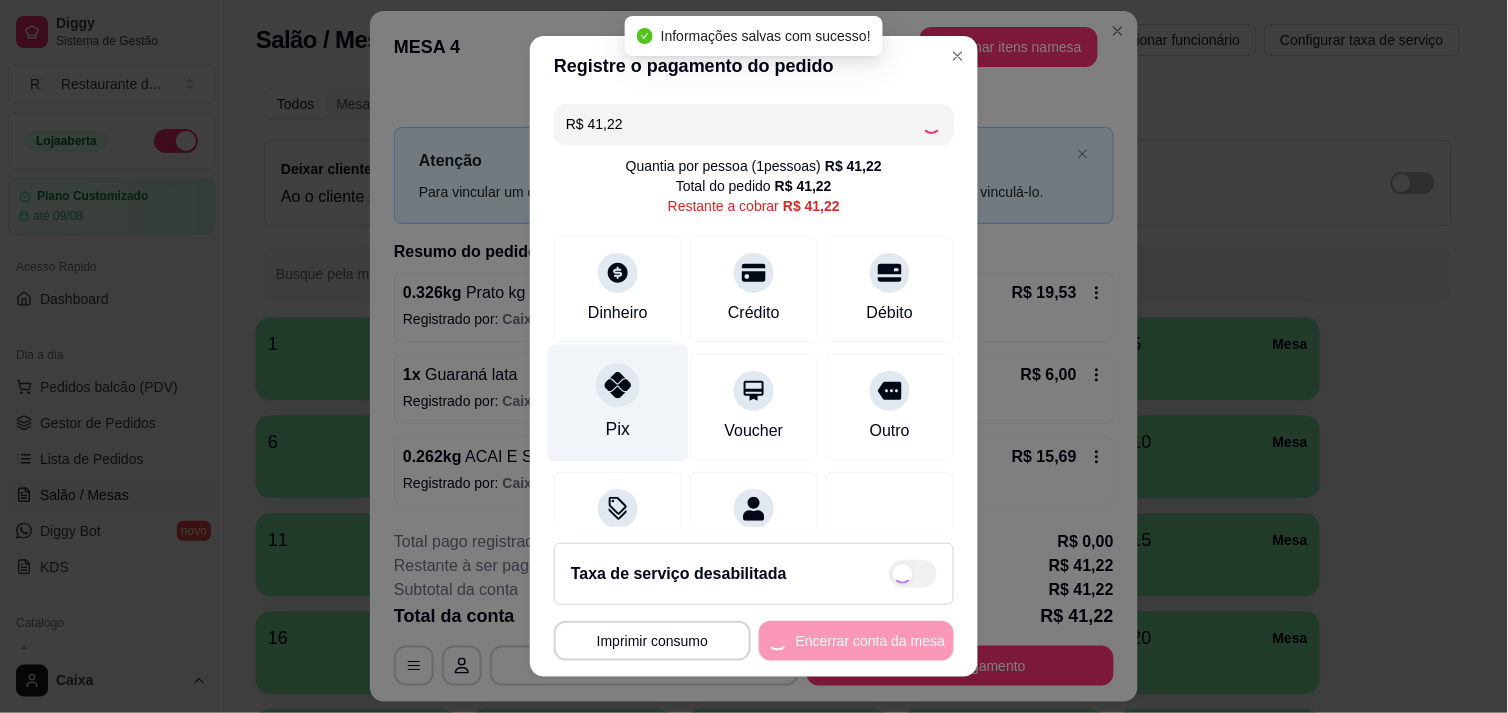 type on "R$ 0,00" 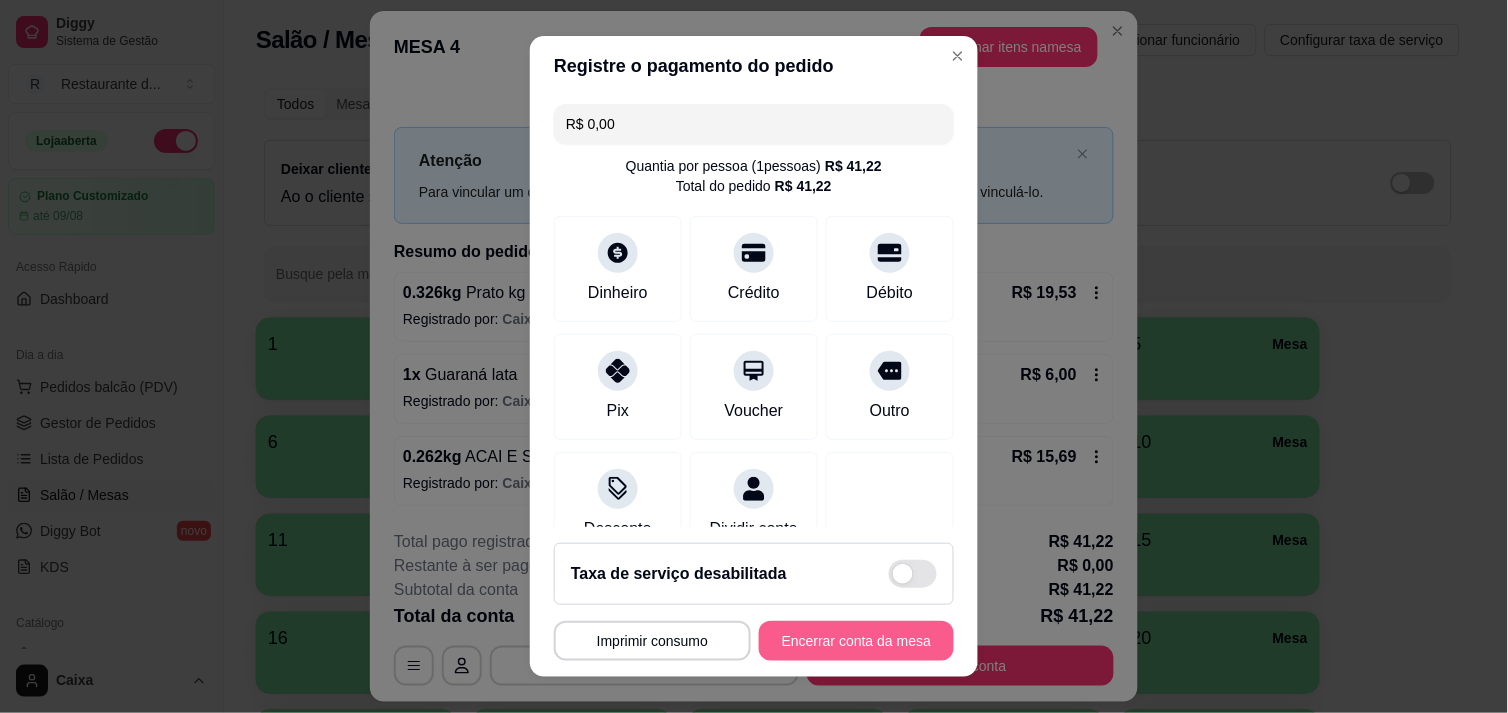 click on "Encerrar conta da mesa" at bounding box center (856, 641) 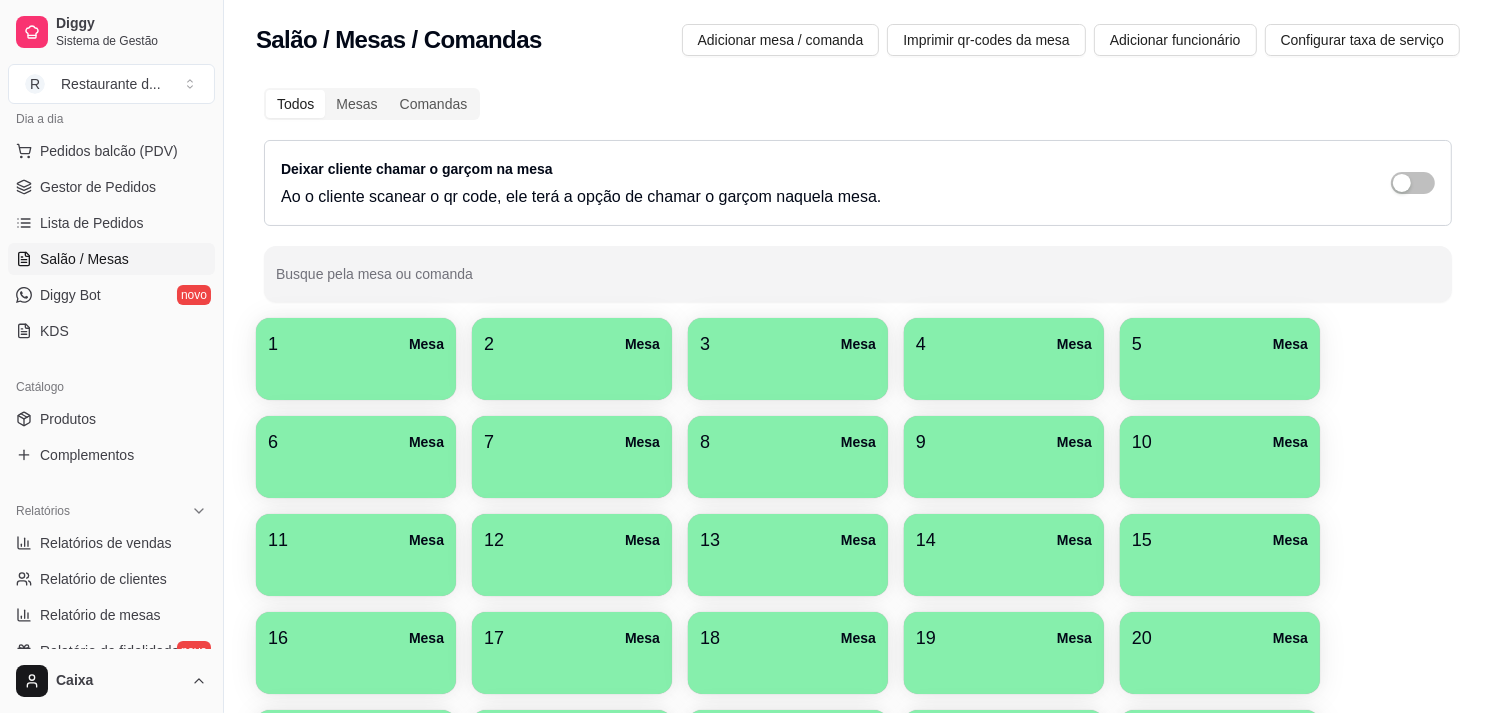 scroll, scrollTop: 430, scrollLeft: 0, axis: vertical 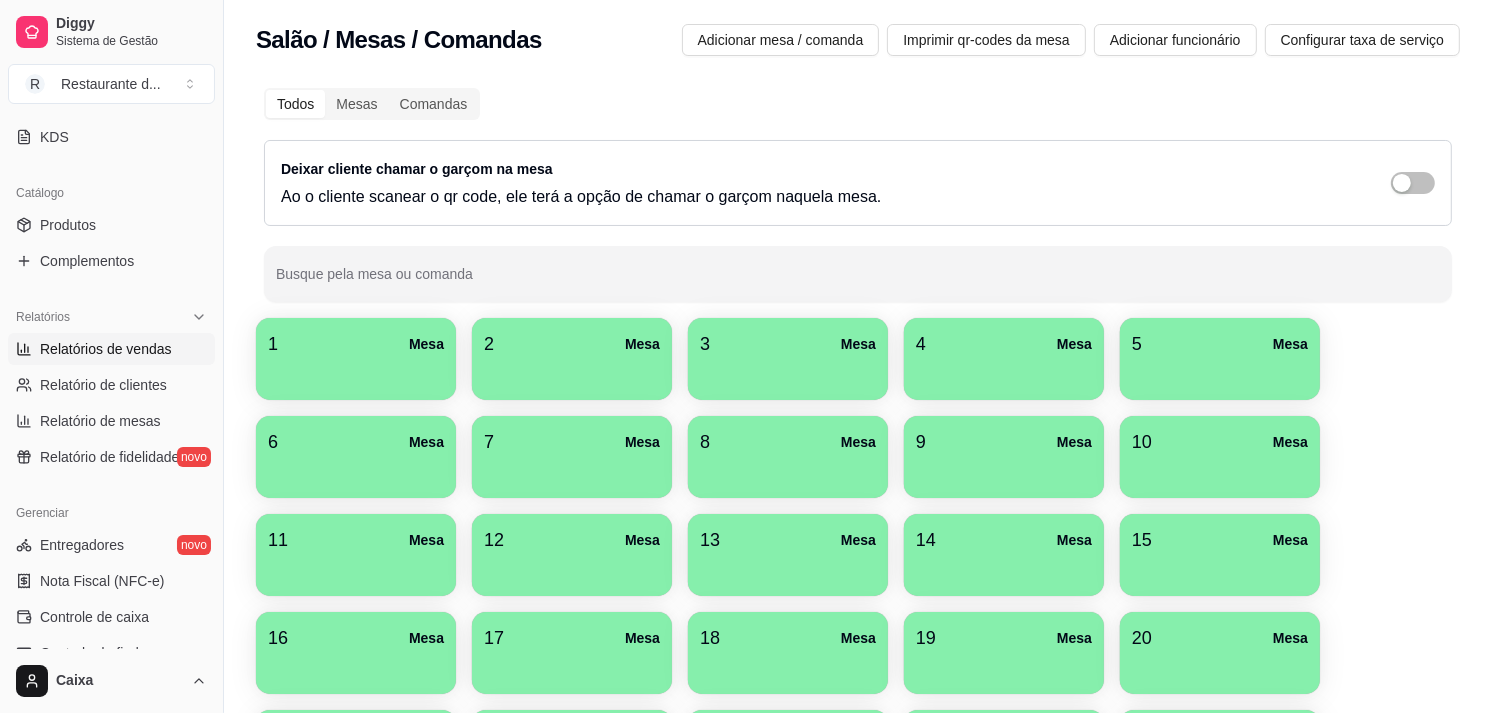 click on "Relatórios de vendas" at bounding box center [106, 349] 